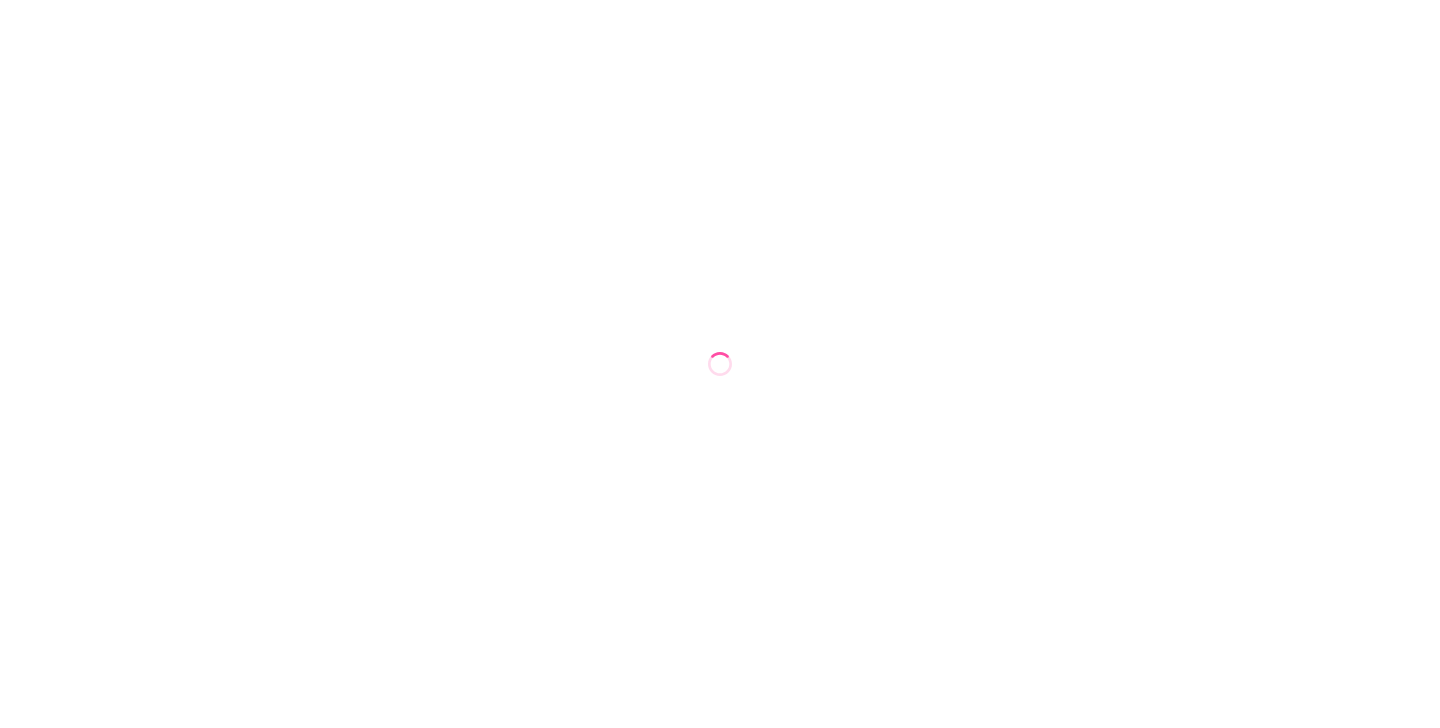 scroll, scrollTop: 0, scrollLeft: 0, axis: both 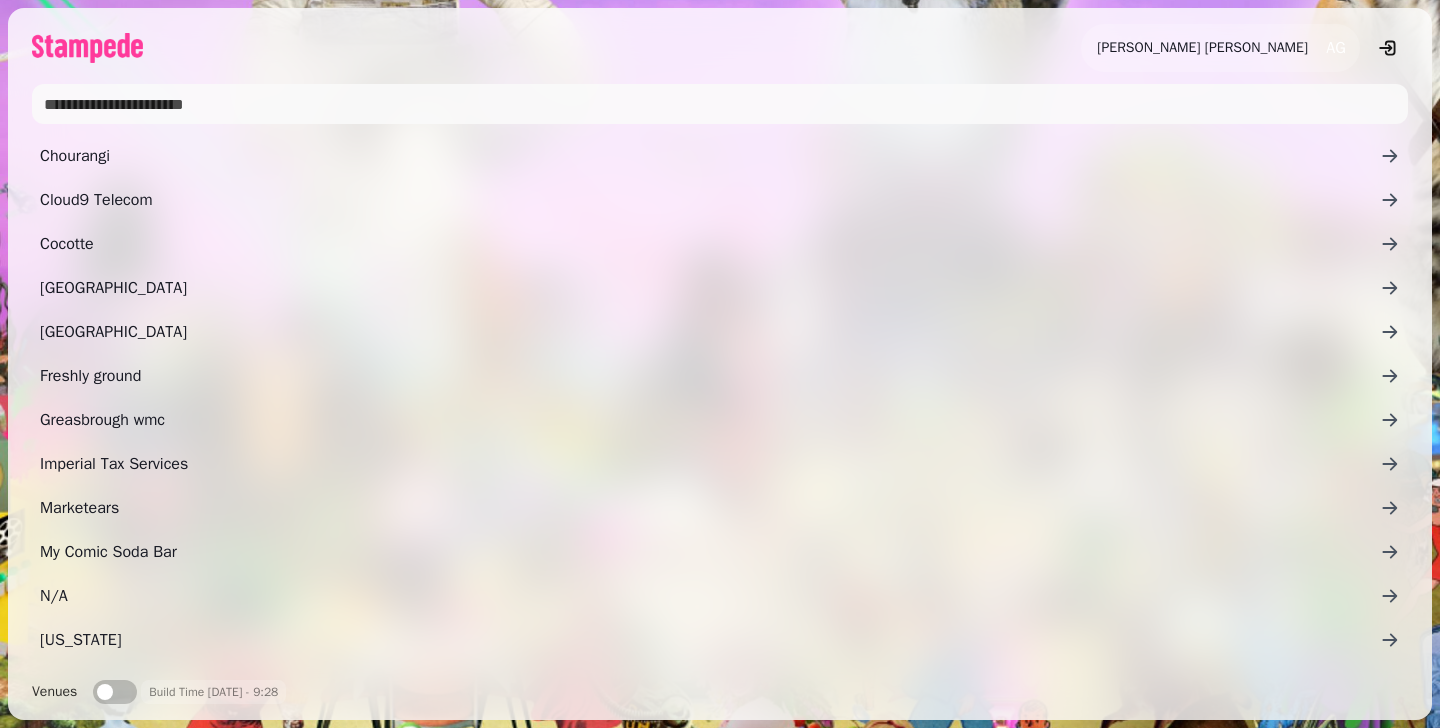 click at bounding box center [720, 104] 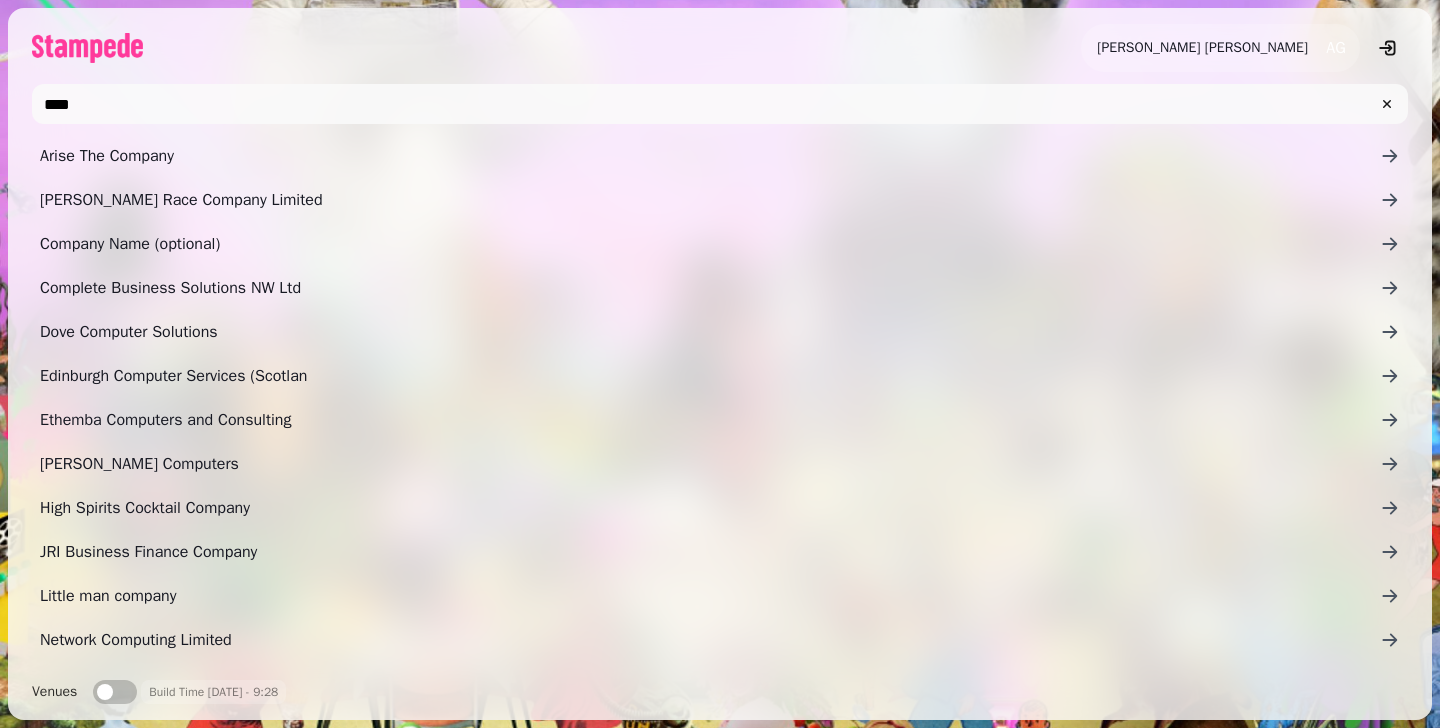 click on "****" at bounding box center [720, 104] 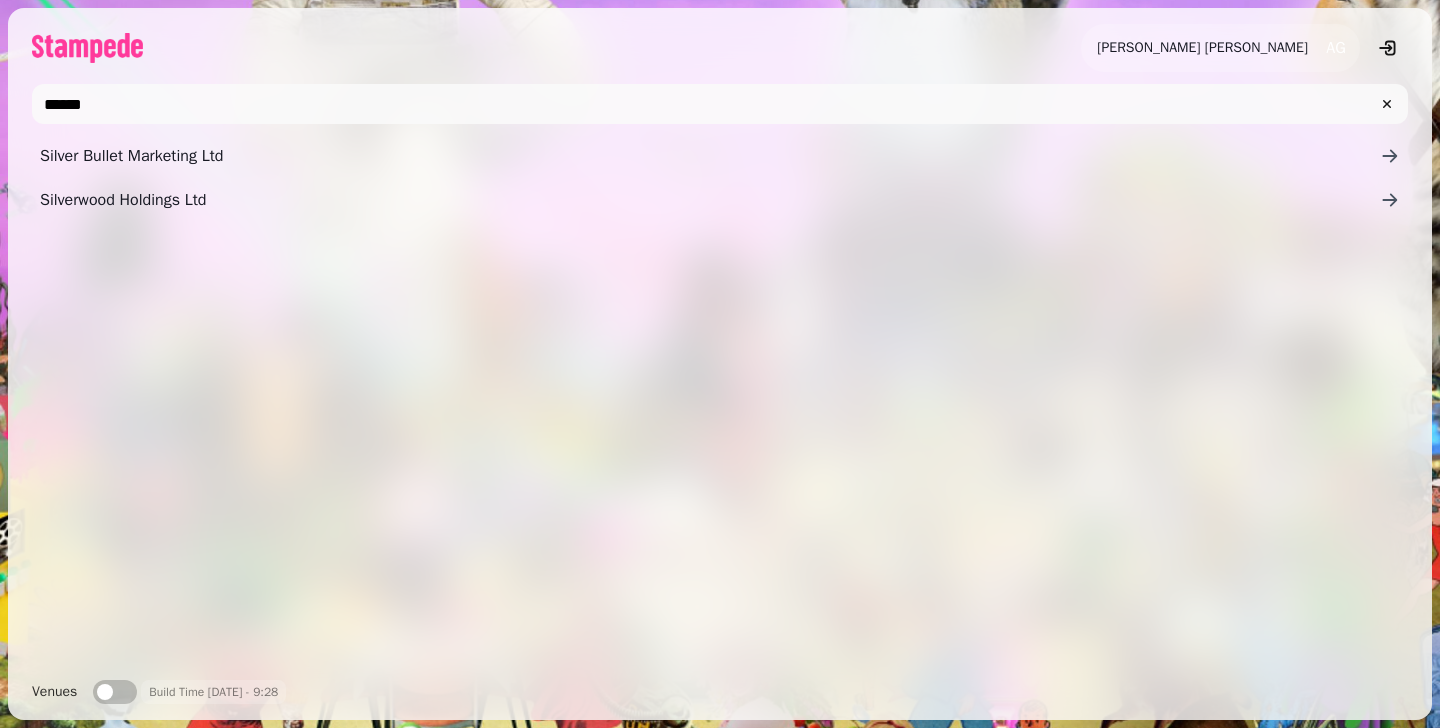 type on "******" 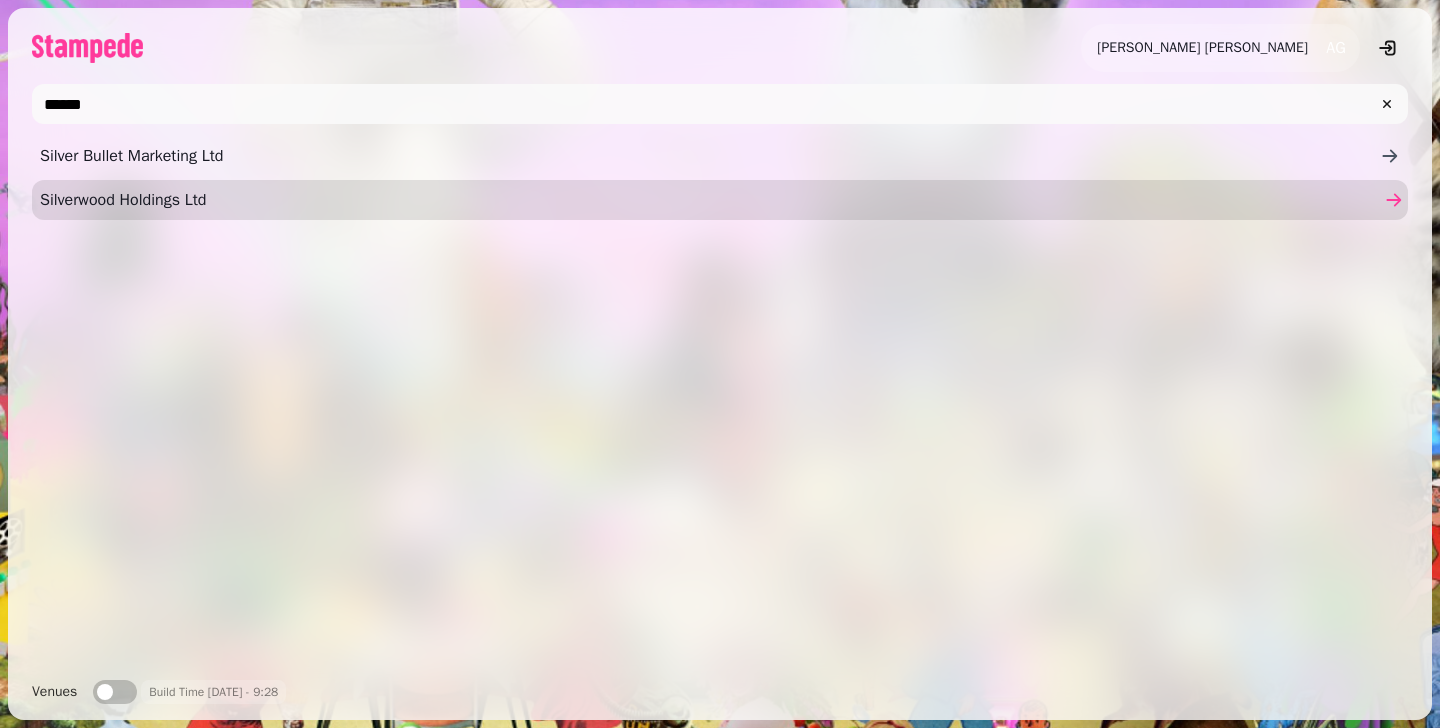 click on "Silverwood Holdings Ltd" at bounding box center [710, 200] 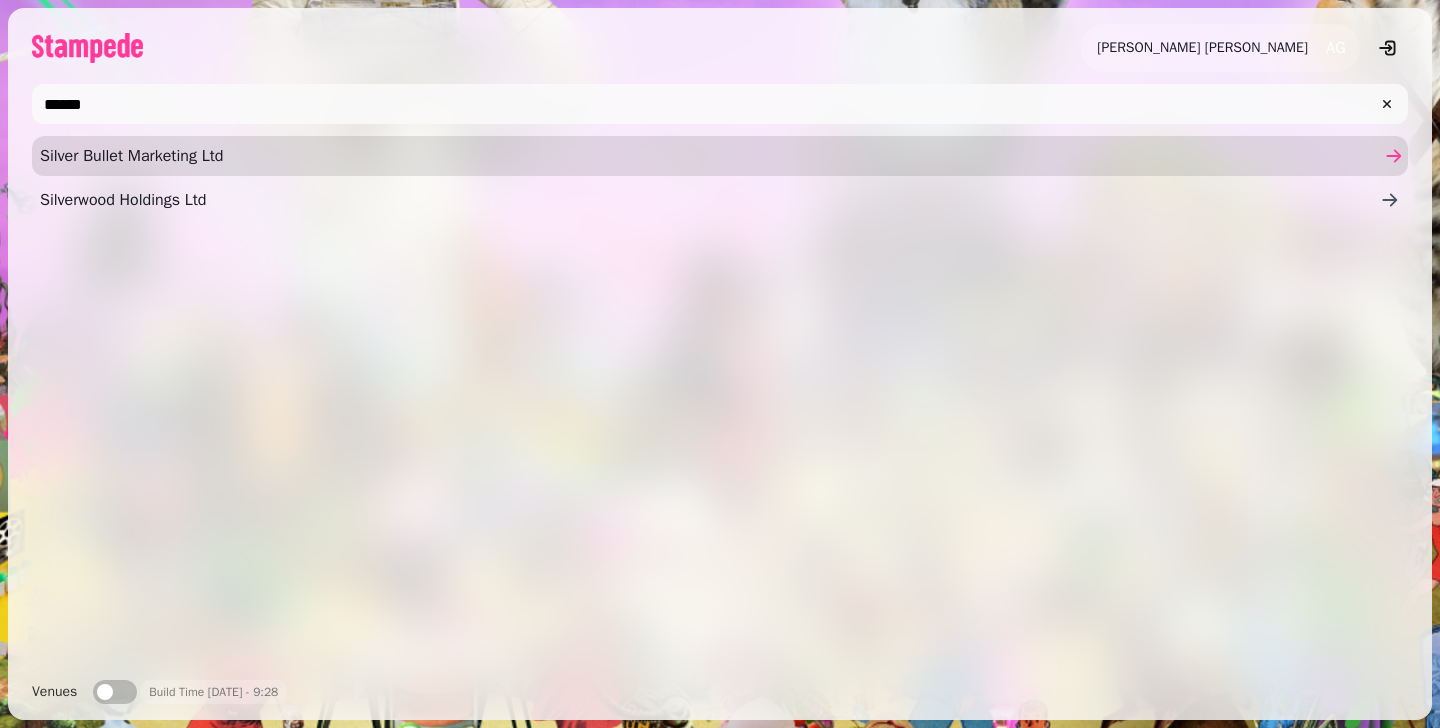 click on "Silver Bullet Marketing Ltd" at bounding box center (710, 156) 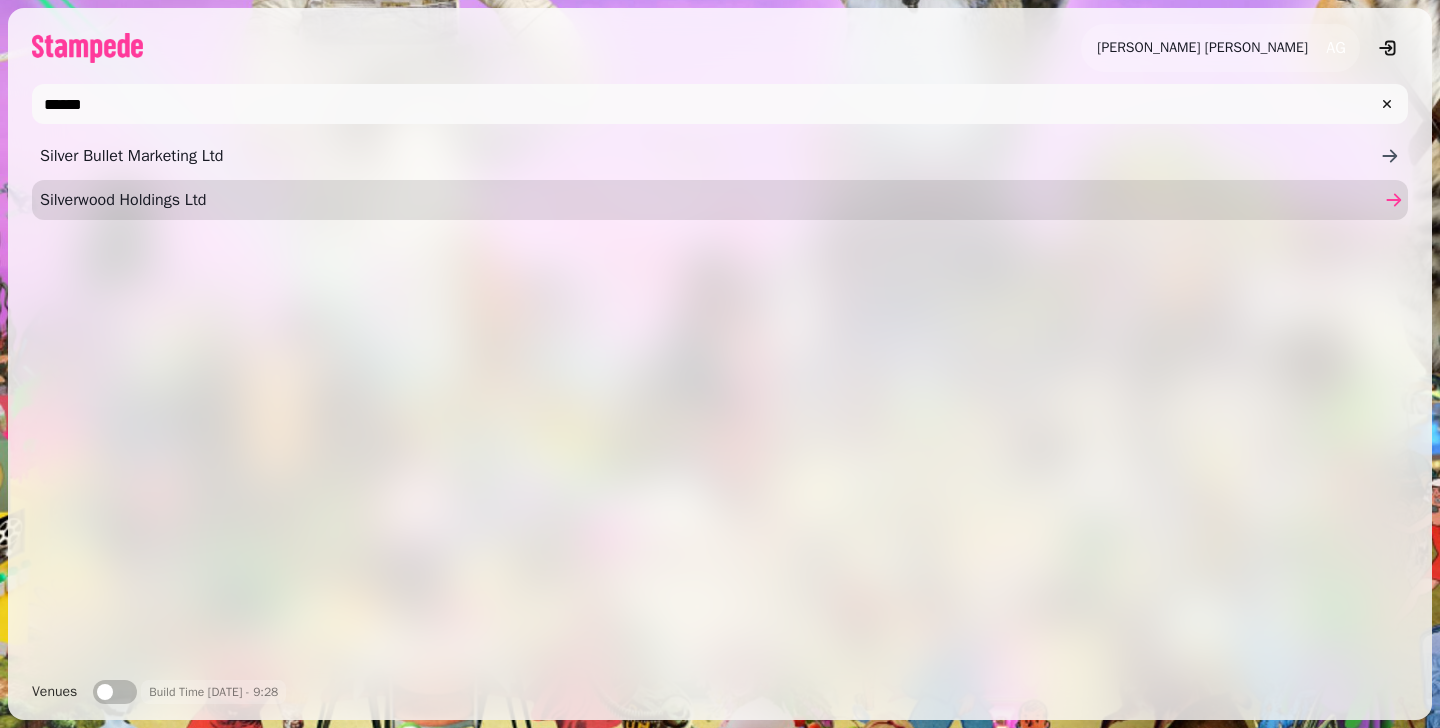 click on "Silverwood Holdings Ltd" at bounding box center [710, 200] 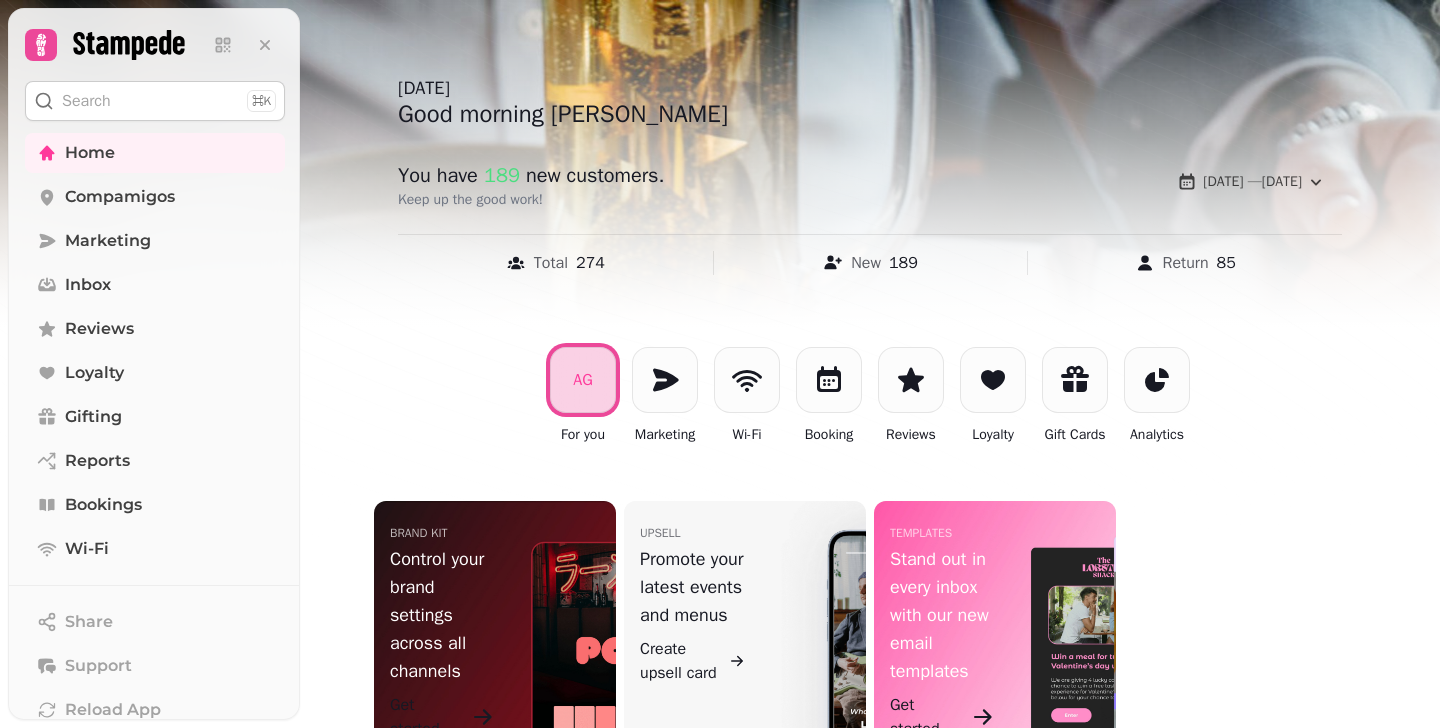 scroll, scrollTop: 115, scrollLeft: 0, axis: vertical 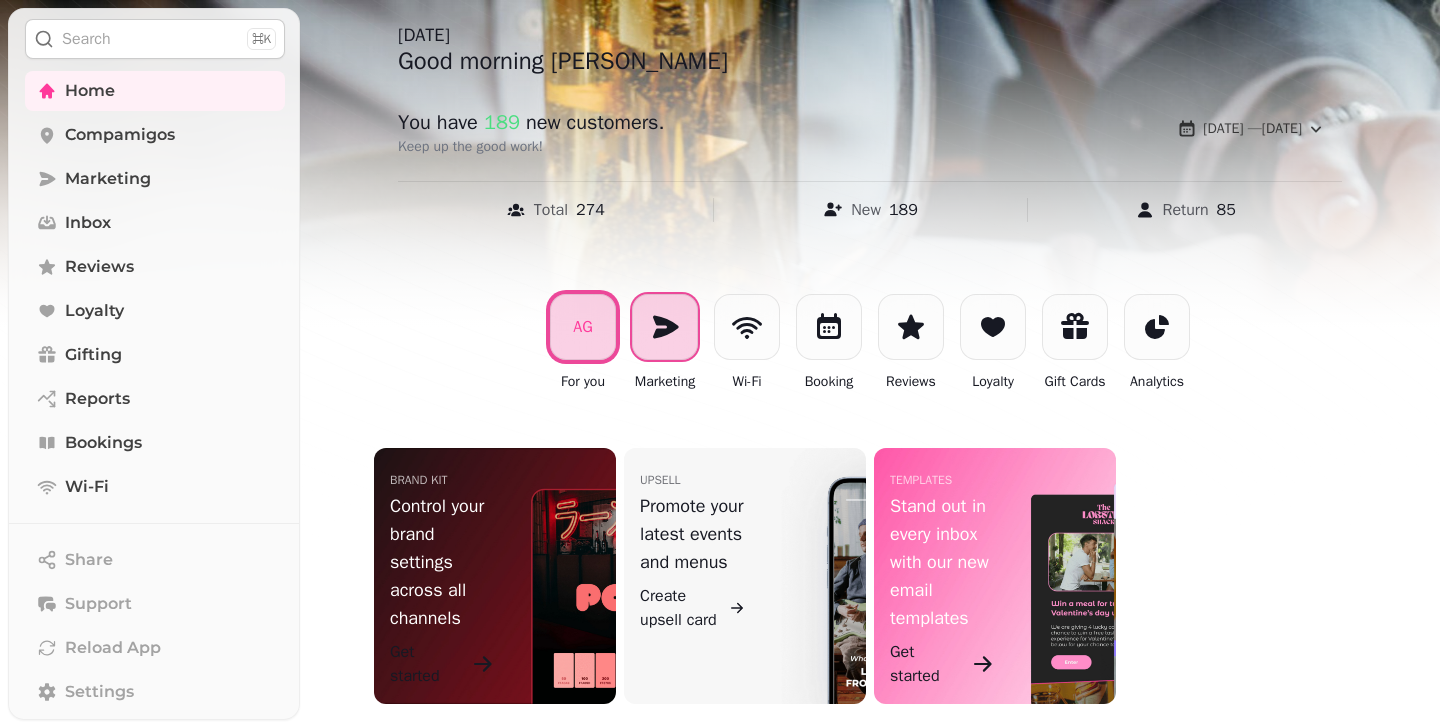 click 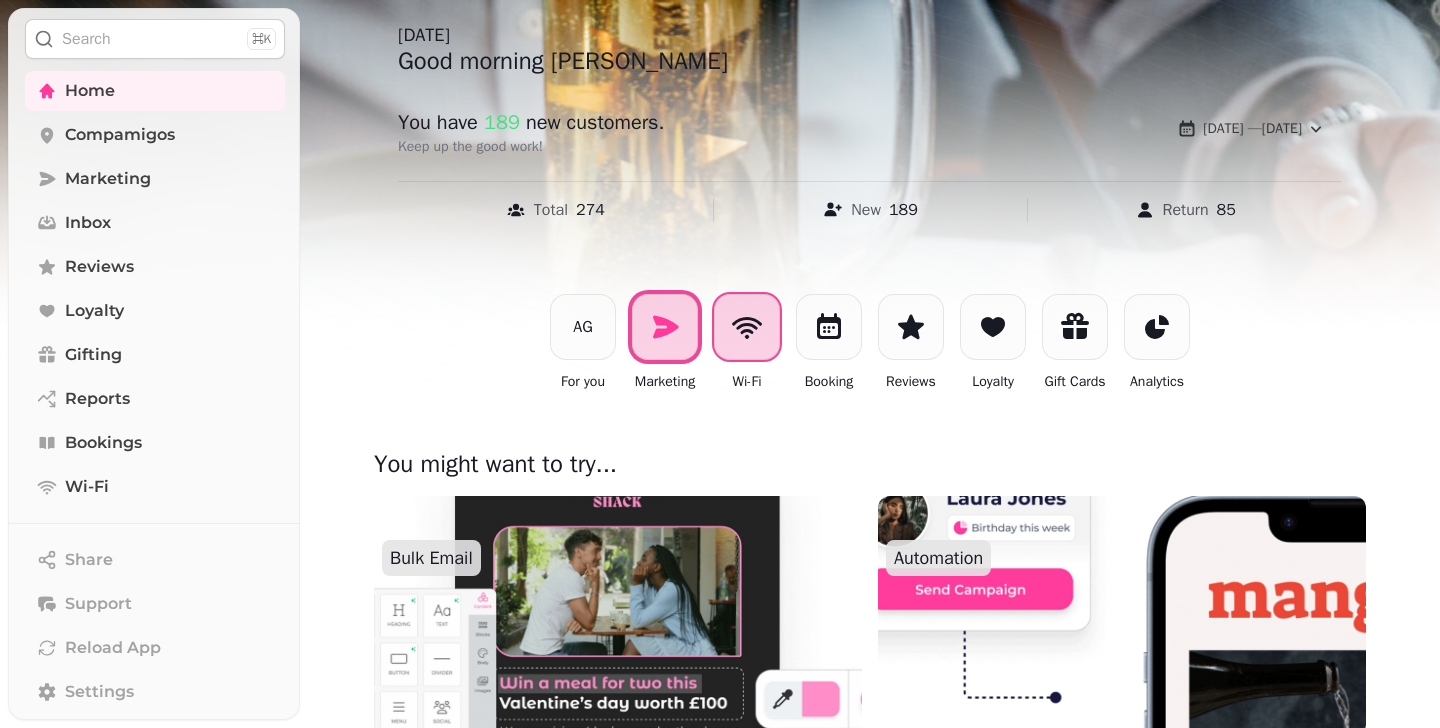 click at bounding box center [747, 327] 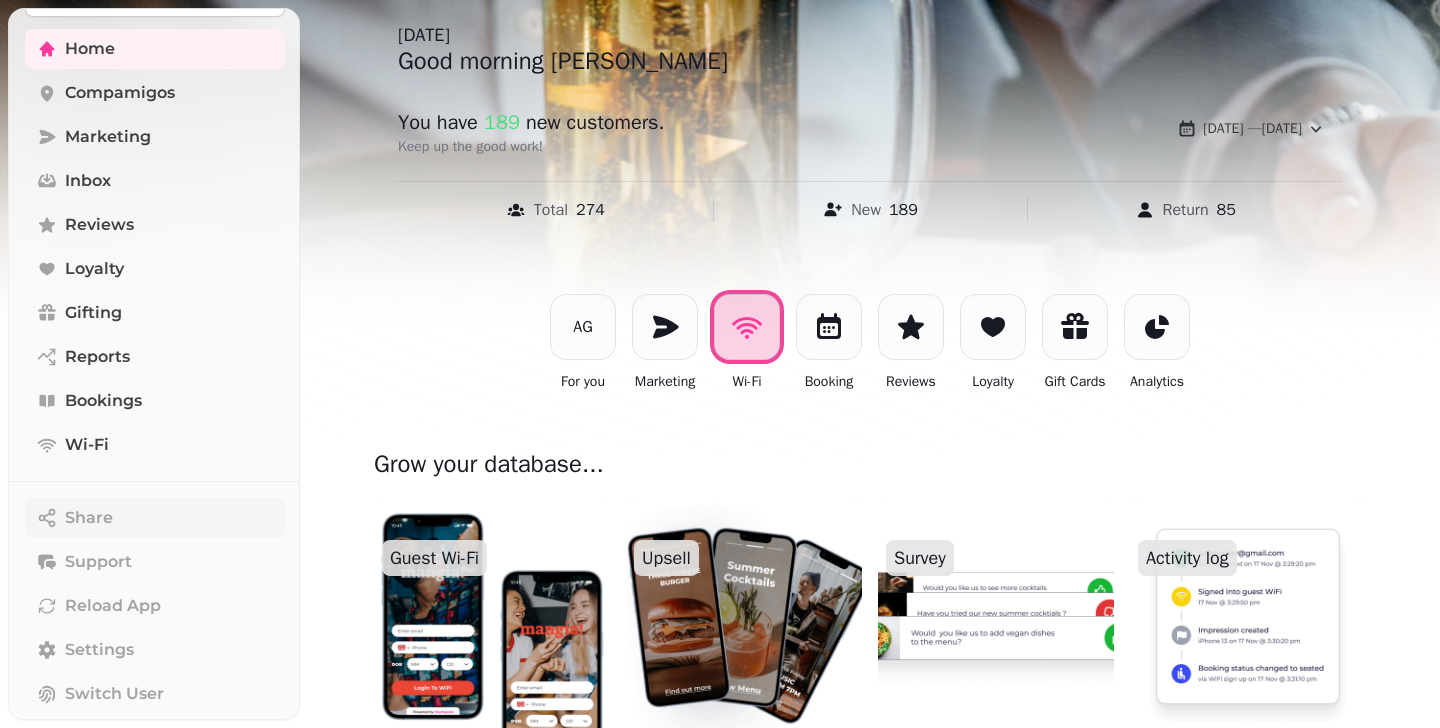 scroll, scrollTop: 239, scrollLeft: 0, axis: vertical 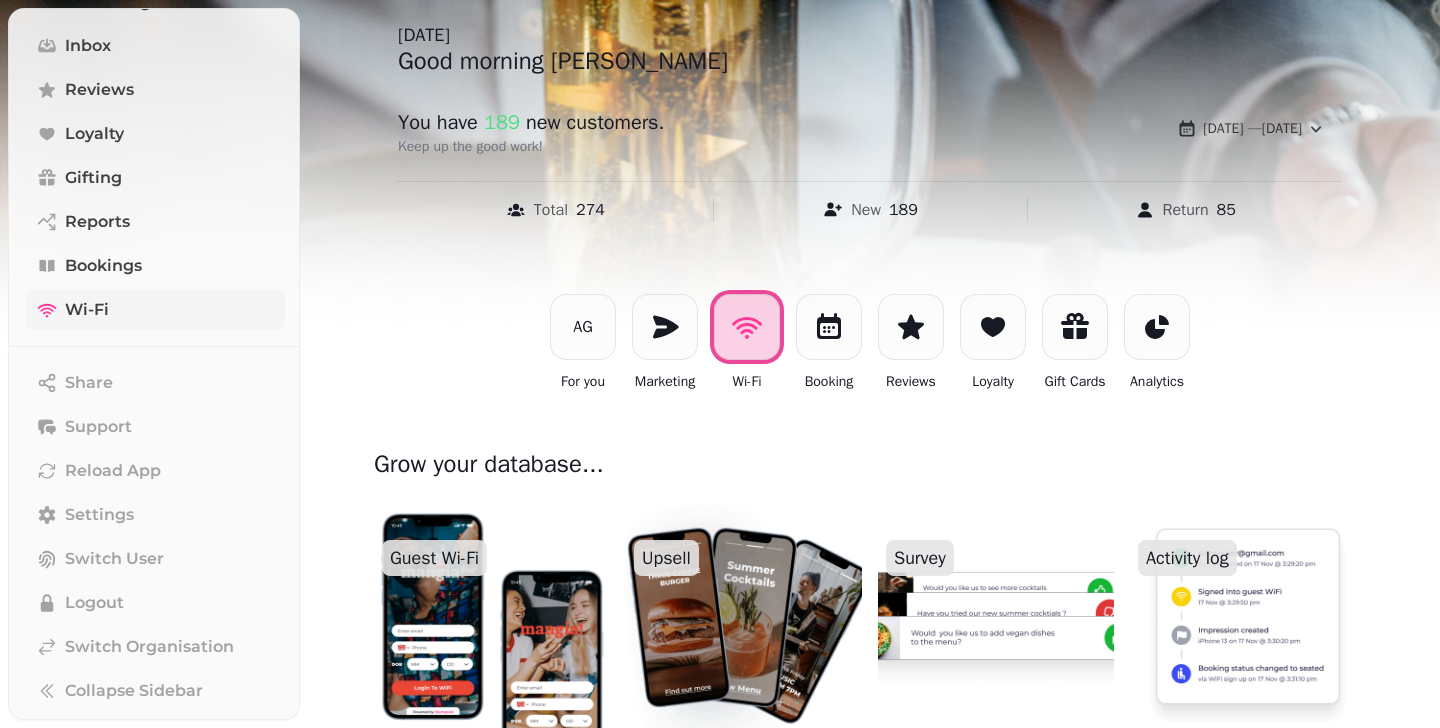 click on "Wi-Fi" at bounding box center (155, 310) 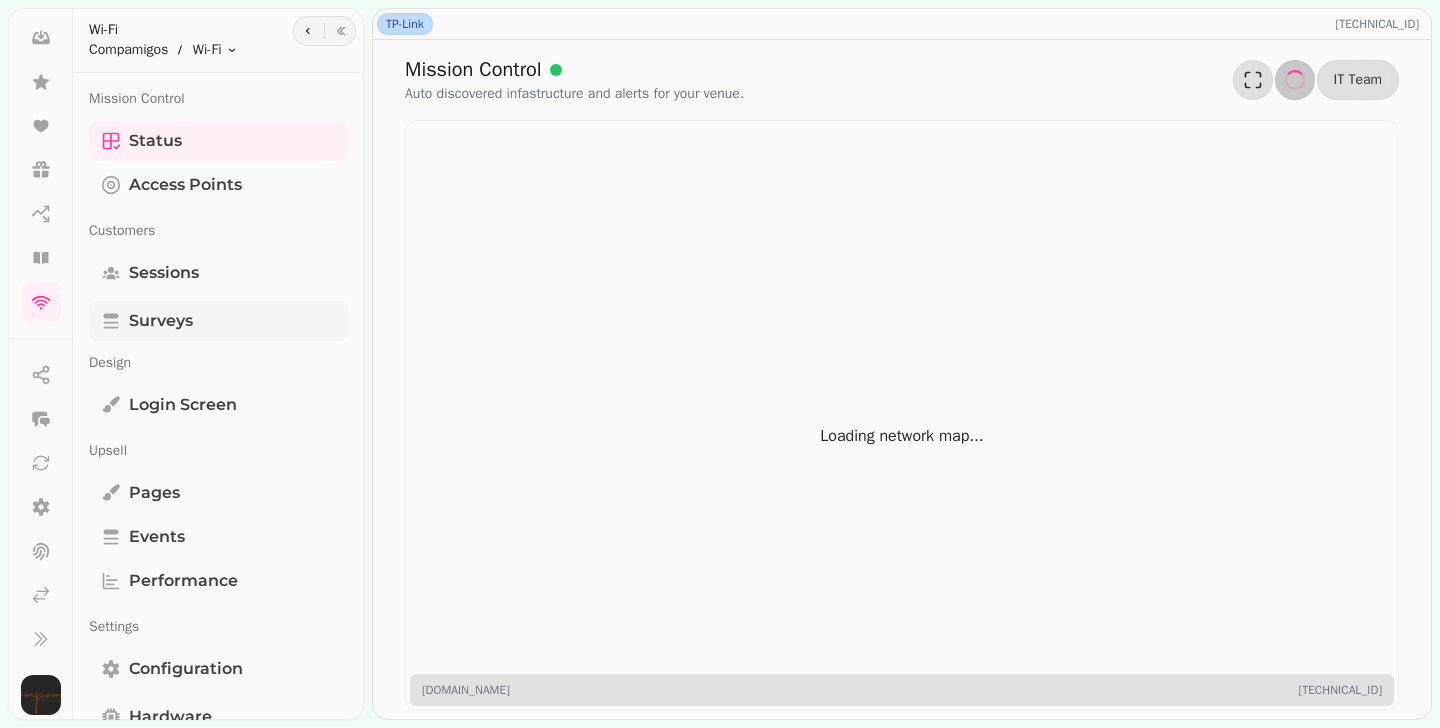 click on "Surveys" at bounding box center [218, 321] 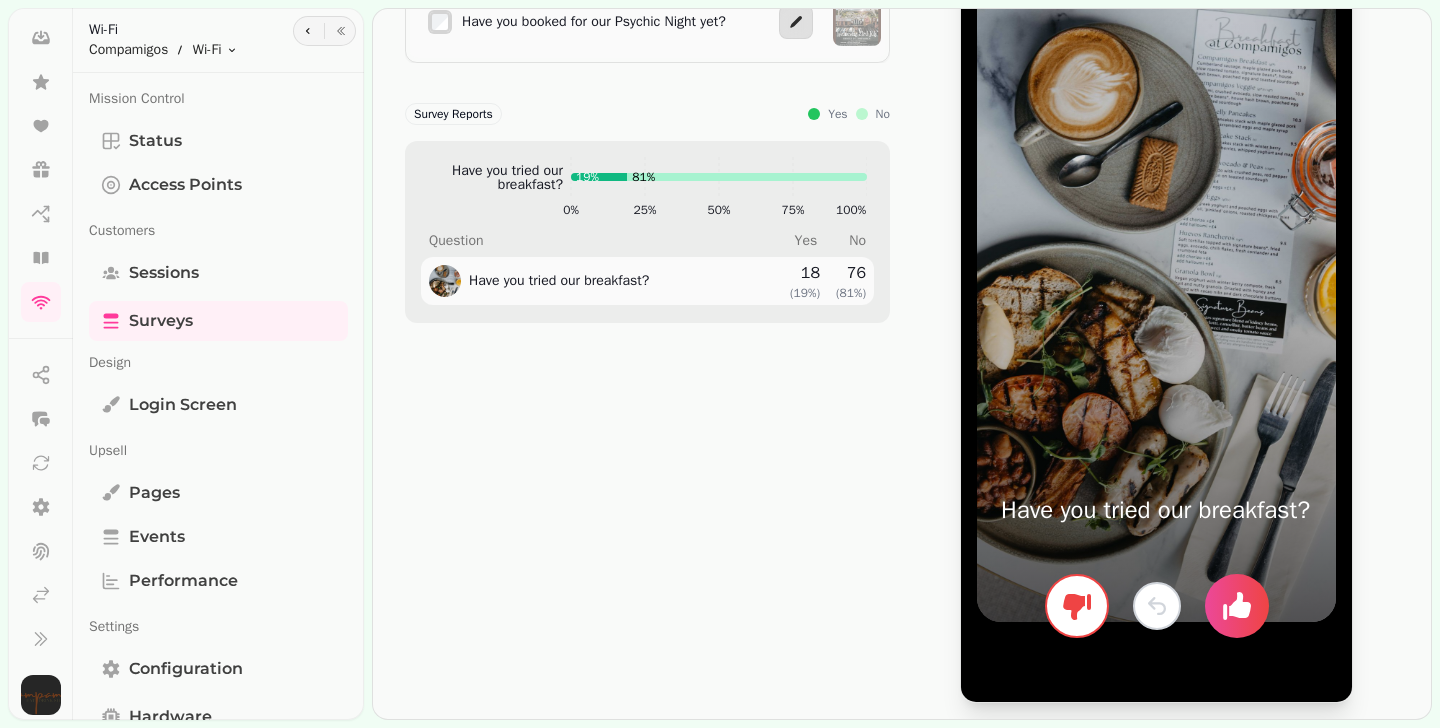 scroll, scrollTop: 297, scrollLeft: 0, axis: vertical 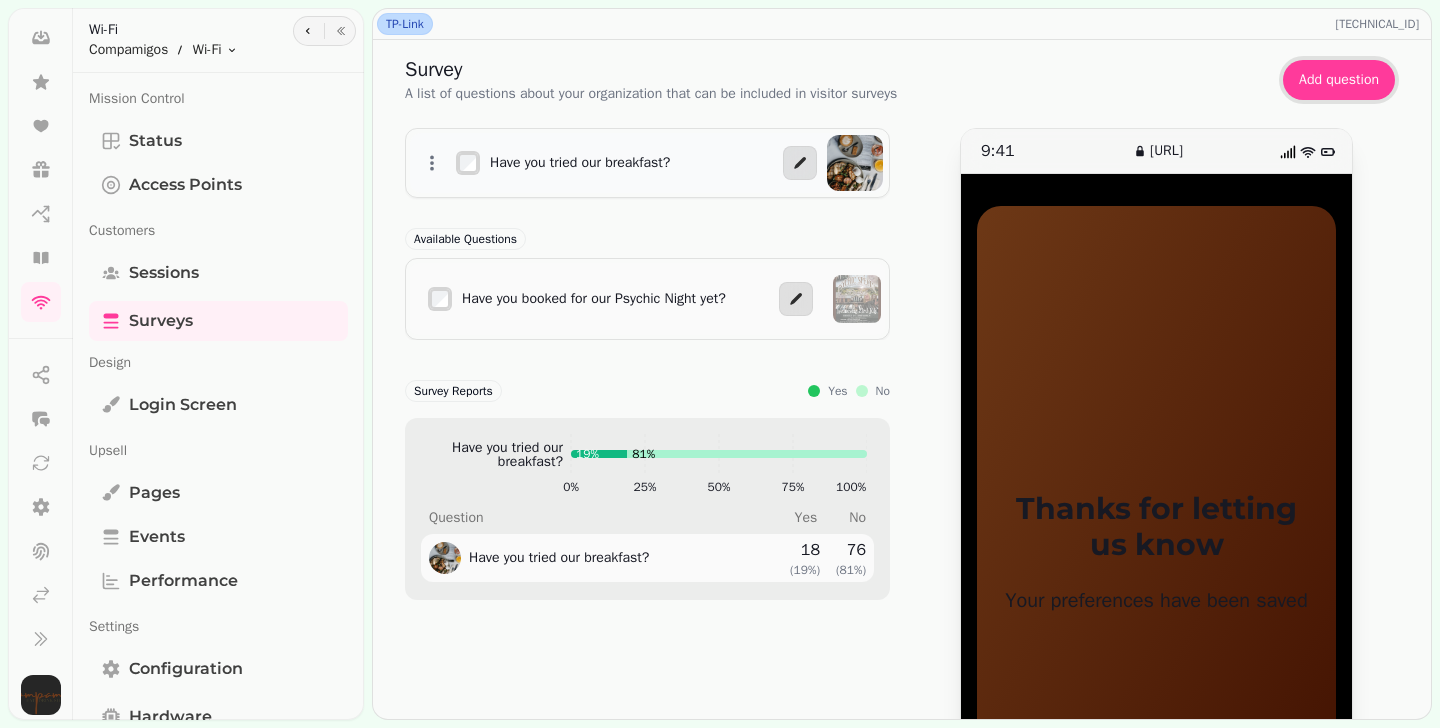 click on "Yes" at bounding box center (837, 391) 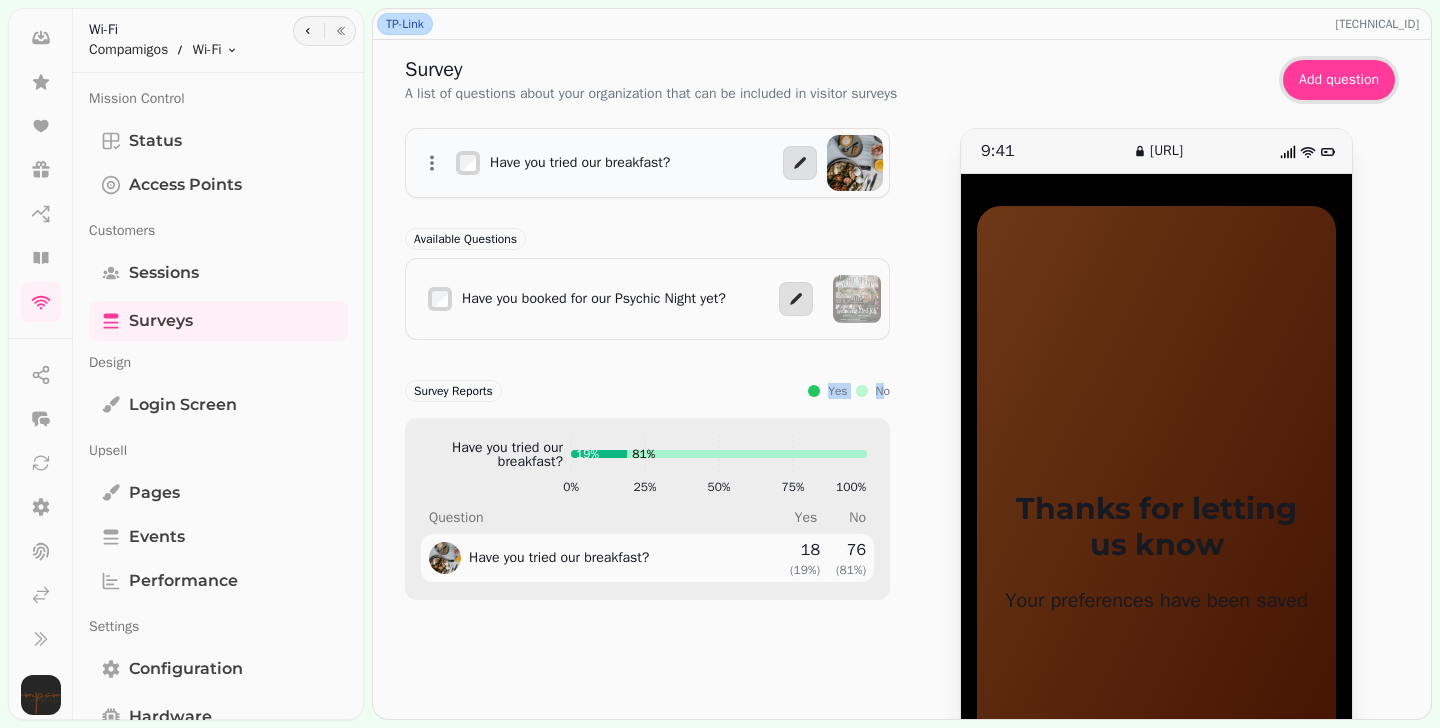 drag, startPoint x: 898, startPoint y: 406, endPoint x: 615, endPoint y: 404, distance: 283.00708 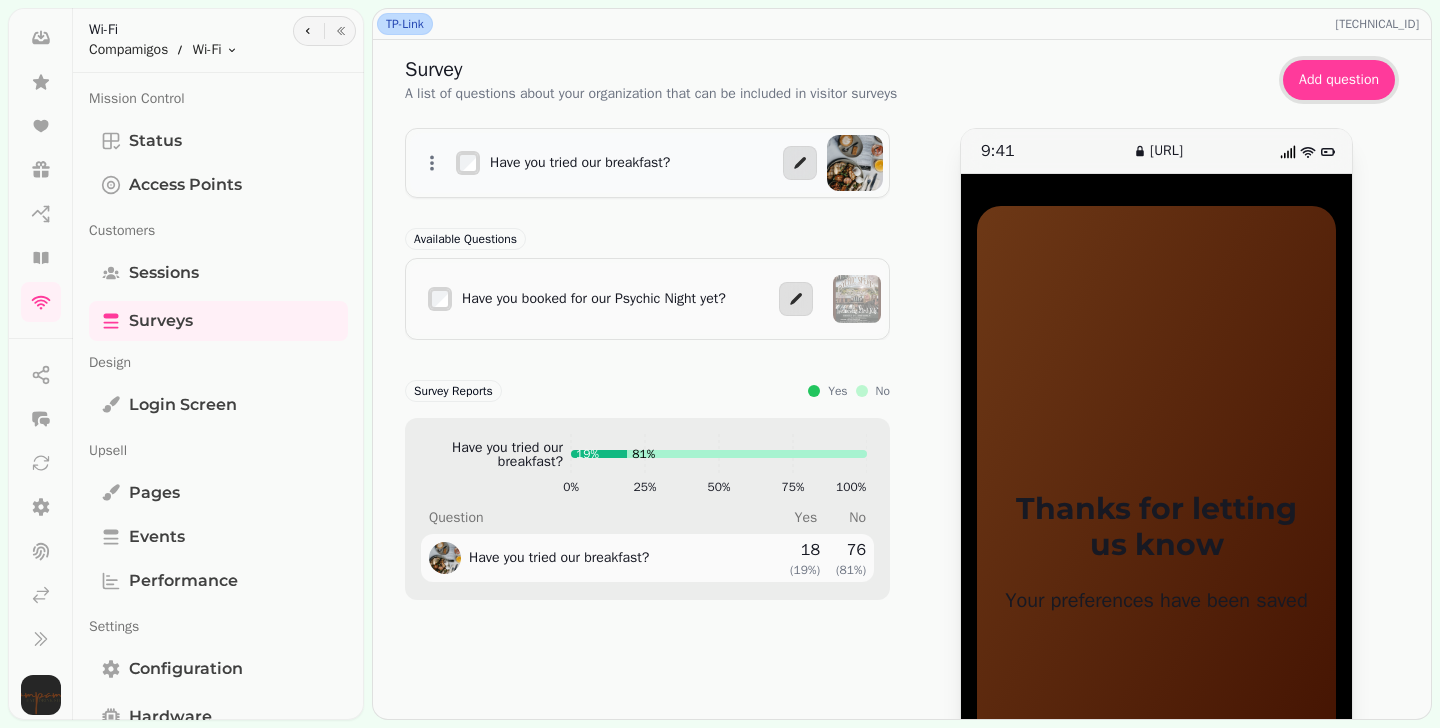 click on "Survey Reports" at bounding box center (453, 391) 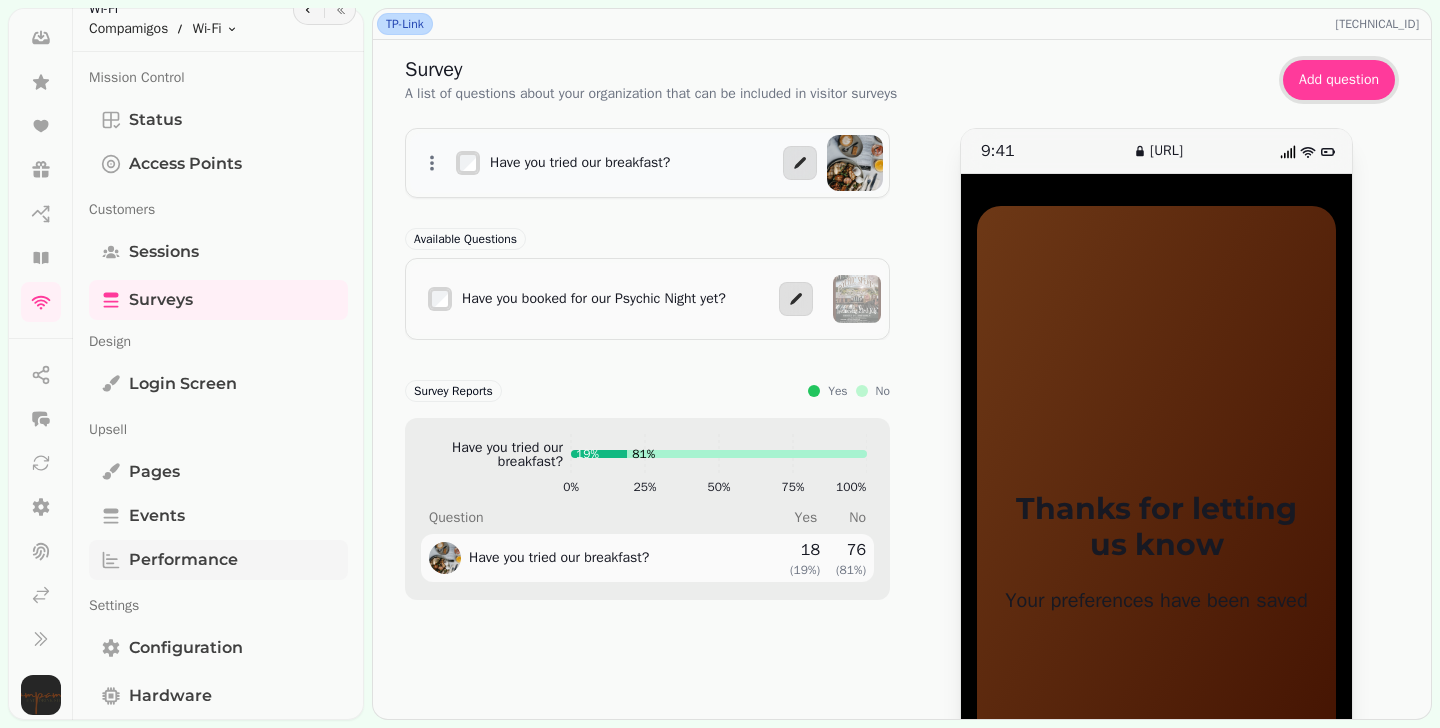 scroll, scrollTop: 121, scrollLeft: 0, axis: vertical 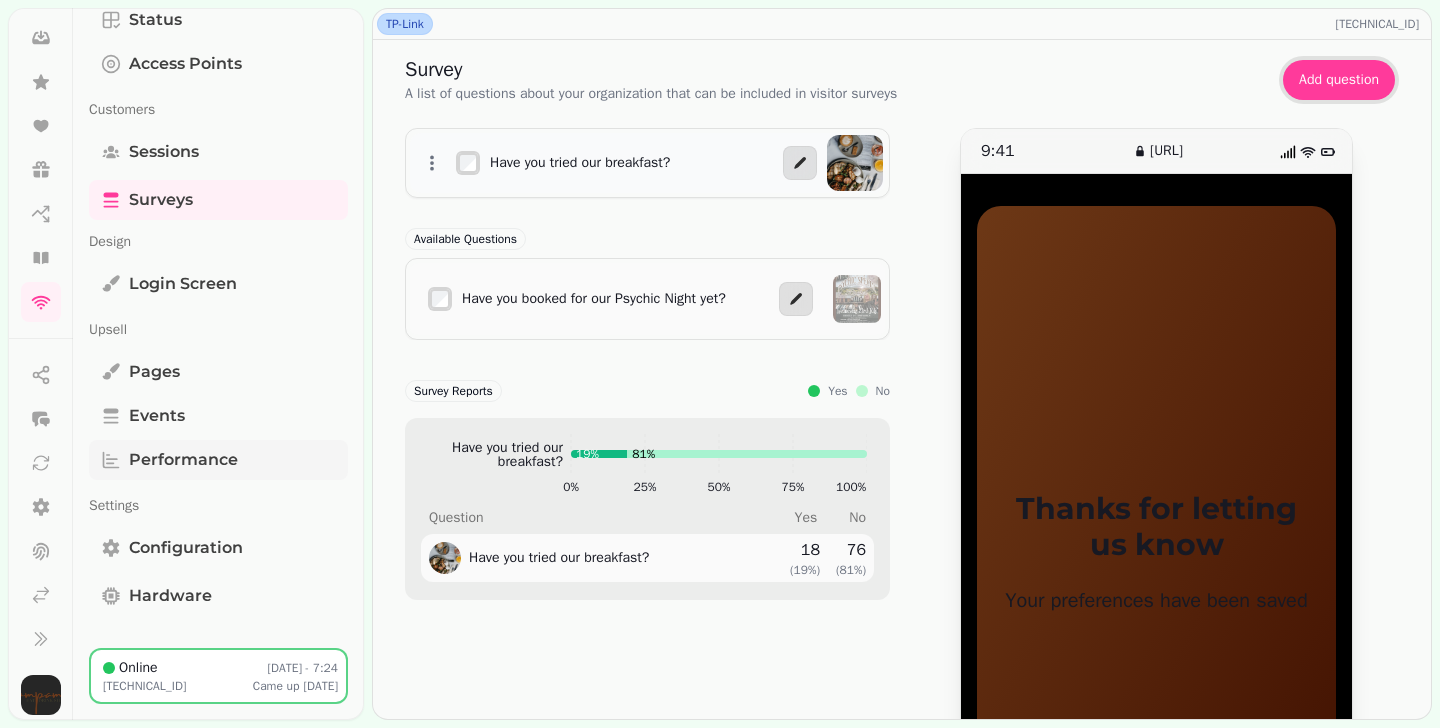 click on "Performance" at bounding box center [183, 460] 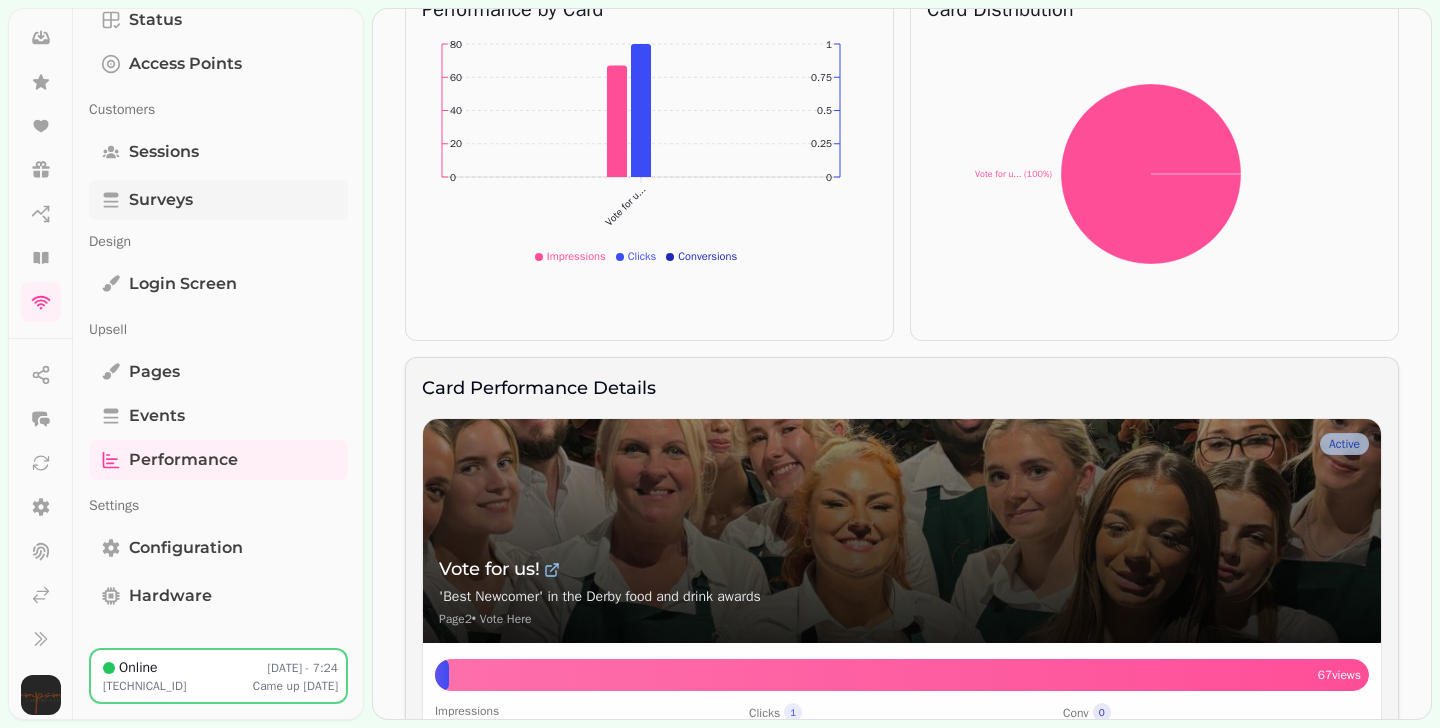 scroll, scrollTop: 332, scrollLeft: 0, axis: vertical 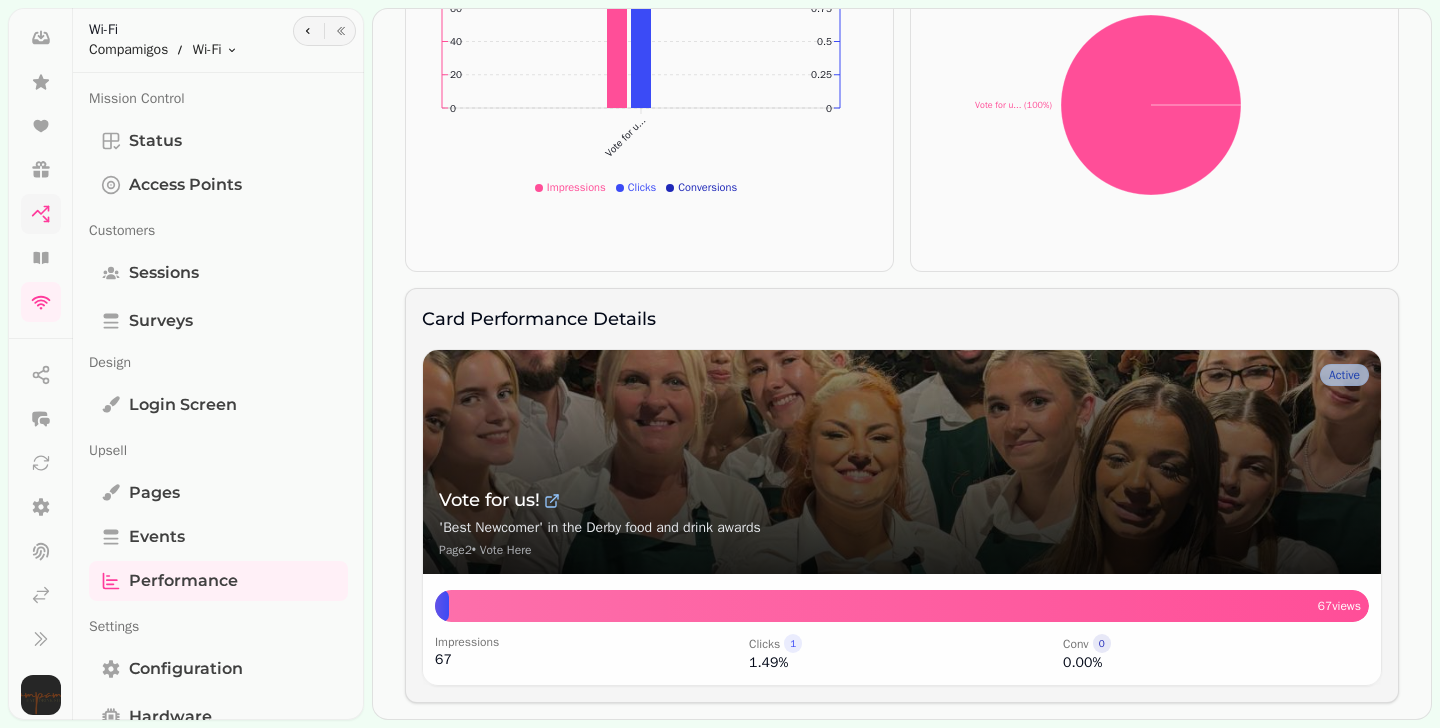 click at bounding box center [41, 214] 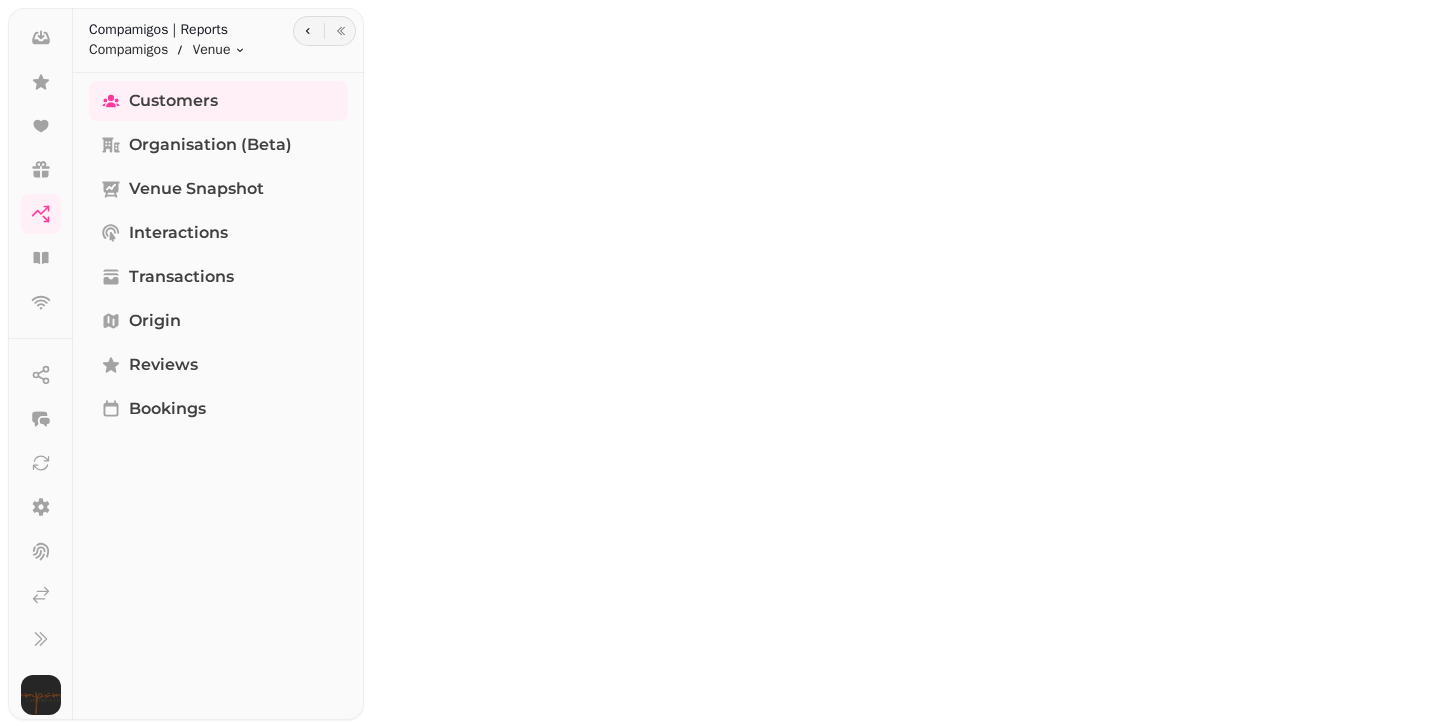 select on "**" 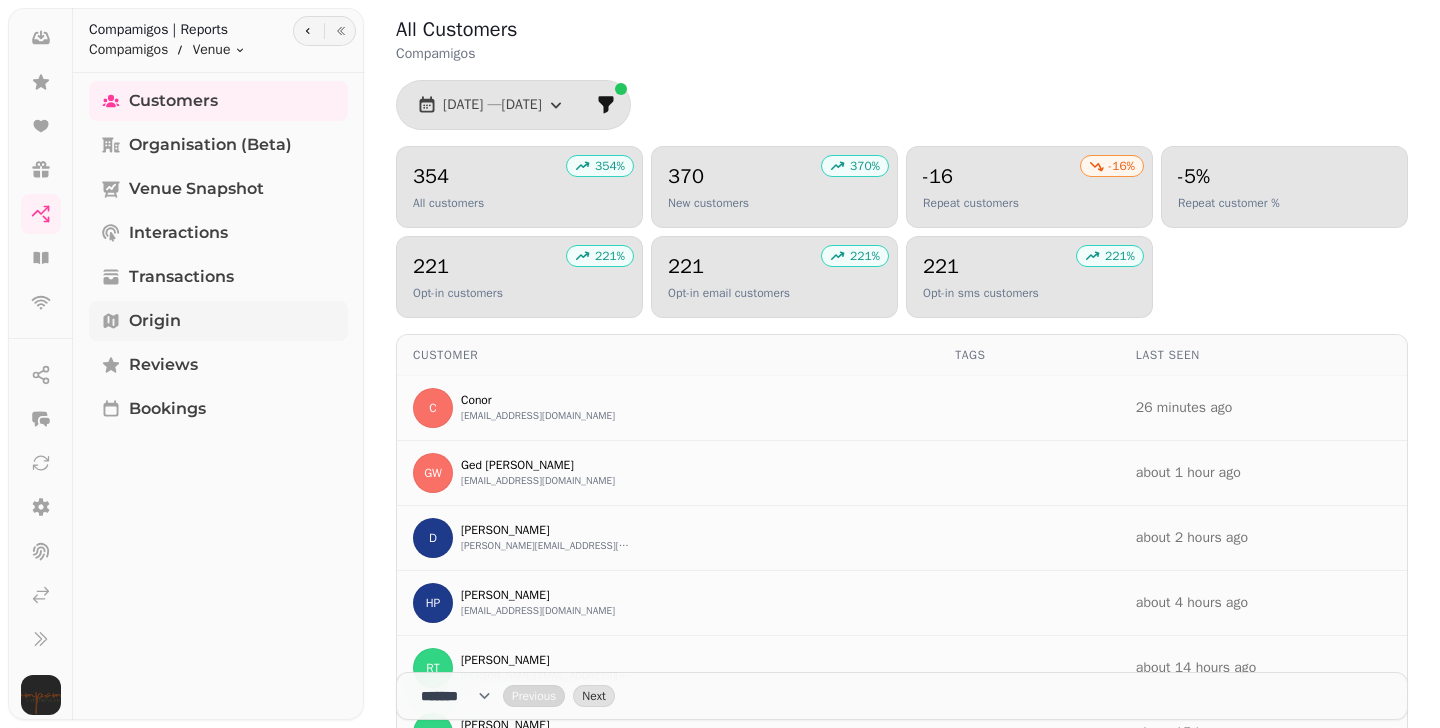 click on "Origin" at bounding box center [218, 321] 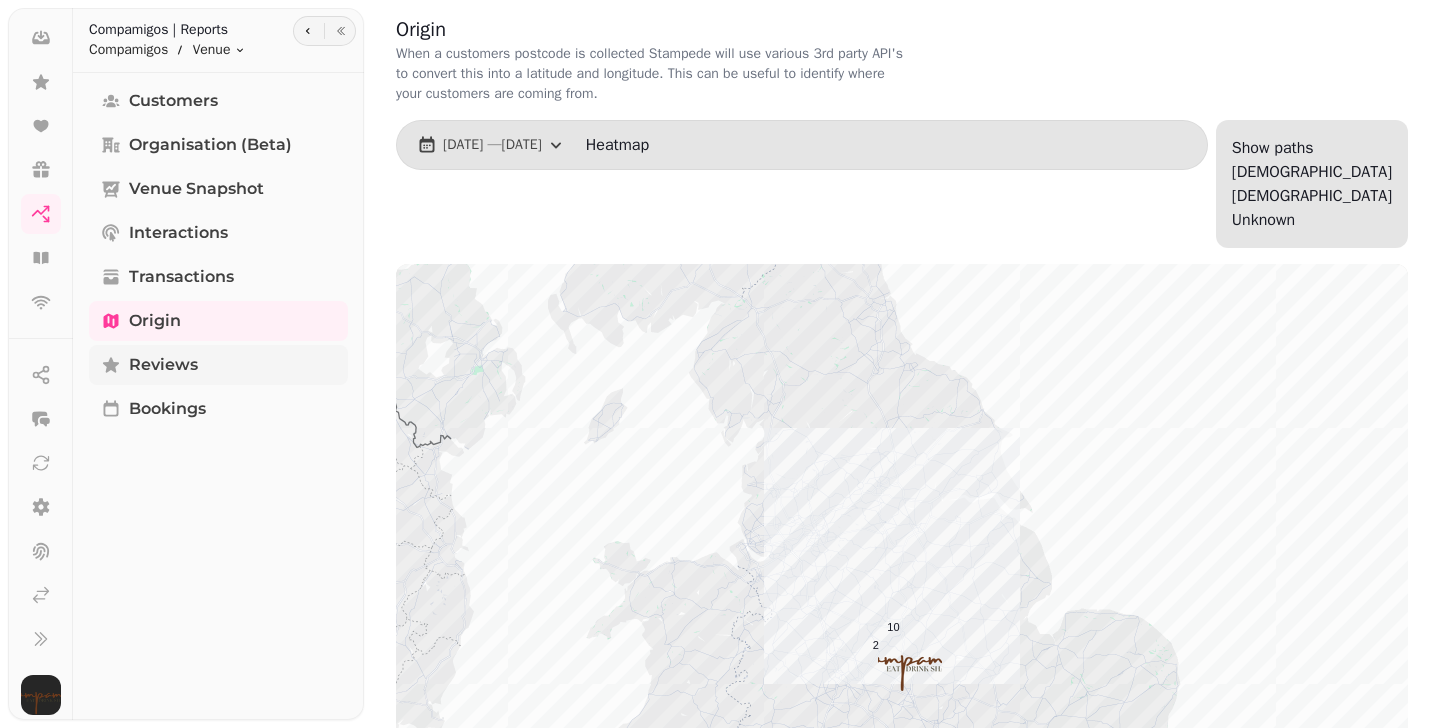 click on "Reviews" at bounding box center [163, 365] 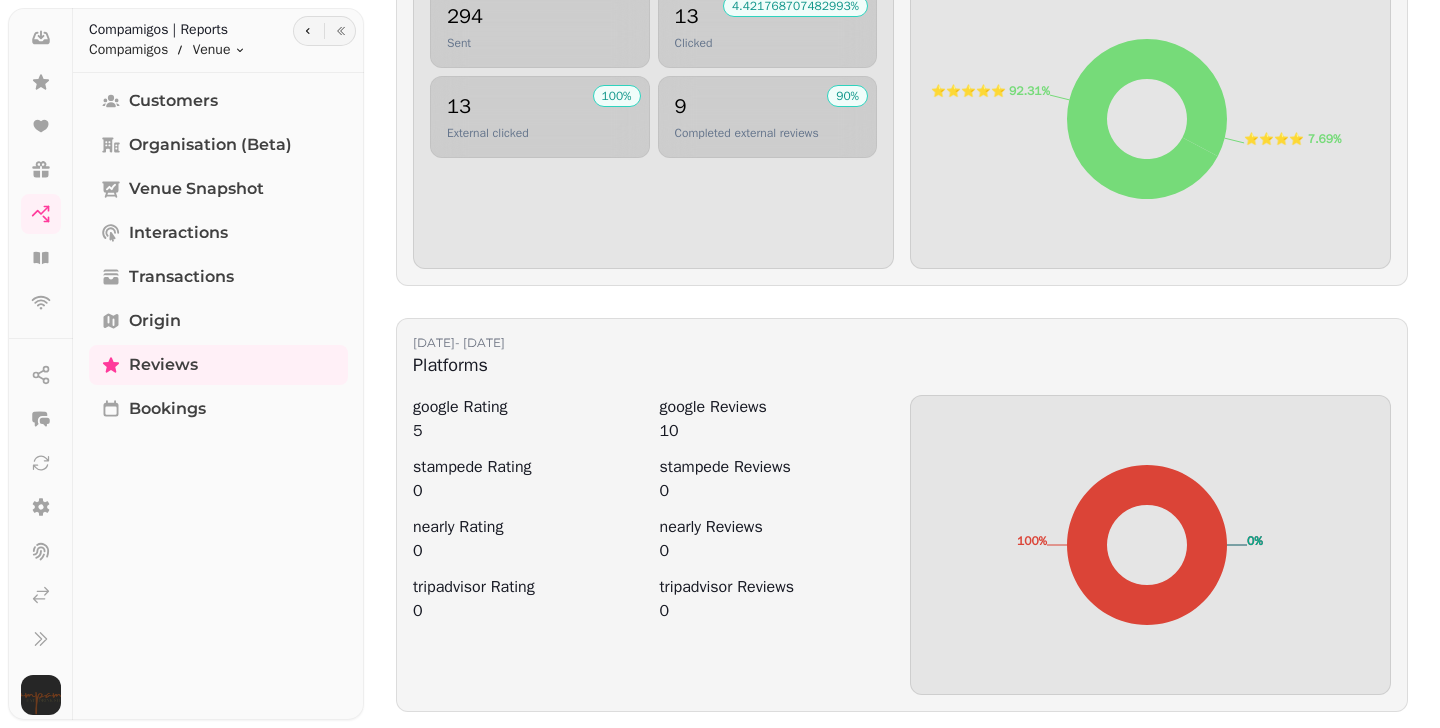 scroll, scrollTop: 1435, scrollLeft: 0, axis: vertical 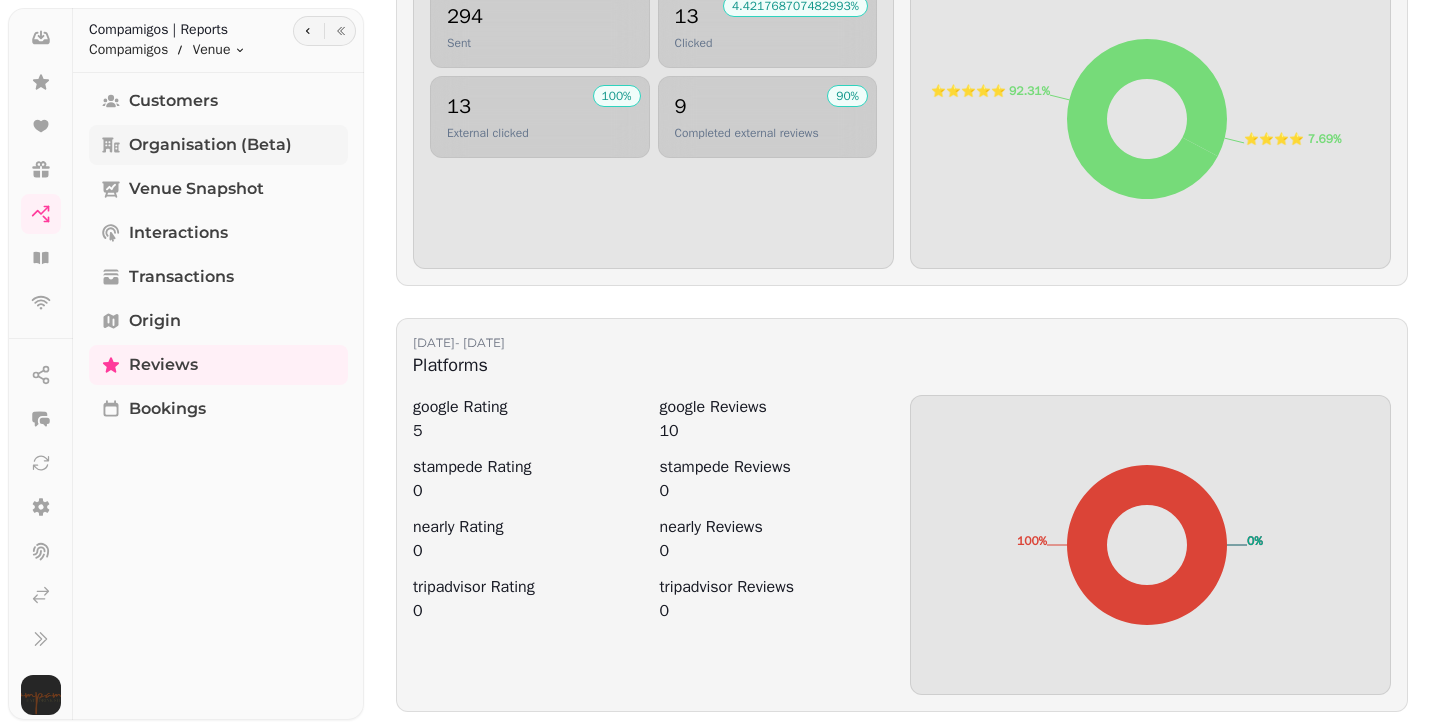 click on "Organisation (beta)" at bounding box center (218, 145) 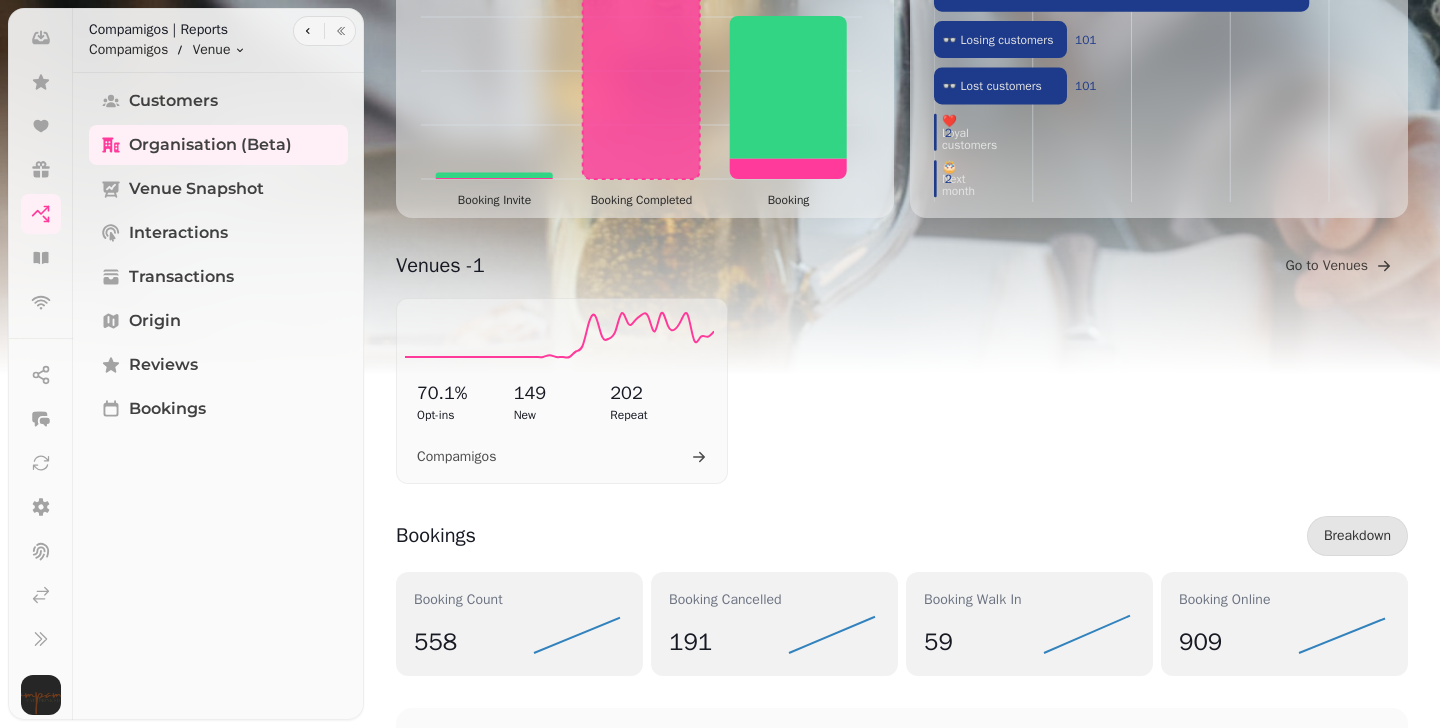 scroll, scrollTop: 0, scrollLeft: 0, axis: both 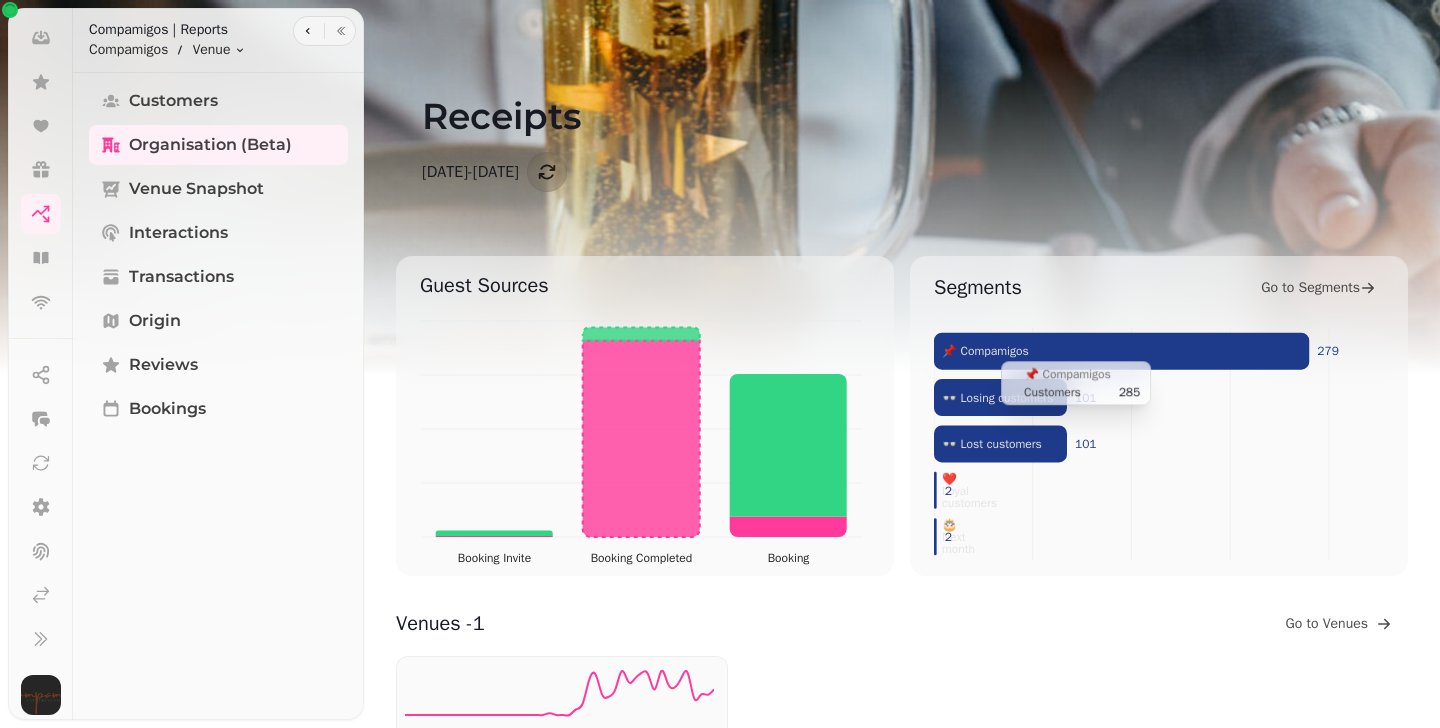 click on "📌 Compamigos 👓 Losing customers 👓 Lost customers ❤️ Loyal customers 🎂 Next month 279 101 101 2 2" 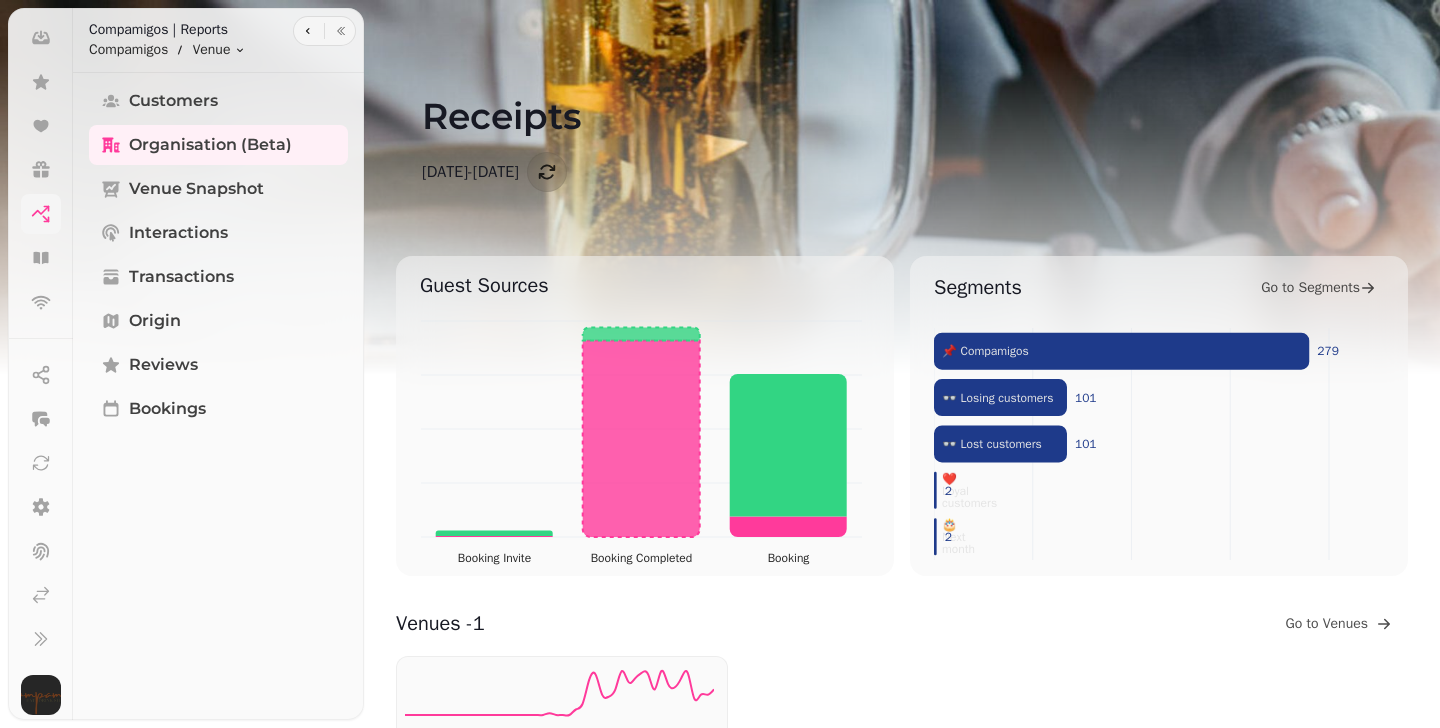 click at bounding box center (41, 214) 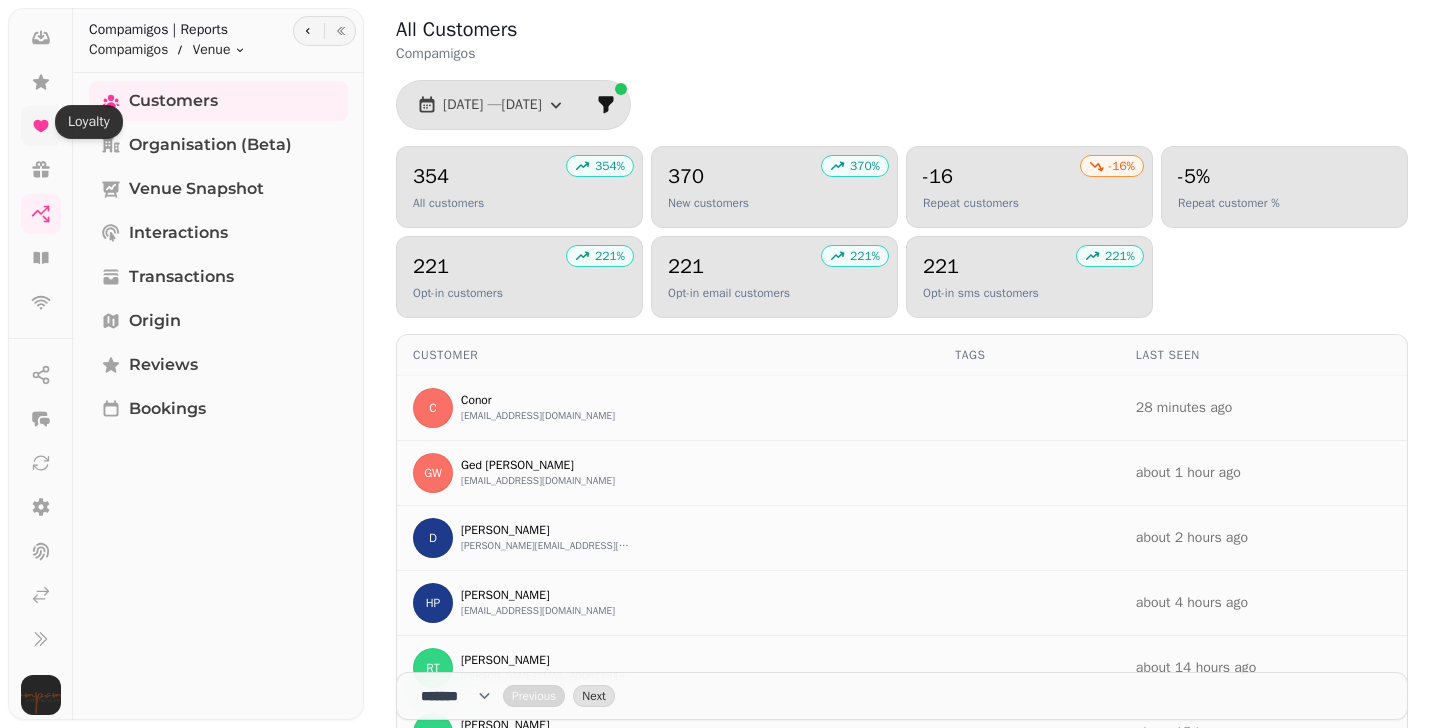 scroll, scrollTop: 243, scrollLeft: 0, axis: vertical 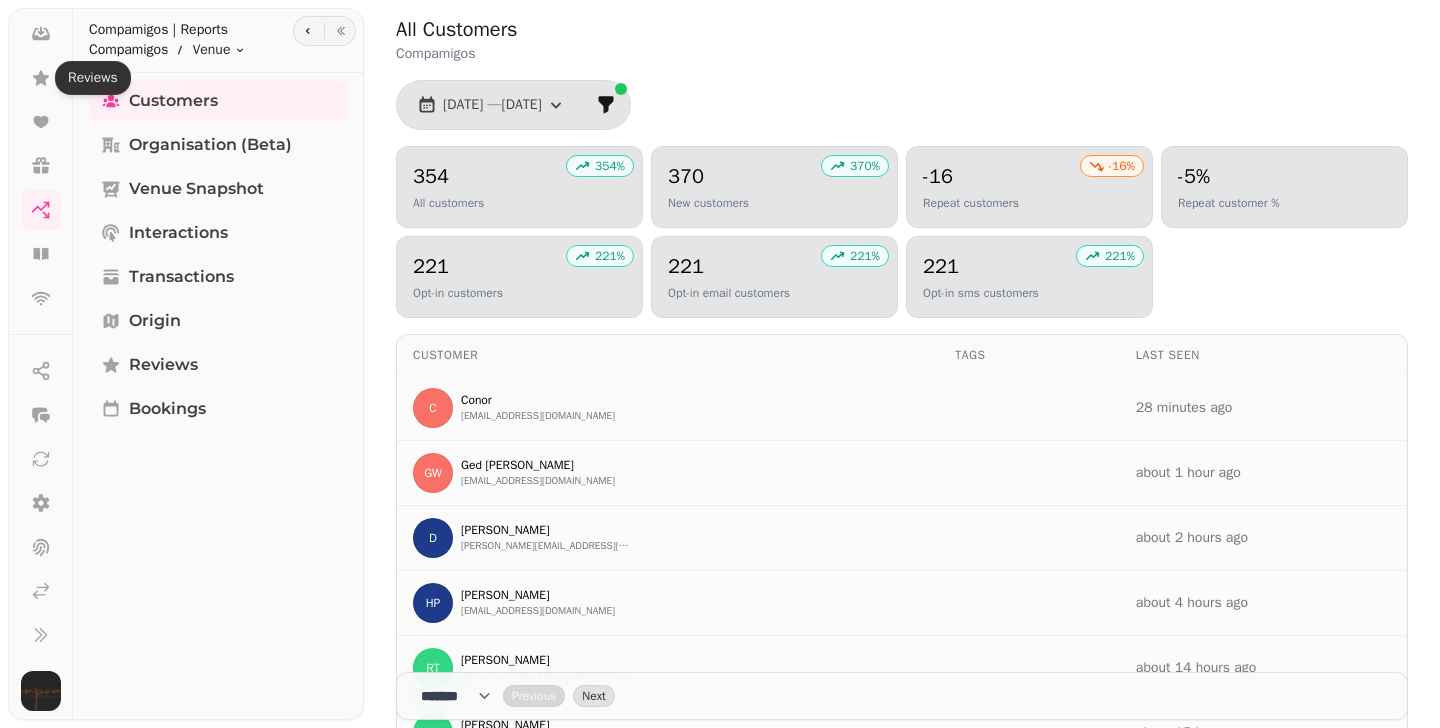 click on "Compamigos" at bounding box center [128, 50] 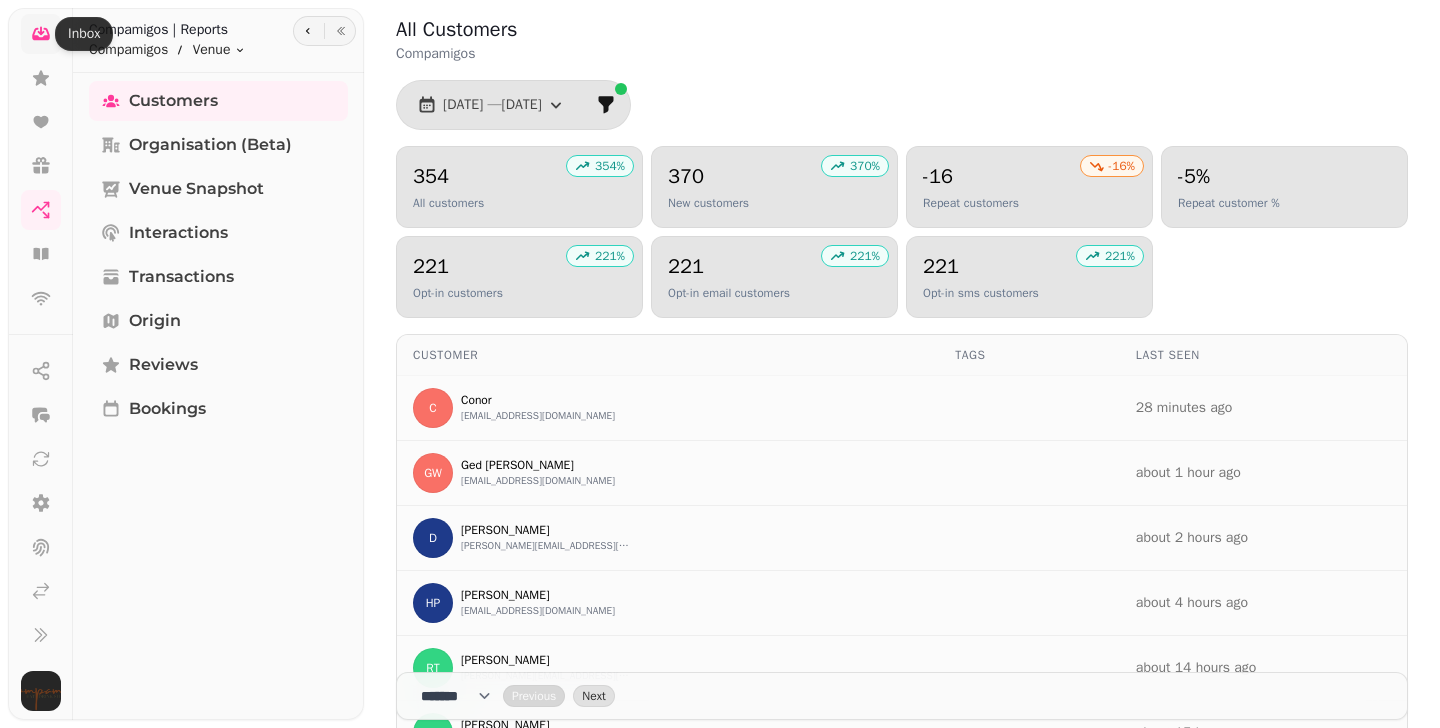 click 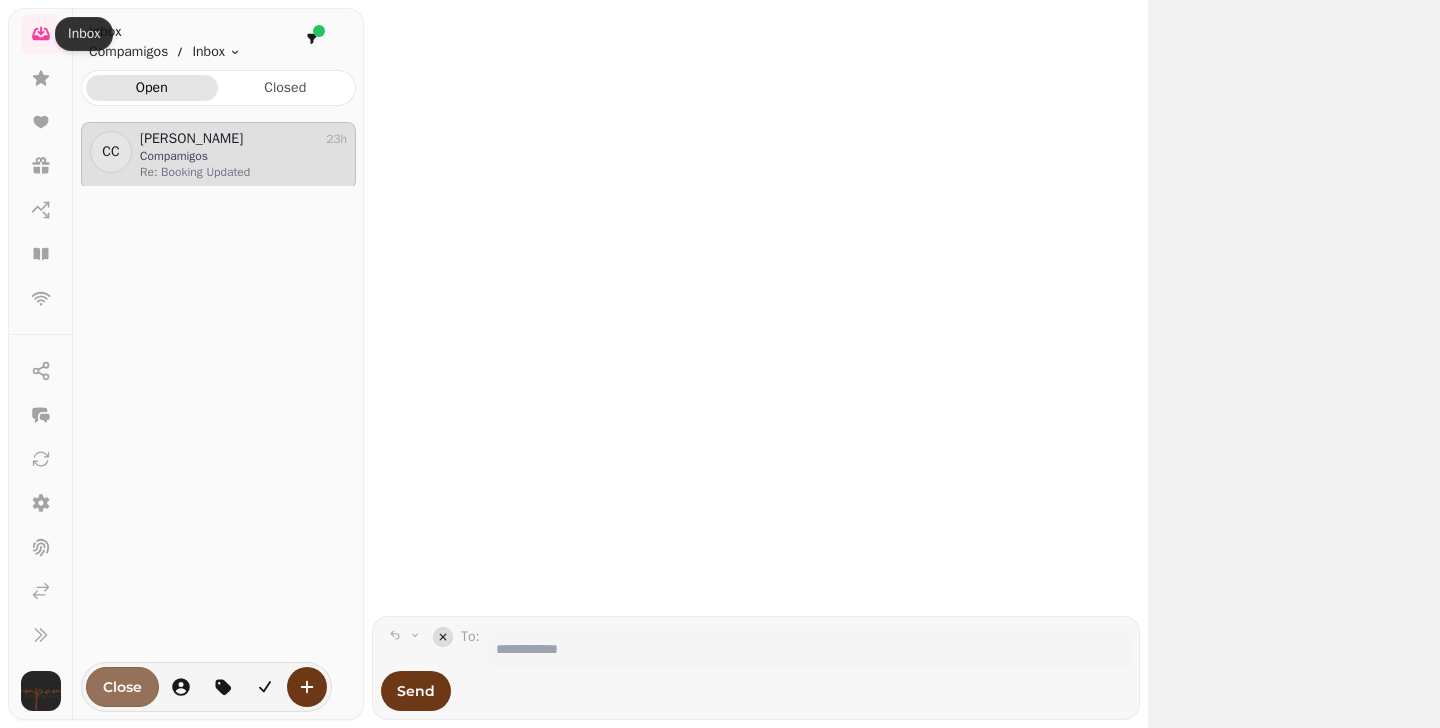 scroll, scrollTop: 574, scrollLeft: 260, axis: both 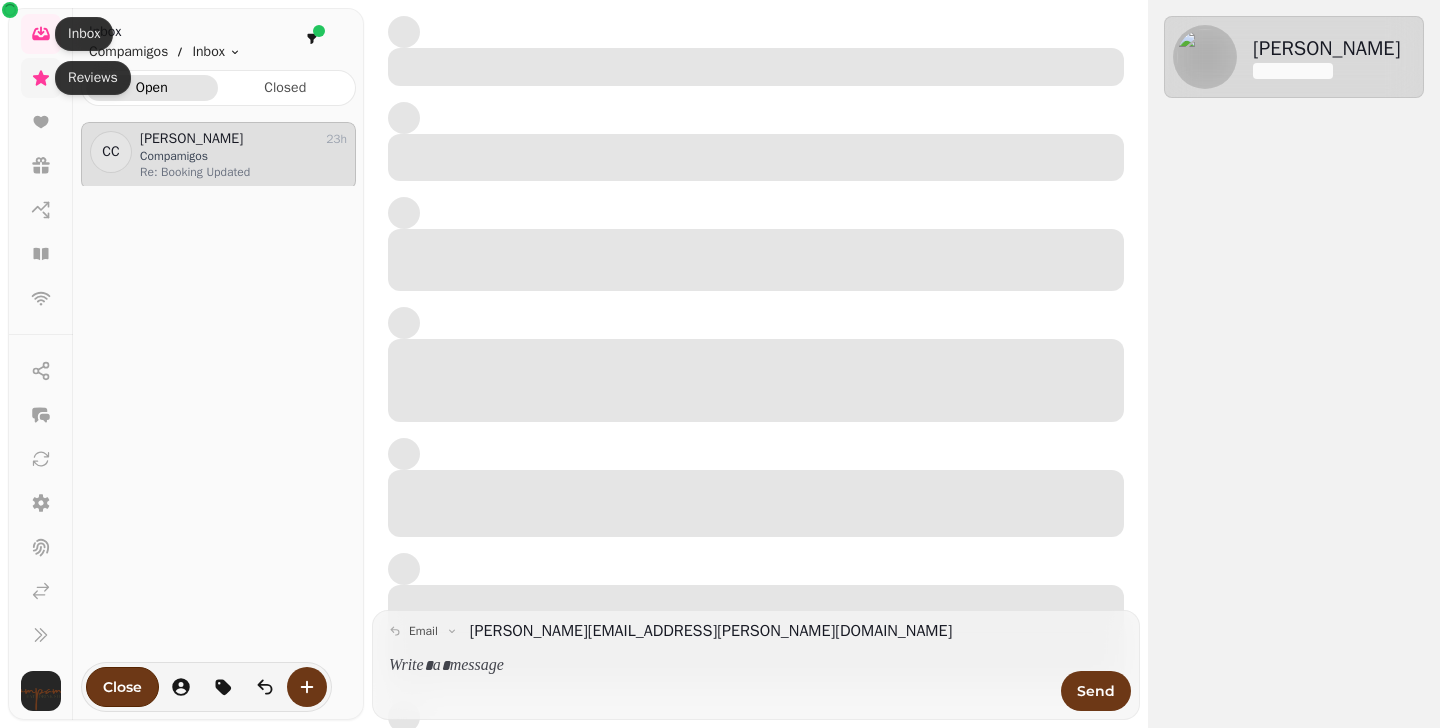click 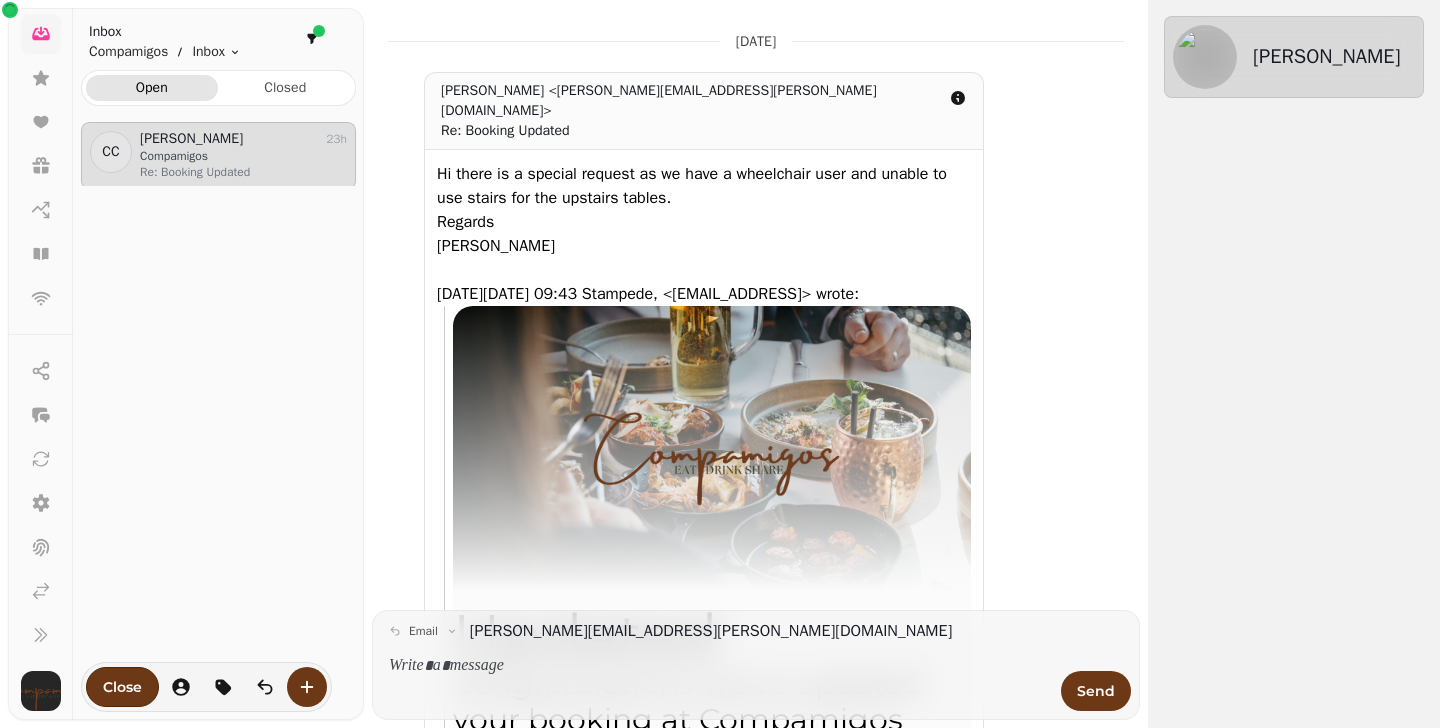 scroll, scrollTop: 574, scrollLeft: 260, axis: both 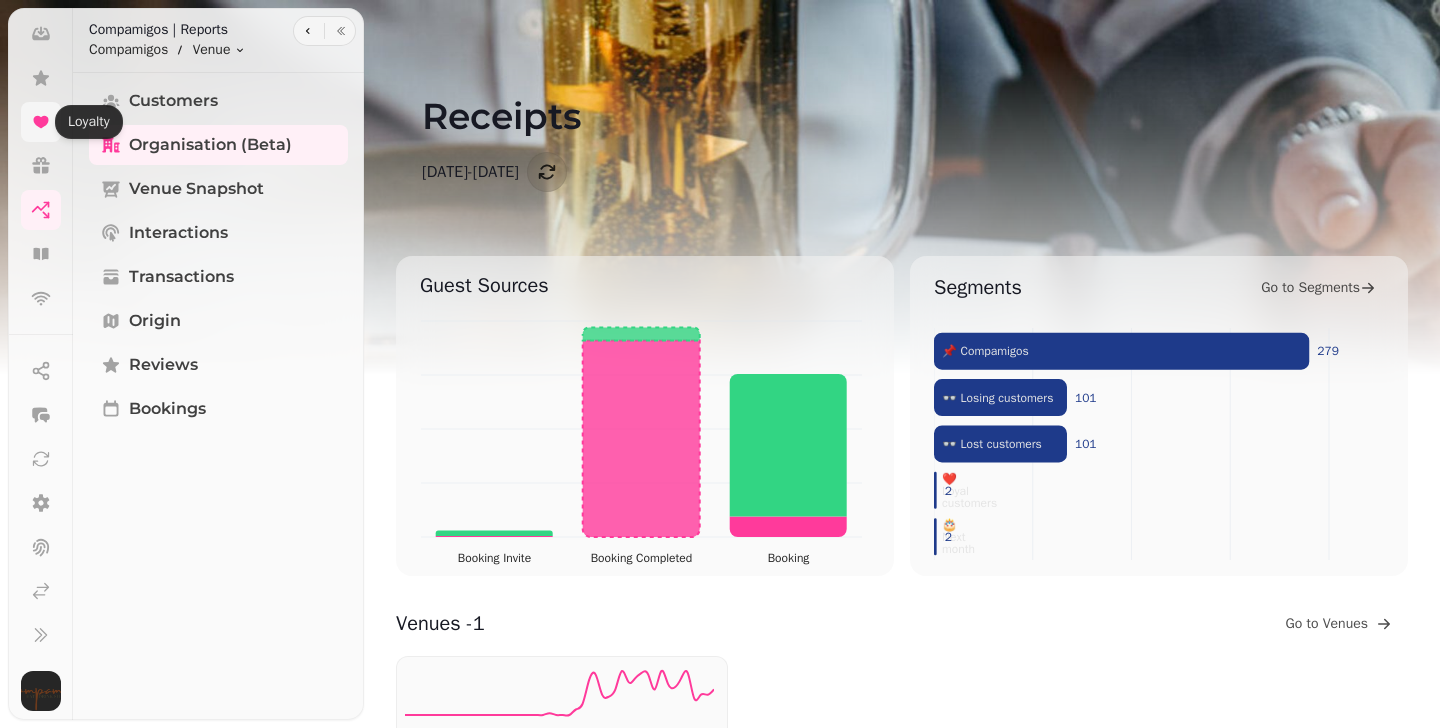 click 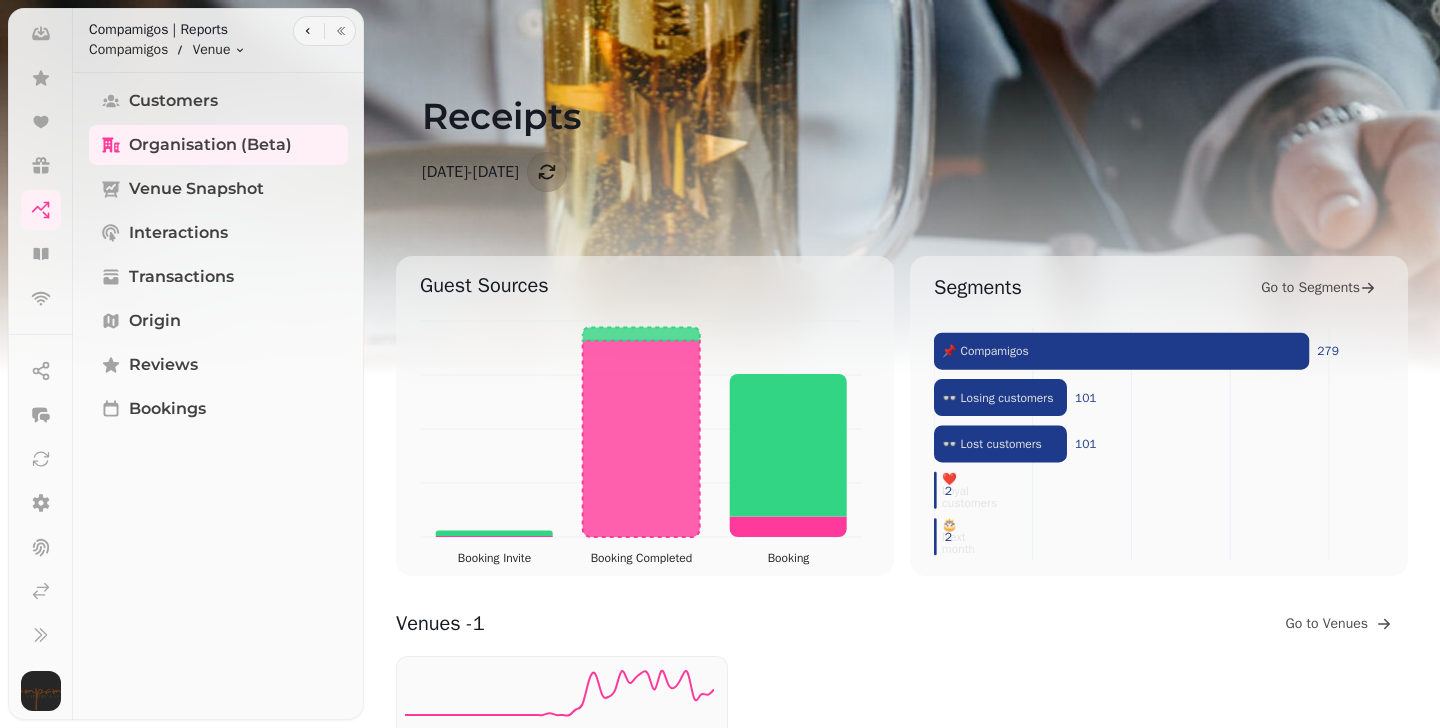 scroll, scrollTop: 0, scrollLeft: 0, axis: both 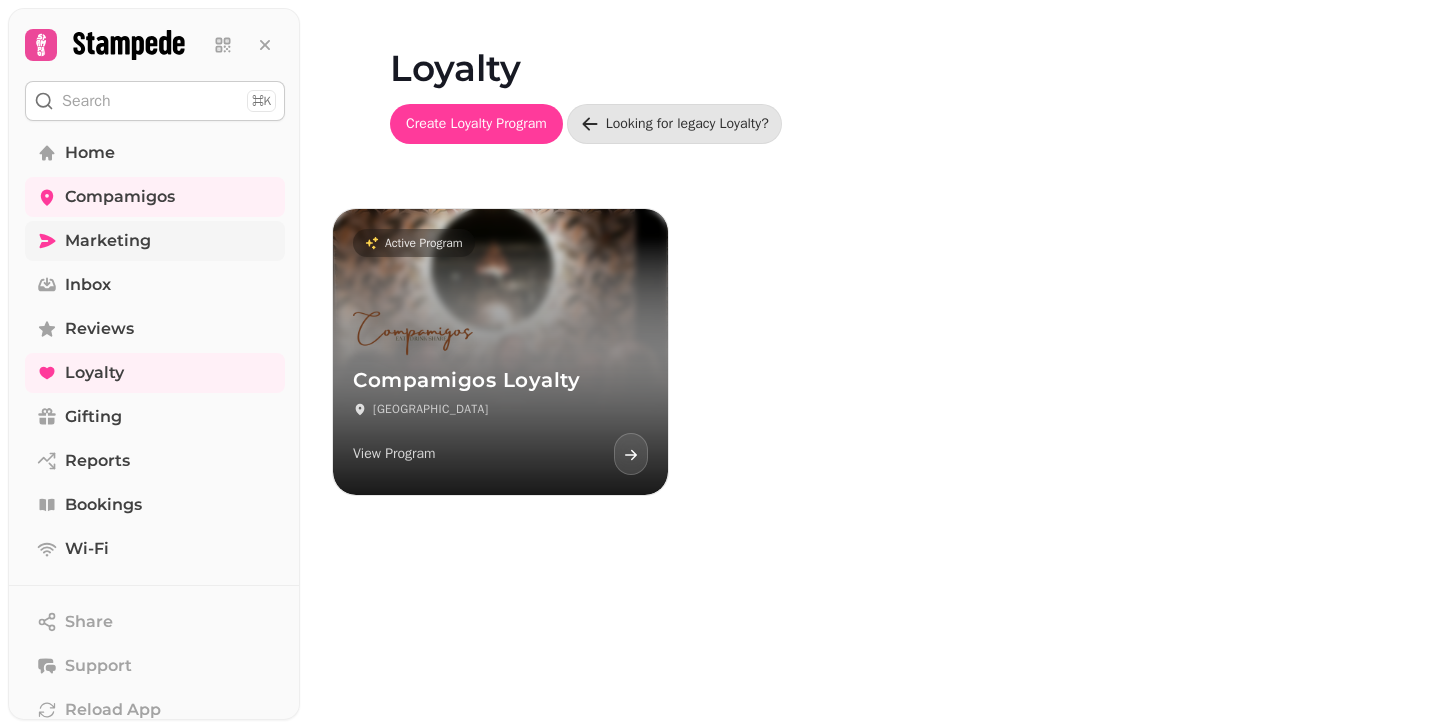 click on "Marketing" at bounding box center (155, 241) 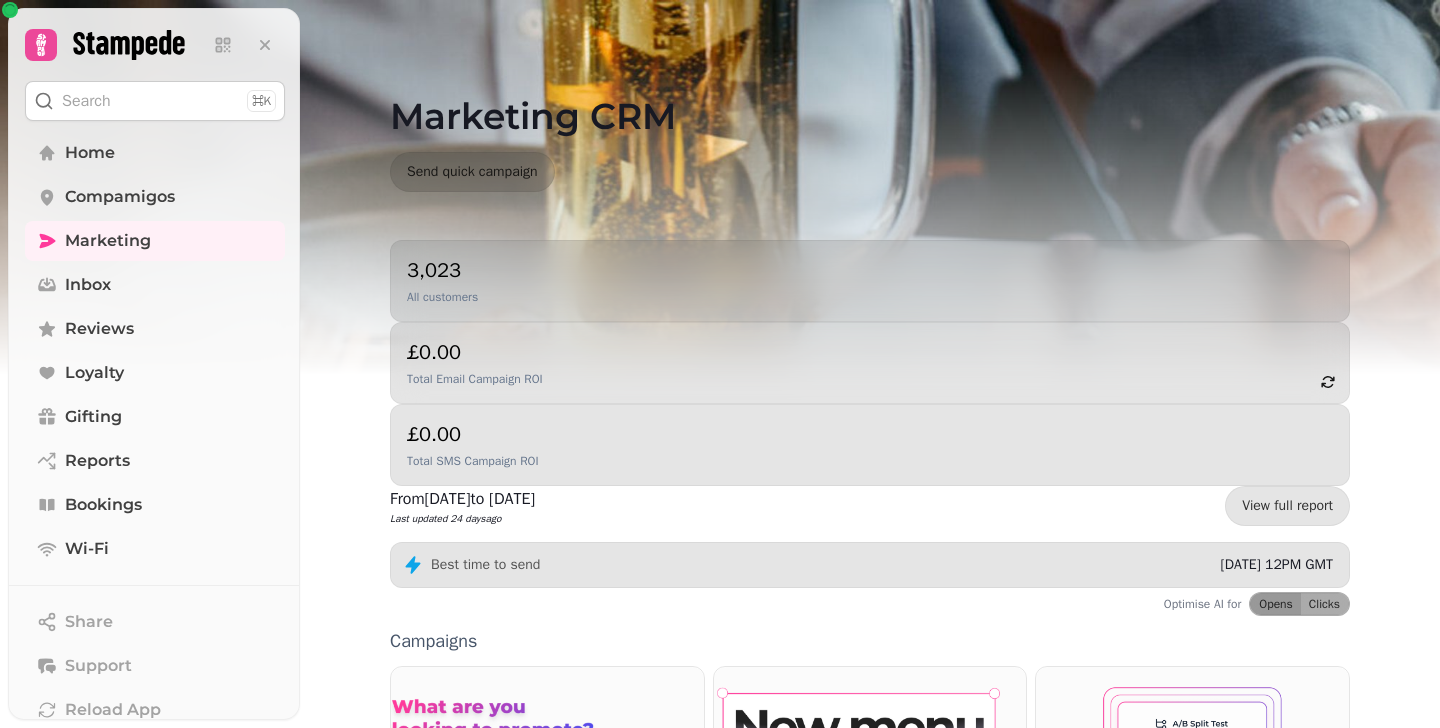 scroll, scrollTop: 520, scrollLeft: 0, axis: vertical 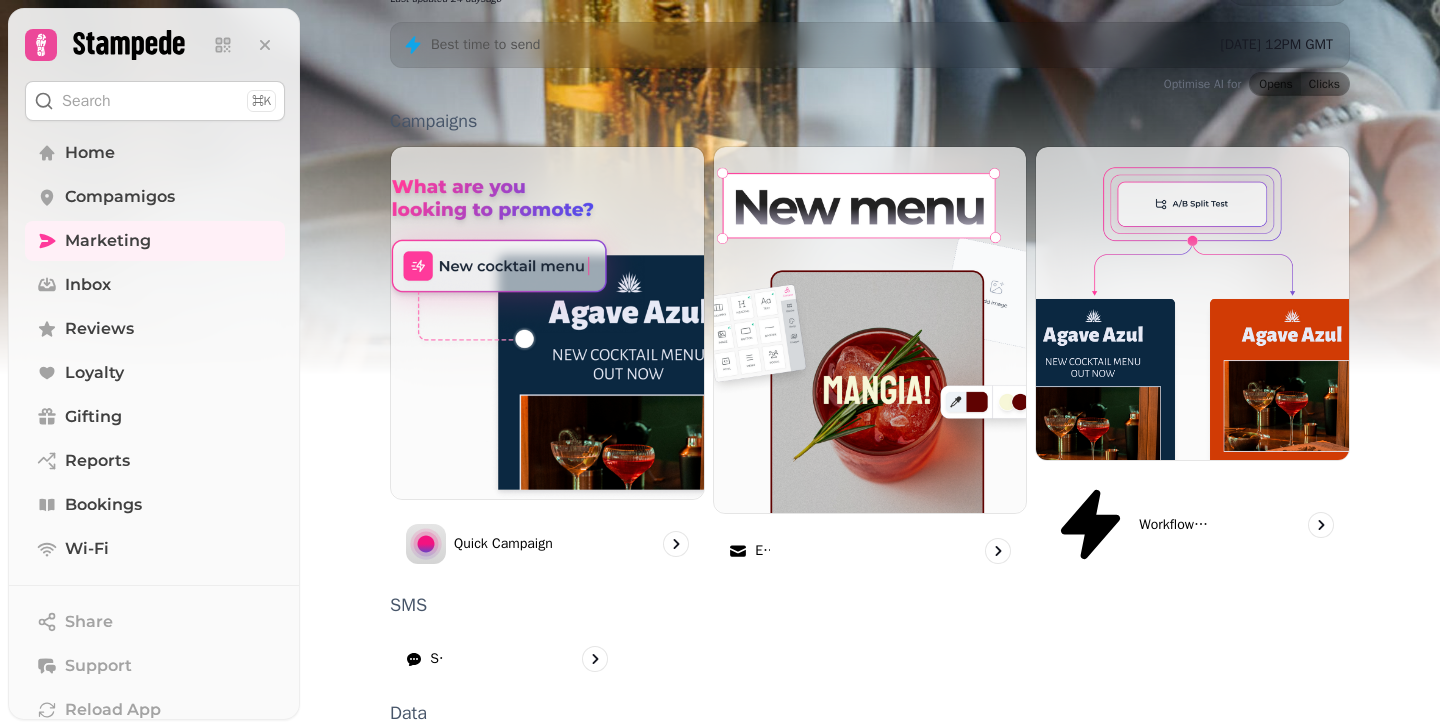 click on "Segments" at bounding box center (459, 771) 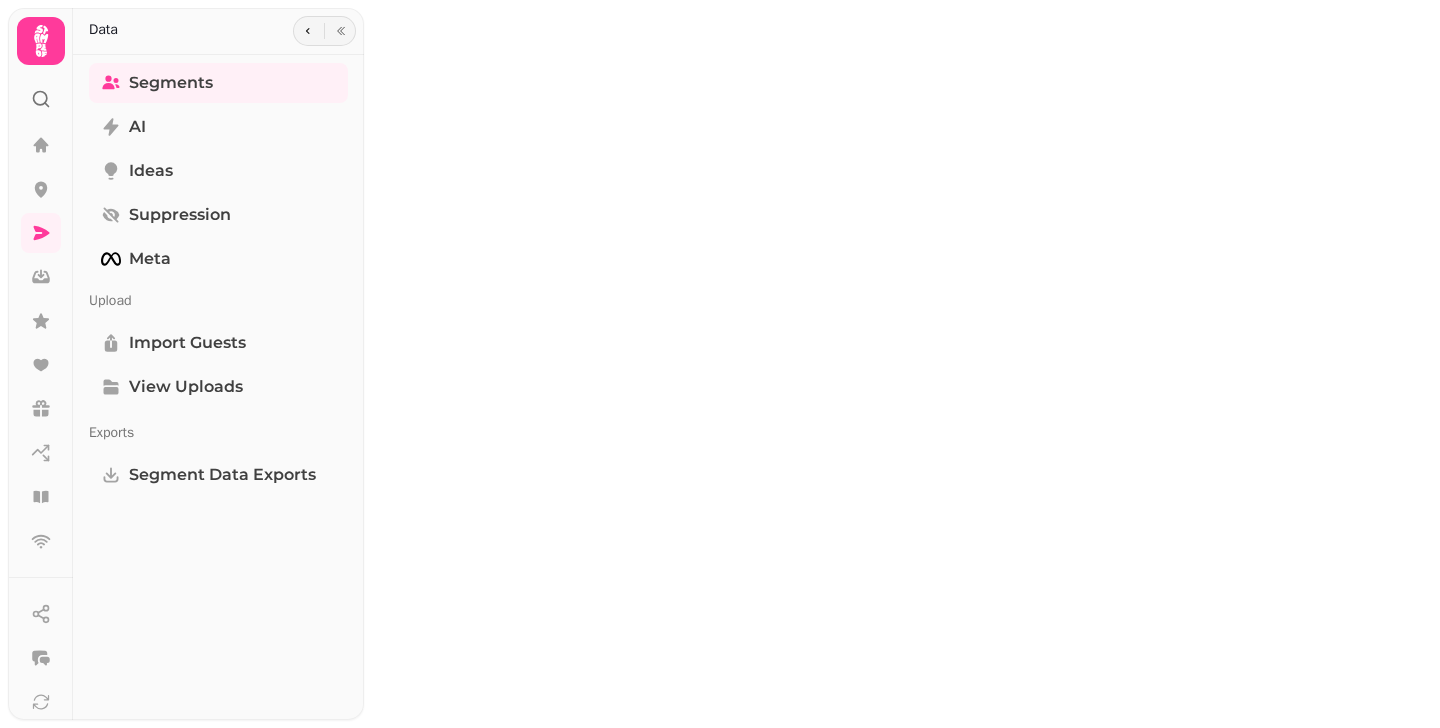scroll, scrollTop: 0, scrollLeft: 0, axis: both 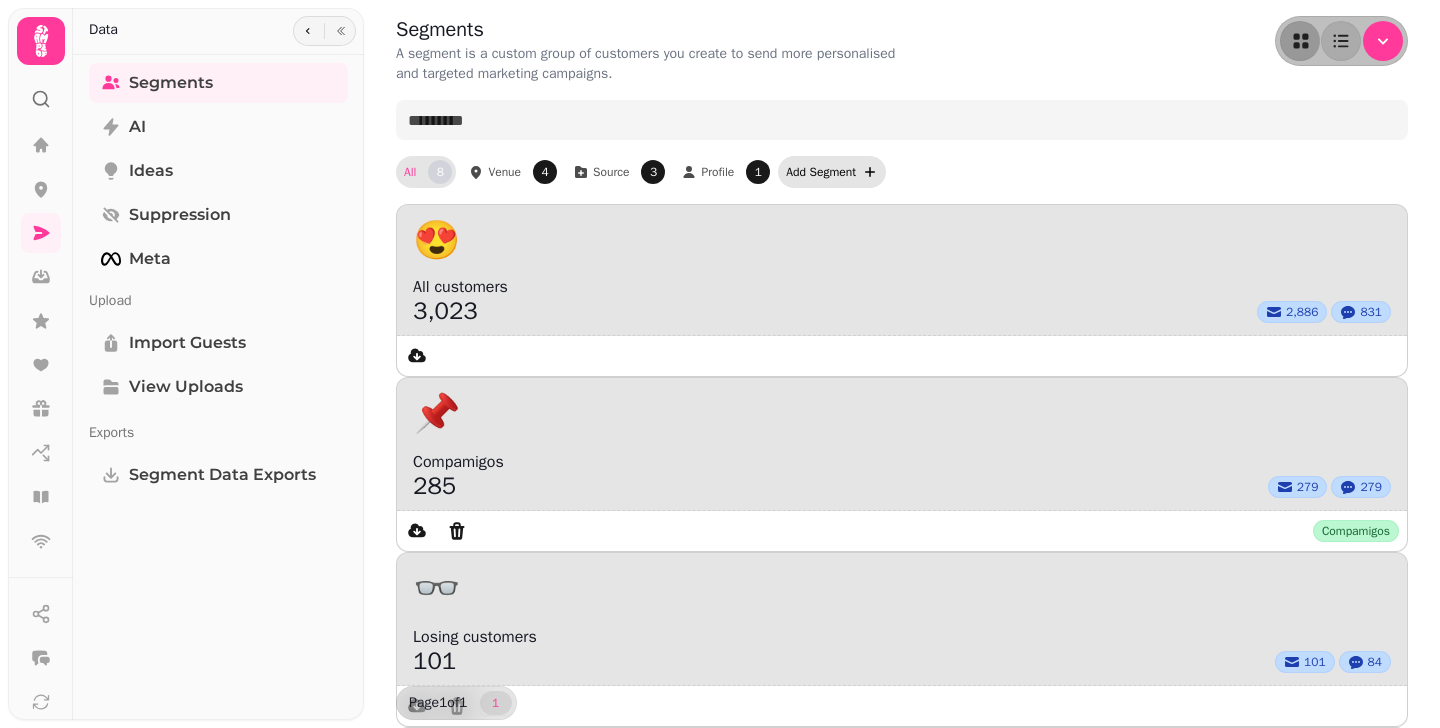 click on "Add Segment" at bounding box center (821, 172) 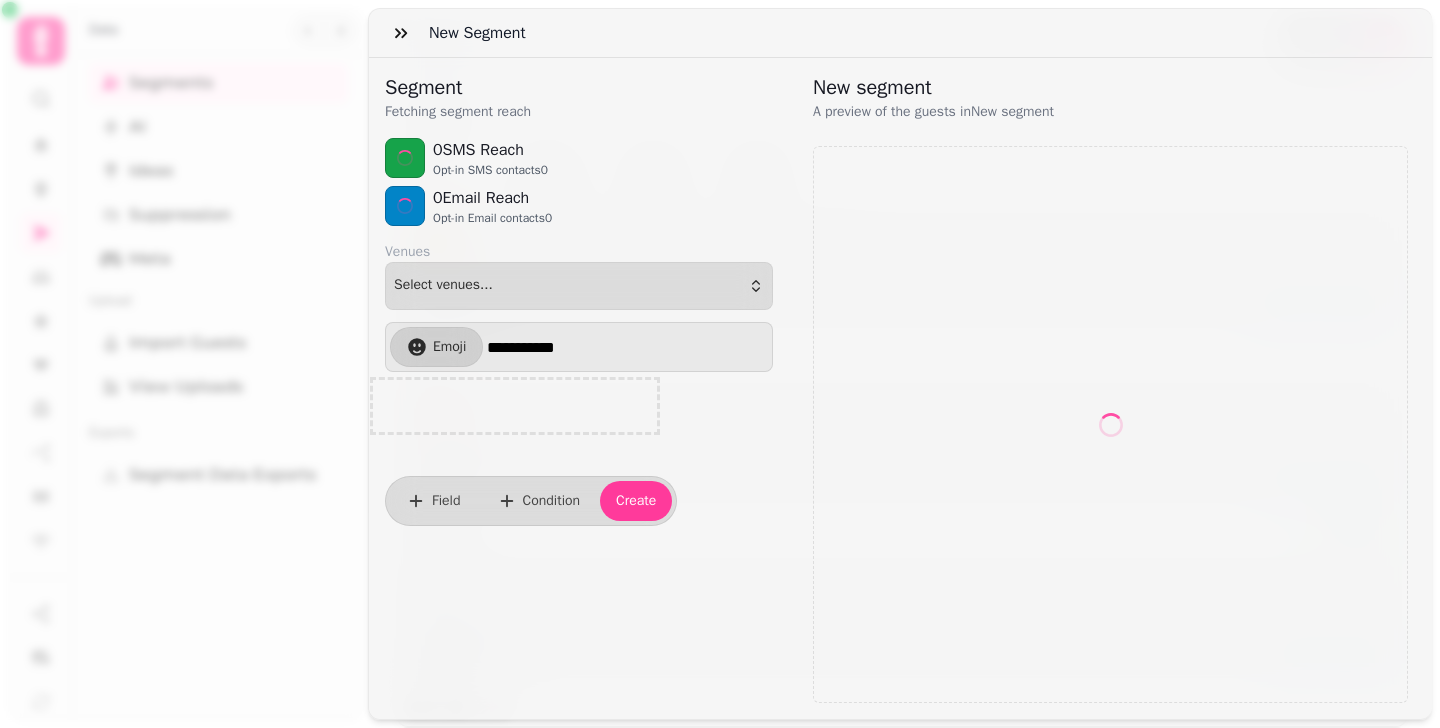 select on "**" 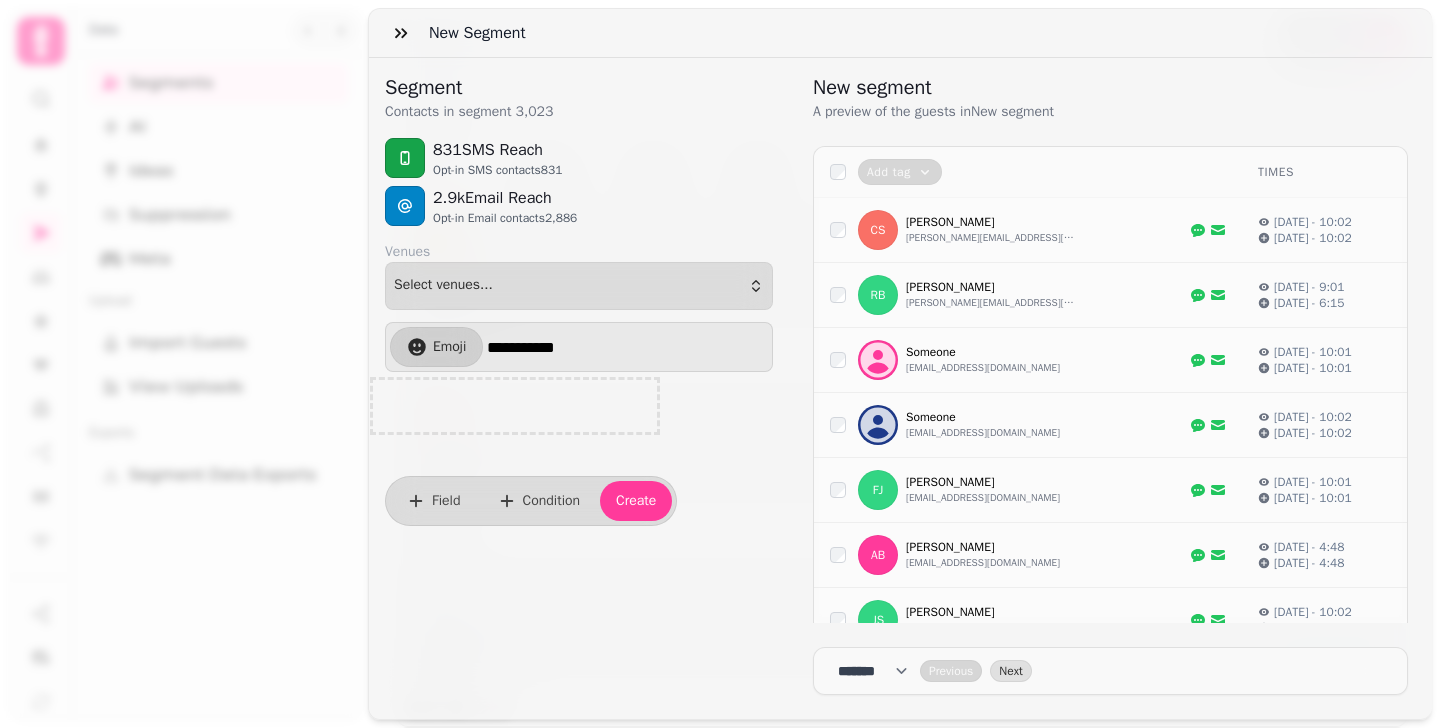 click on "**********" at bounding box center (720, 380) 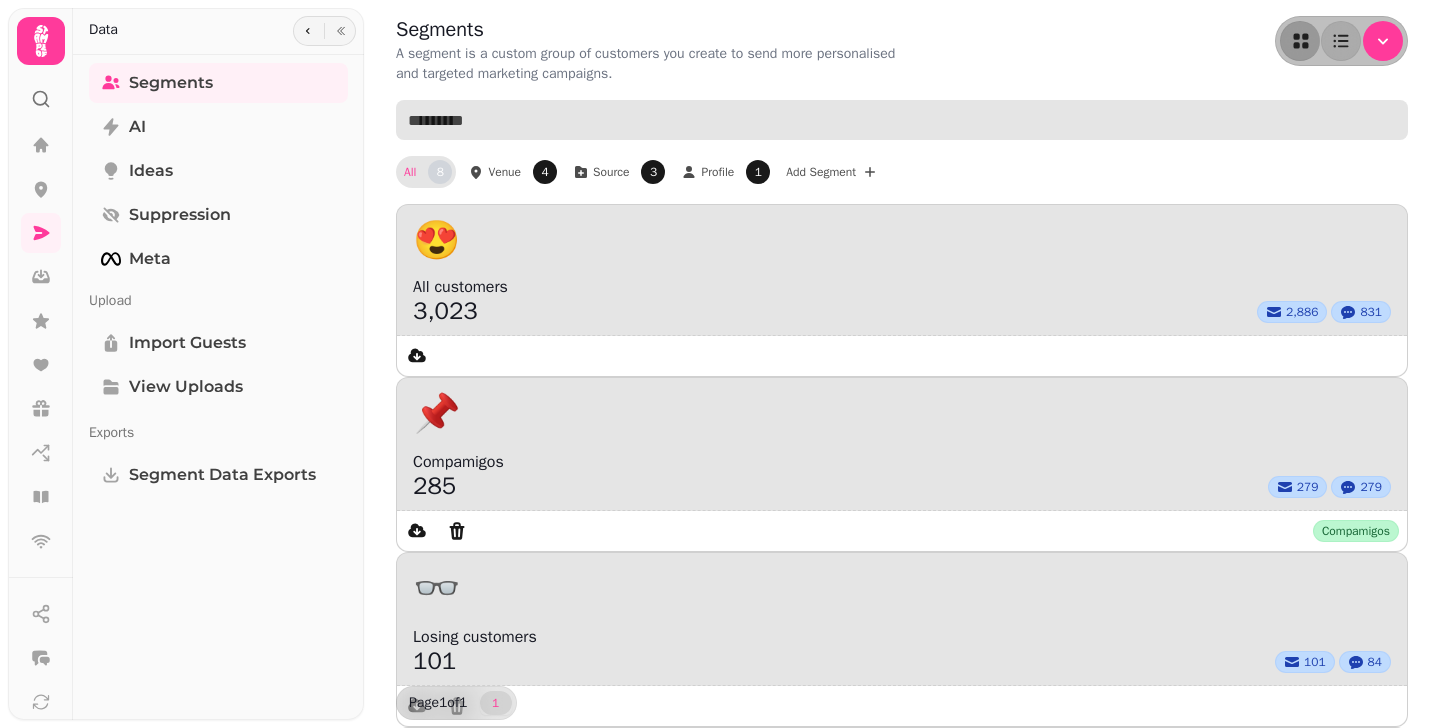 click at bounding box center [902, 120] 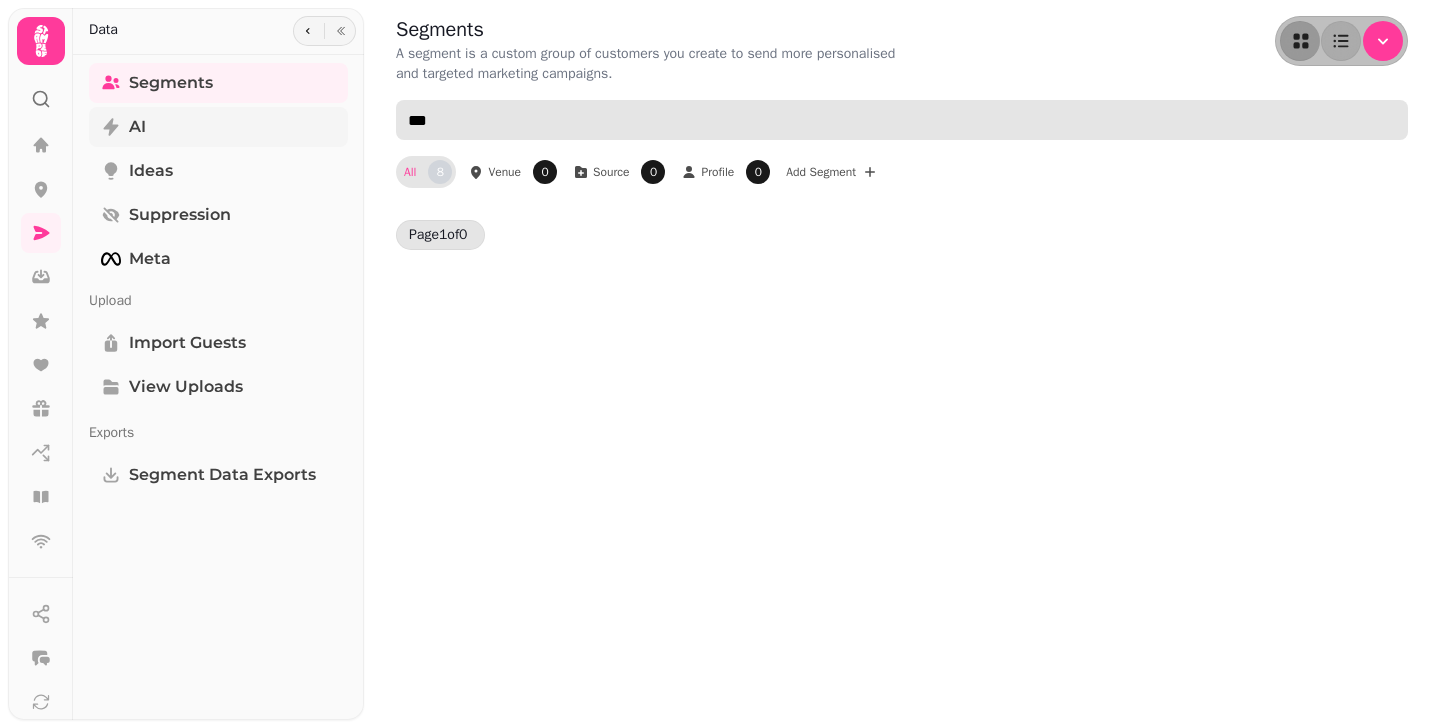 type on "***" 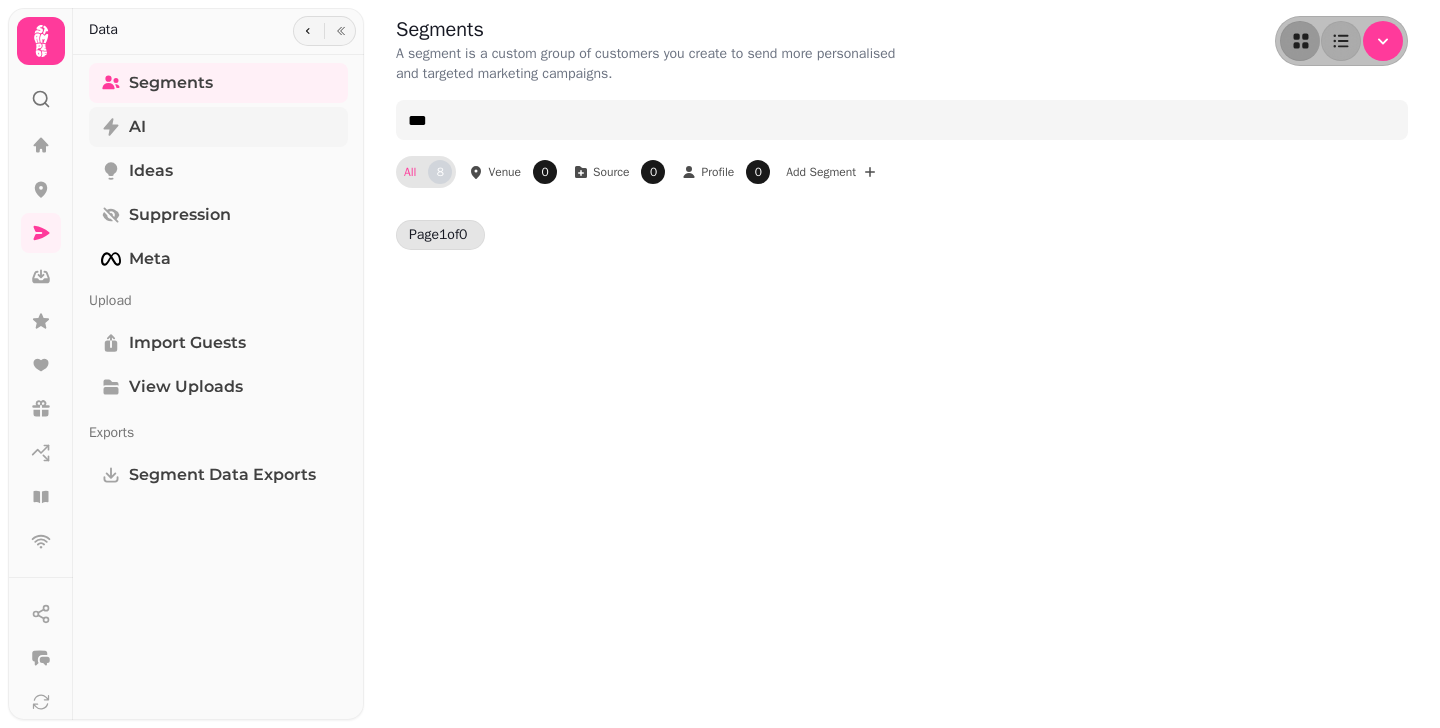 click on "AI" at bounding box center [218, 127] 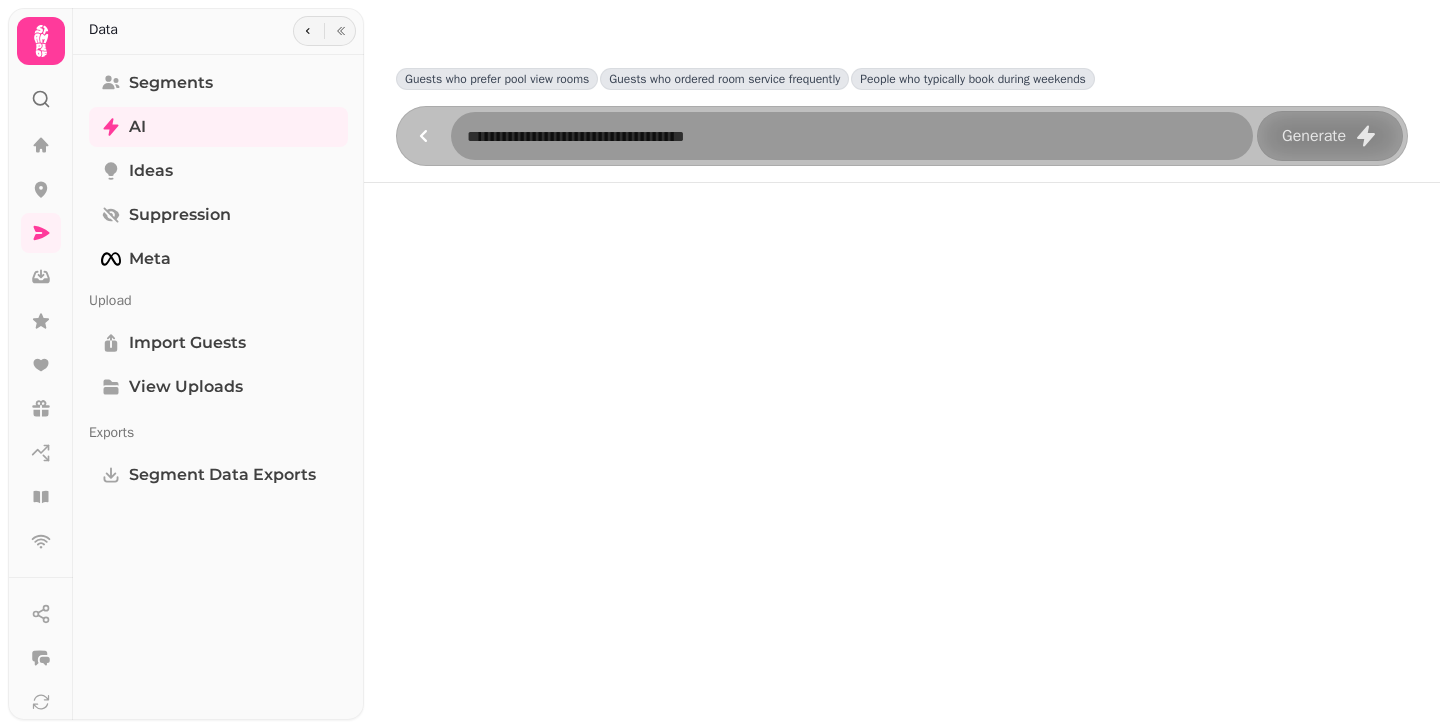 click at bounding box center (852, 136) 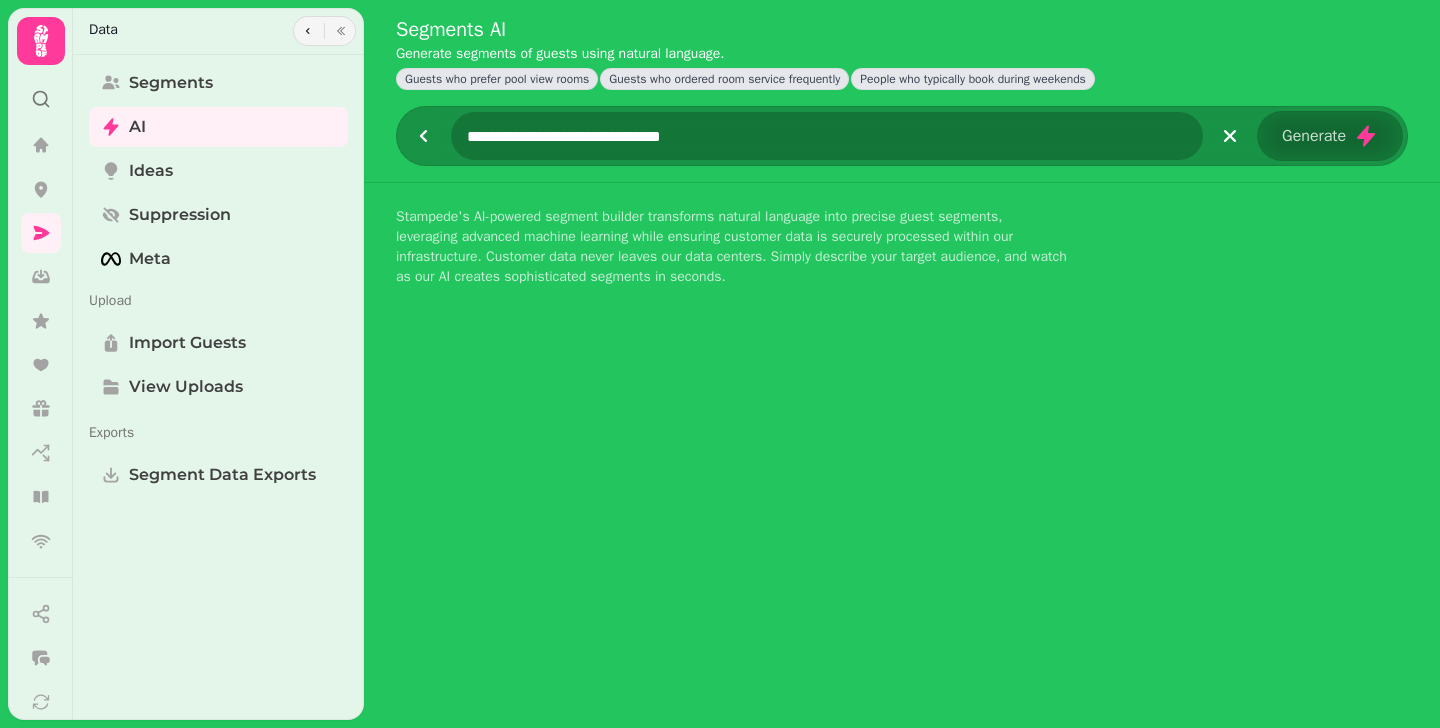 click on "**********" at bounding box center (827, 136) 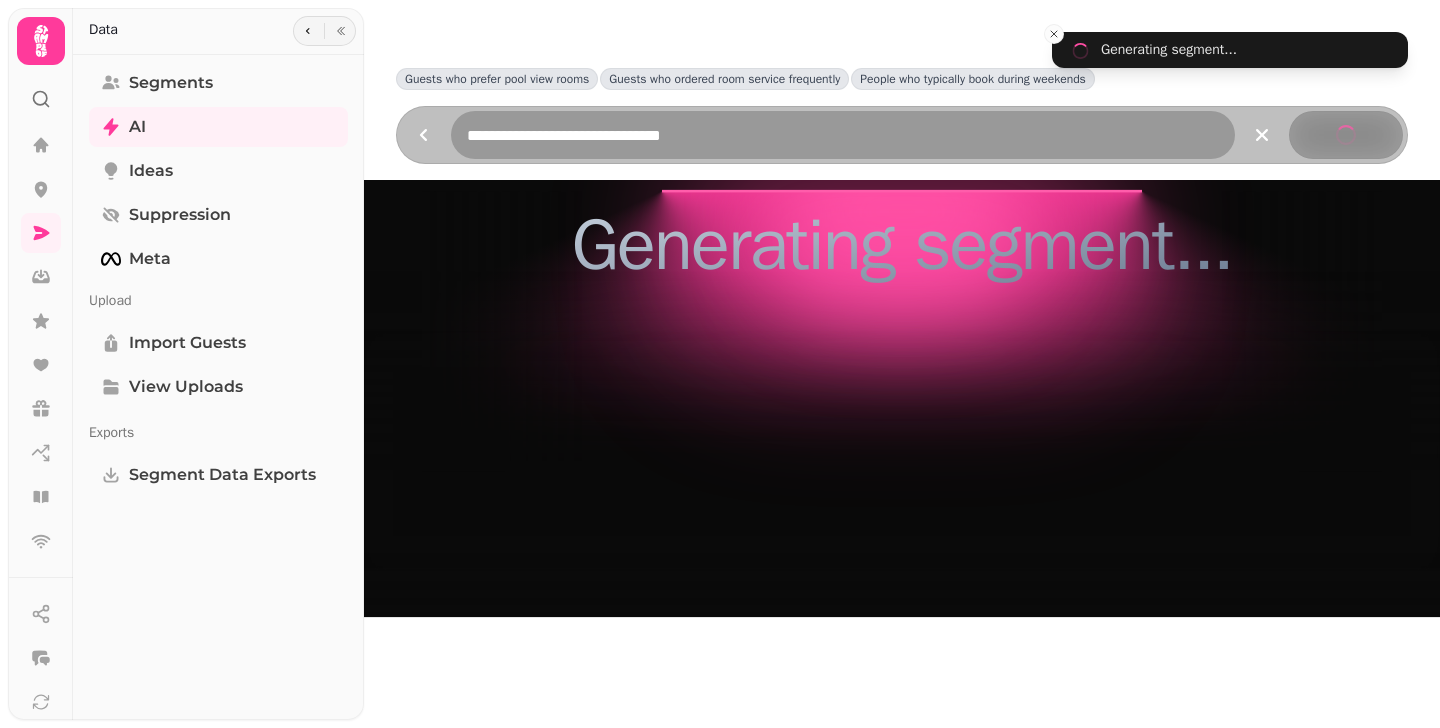 scroll, scrollTop: 10, scrollLeft: 0, axis: vertical 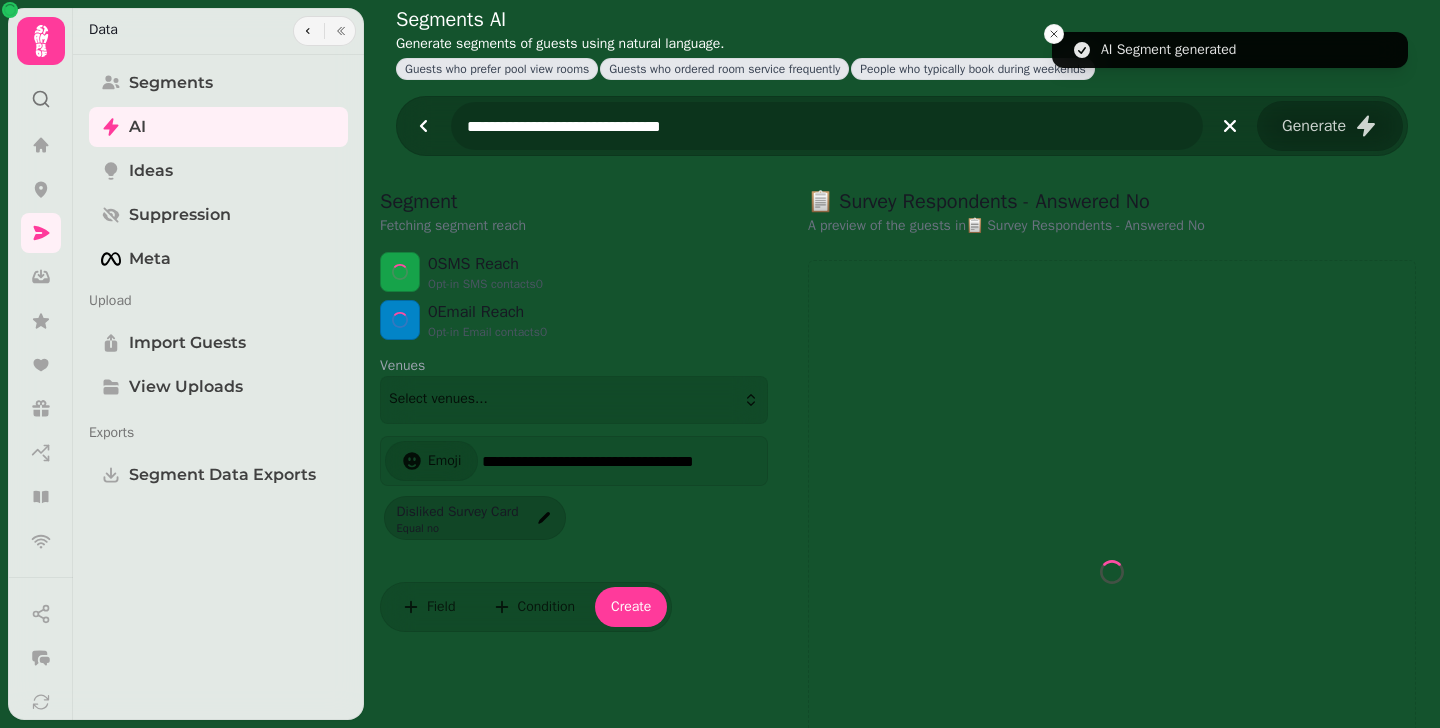 select on "**" 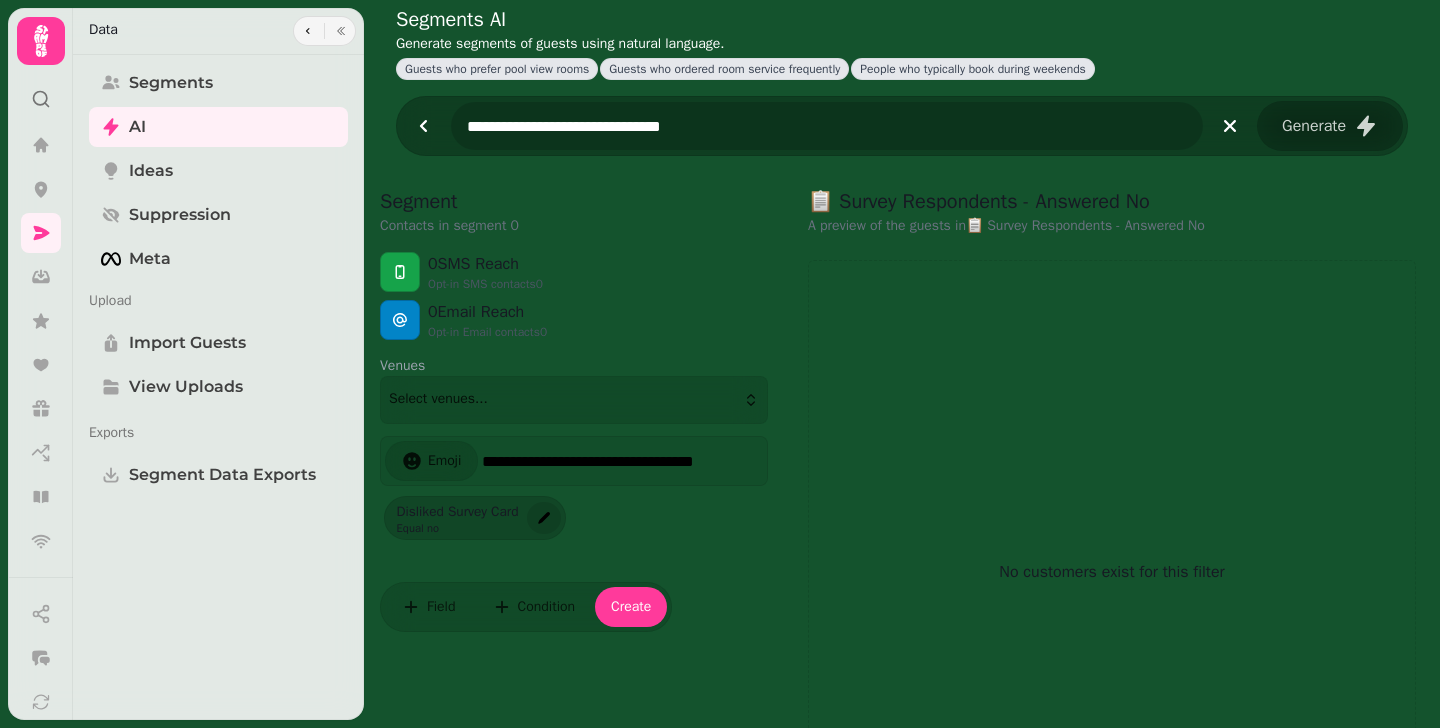 click 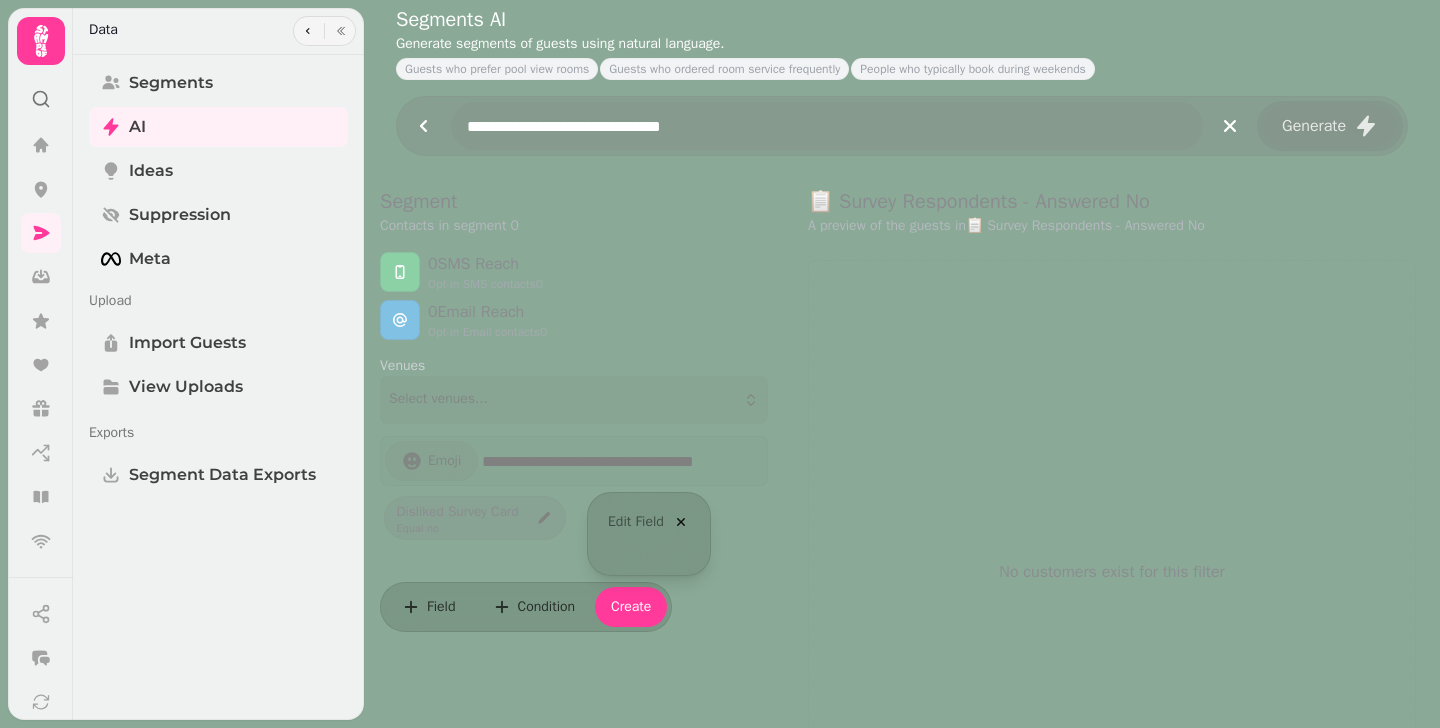 select on "**********" 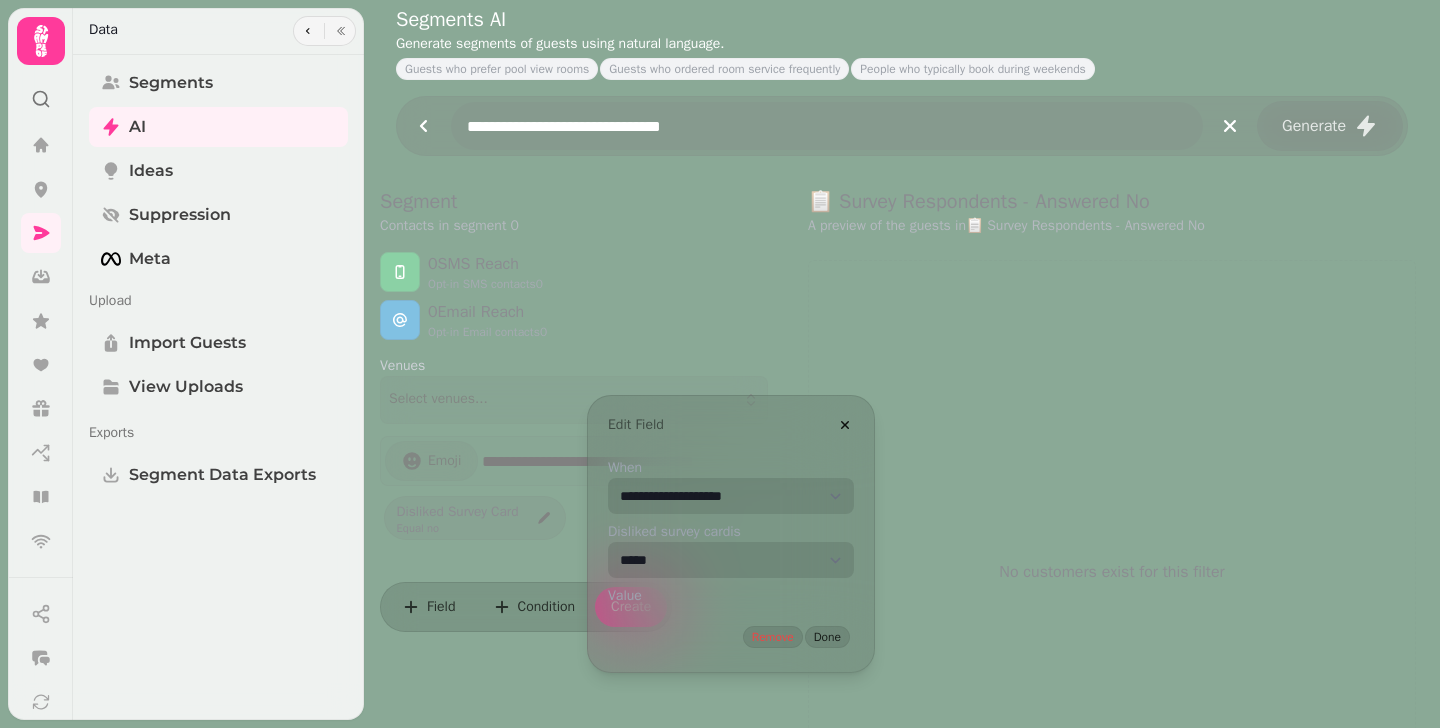 click on "**********" at bounding box center [731, 496] 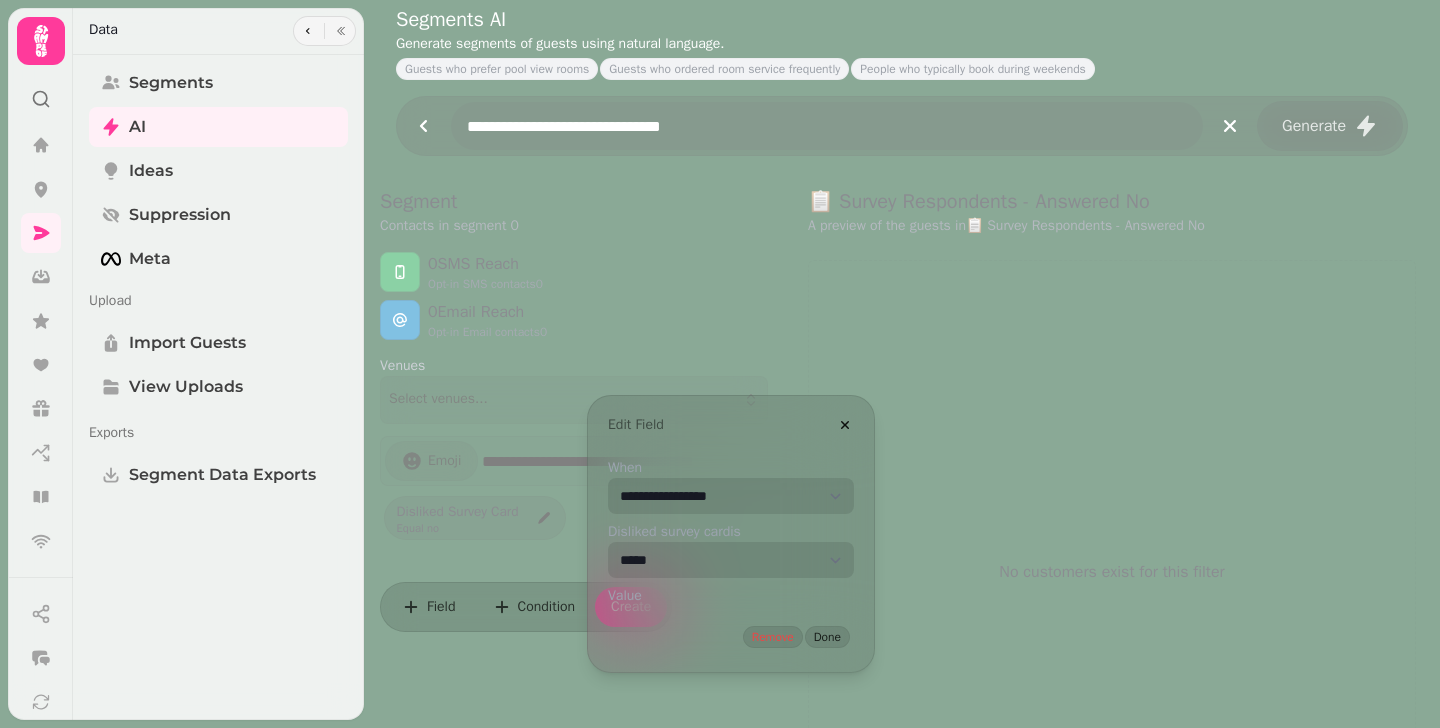select on "**********" 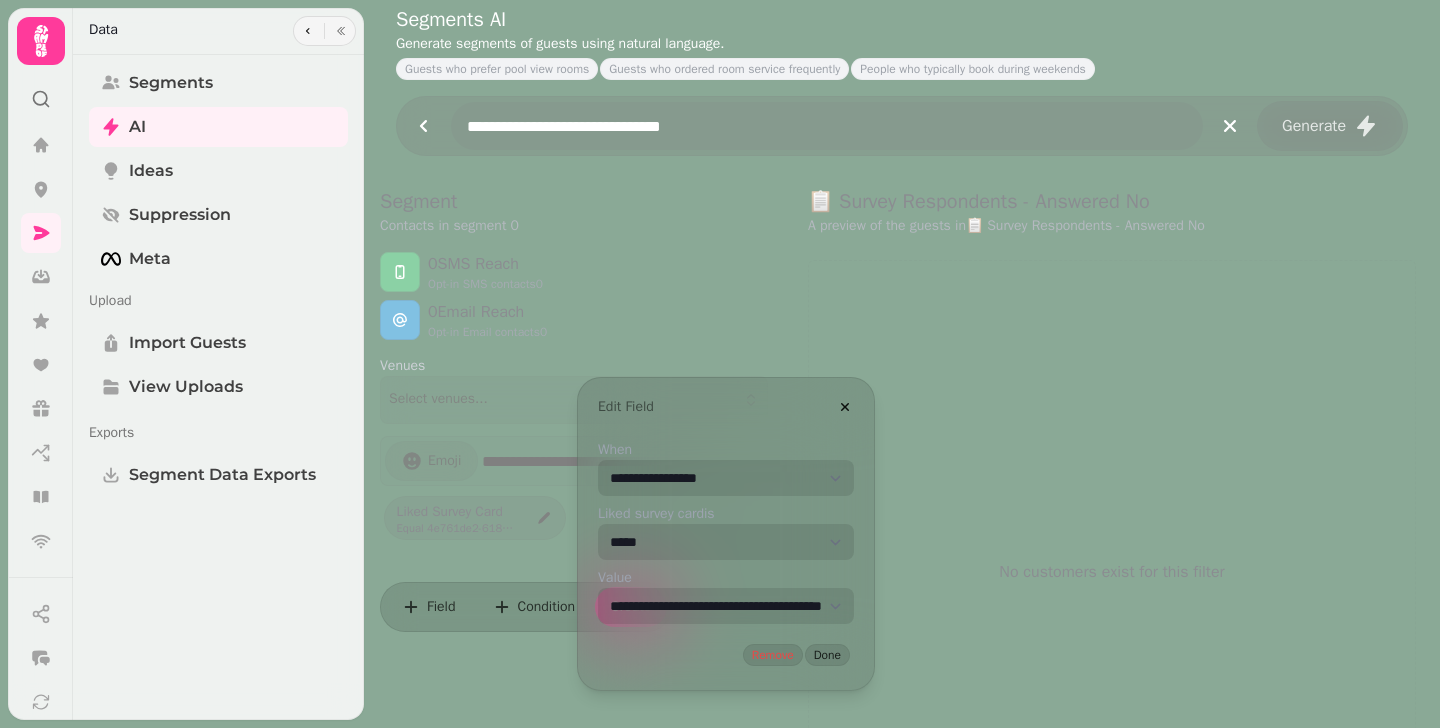 click on "**********" at bounding box center (726, 606) 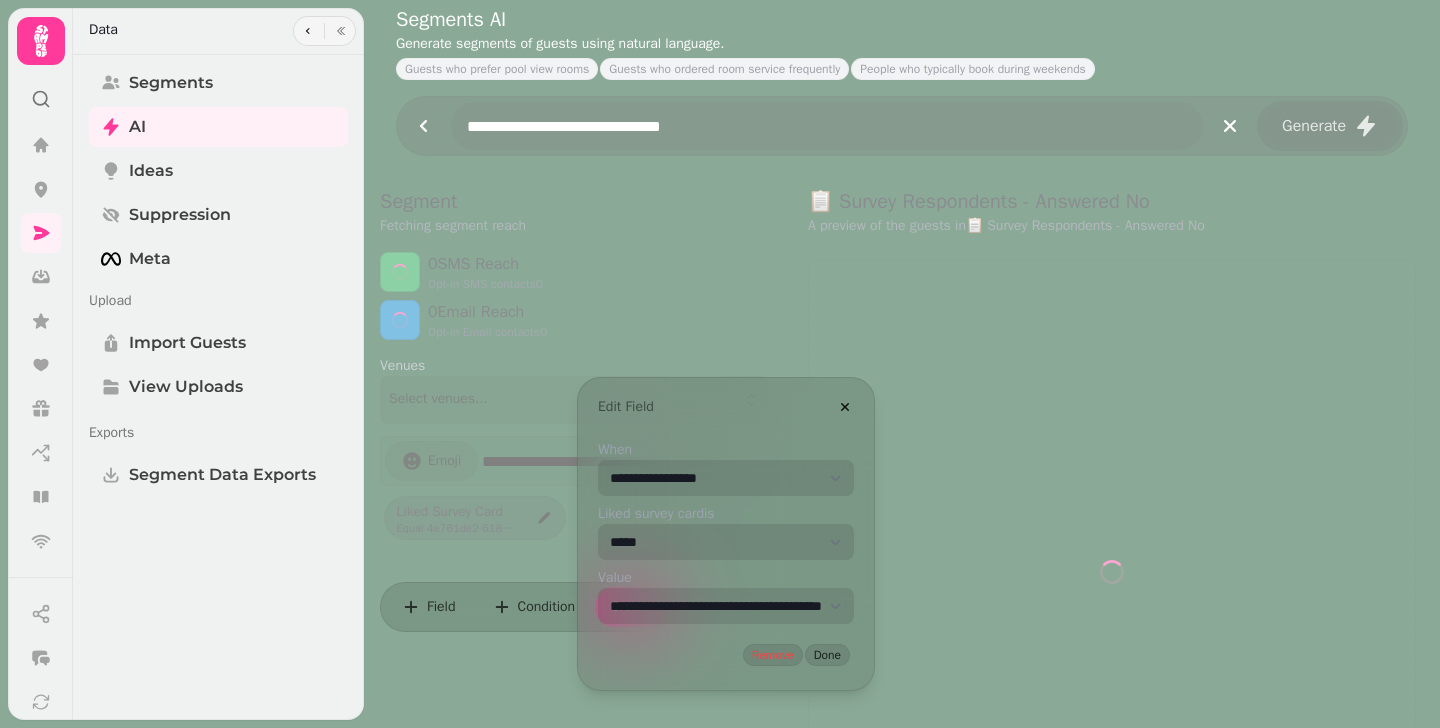 select on "**" 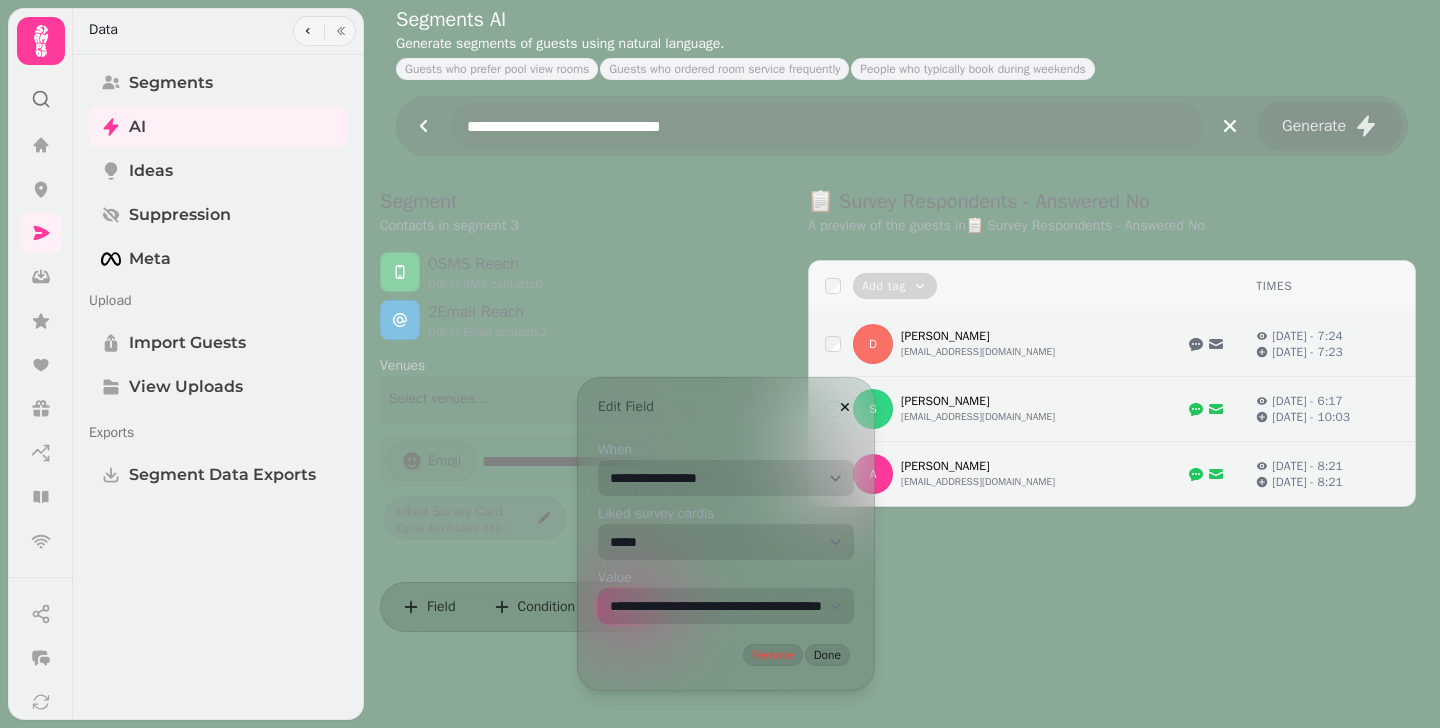 select on "**********" 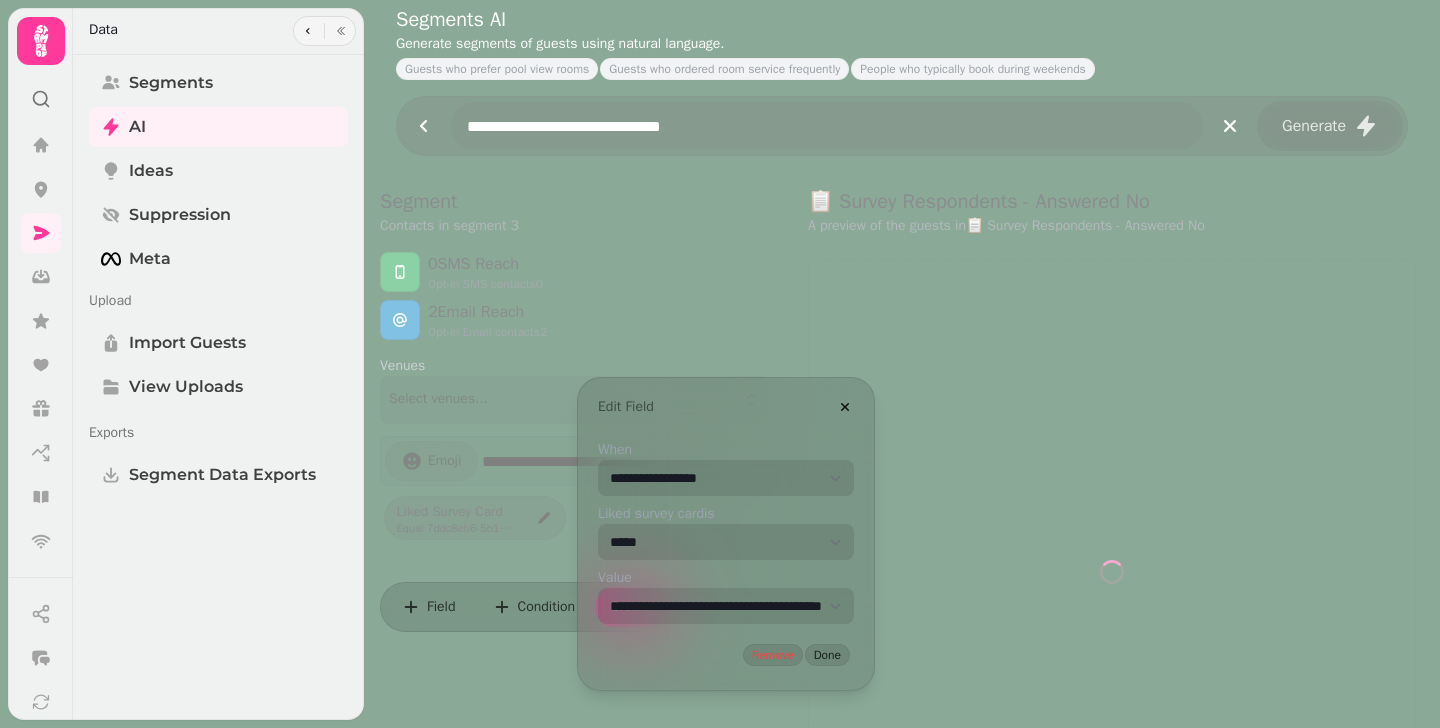 select on "**" 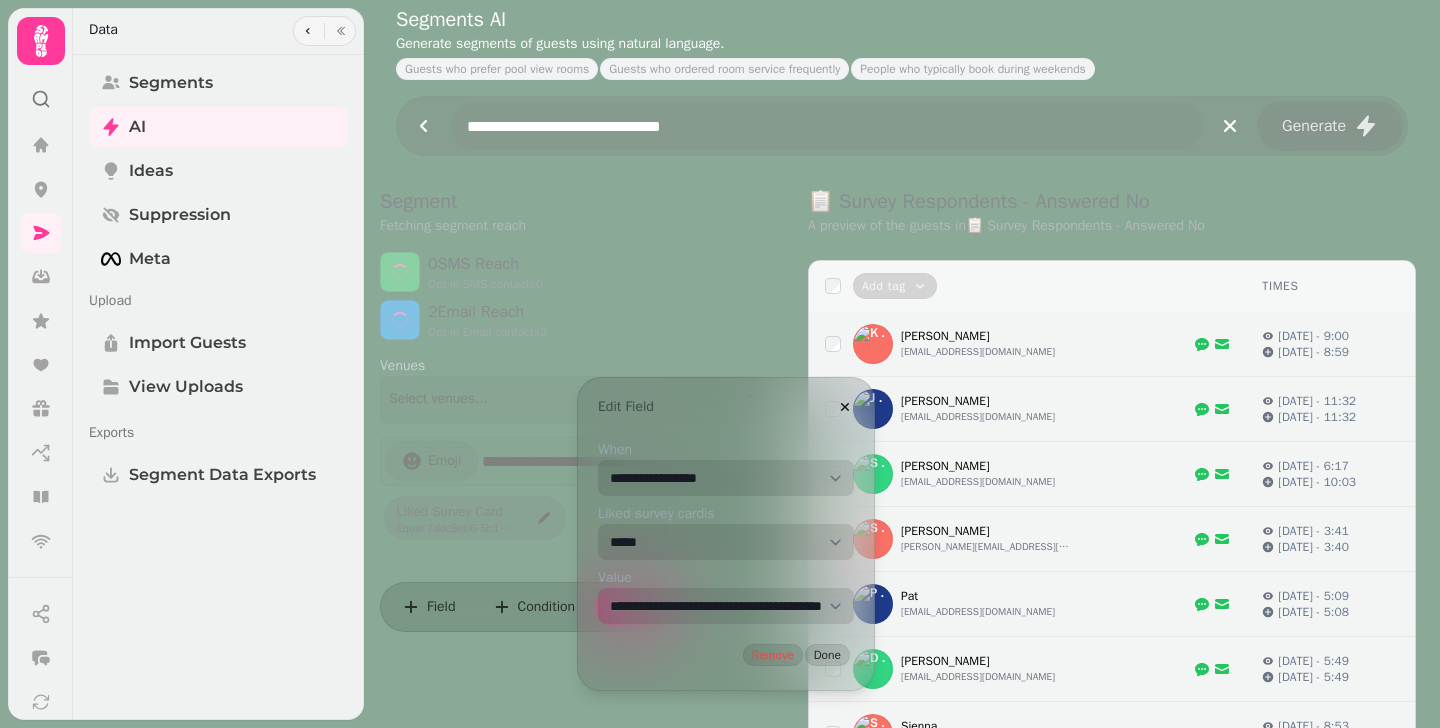 click on "**********" at bounding box center (726, 478) 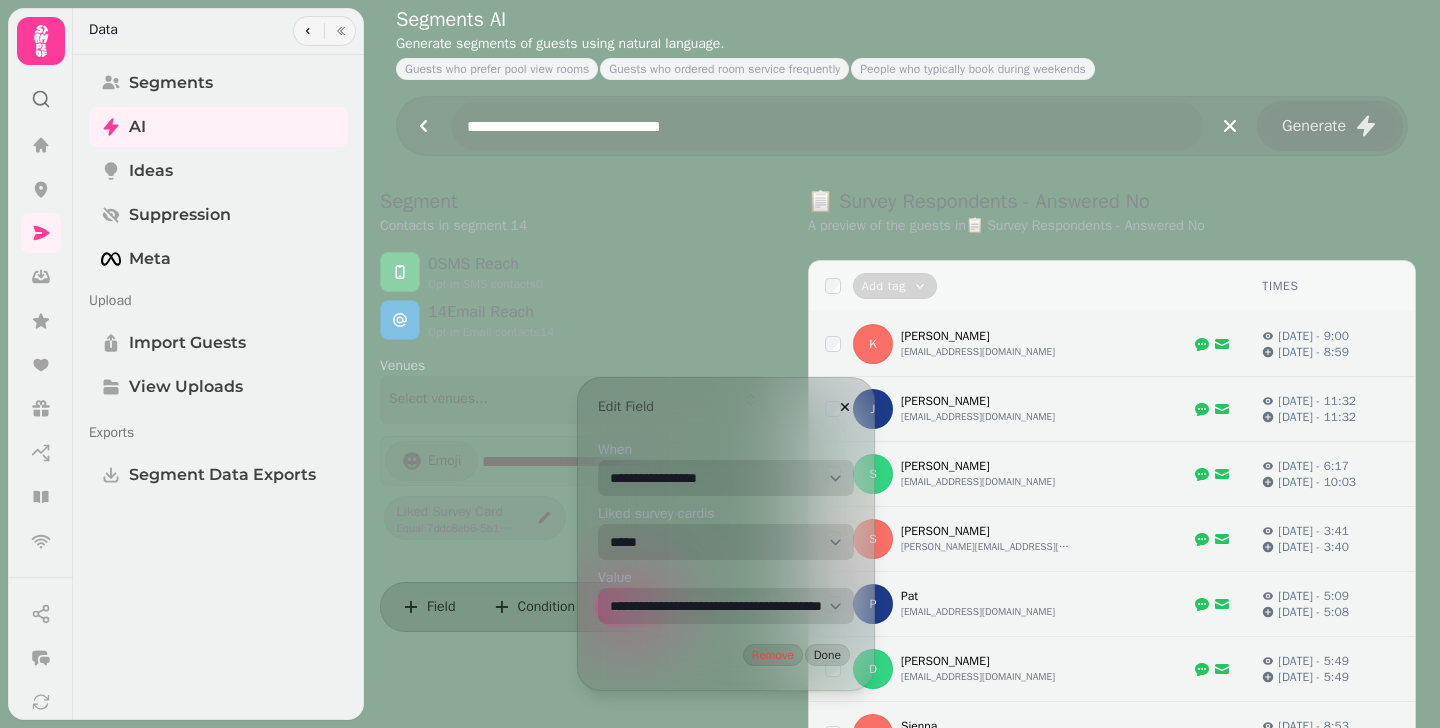 select on "**********" 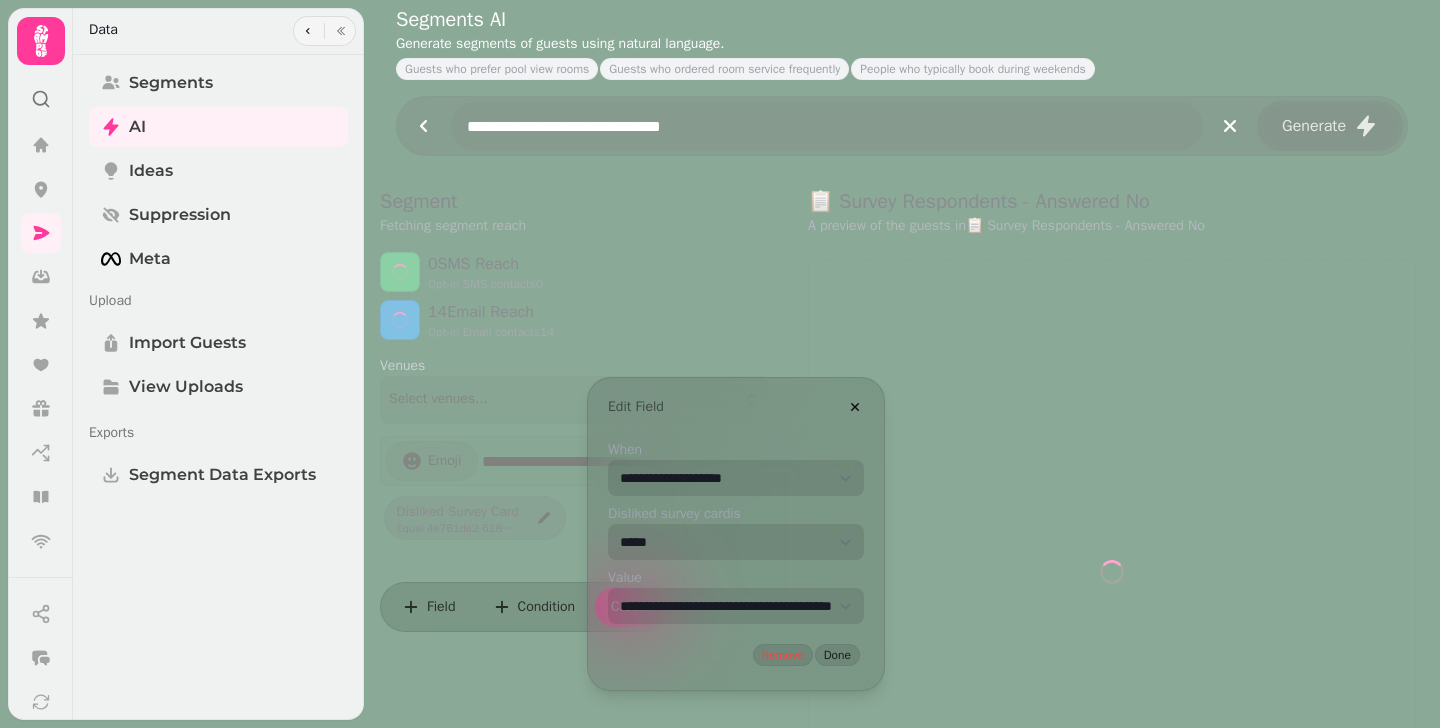 click on "**********" at bounding box center [736, 478] 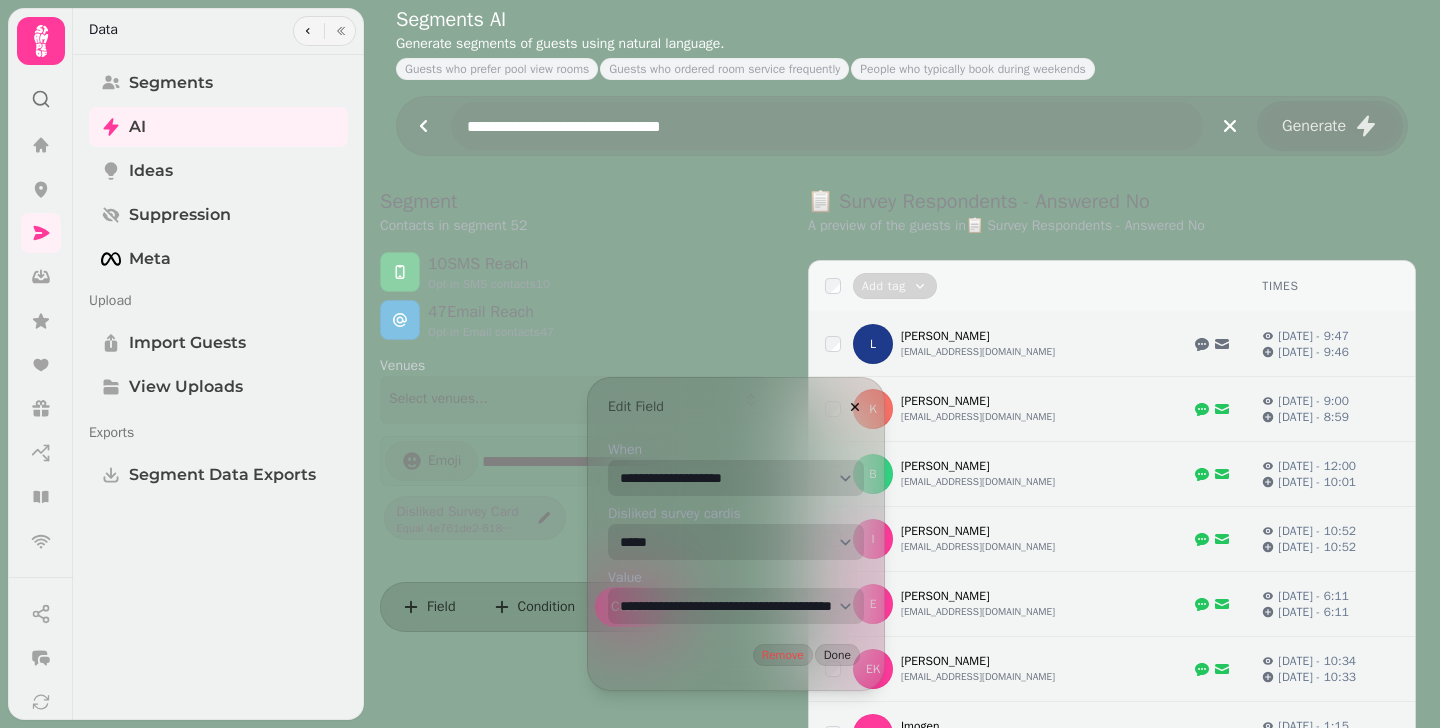 click on "**********" at bounding box center [736, 606] 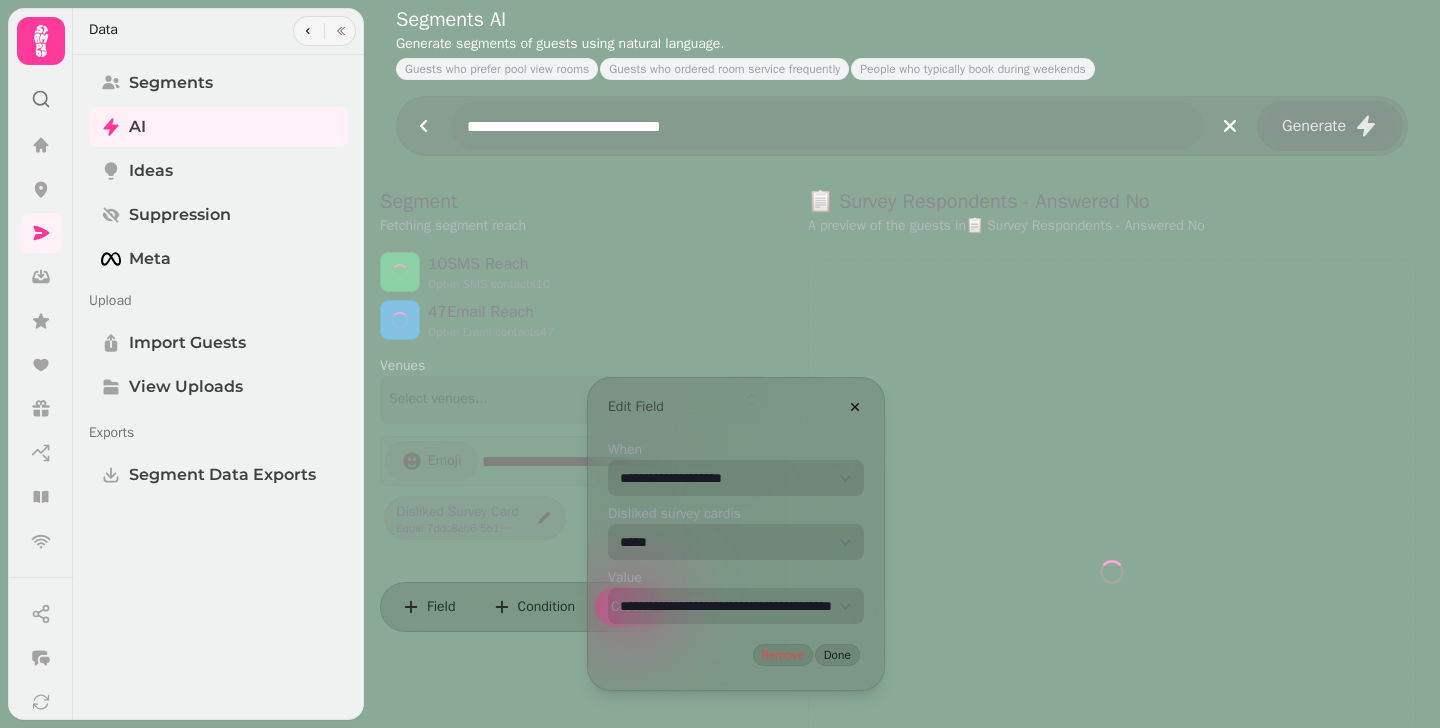 select on "**" 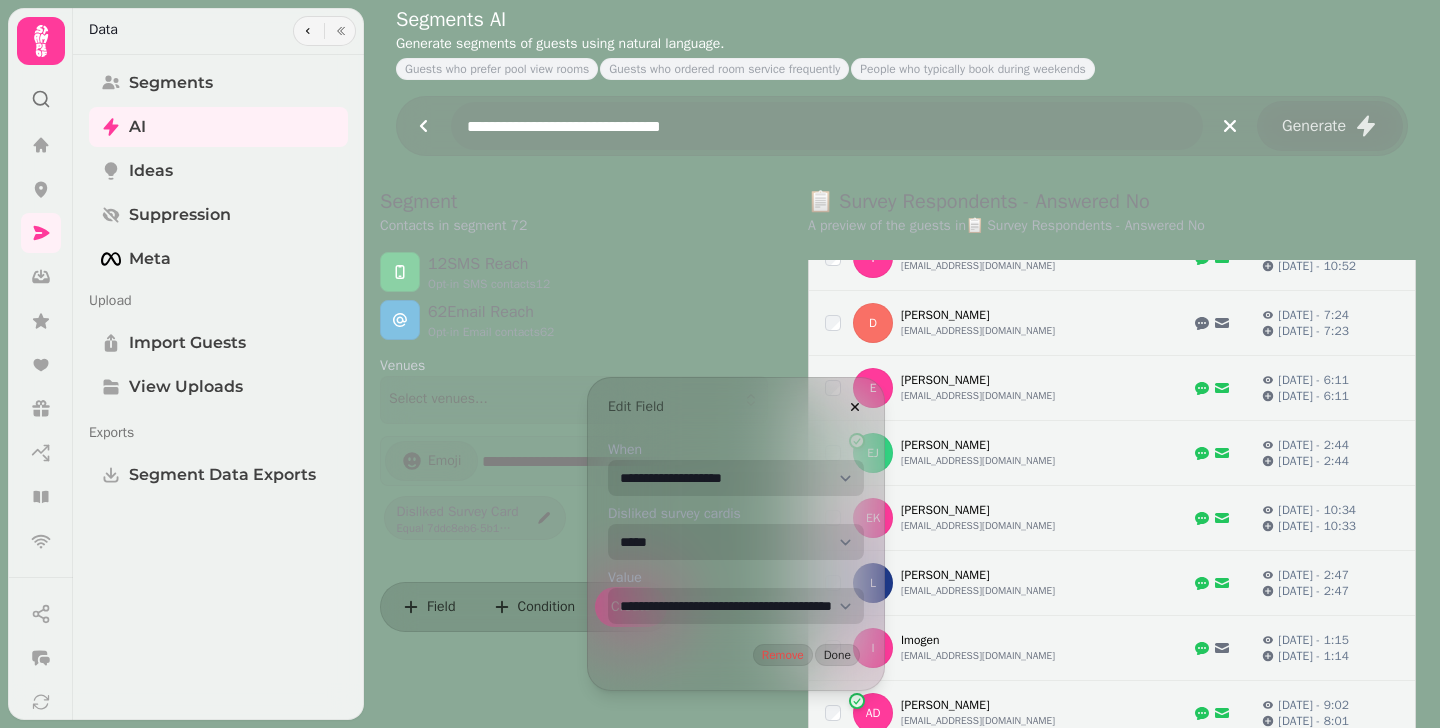 scroll, scrollTop: 479, scrollLeft: 0, axis: vertical 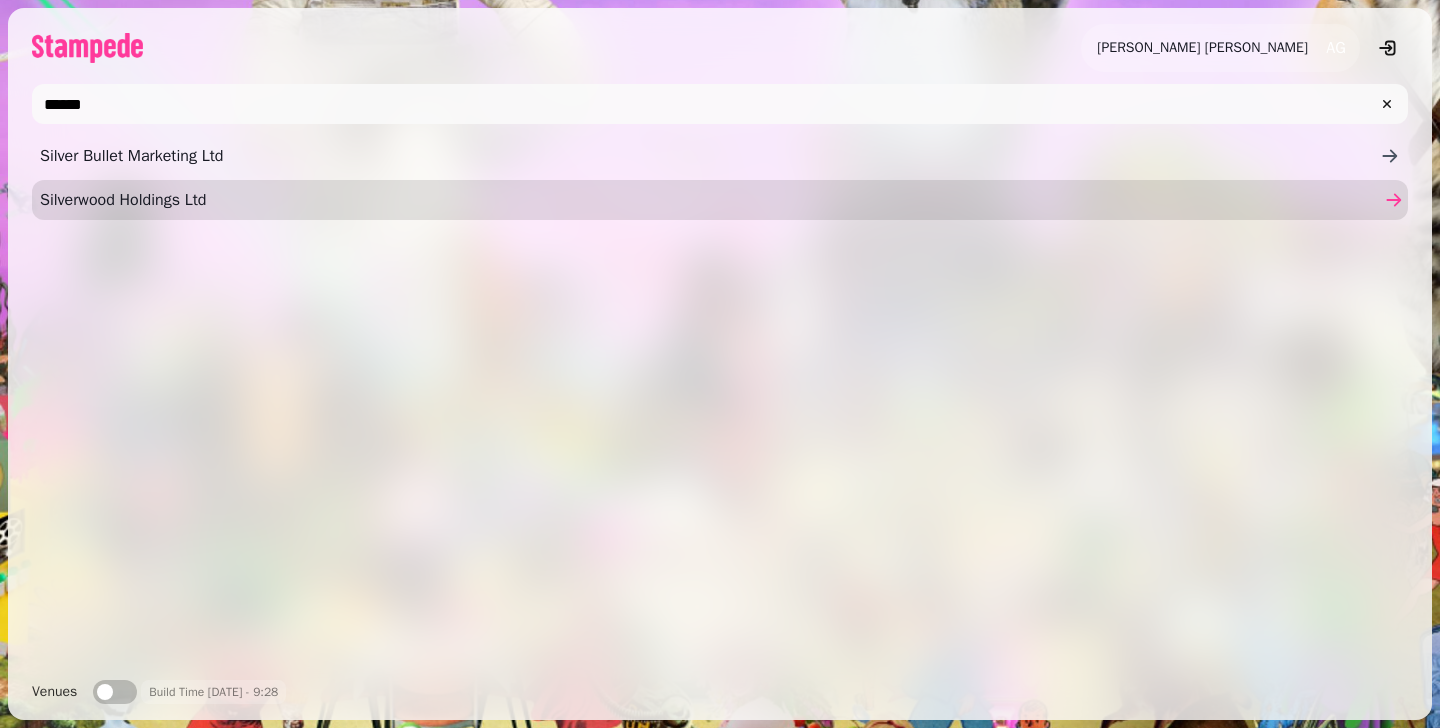 type on "******" 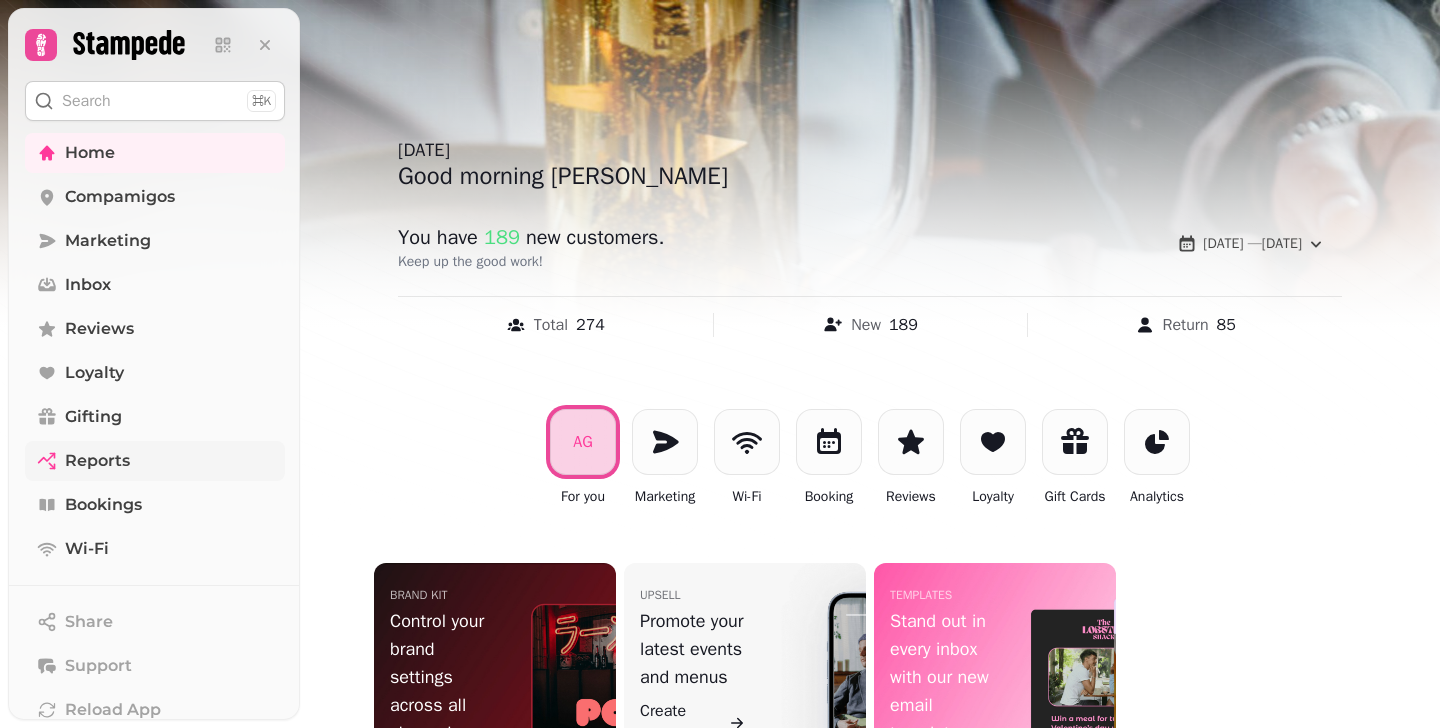 click on "Reports" at bounding box center (97, 461) 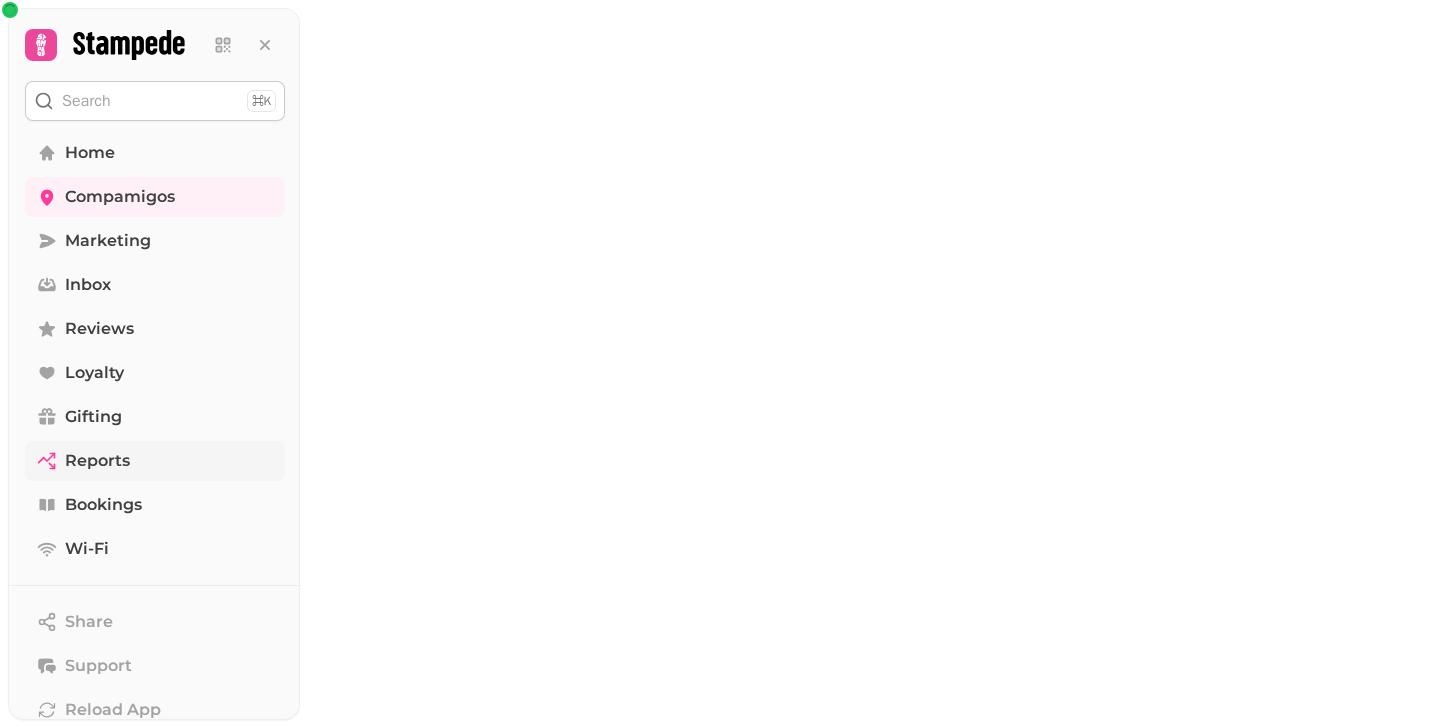 select on "**" 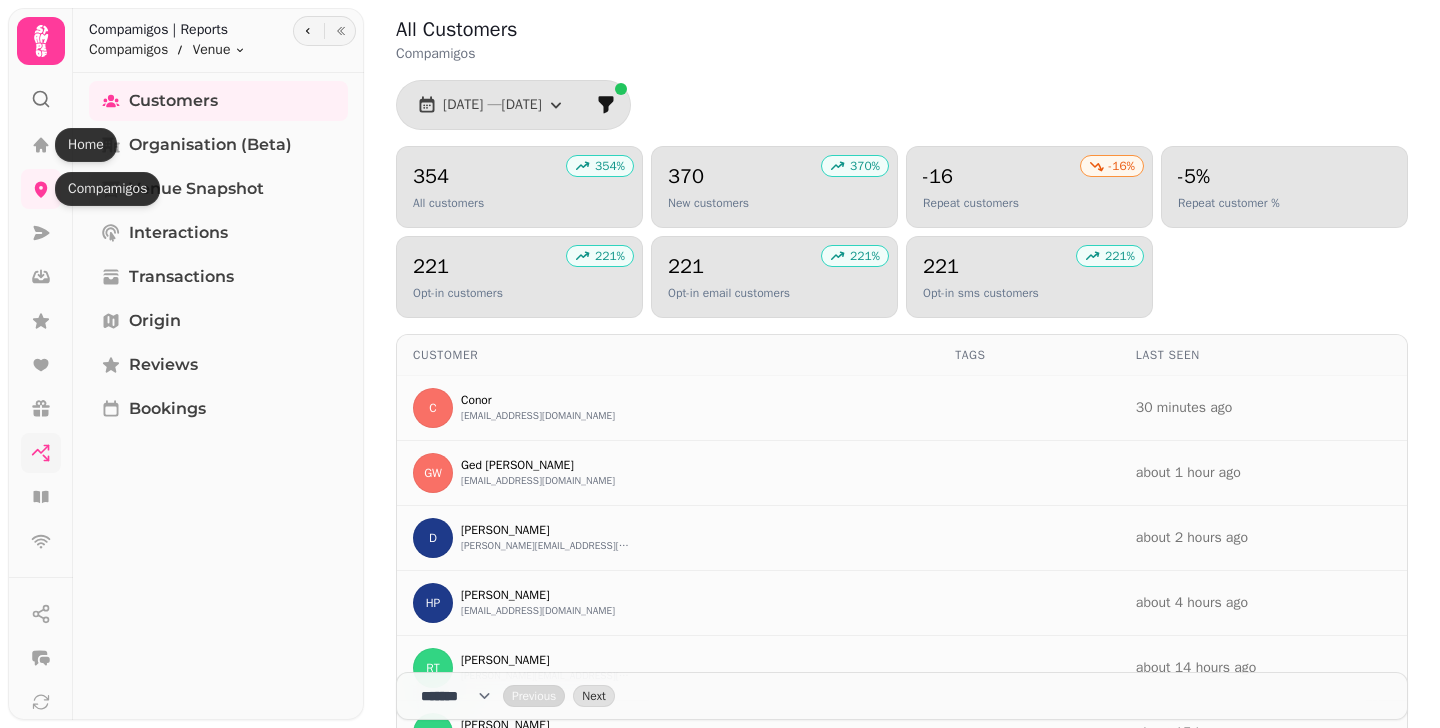 click 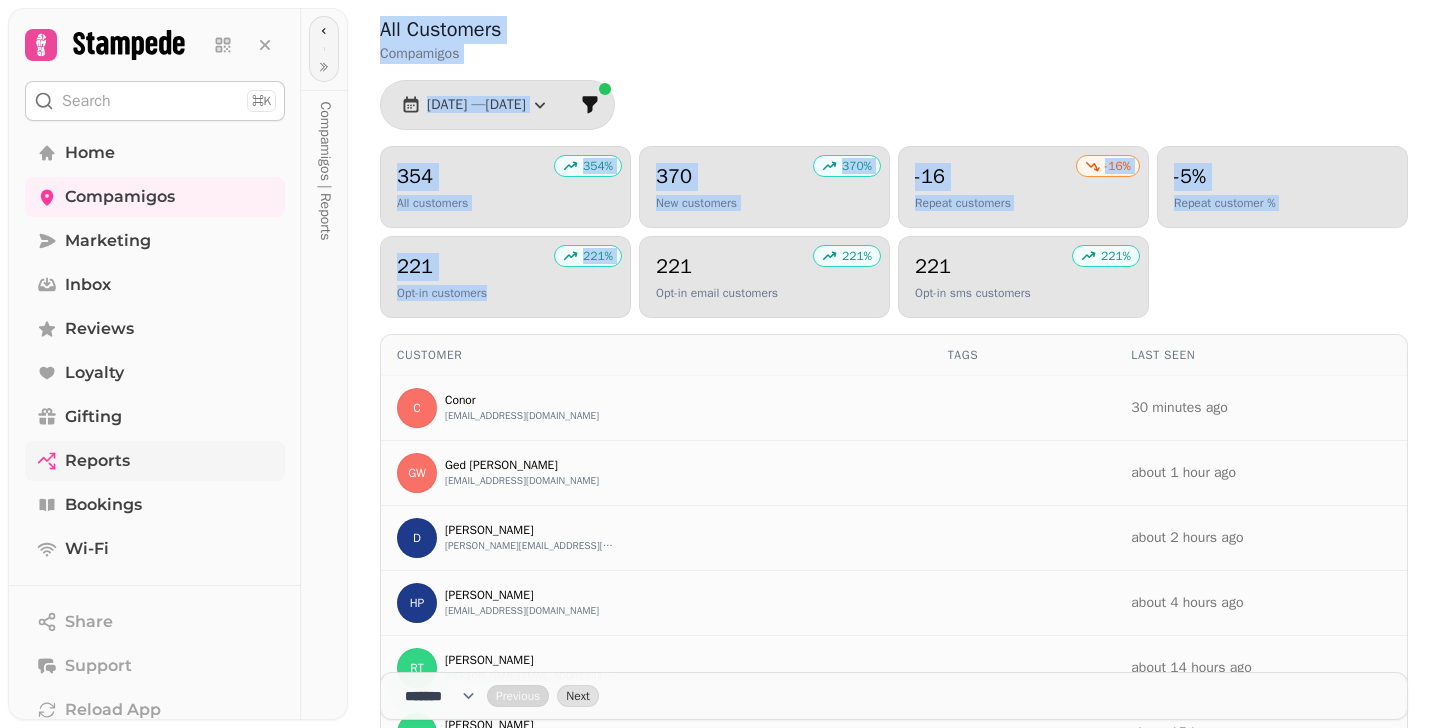 drag, startPoint x: 630, startPoint y: 316, endPoint x: 366, endPoint y: 13, distance: 401.87686 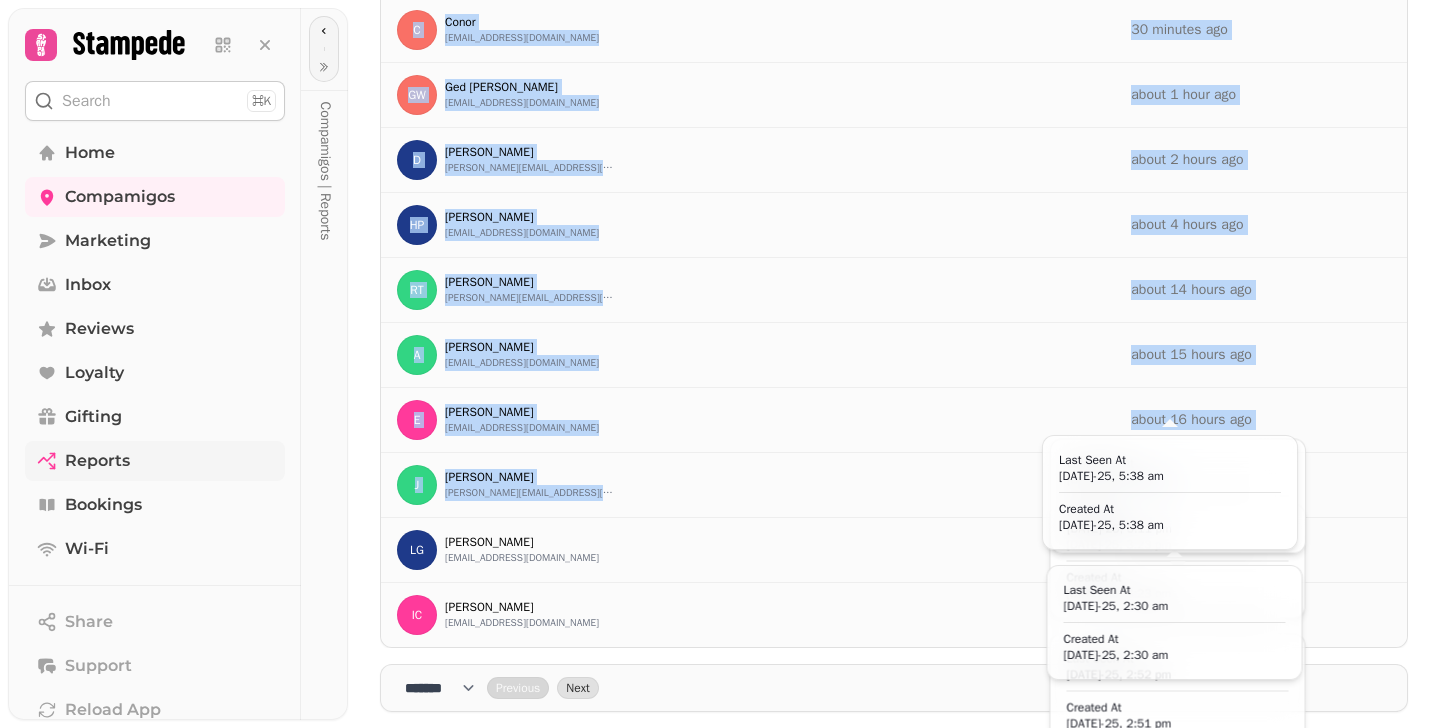 scroll, scrollTop: 0, scrollLeft: 0, axis: both 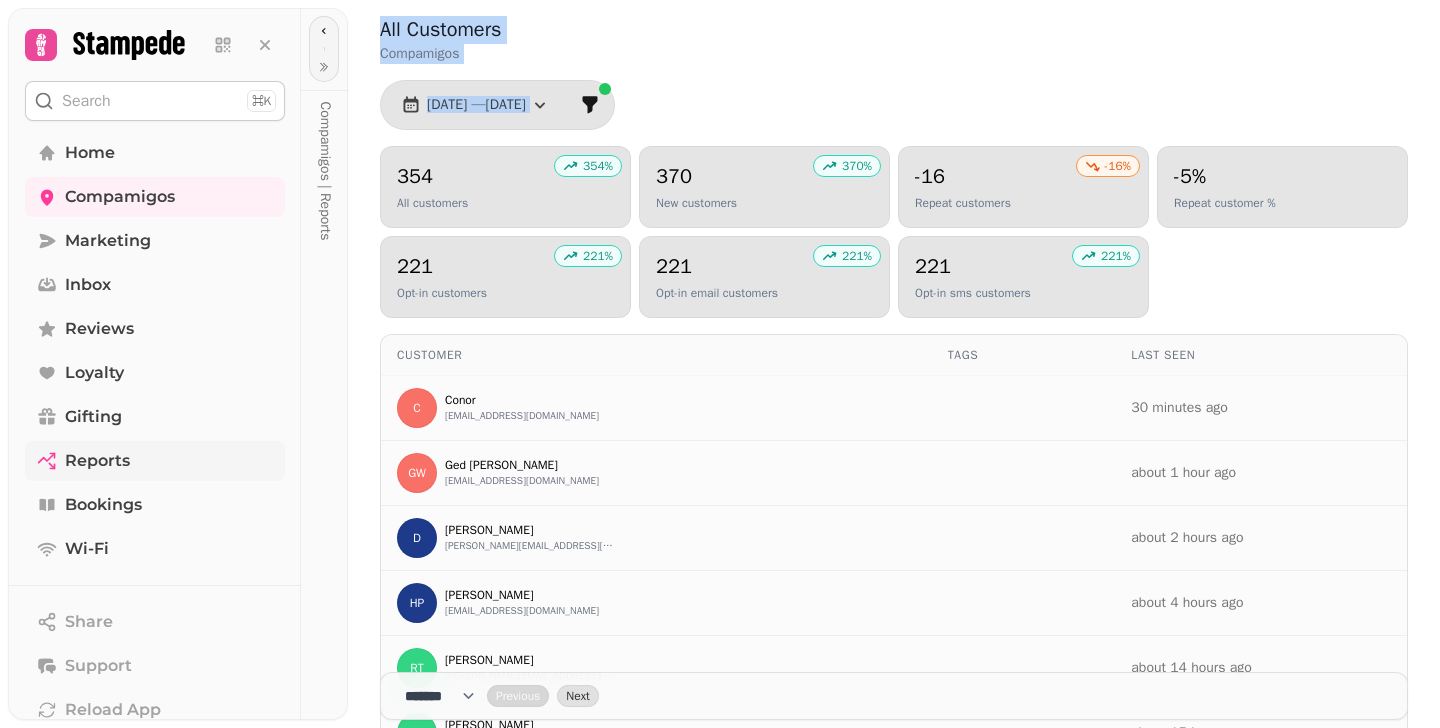 drag, startPoint x: 366, startPoint y: 13, endPoint x: 931, endPoint y: 73, distance: 568.1769 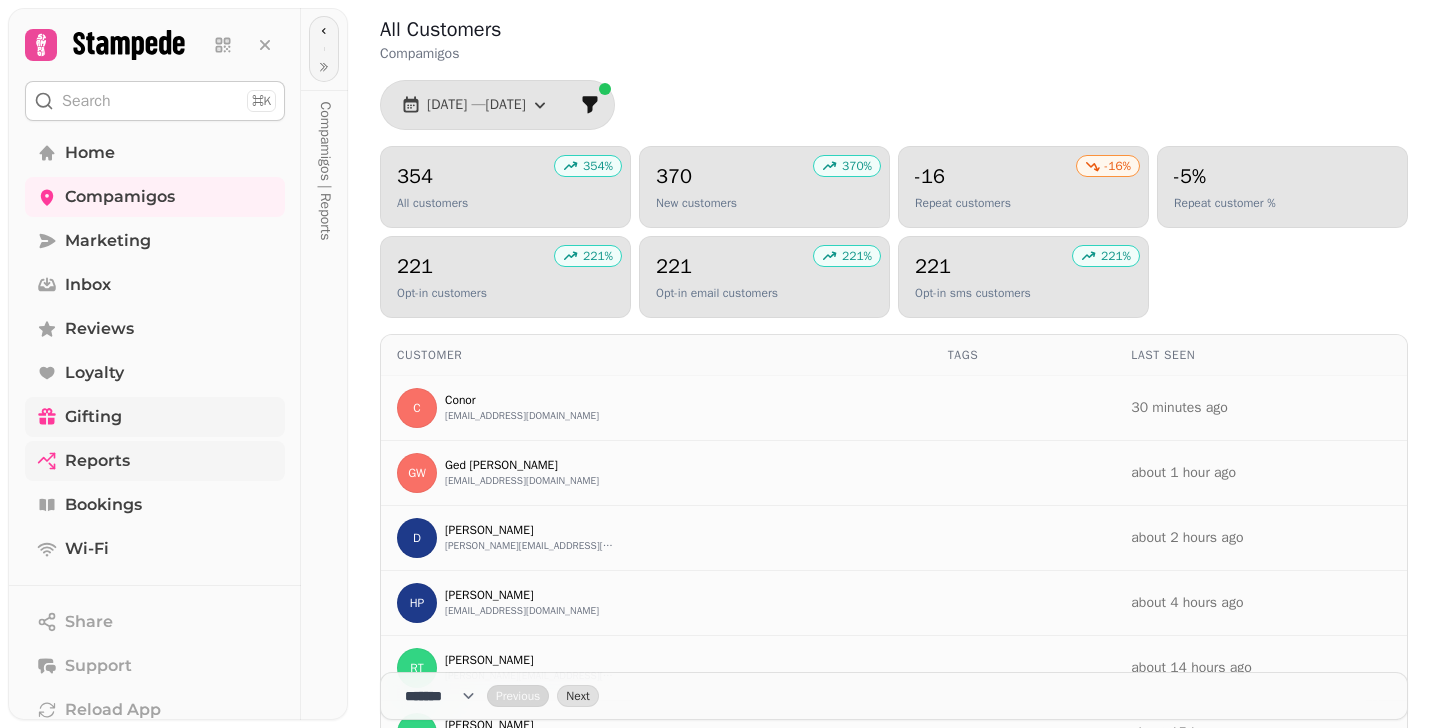 click on "Gifting" at bounding box center (155, 417) 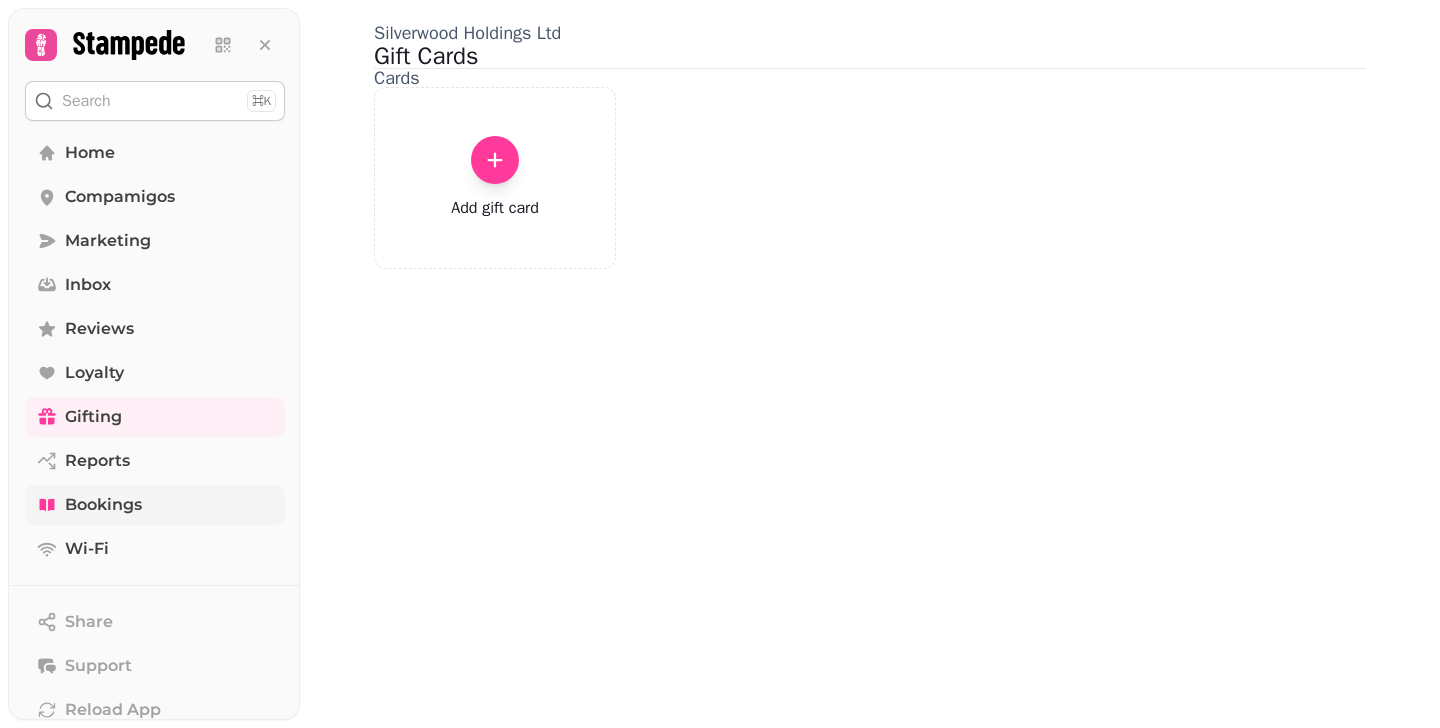 click on "Bookings" at bounding box center (103, 505) 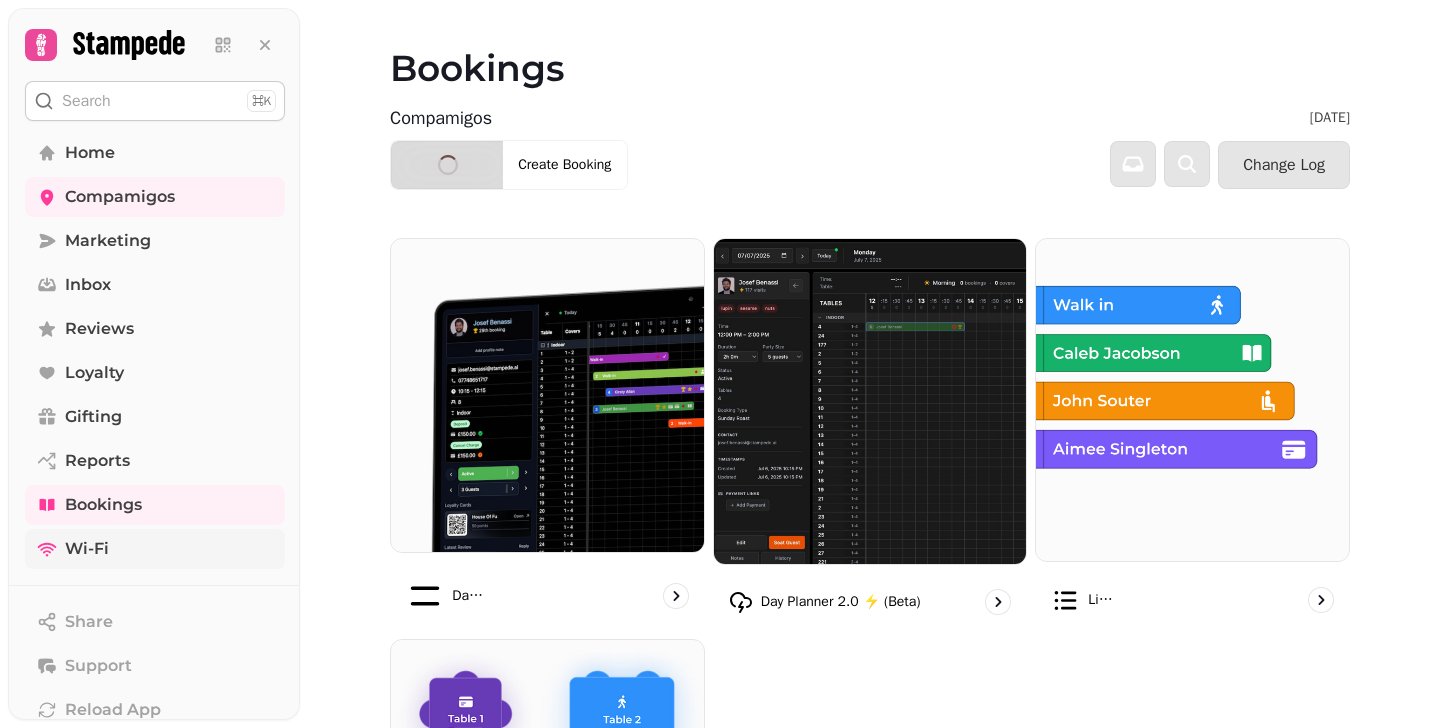 click on "Wi-Fi" at bounding box center (155, 549) 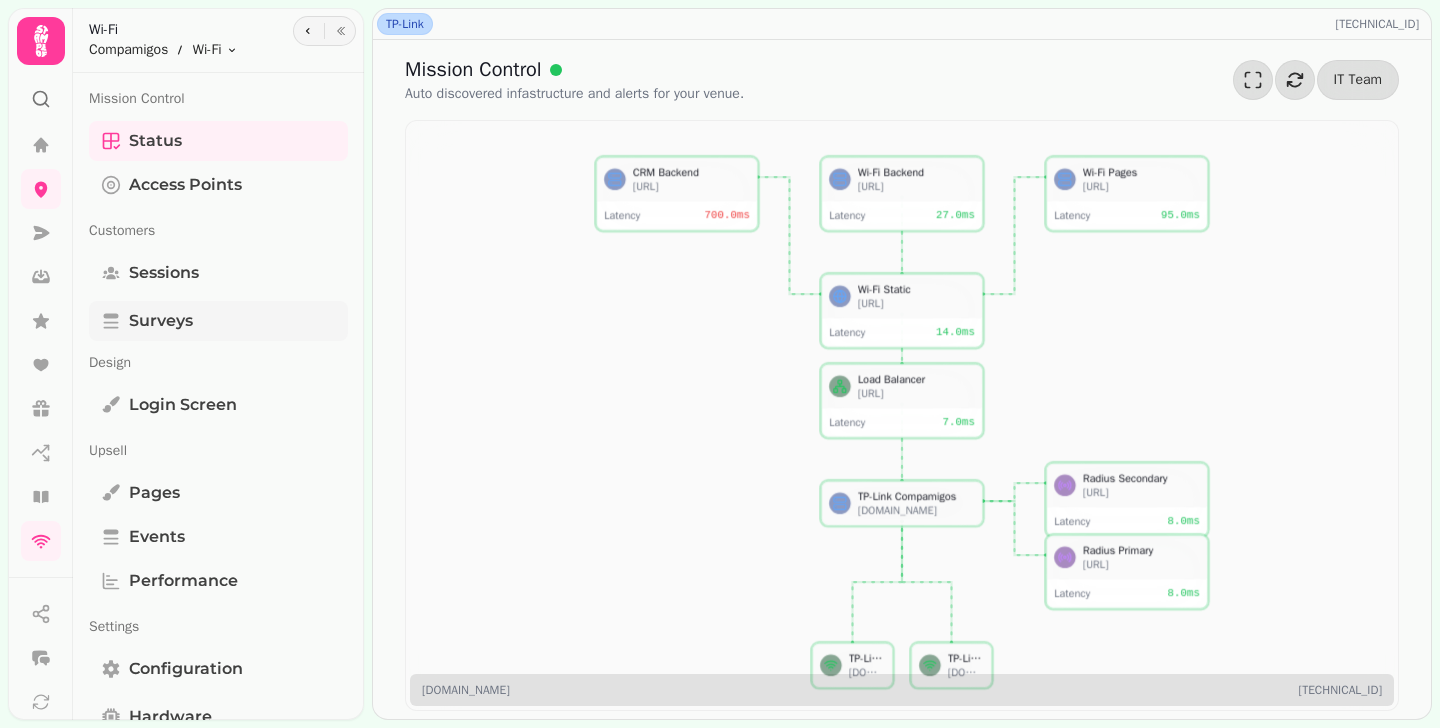 click on "Surveys" at bounding box center (161, 321) 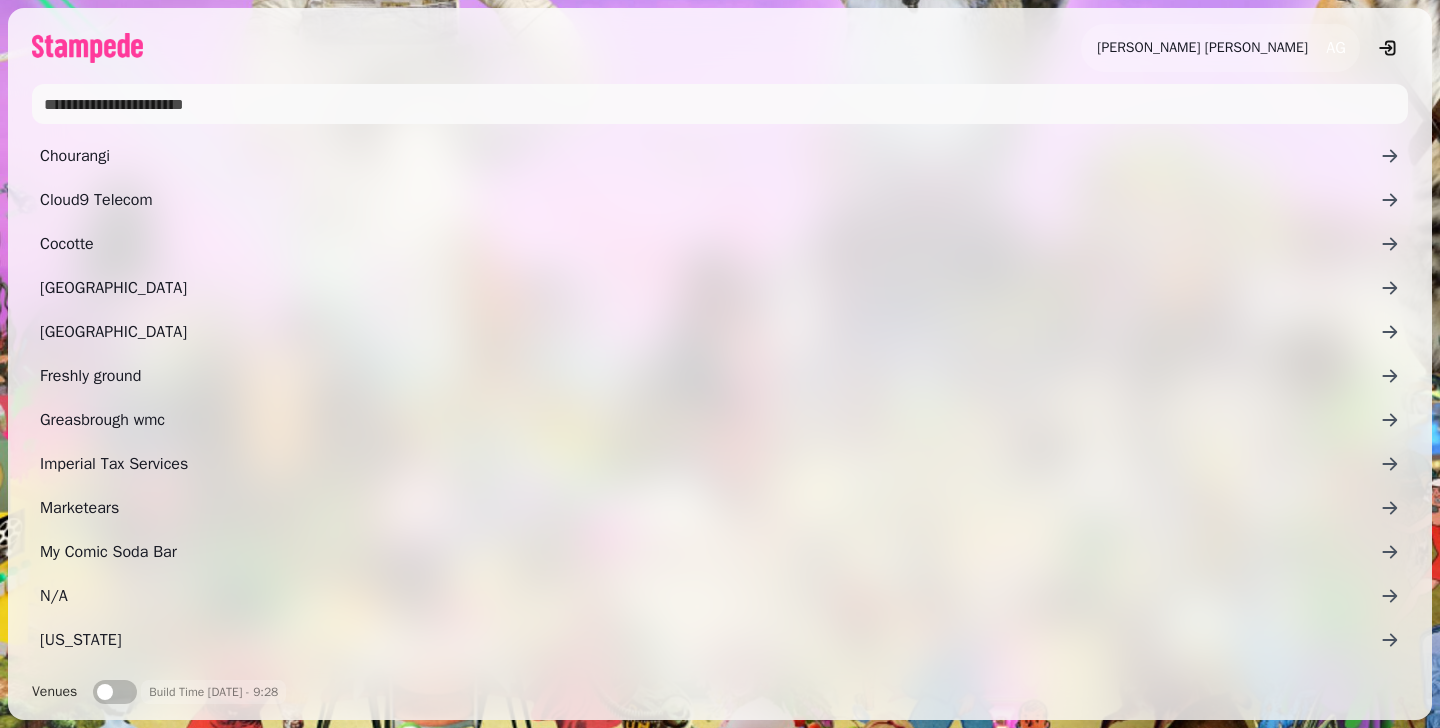 scroll, scrollTop: 0, scrollLeft: 0, axis: both 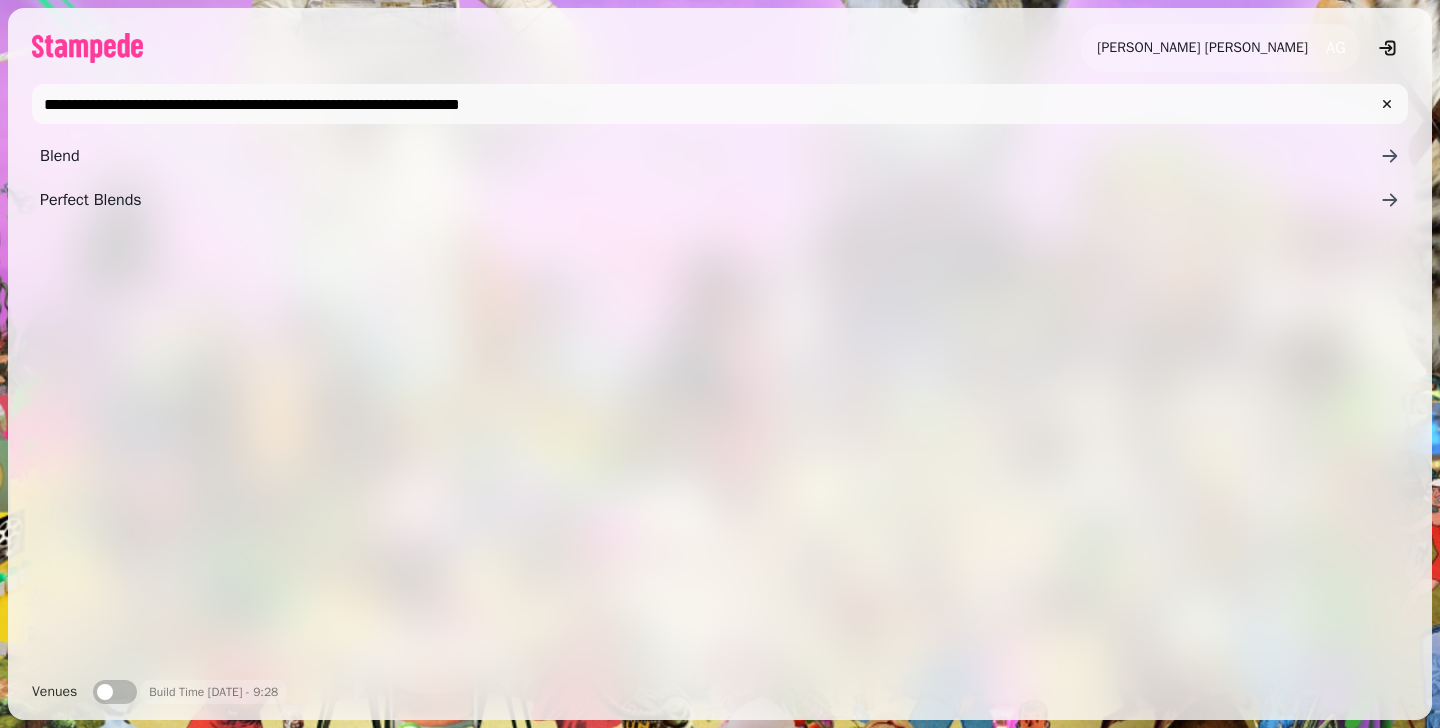 click on "**********" at bounding box center [720, 104] 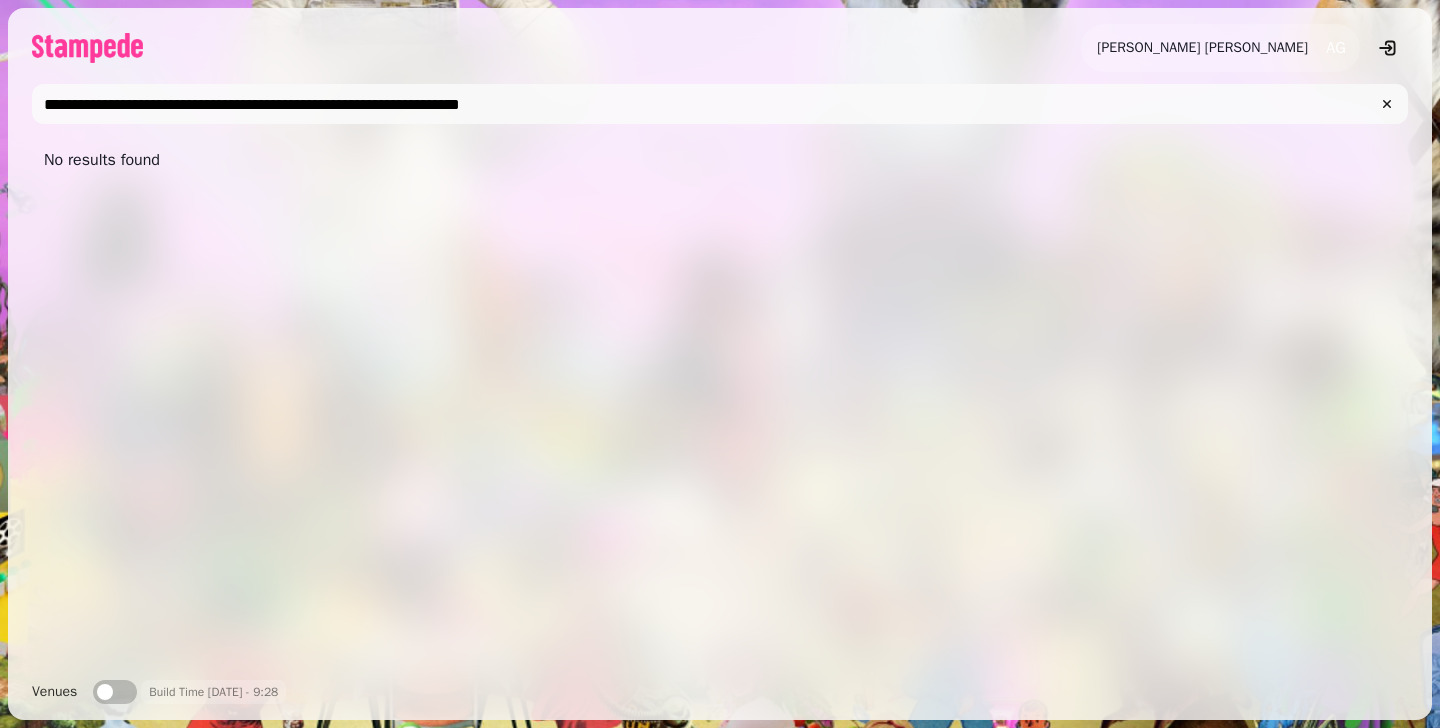 drag, startPoint x: 649, startPoint y: 111, endPoint x: 87, endPoint y: 107, distance: 562.0142 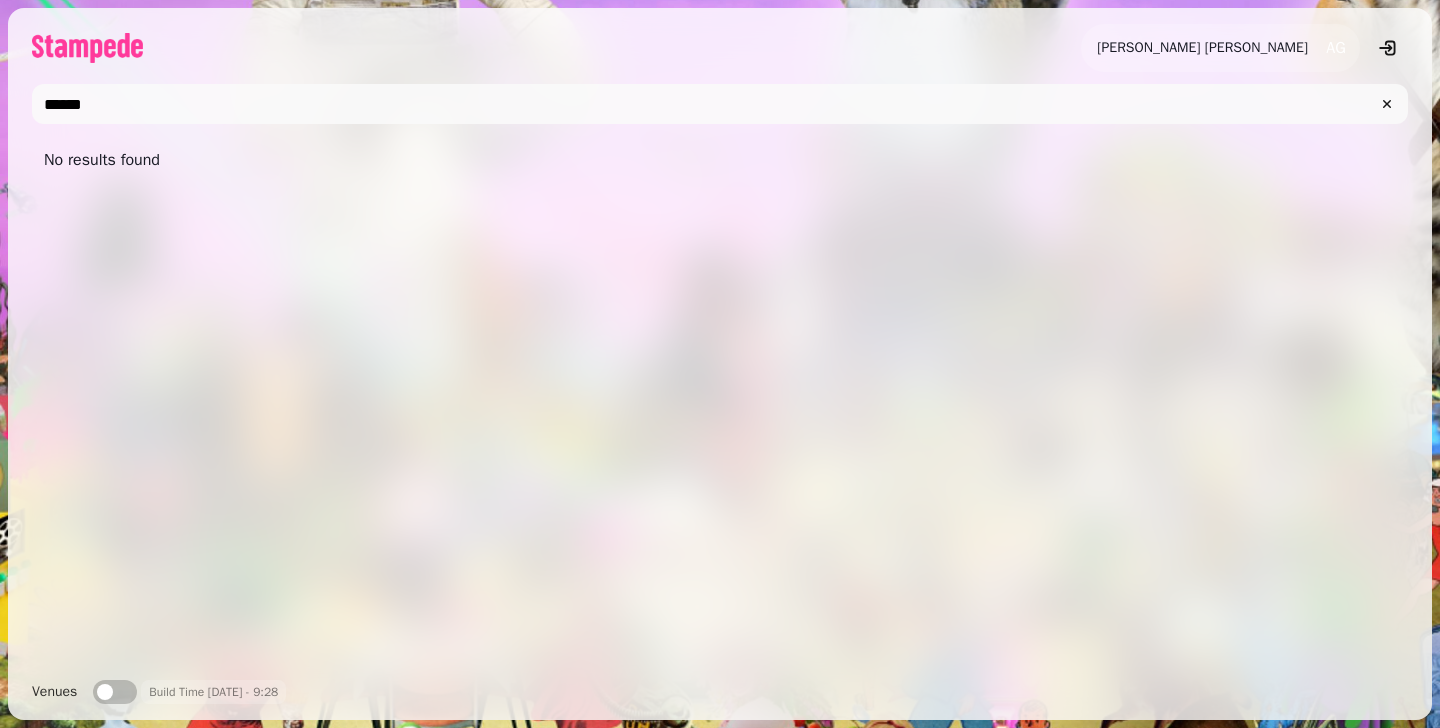type on "*****" 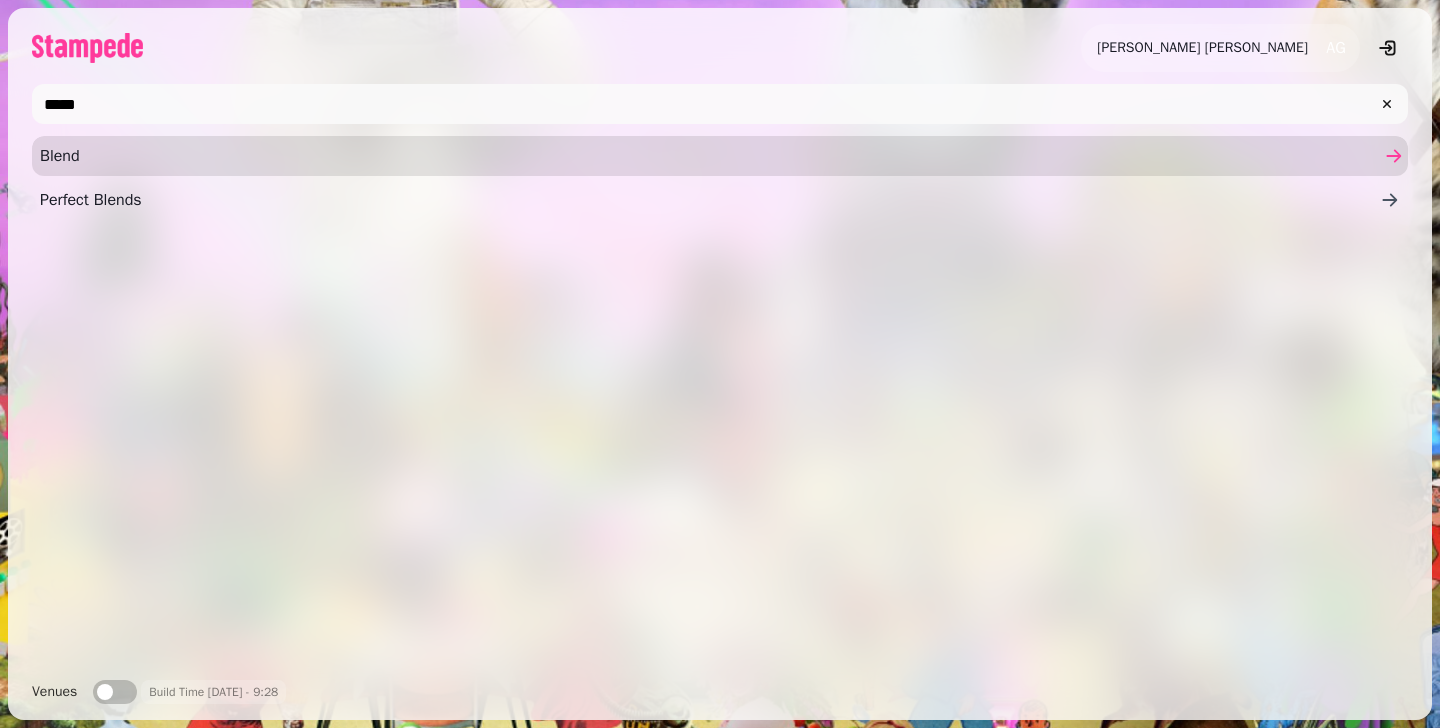 click on "Blend" at bounding box center [710, 156] 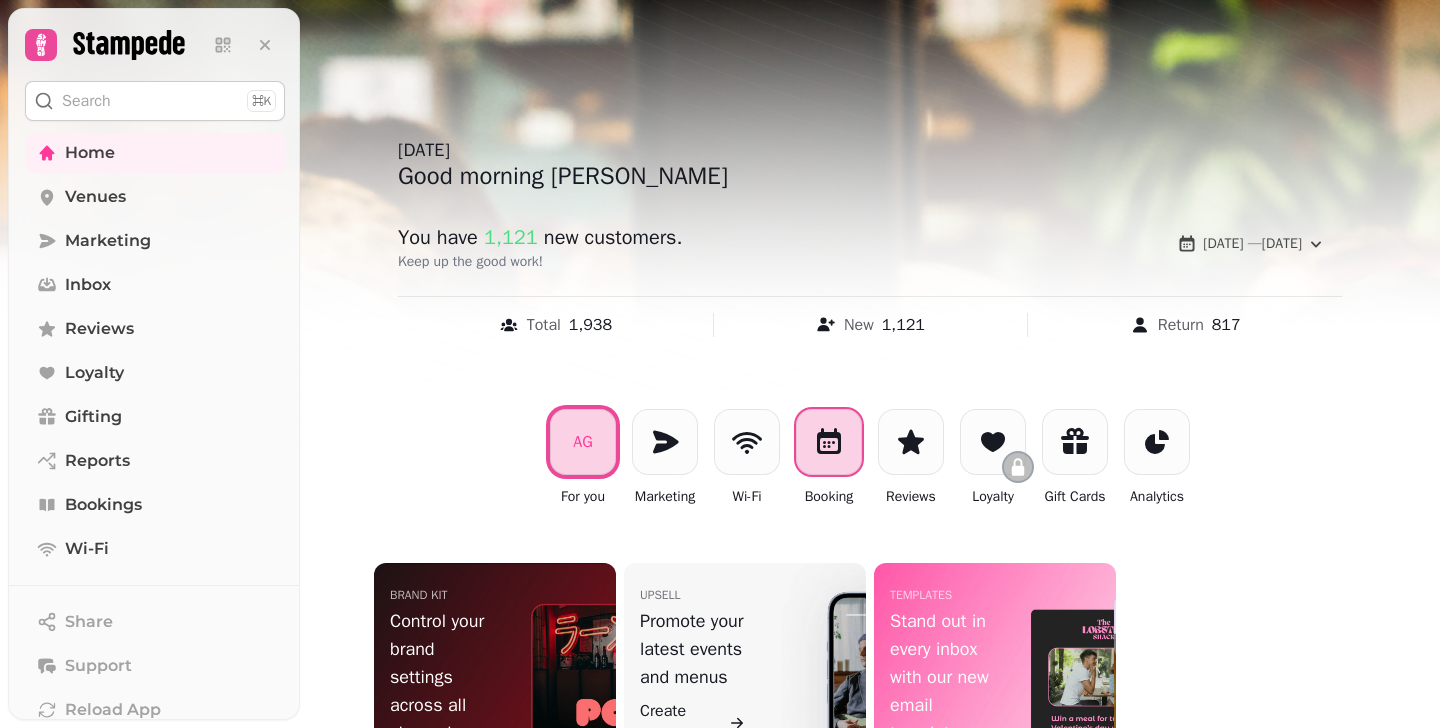 click at bounding box center [829, 442] 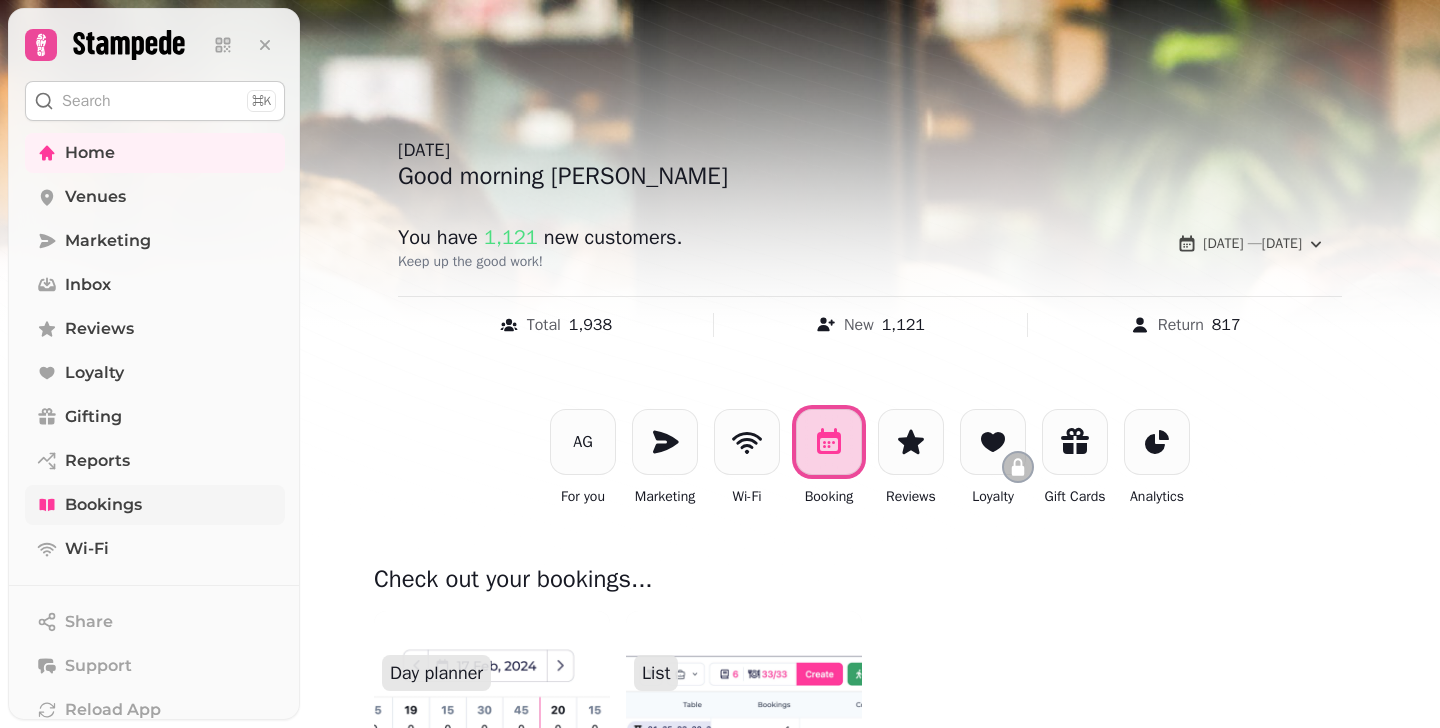 click on "Bookings" at bounding box center (155, 505) 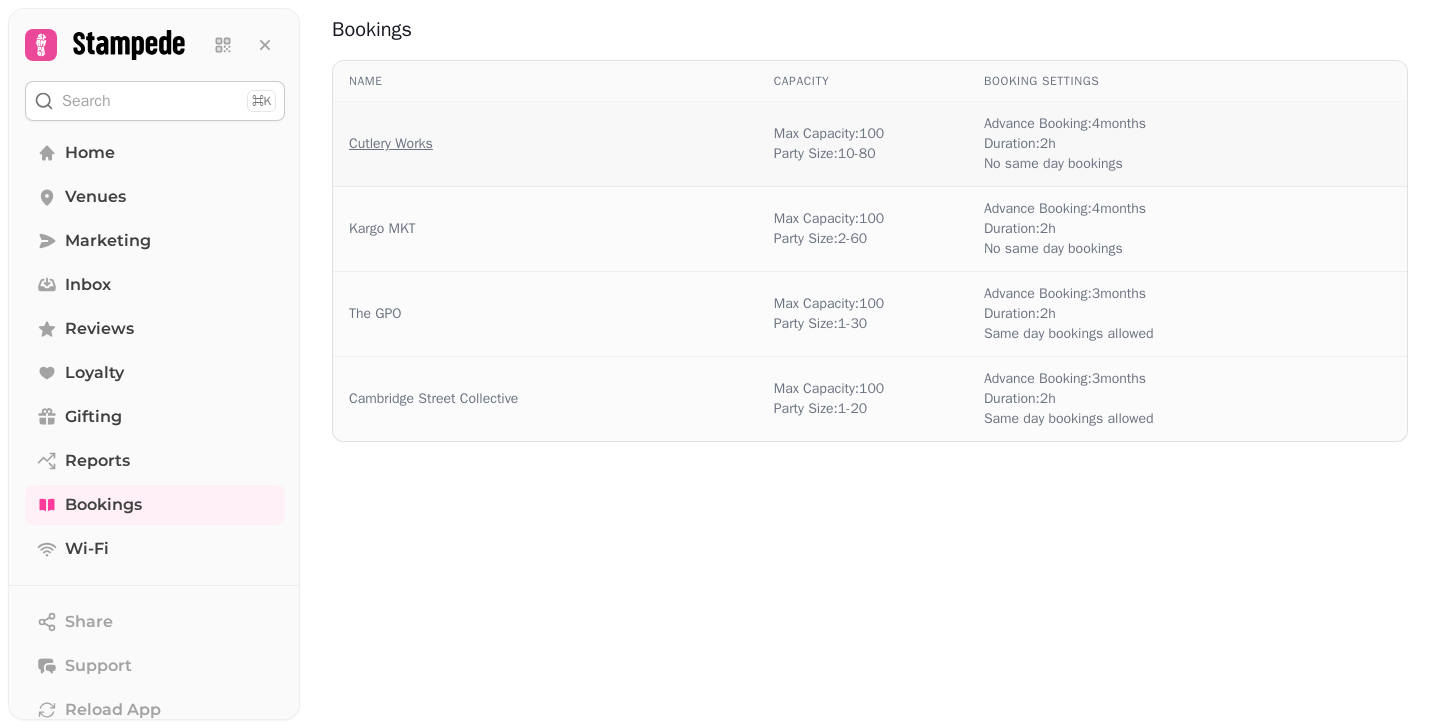 click on "Cutlery Works" at bounding box center [391, 144] 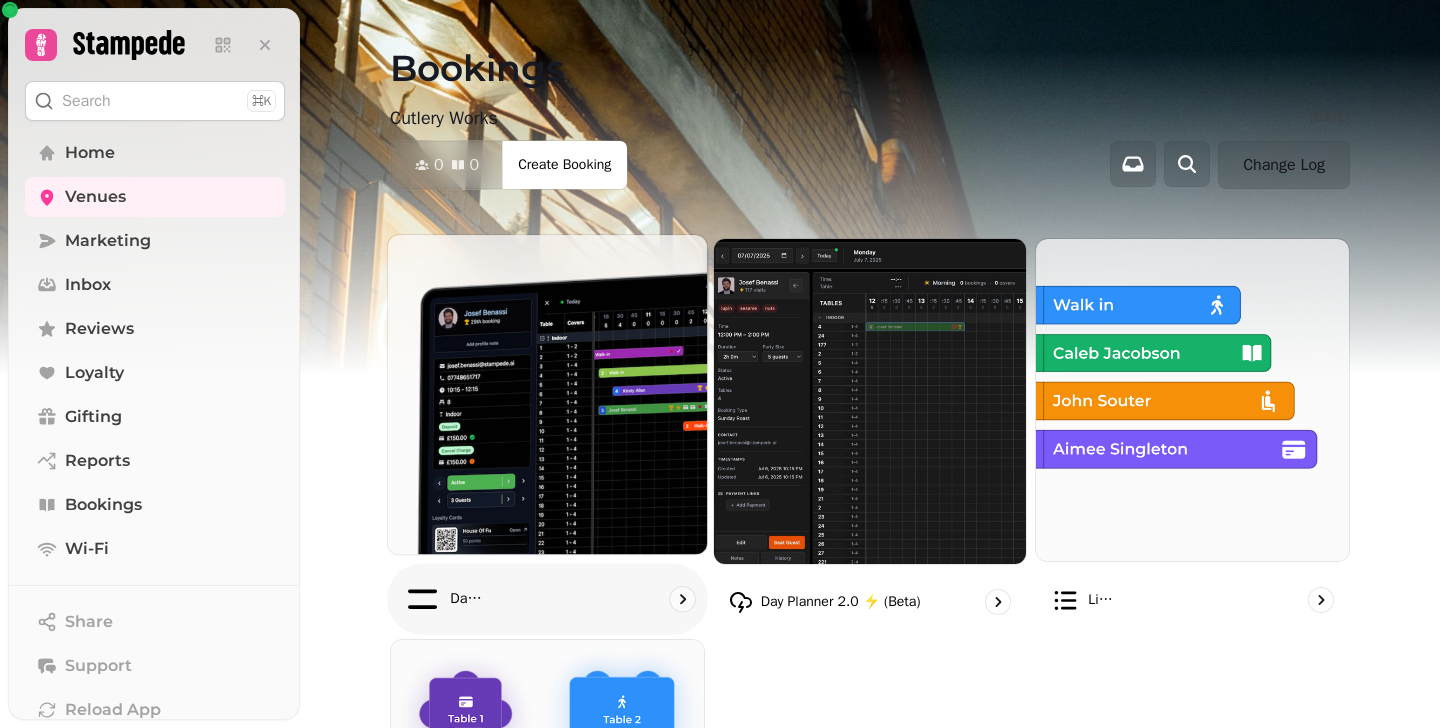scroll, scrollTop: 1190, scrollLeft: 0, axis: vertical 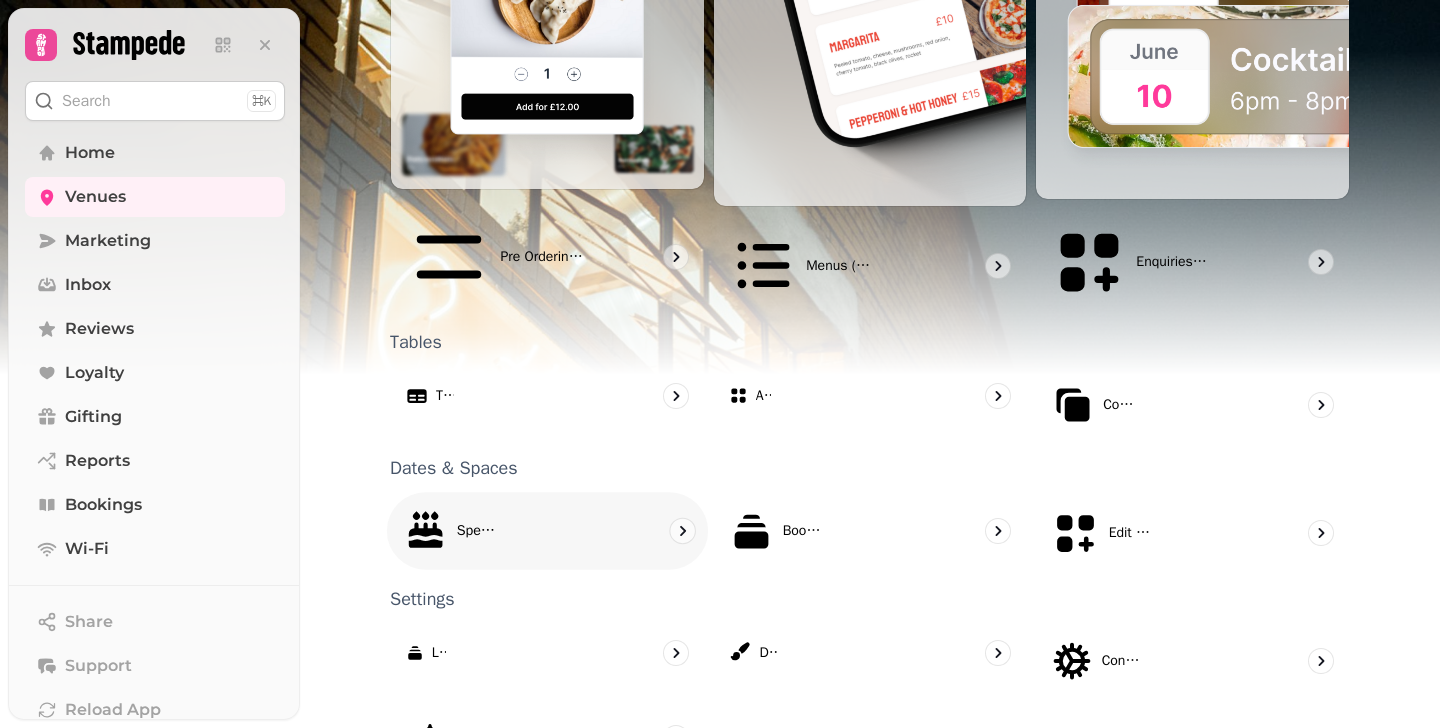 click on "Special Dates" at bounding box center [477, 530] 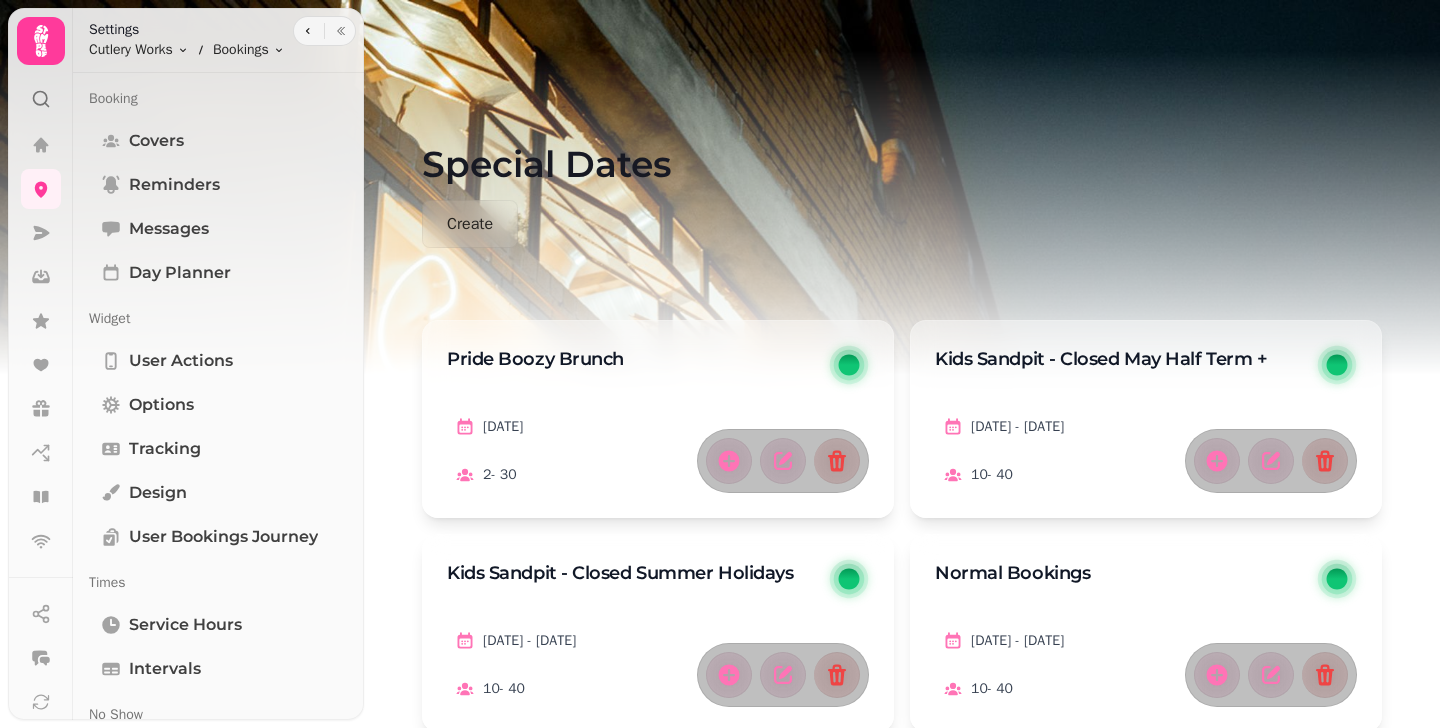 scroll, scrollTop: 0, scrollLeft: 0, axis: both 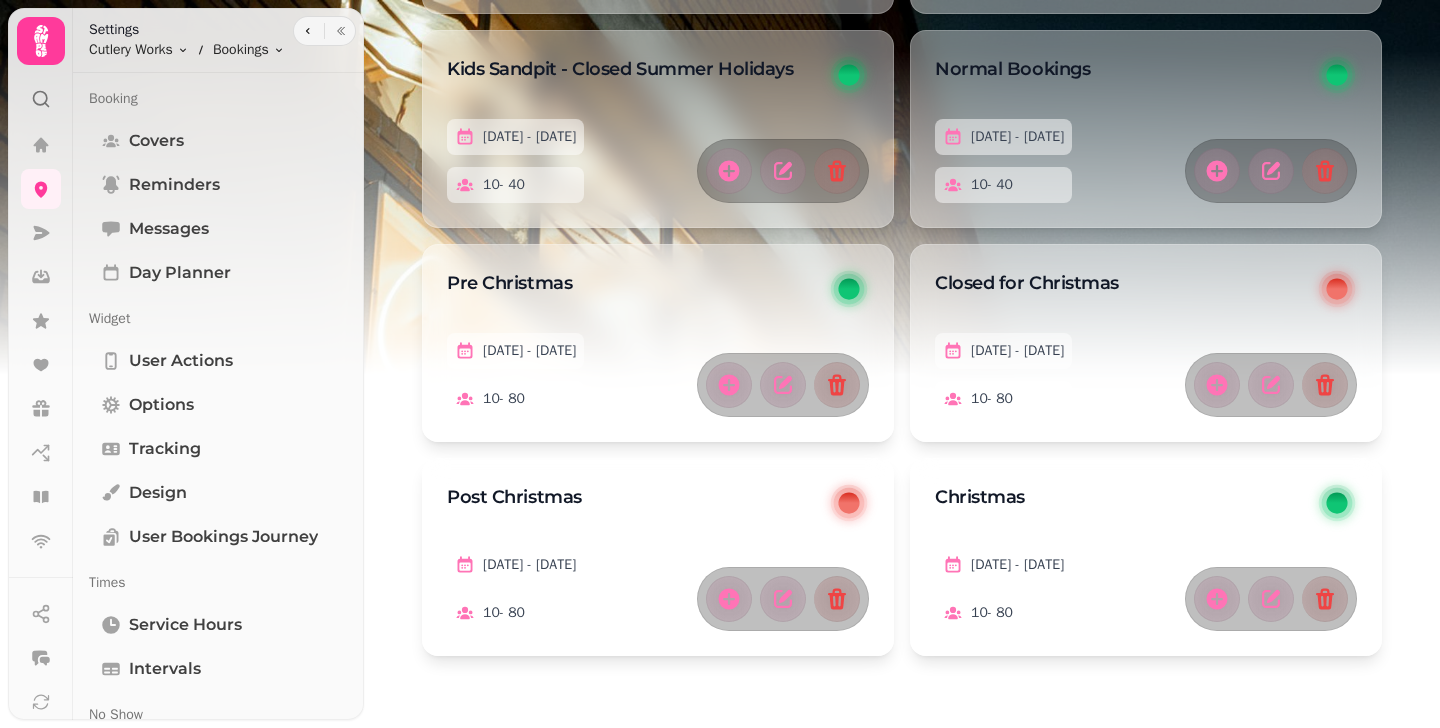 click on "Pride Boozy Brunch 20 Jun 2025  2  -   30 Kids Sandpit - Closed May Half Term + 25 May 2025 - 31 May 2025 10  -   40 Kids Sandpit - Closed Summer Holidays 19 Jul 2025 - 7 Sep 2025 10  -   40 Normal Bookings 28 Feb 2025 - 31 Oct 2036 10  -   40 Pre Christmas 31 Aug 2024 - 31 Oct 2024 10  -   80 Closed for Christmas 20 Dec 2024 - 4 Jan 2025 10  -   80 Post Christmas 5 Jan 2025 - 23 Jan 2025 10  -   80 Christmas 16 Nov 2025 - 20 Dec 2025 10  -   80" at bounding box center (902, 236) 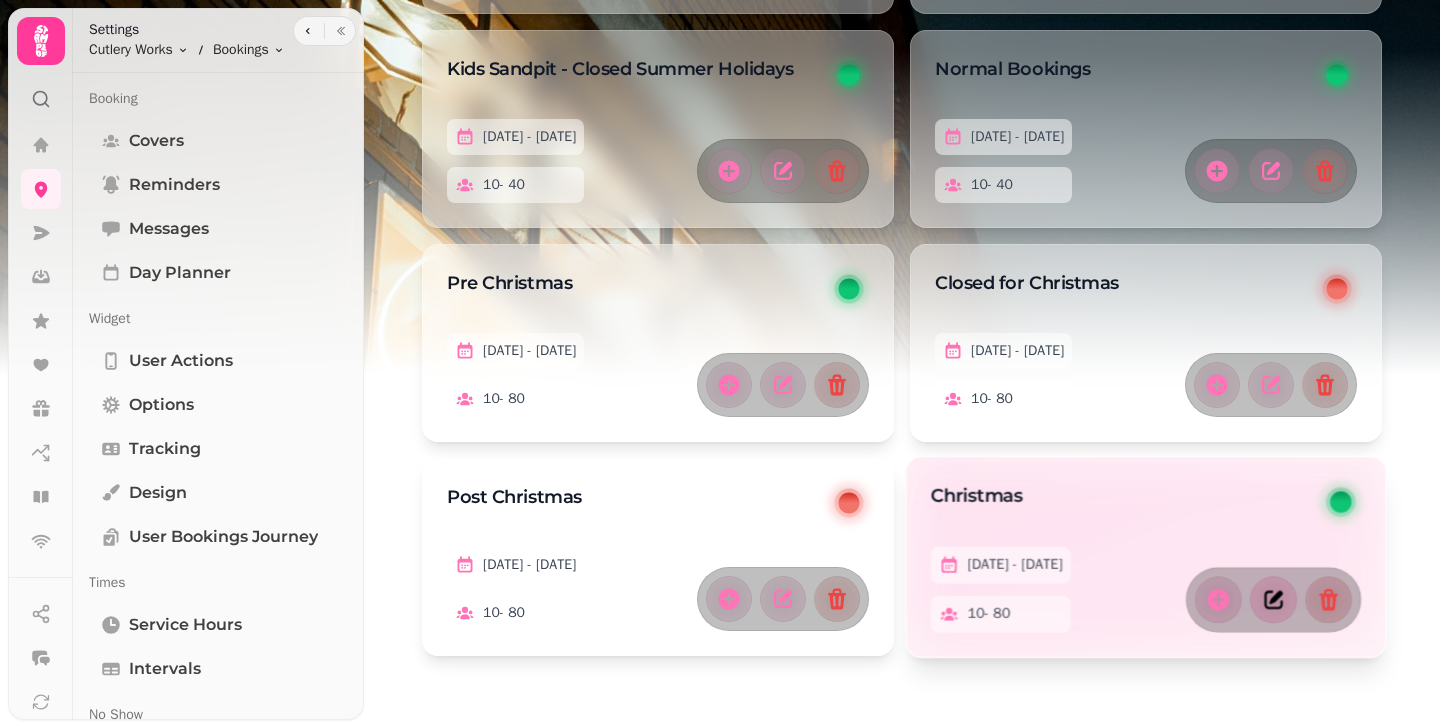 click 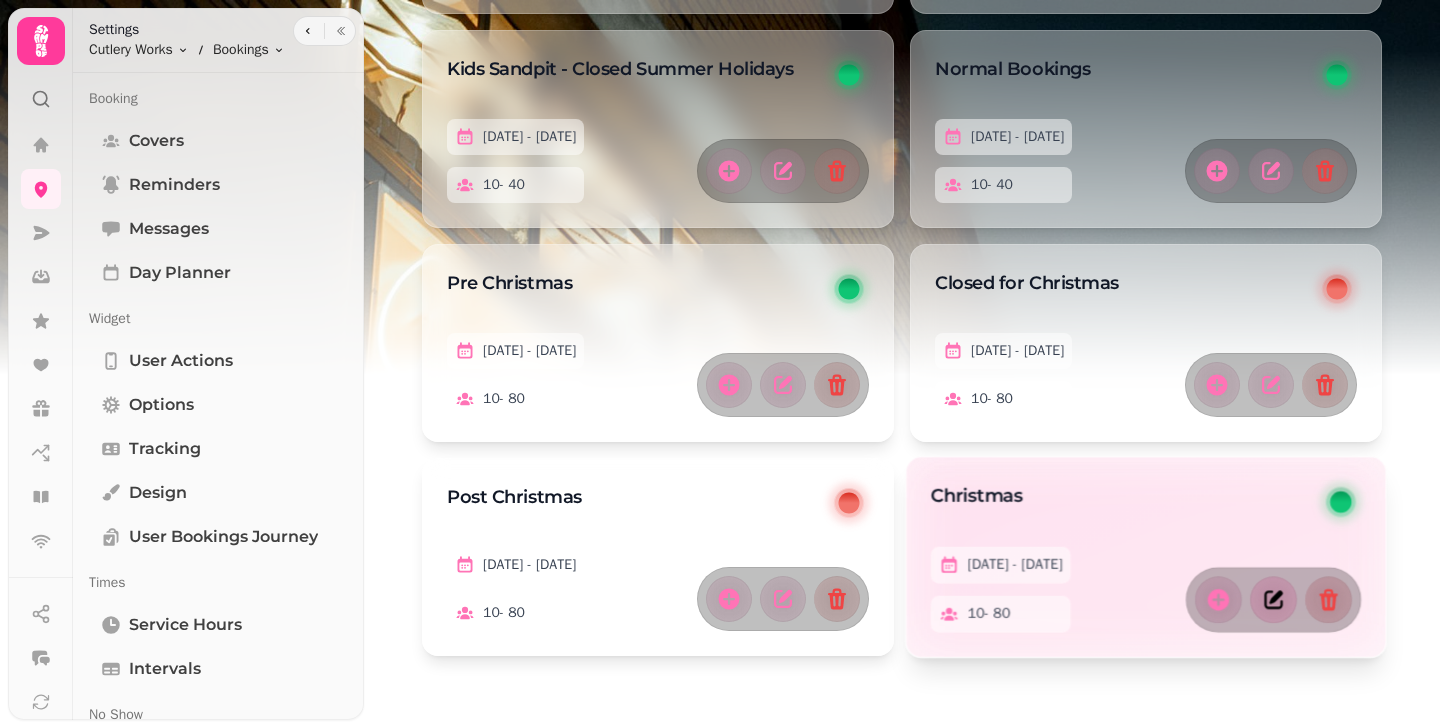 select on "**" 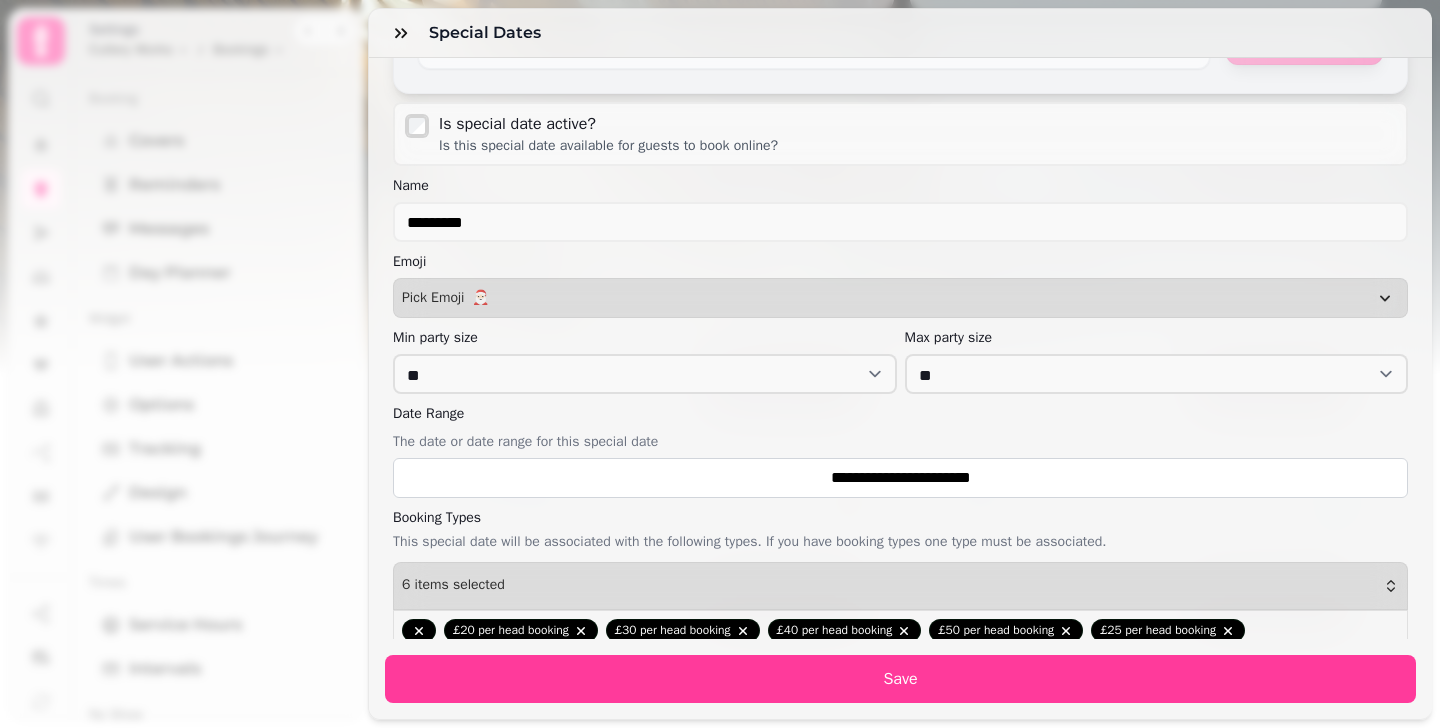 scroll, scrollTop: 196, scrollLeft: 0, axis: vertical 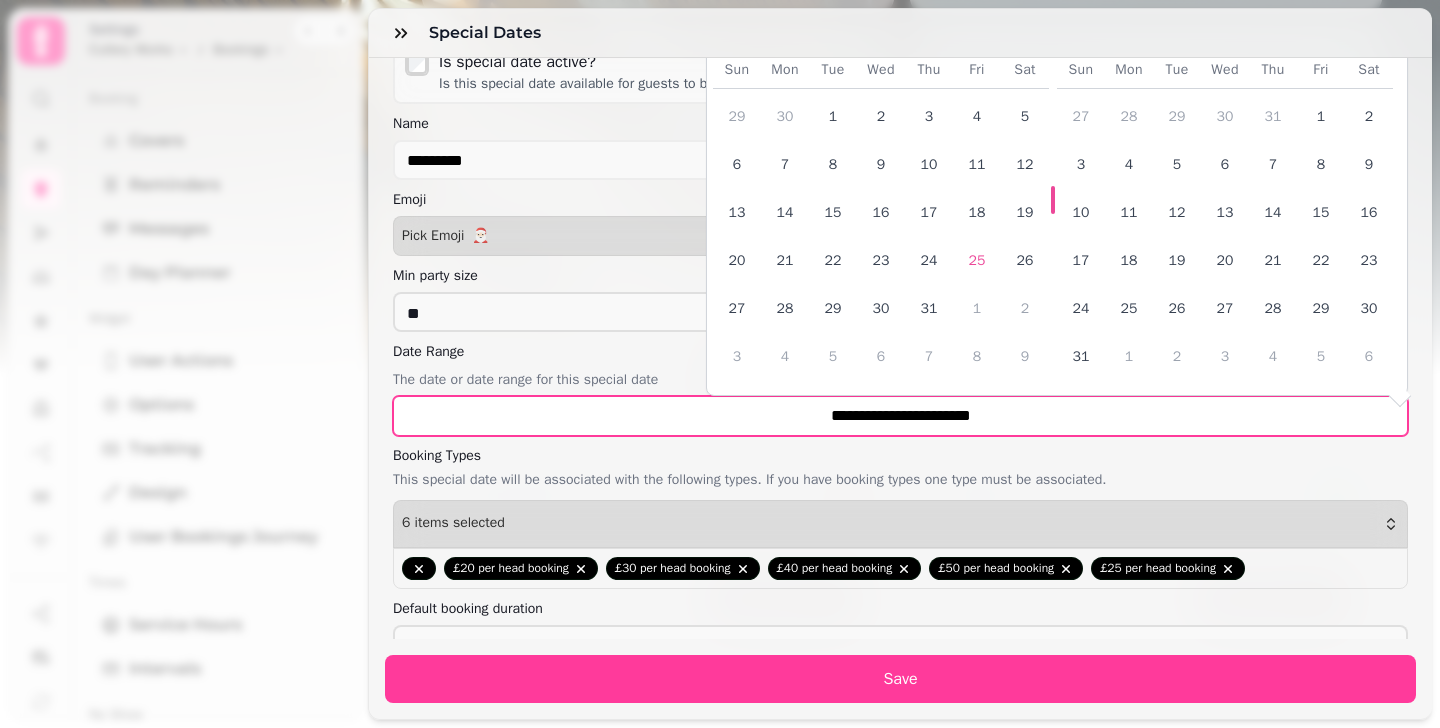 click on "**********" at bounding box center [900, 416] 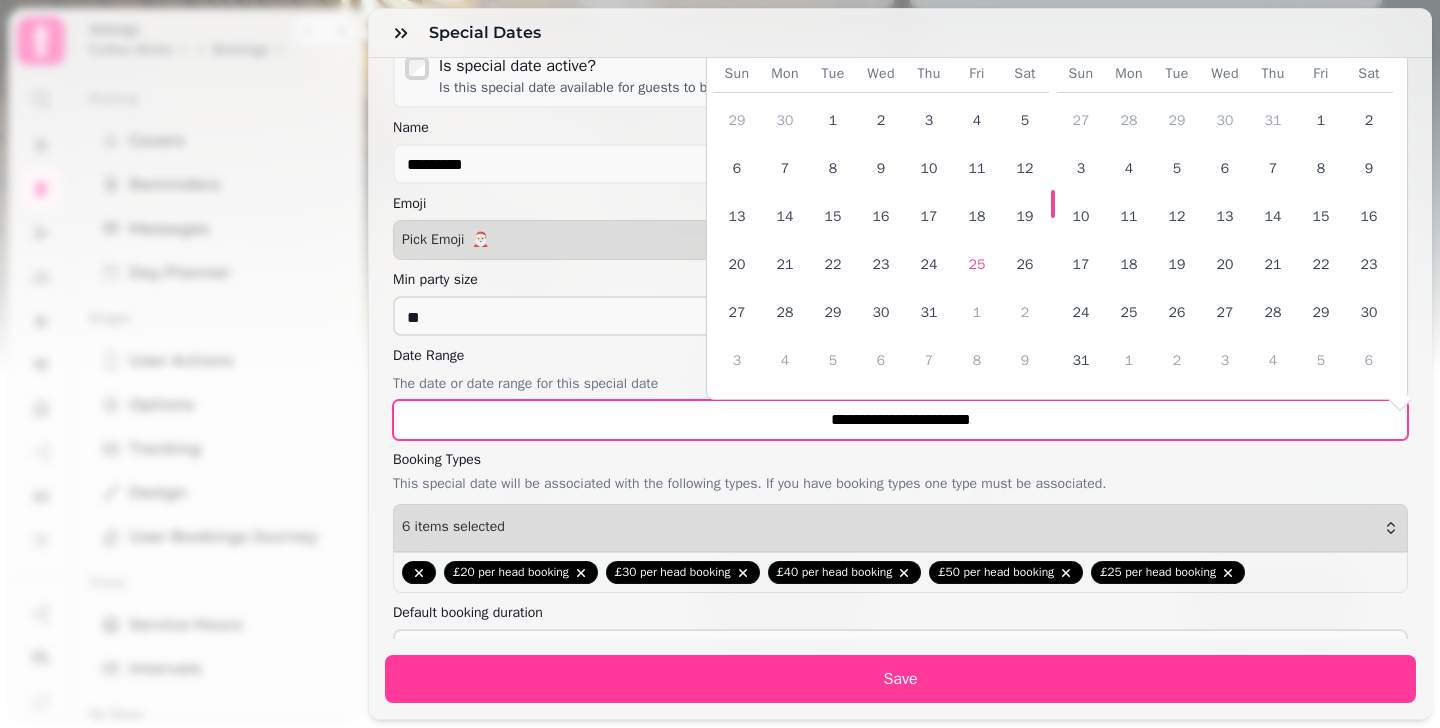 scroll, scrollTop: 191, scrollLeft: 0, axis: vertical 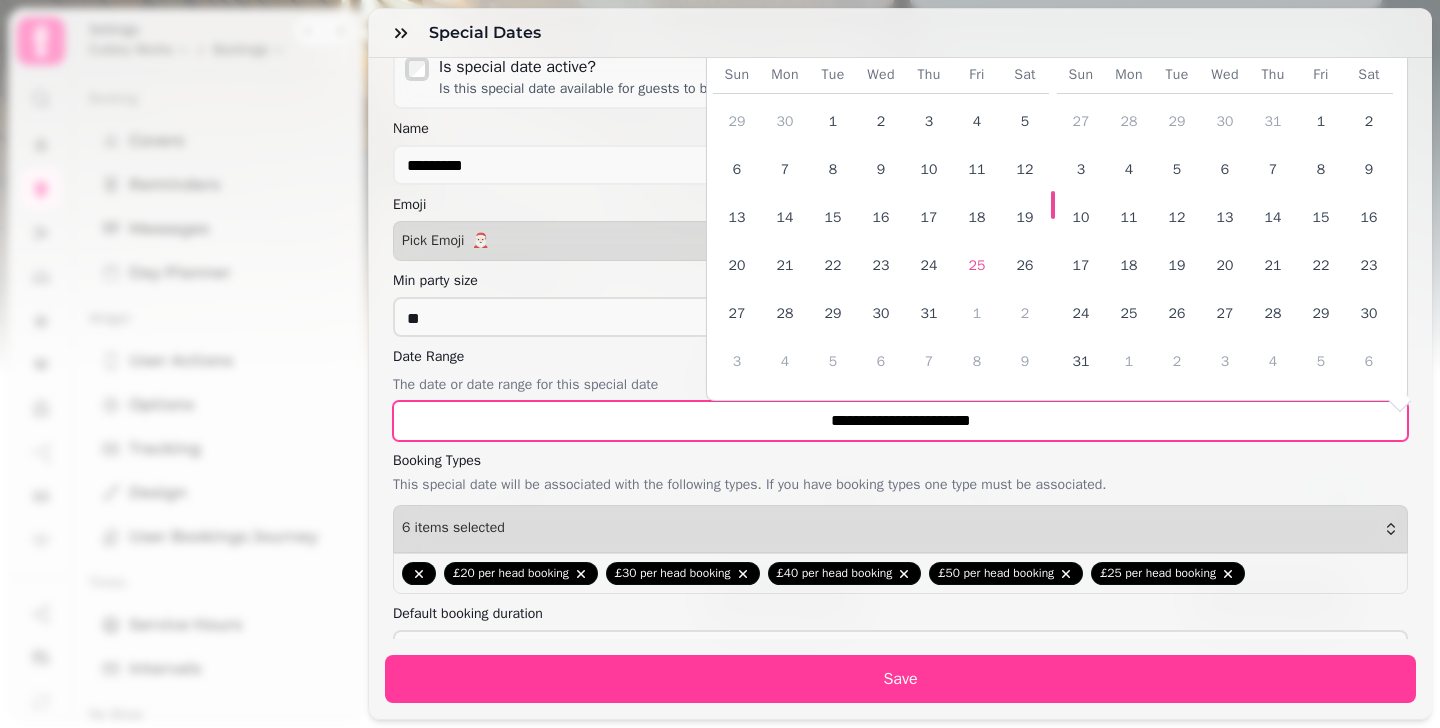 click on "**********" at bounding box center (900, 421) 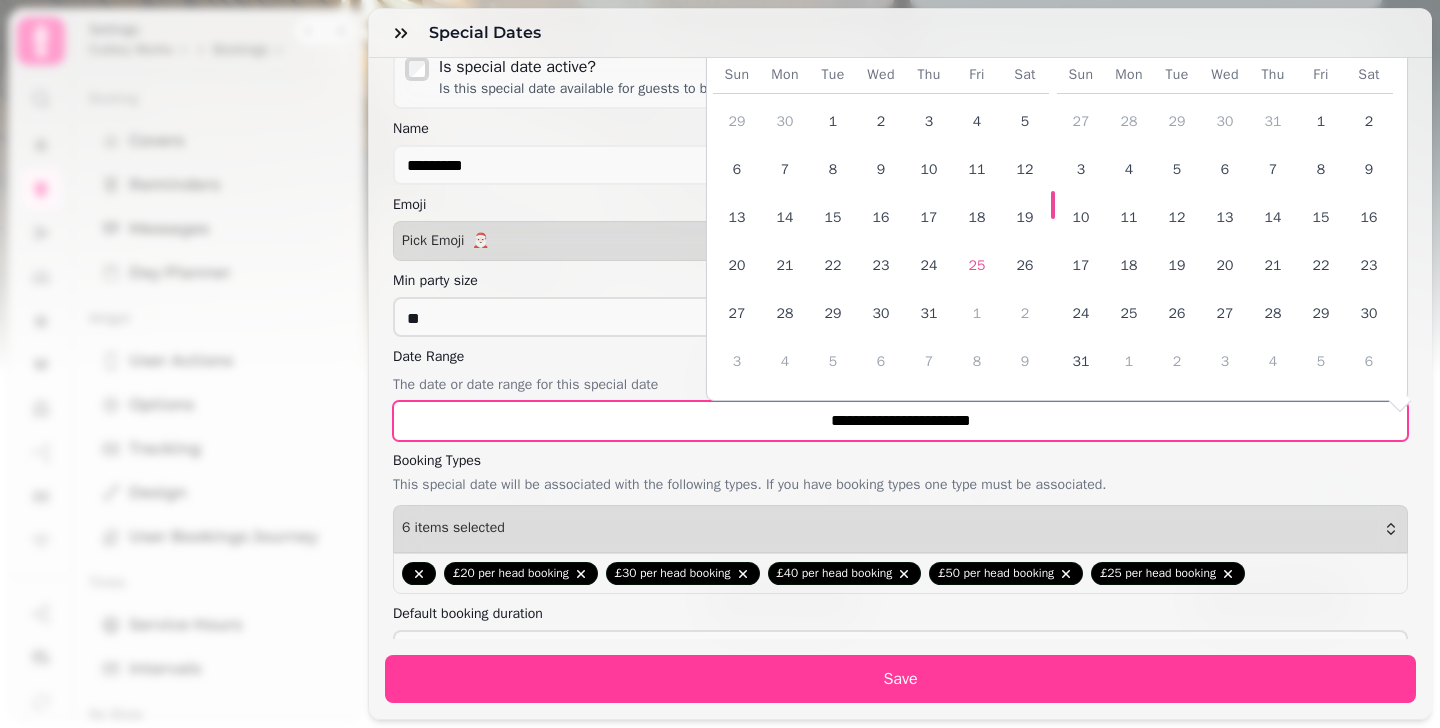 click on "**********" at bounding box center (900, 421) 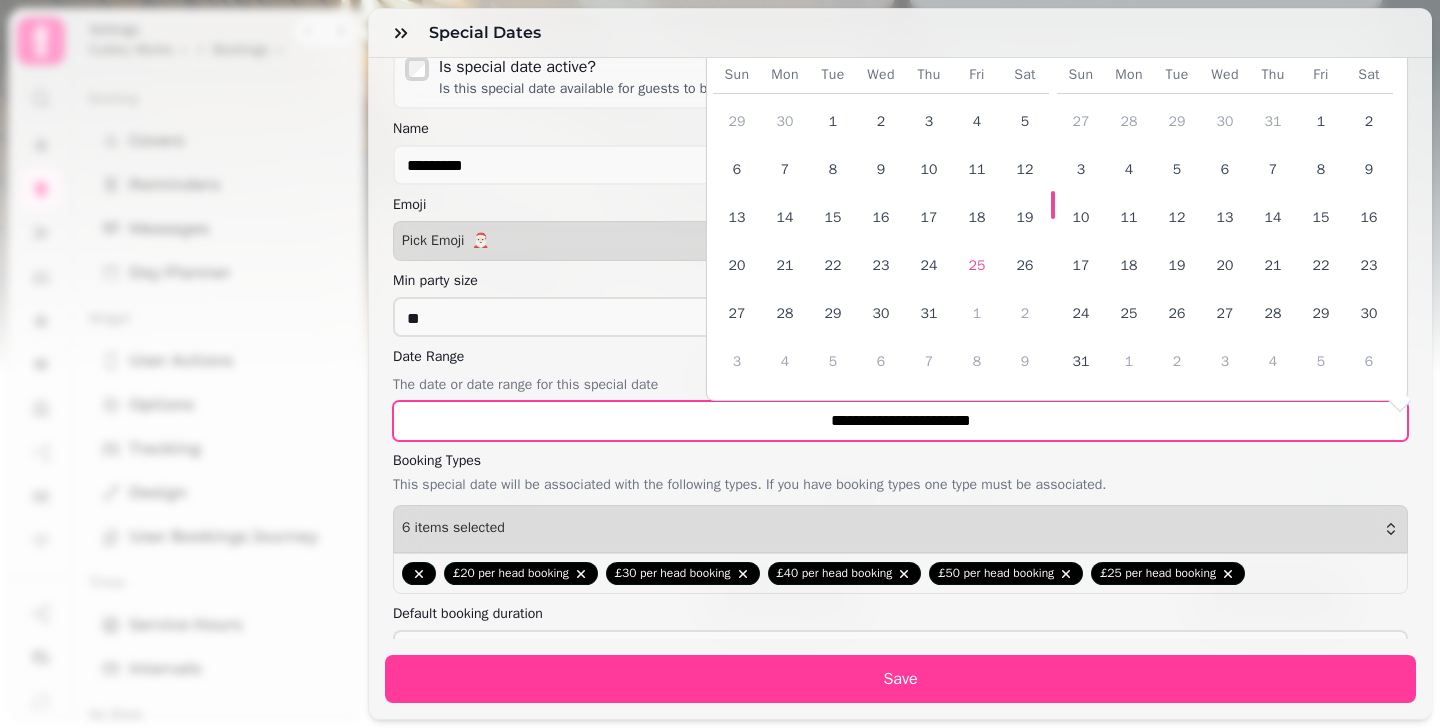 click on "**********" at bounding box center (900, 421) 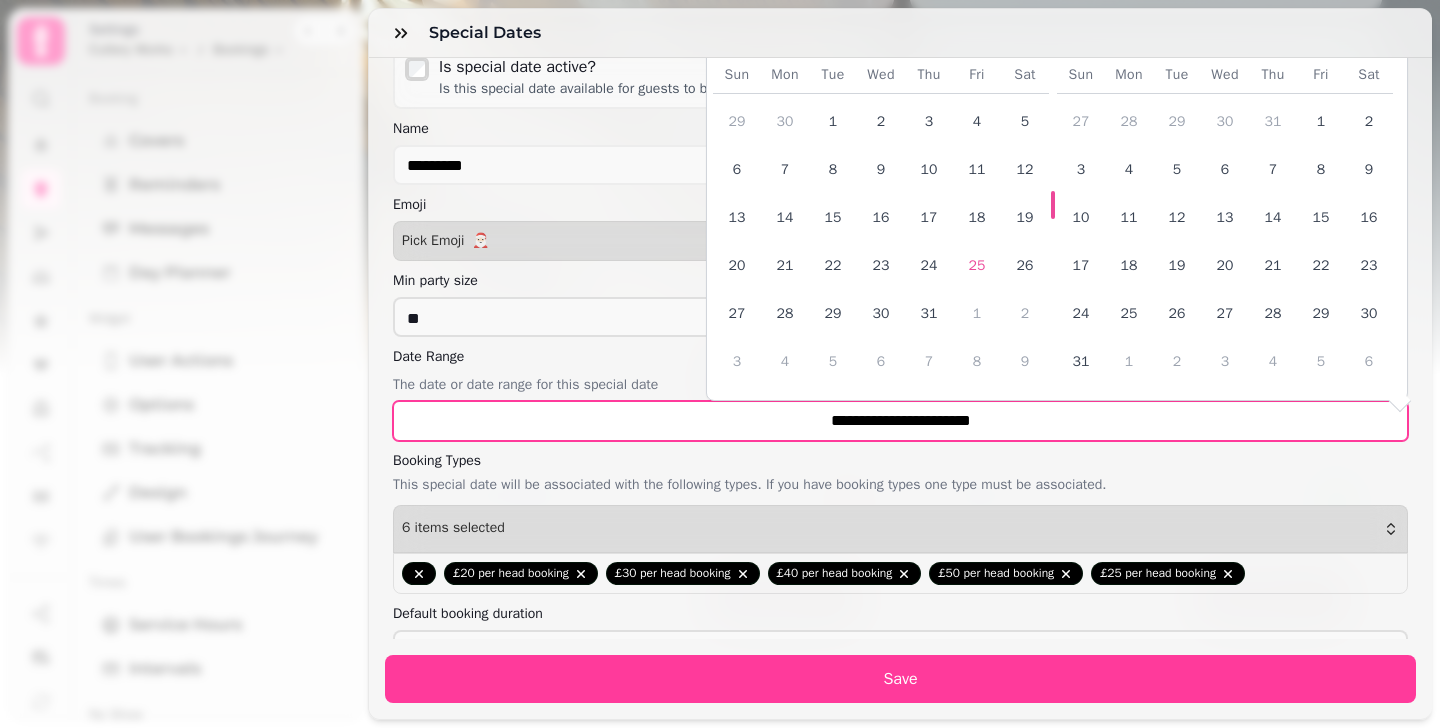 drag, startPoint x: 965, startPoint y: 419, endPoint x: 977, endPoint y: 419, distance: 12 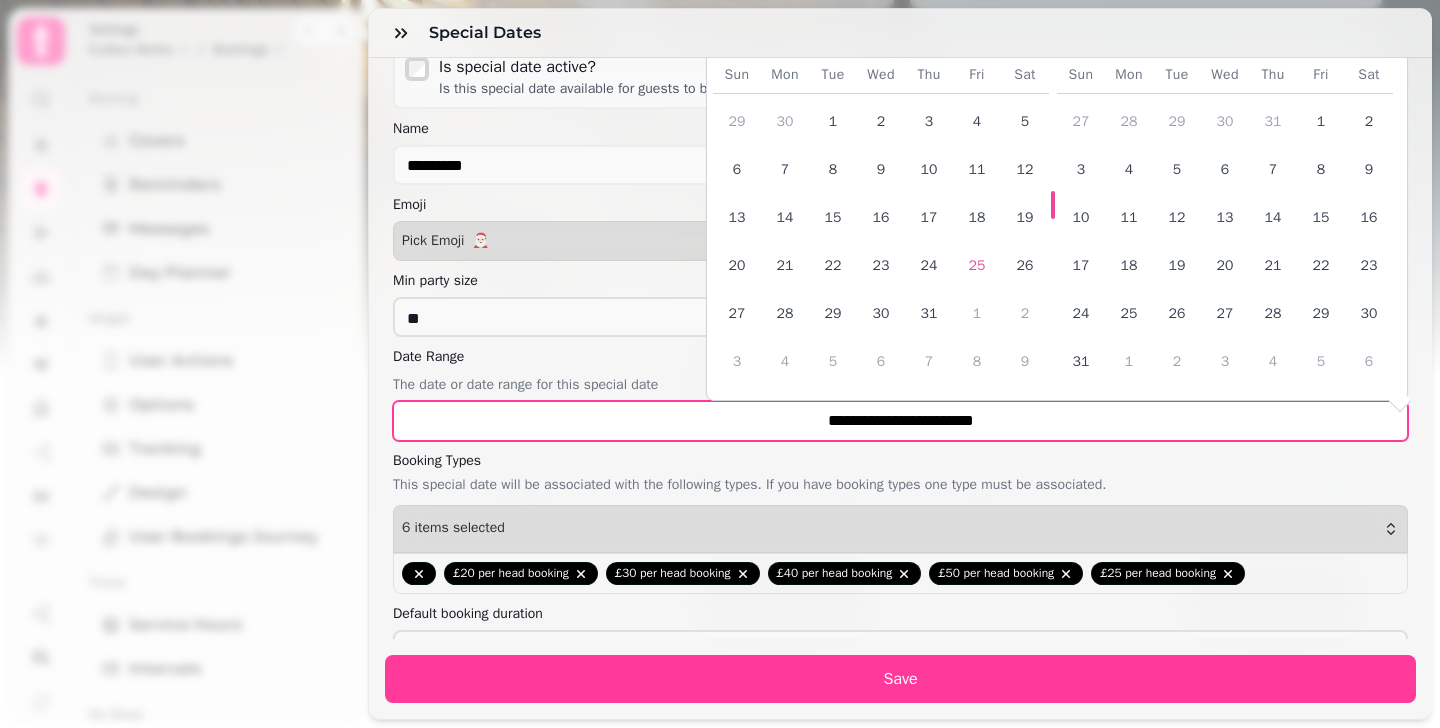 drag, startPoint x: 997, startPoint y: 420, endPoint x: 955, endPoint y: 419, distance: 42.0119 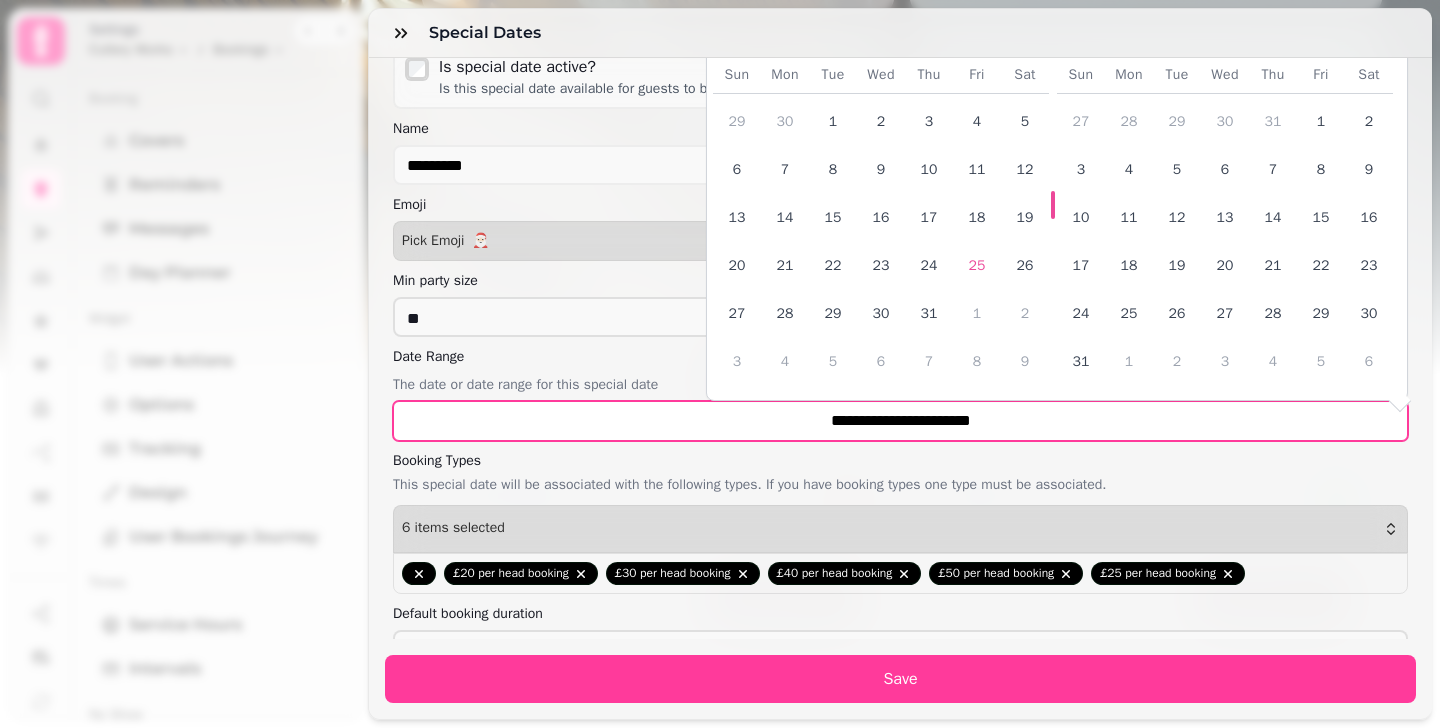 drag, startPoint x: 859, startPoint y: 421, endPoint x: 875, endPoint y: 420, distance: 16.03122 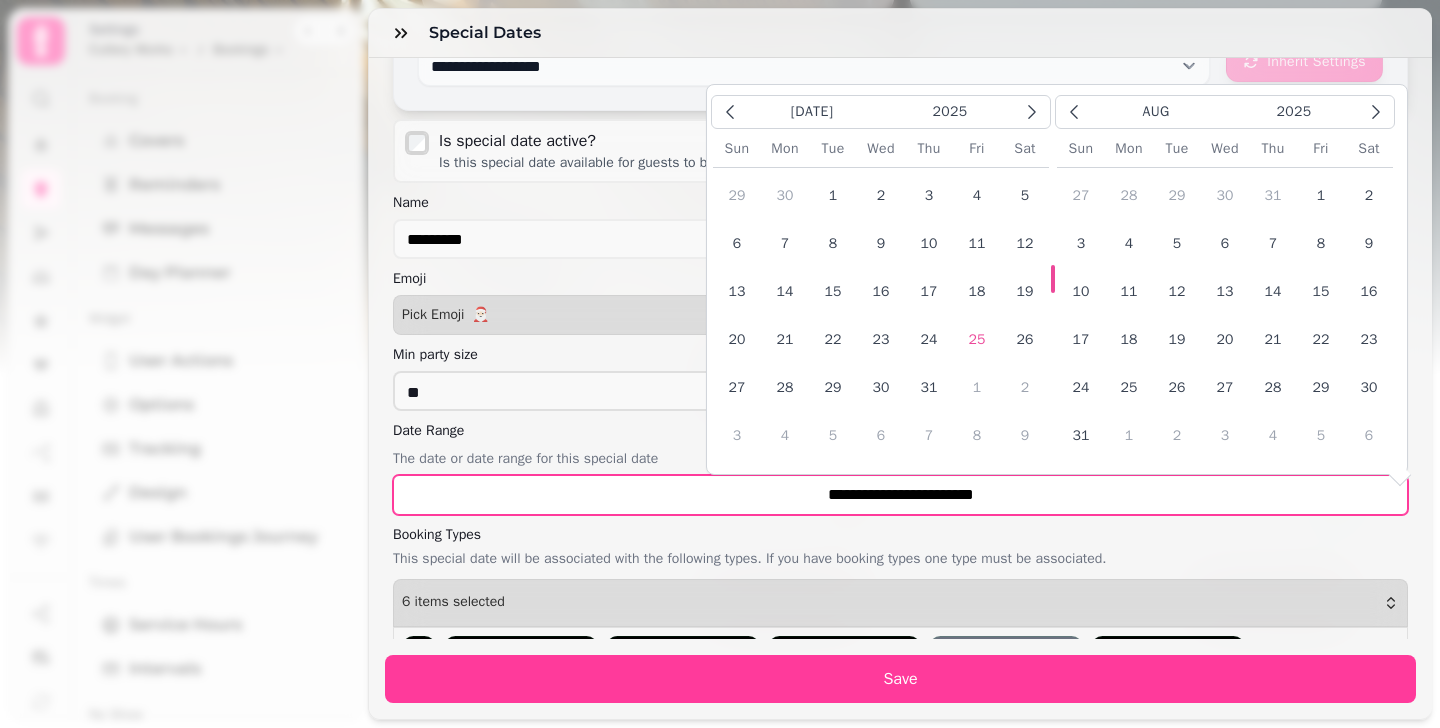 scroll, scrollTop: 32, scrollLeft: 0, axis: vertical 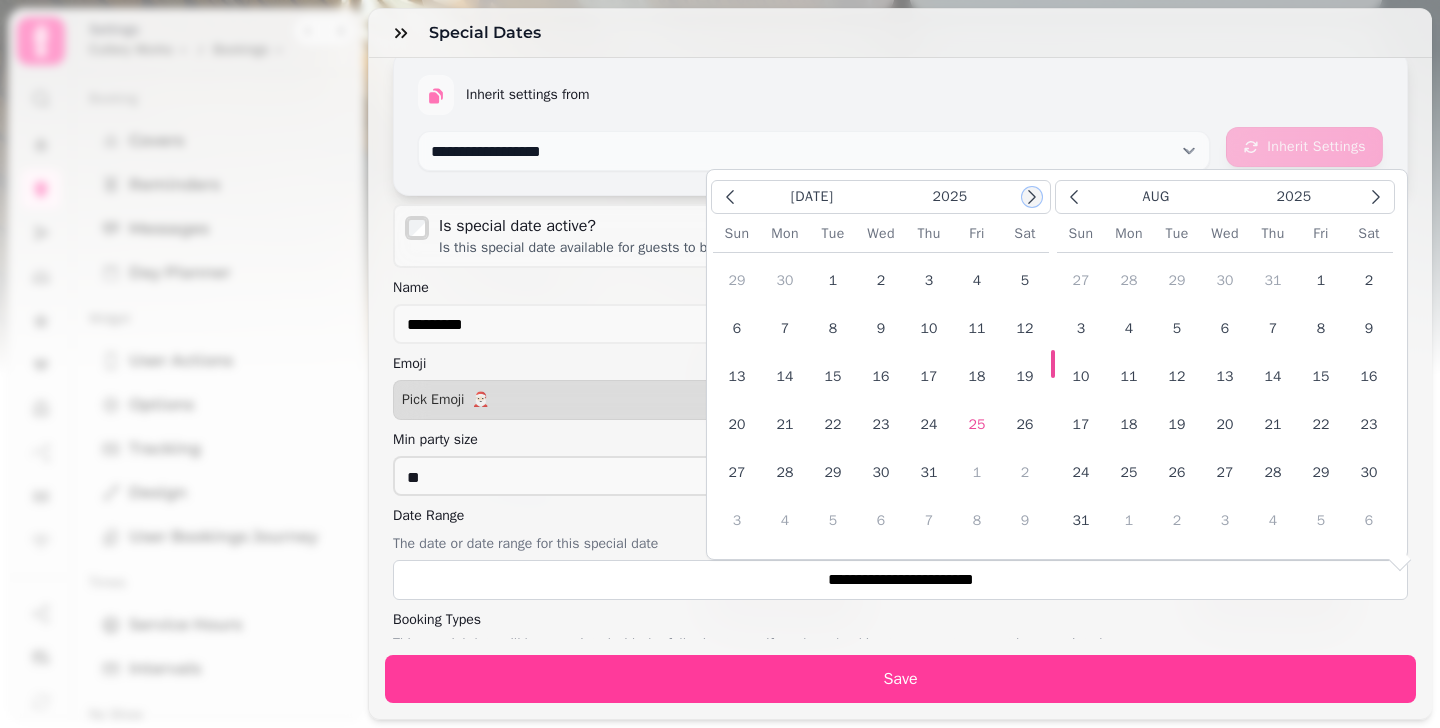 click 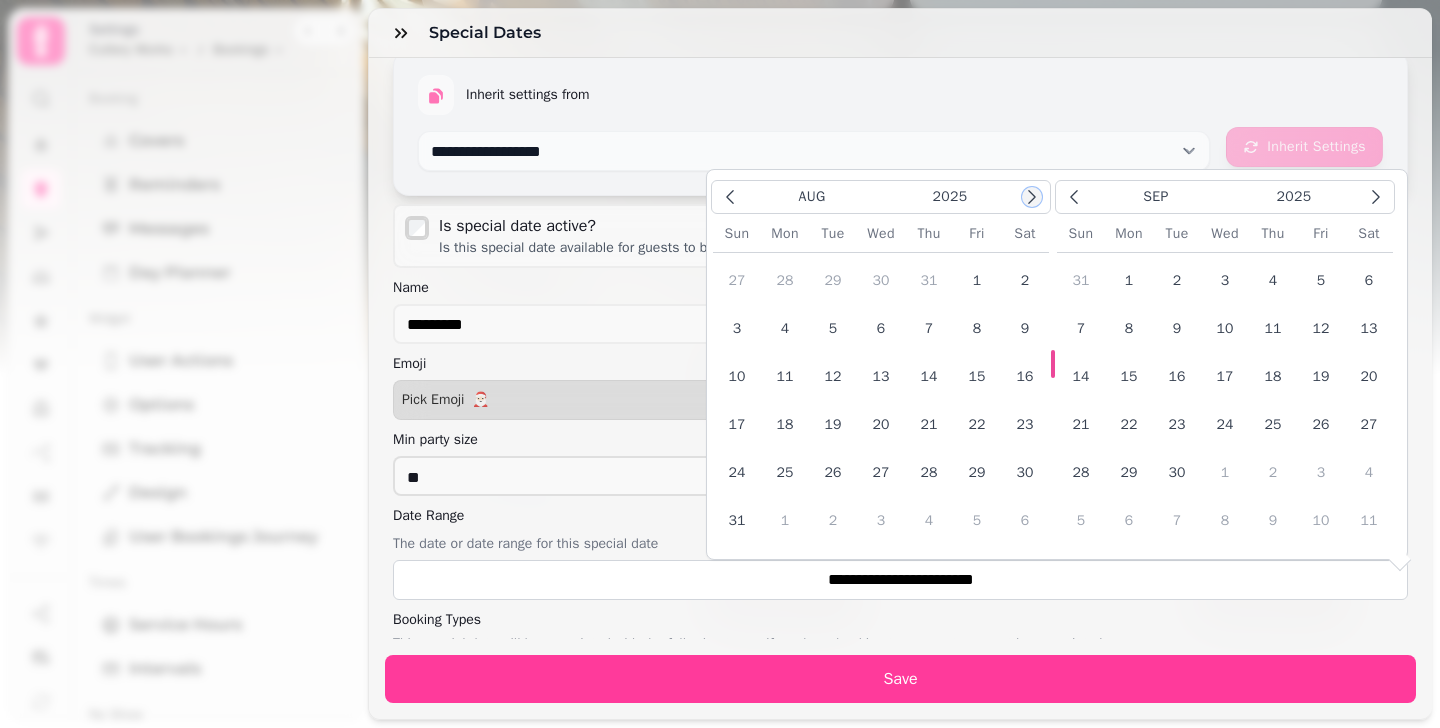 click 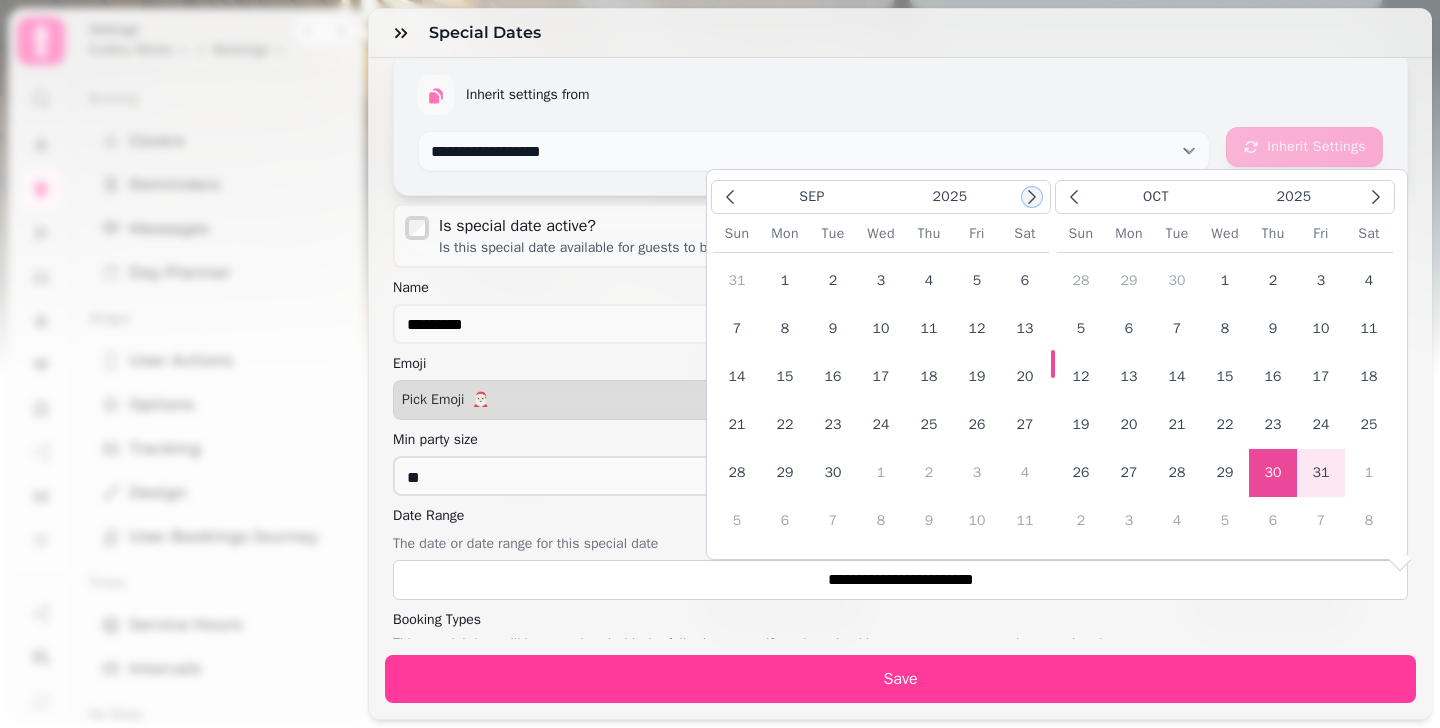 click 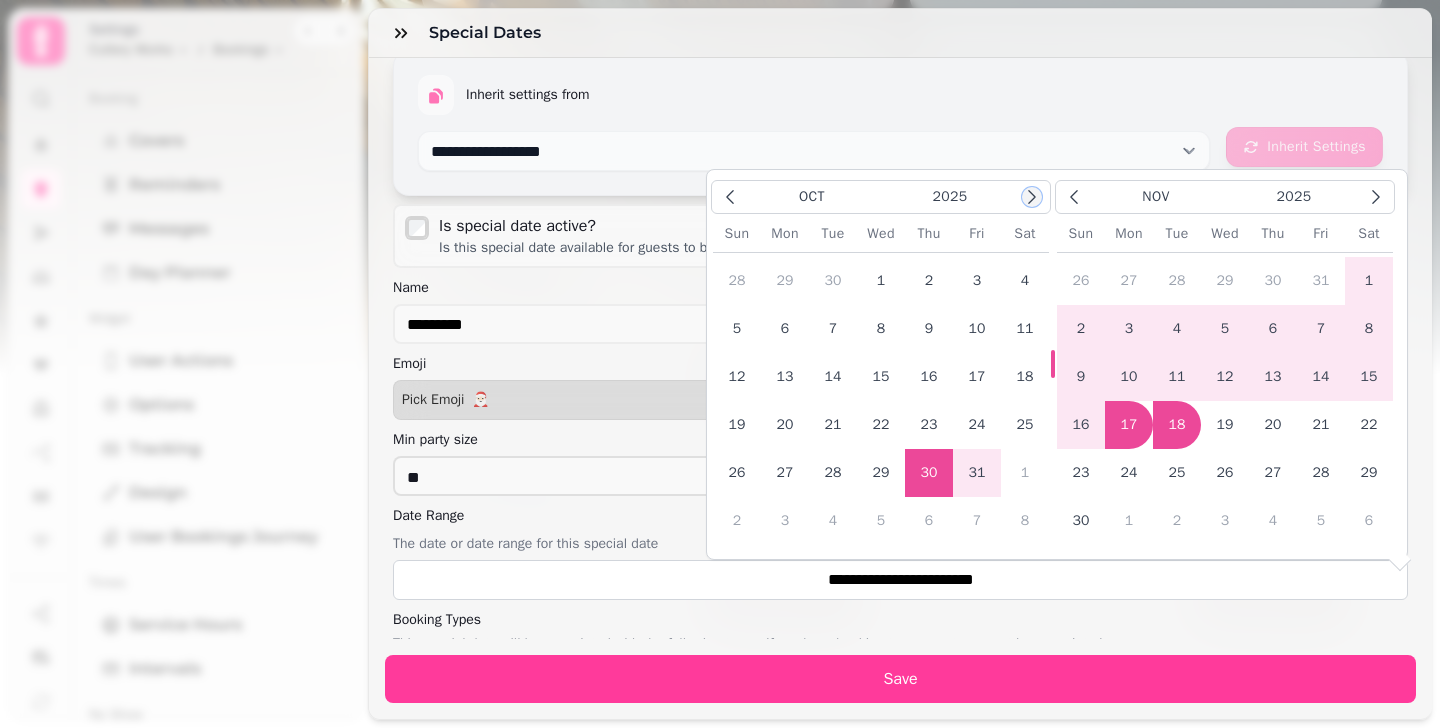 click 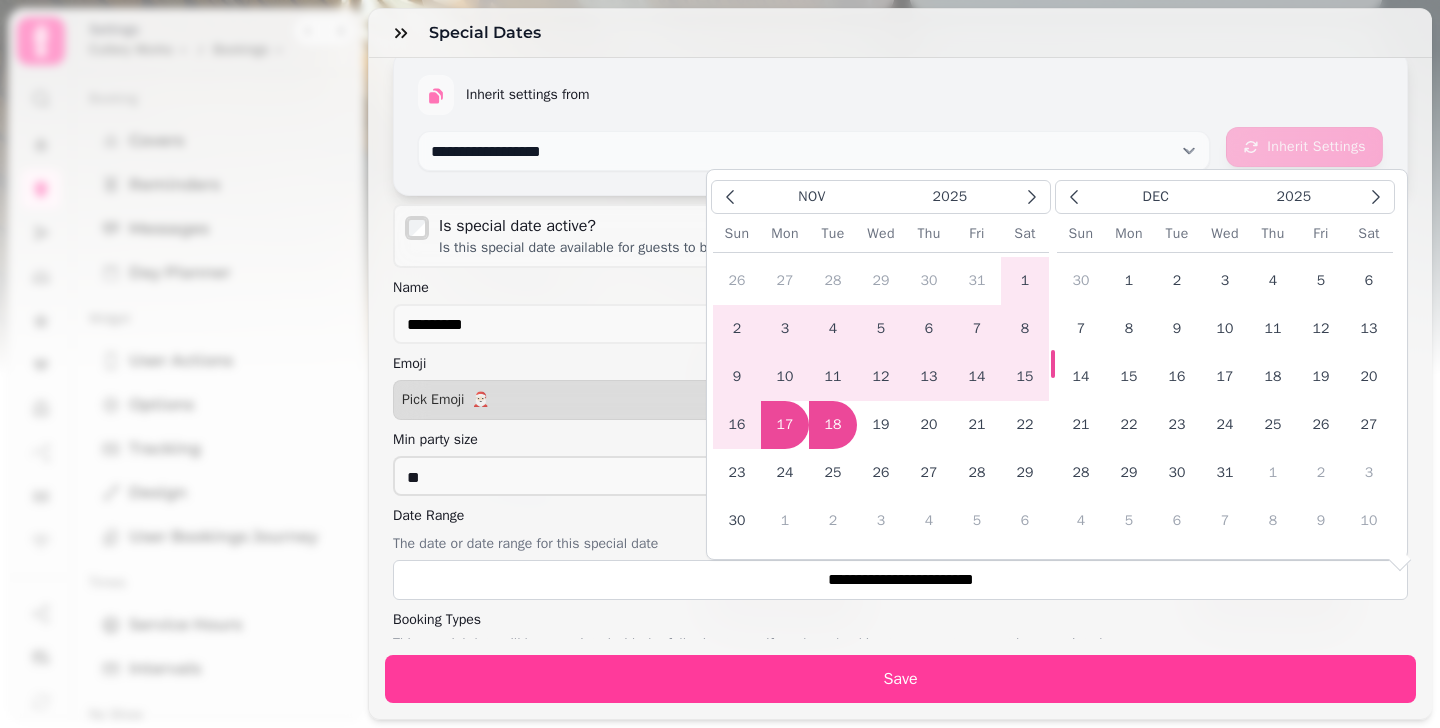 click on "17" at bounding box center (785, 425) 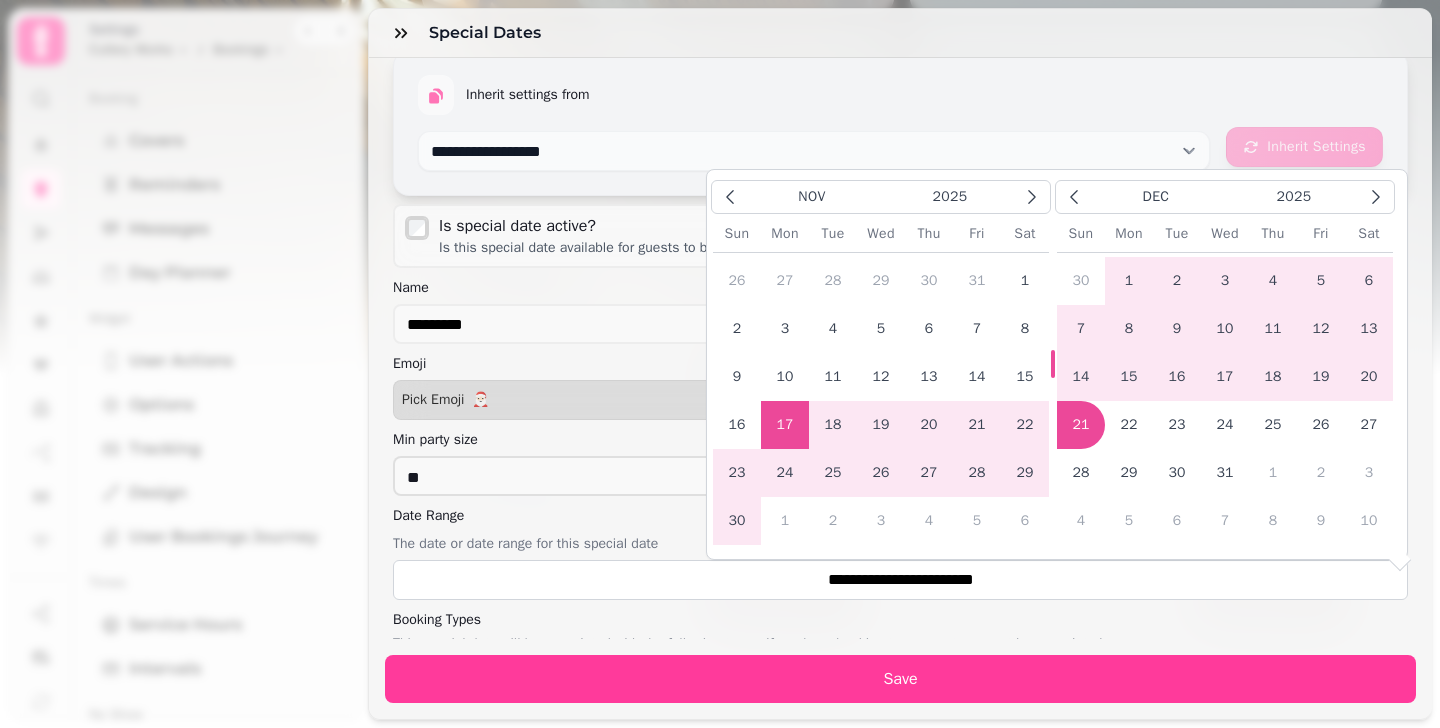 click on "21" at bounding box center (1081, 425) 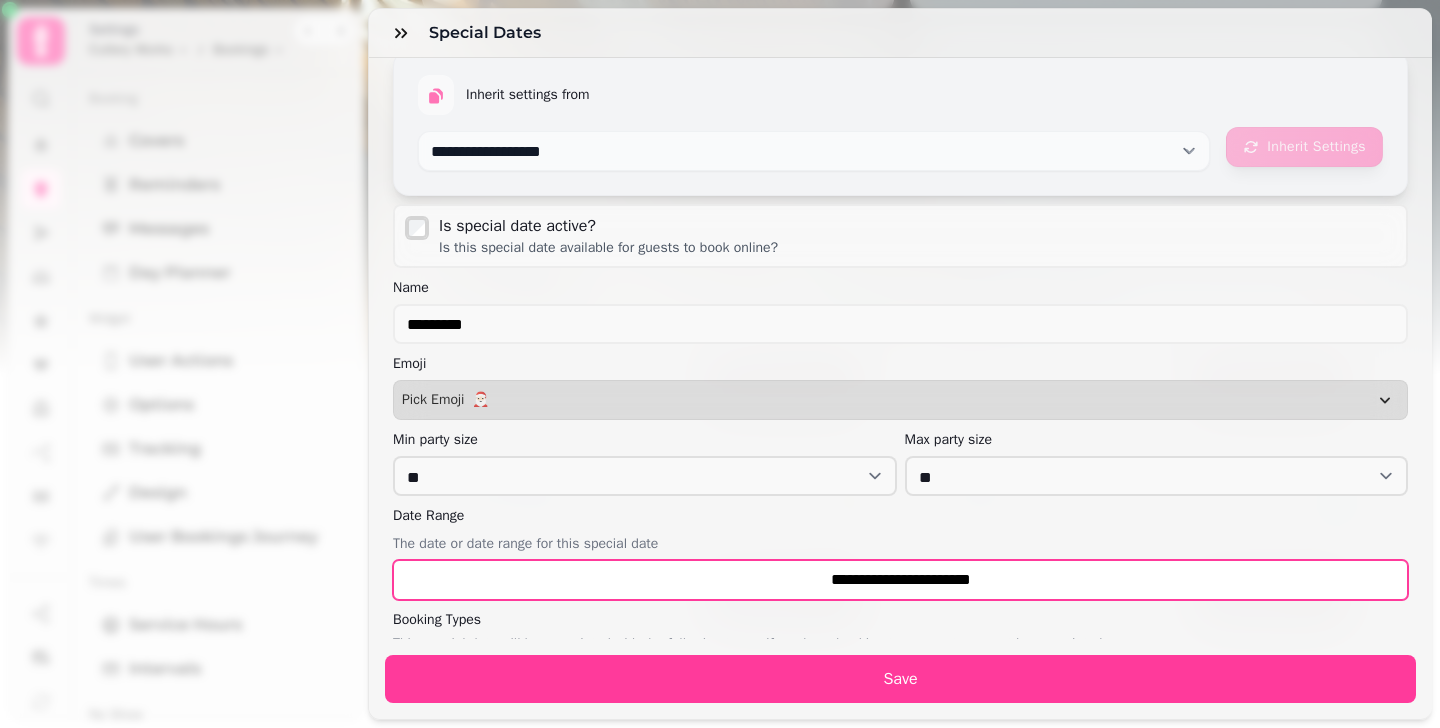 click on "**********" at bounding box center [900, 580] 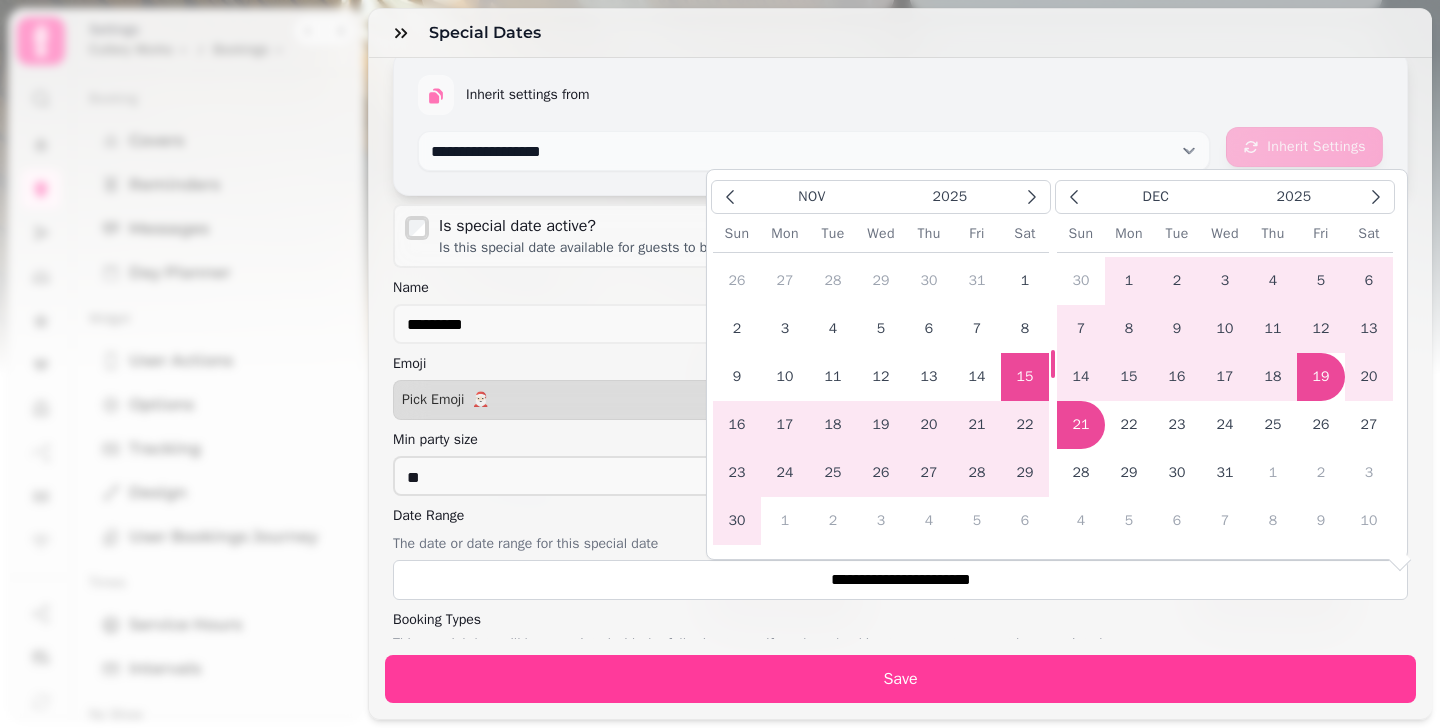 click on "17" at bounding box center (785, 425) 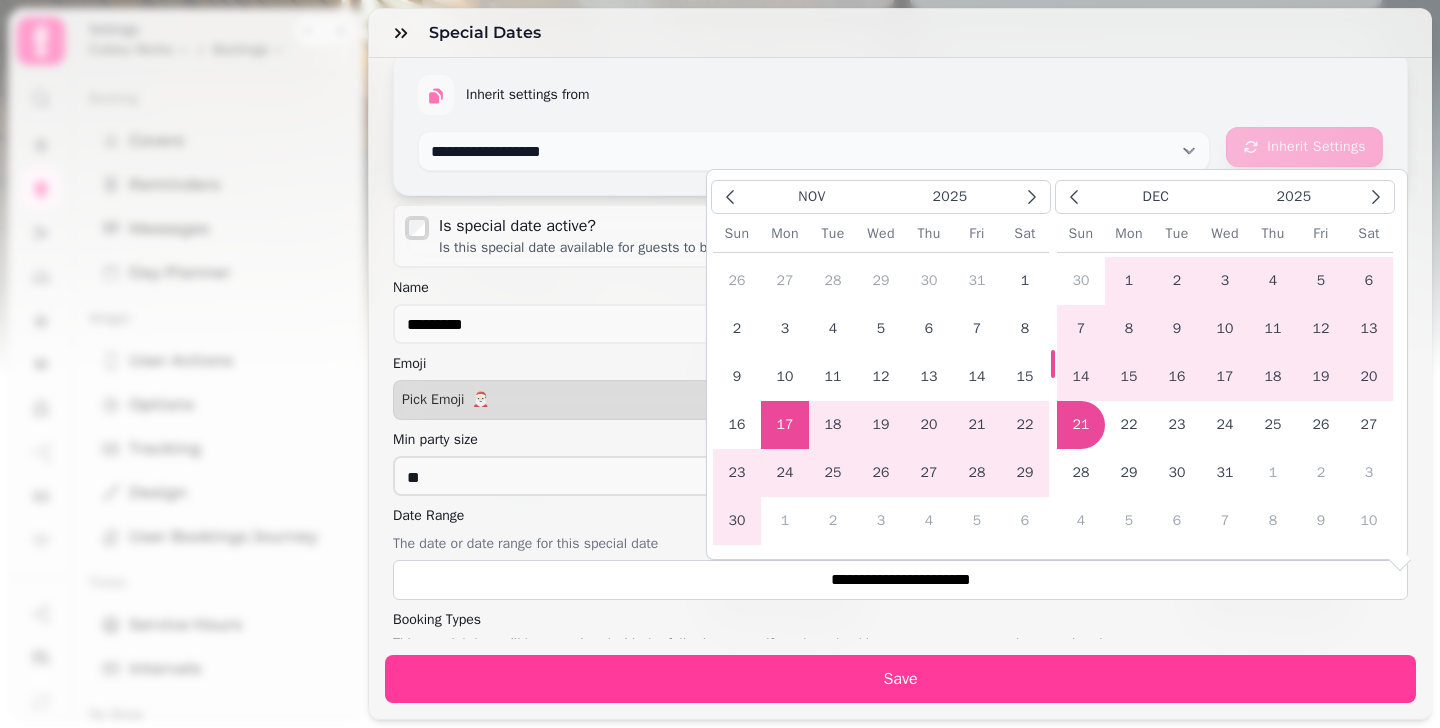 click on "21" at bounding box center [1081, 425] 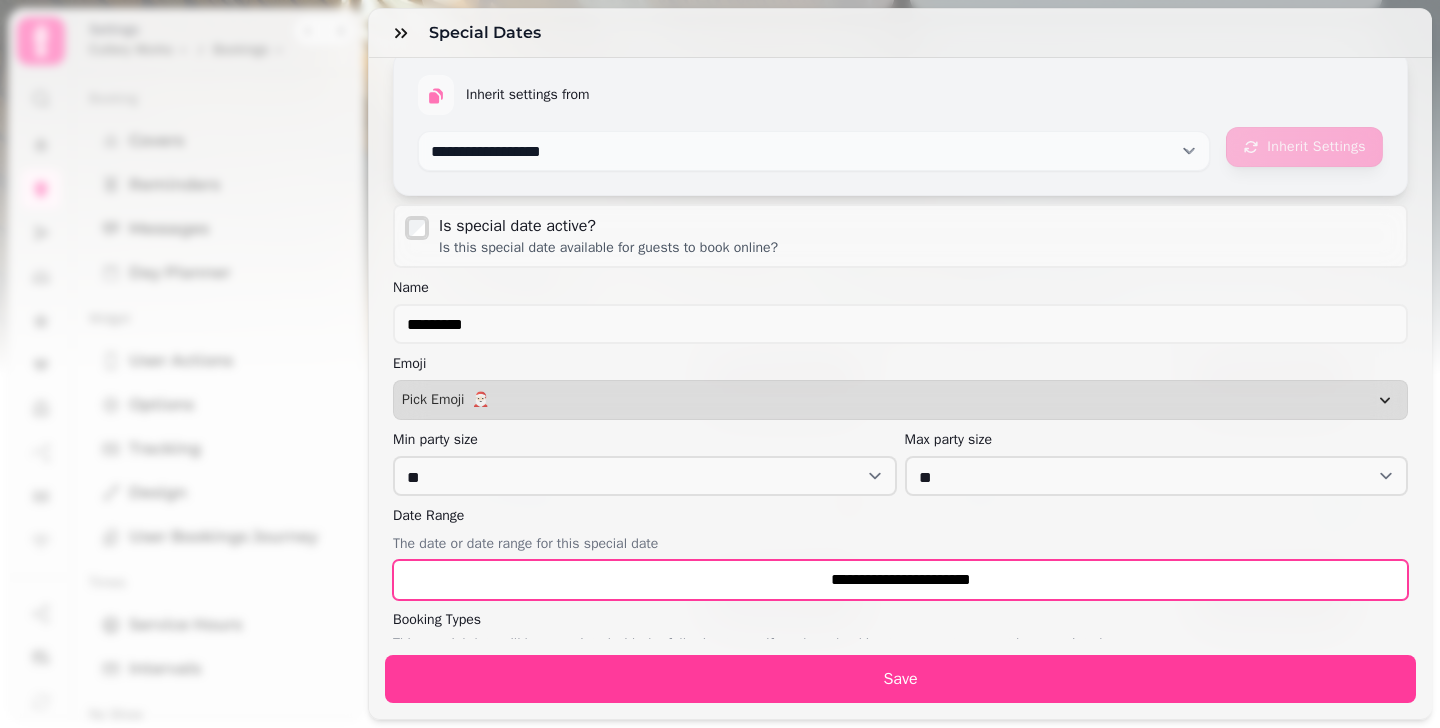 click on "**********" at bounding box center [900, 580] 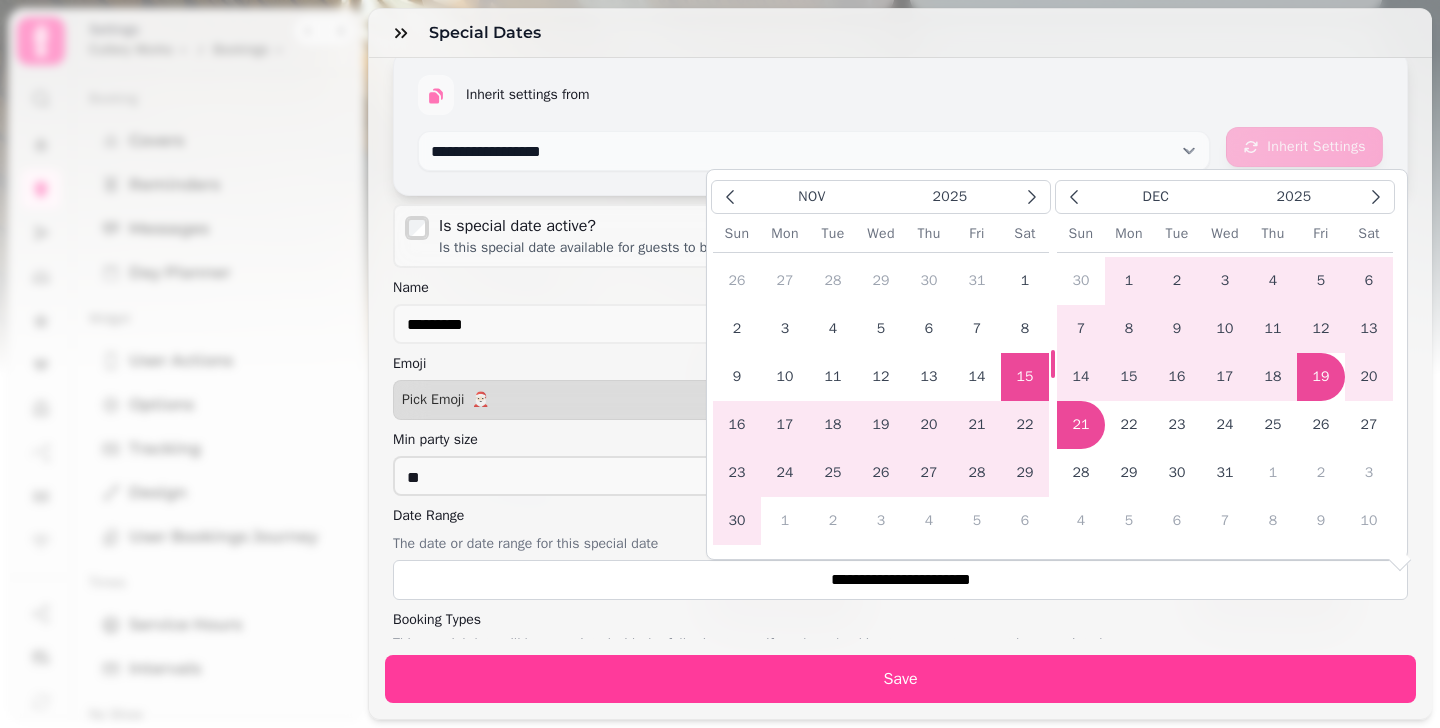 click on "17" at bounding box center (785, 425) 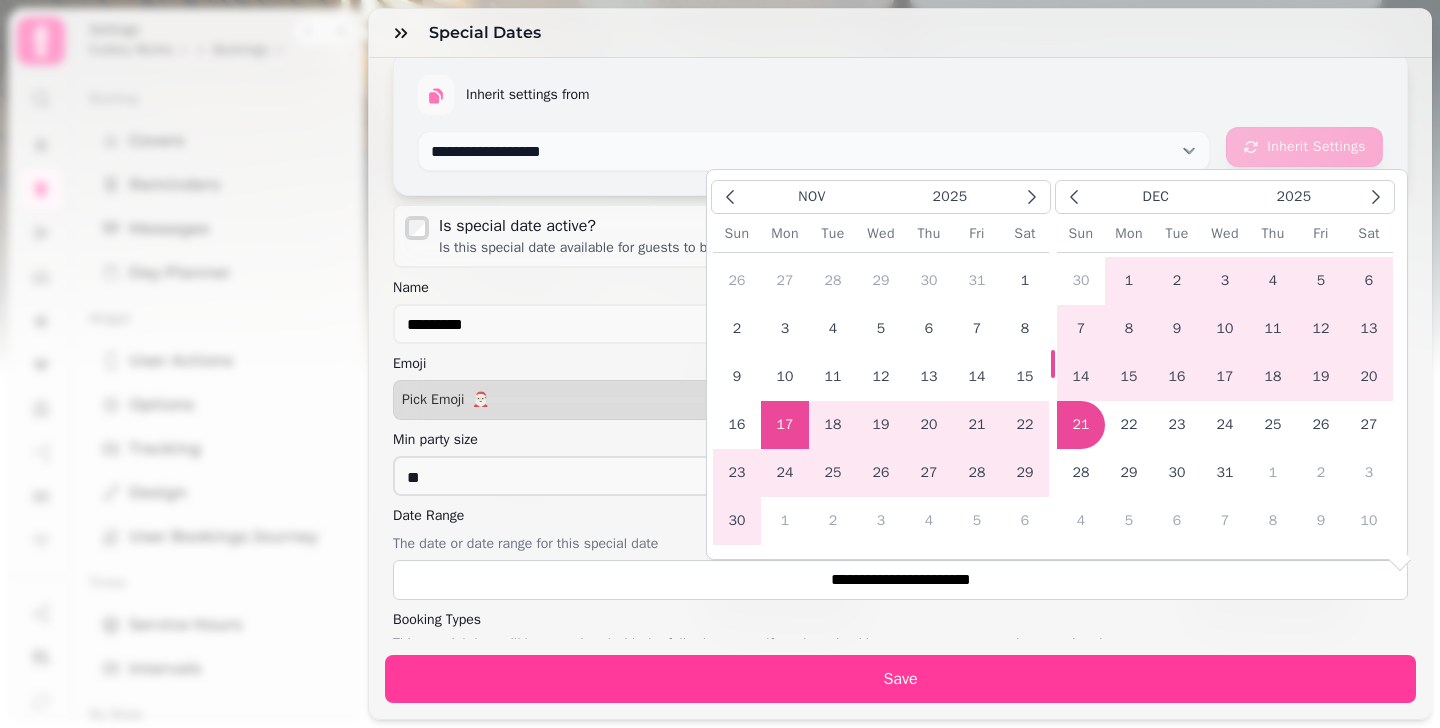 click on "21" at bounding box center [1081, 425] 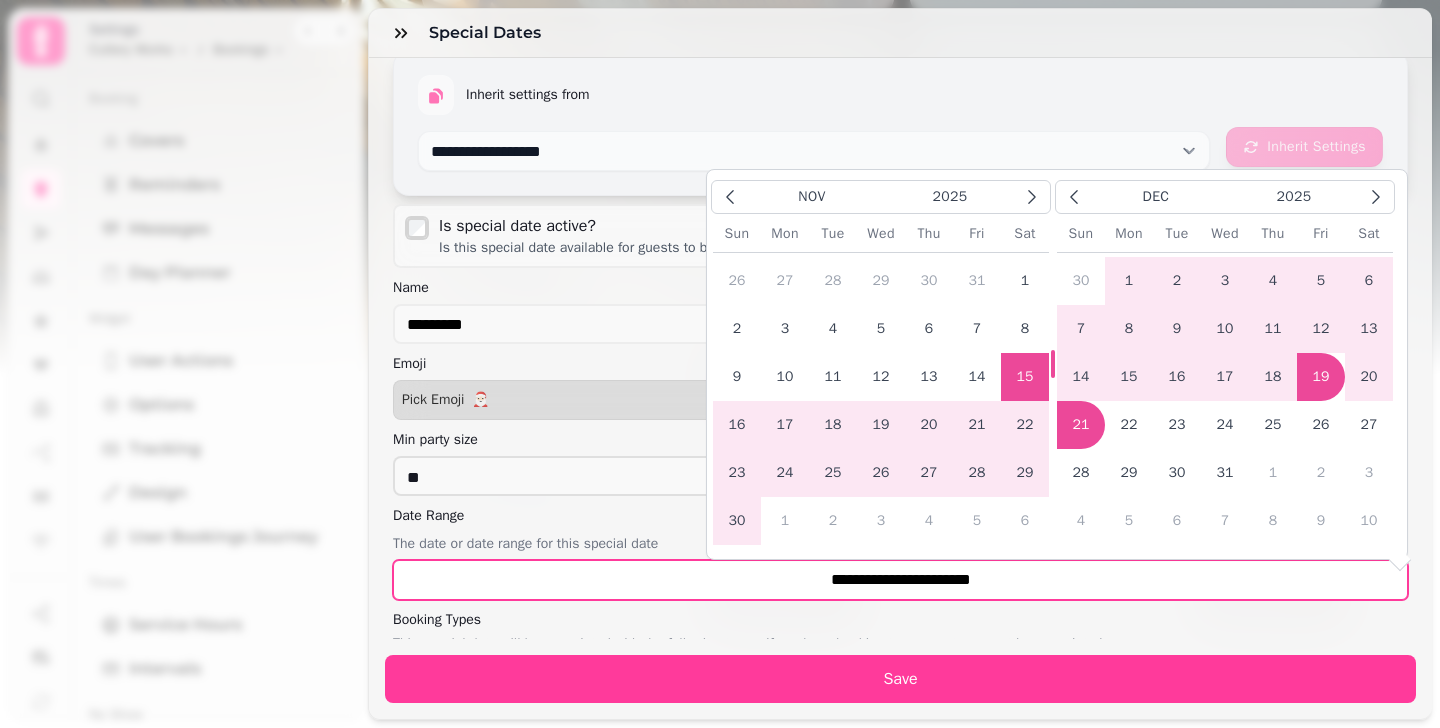 click on "**********" at bounding box center (900, 580) 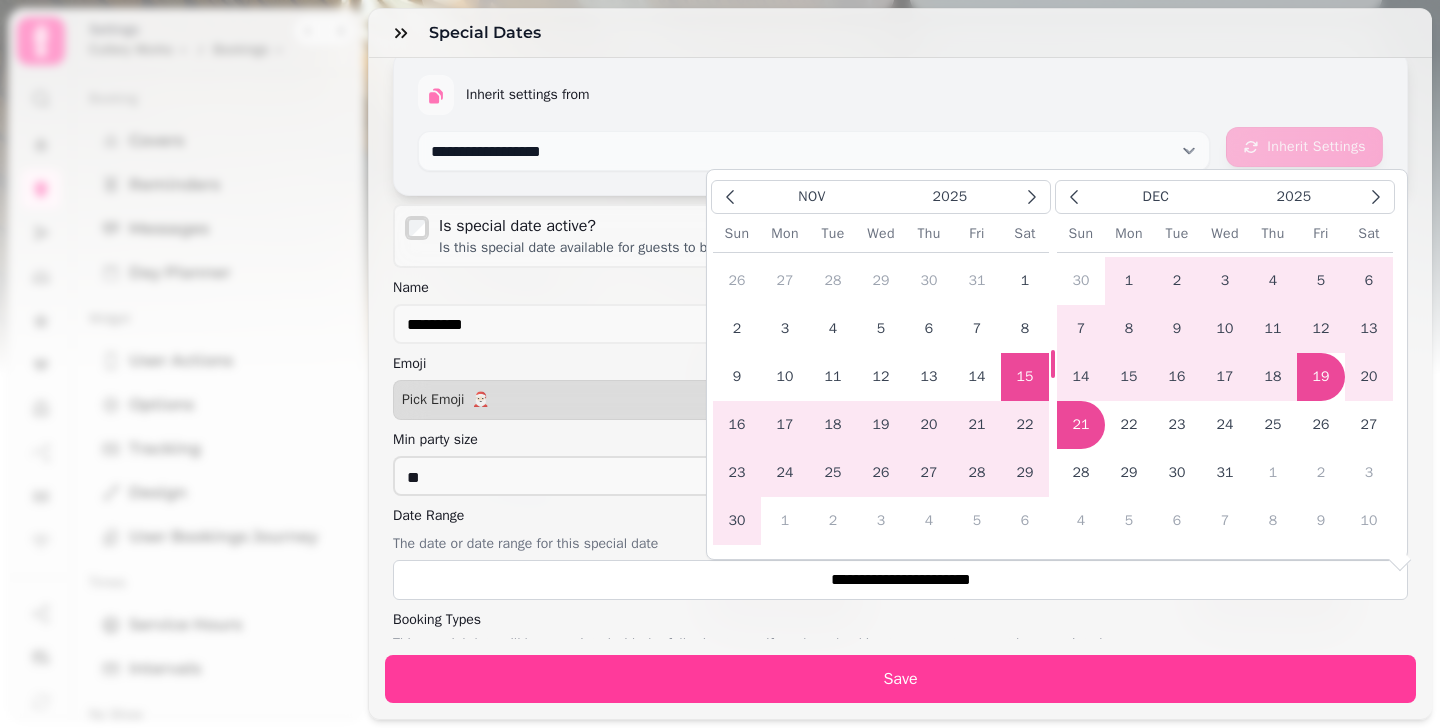 click on "17" at bounding box center (785, 425) 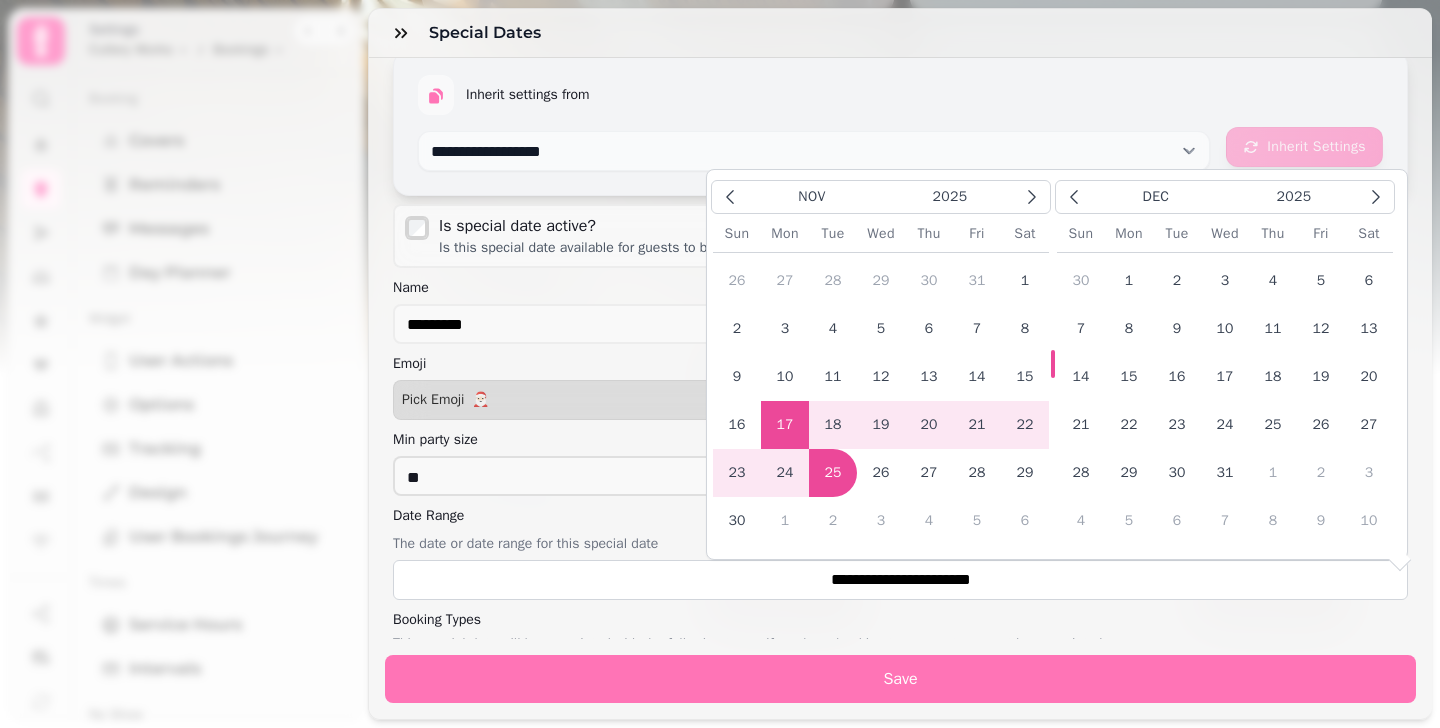 click on "Save" at bounding box center (900, 679) 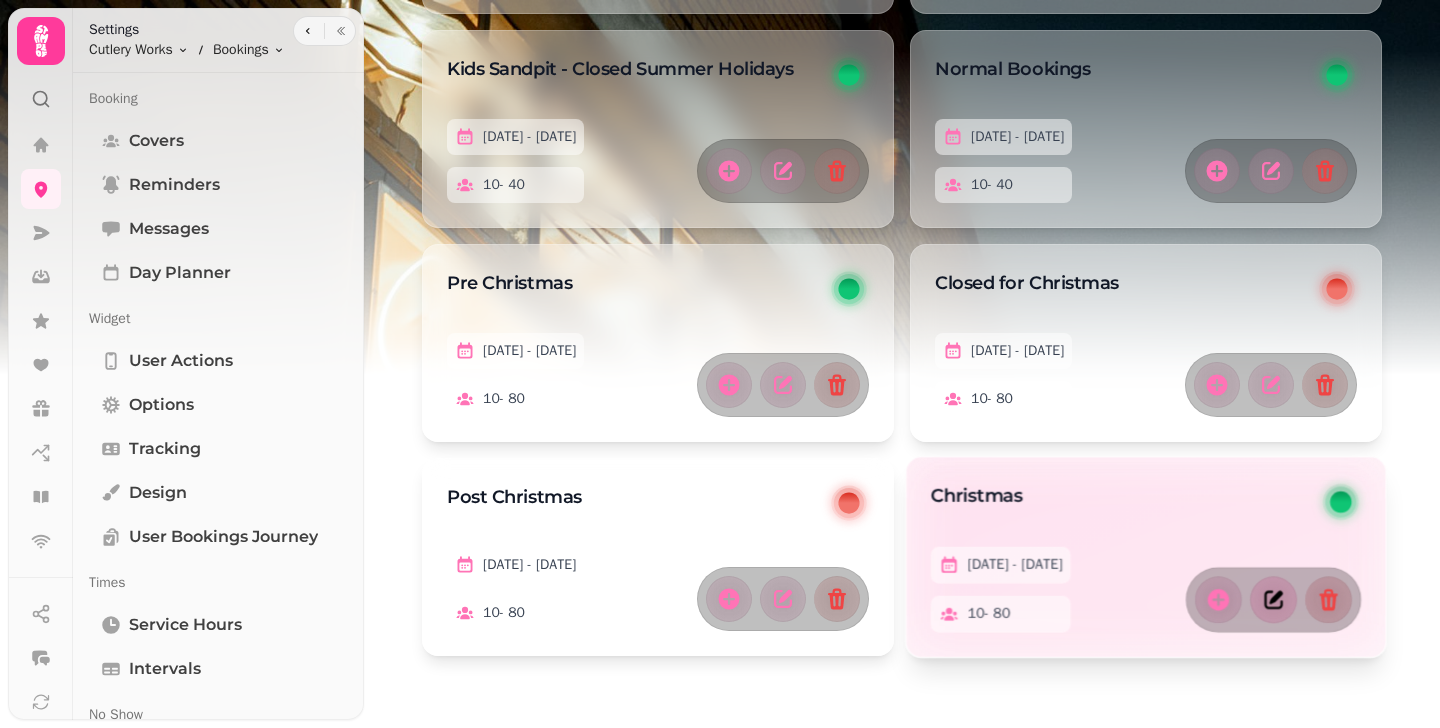 click 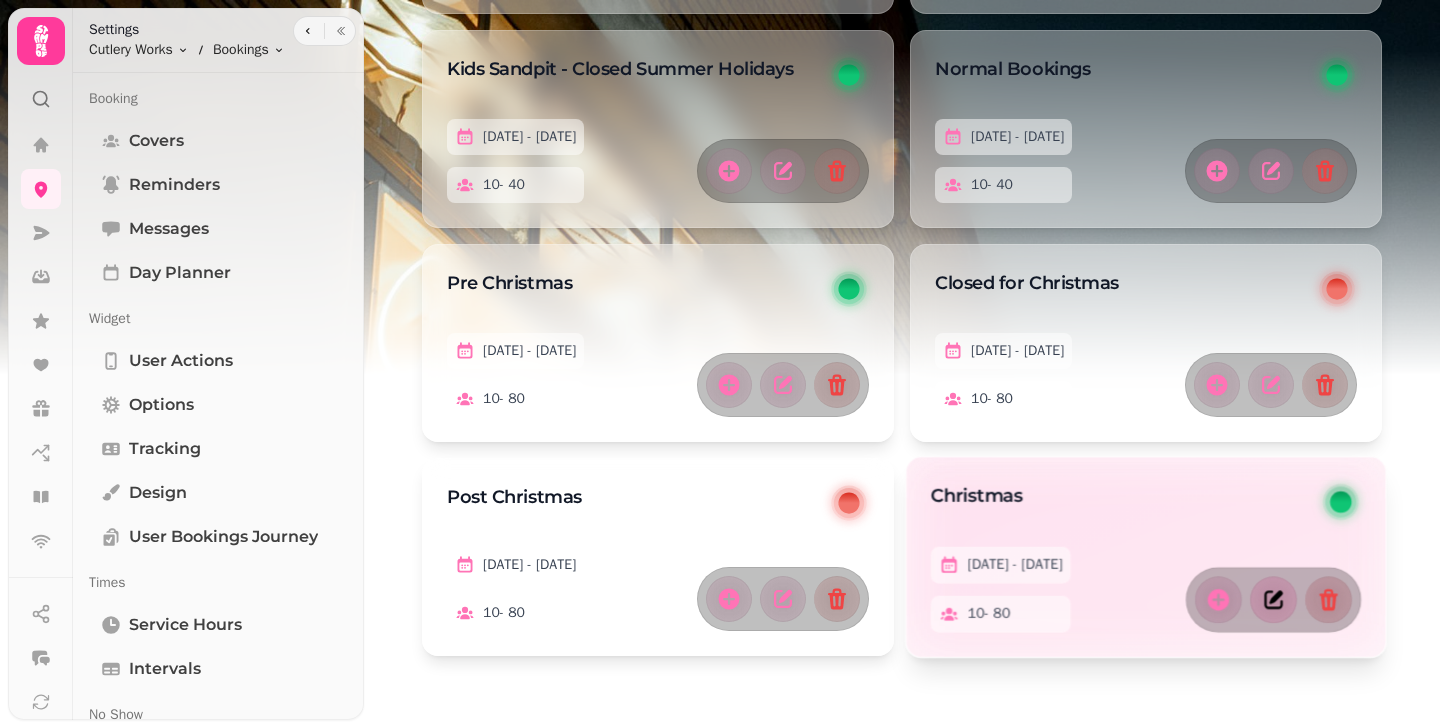 select on "**" 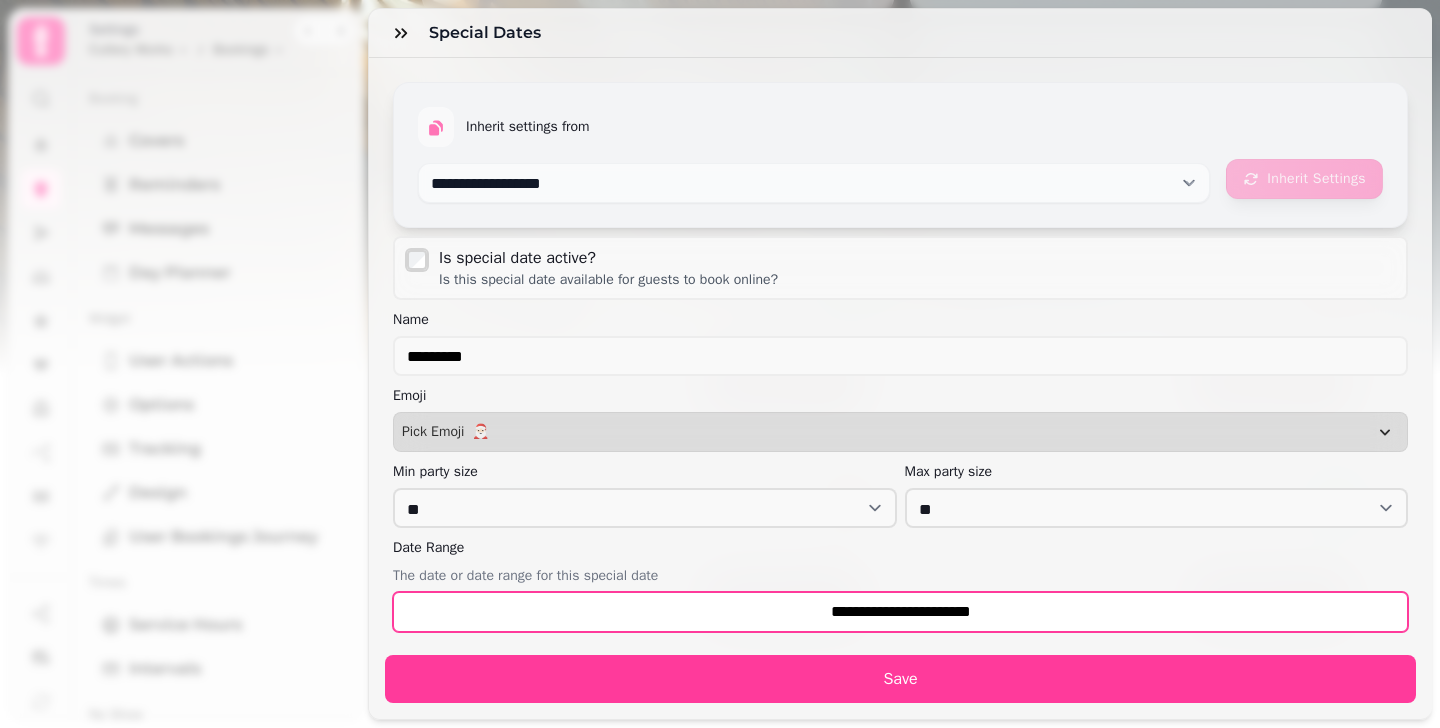 click on "**********" at bounding box center (900, 612) 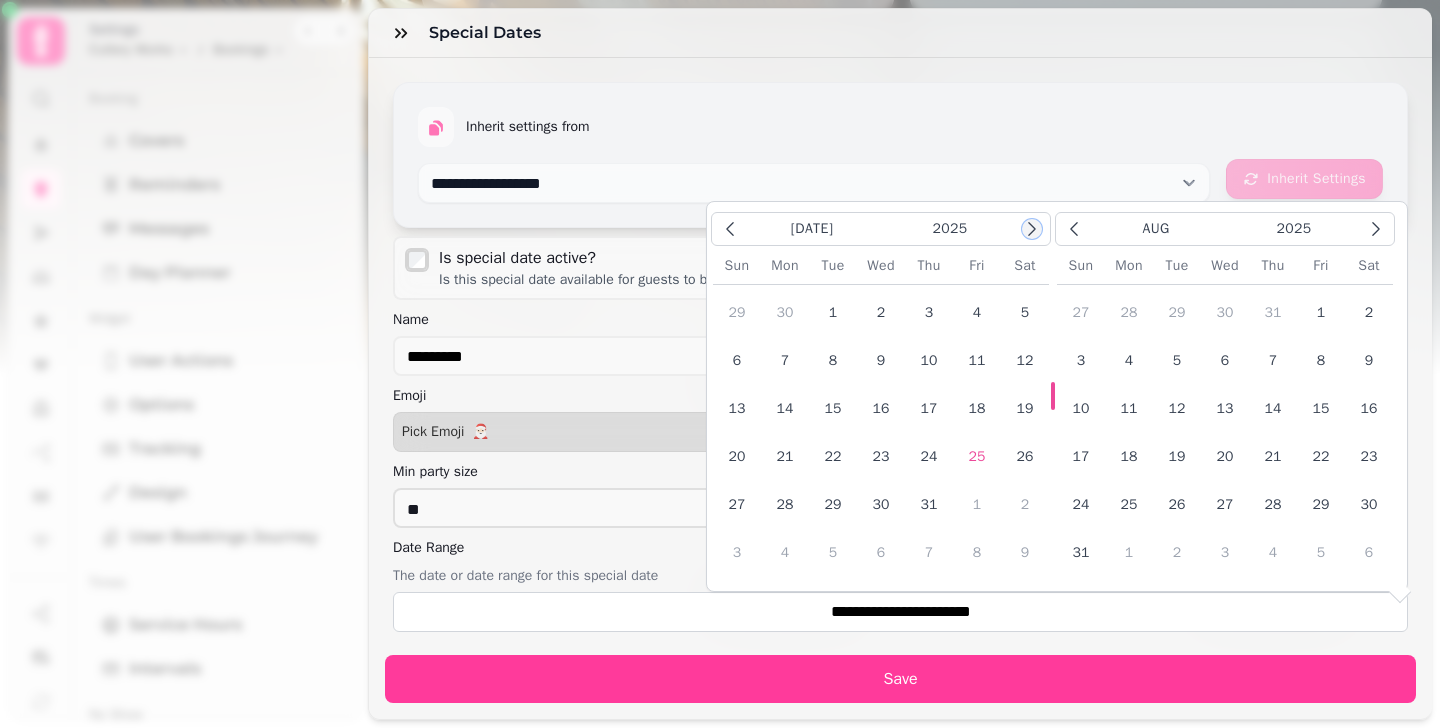 click 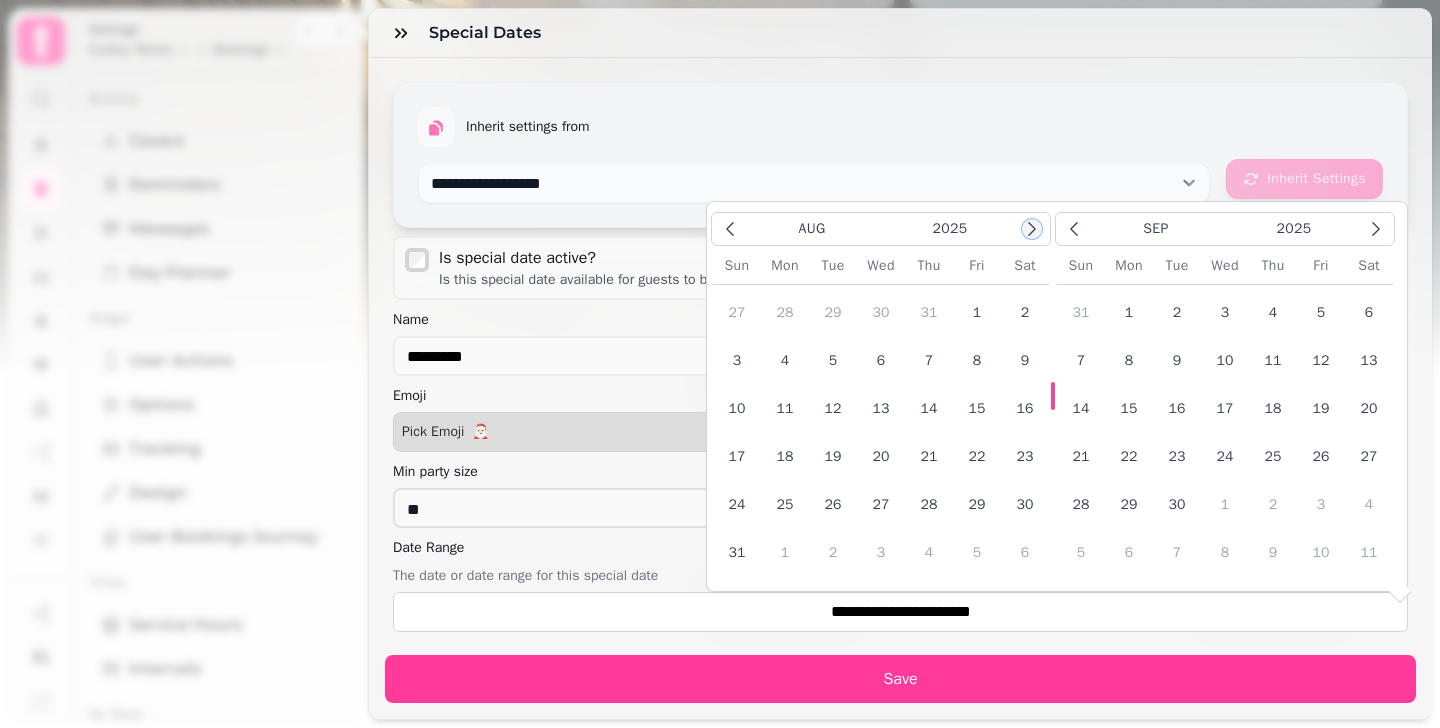 click 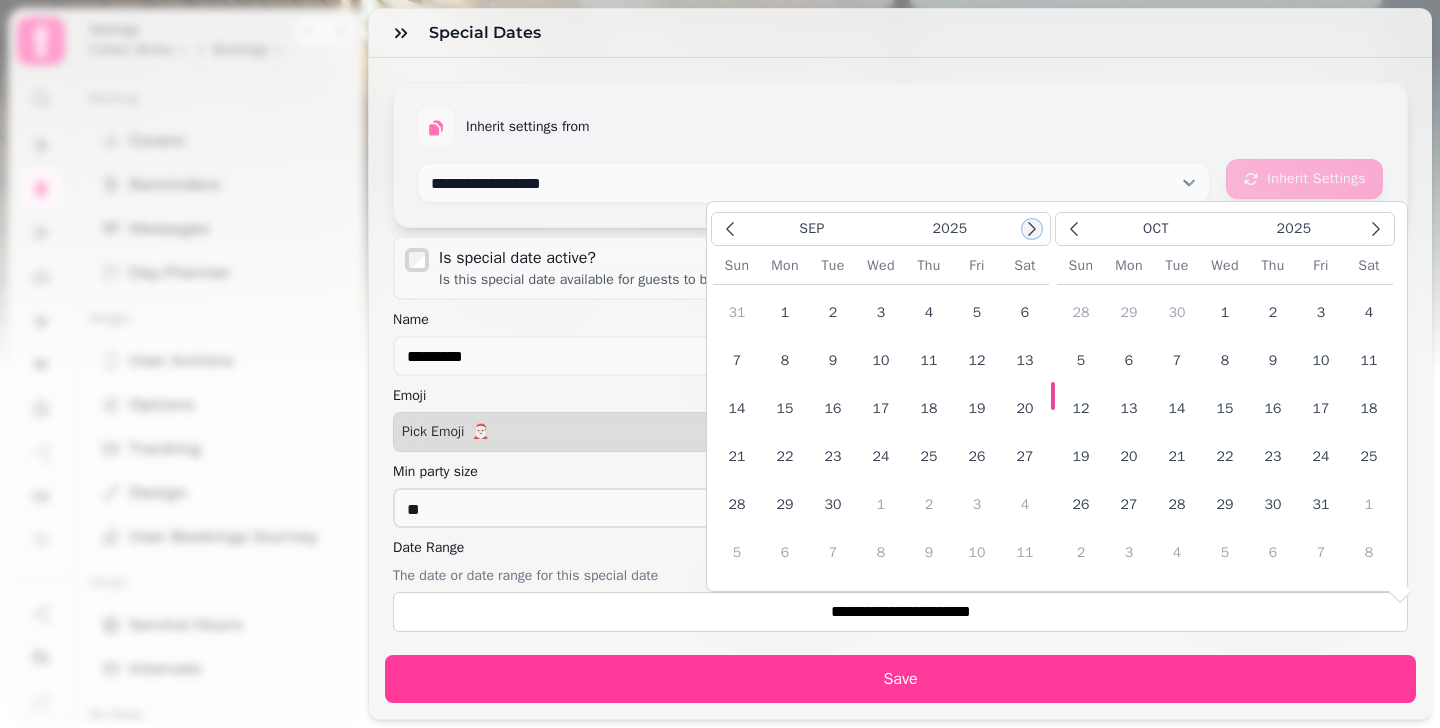 click 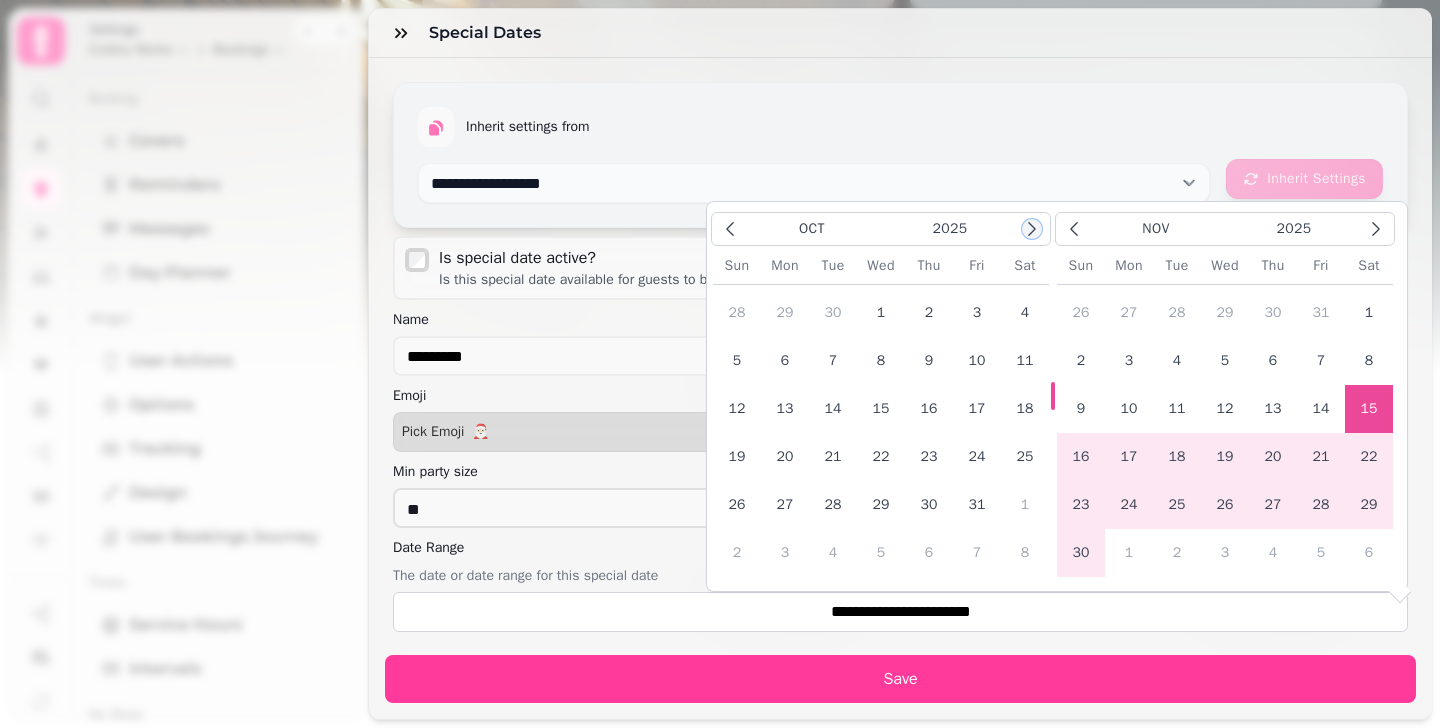 click 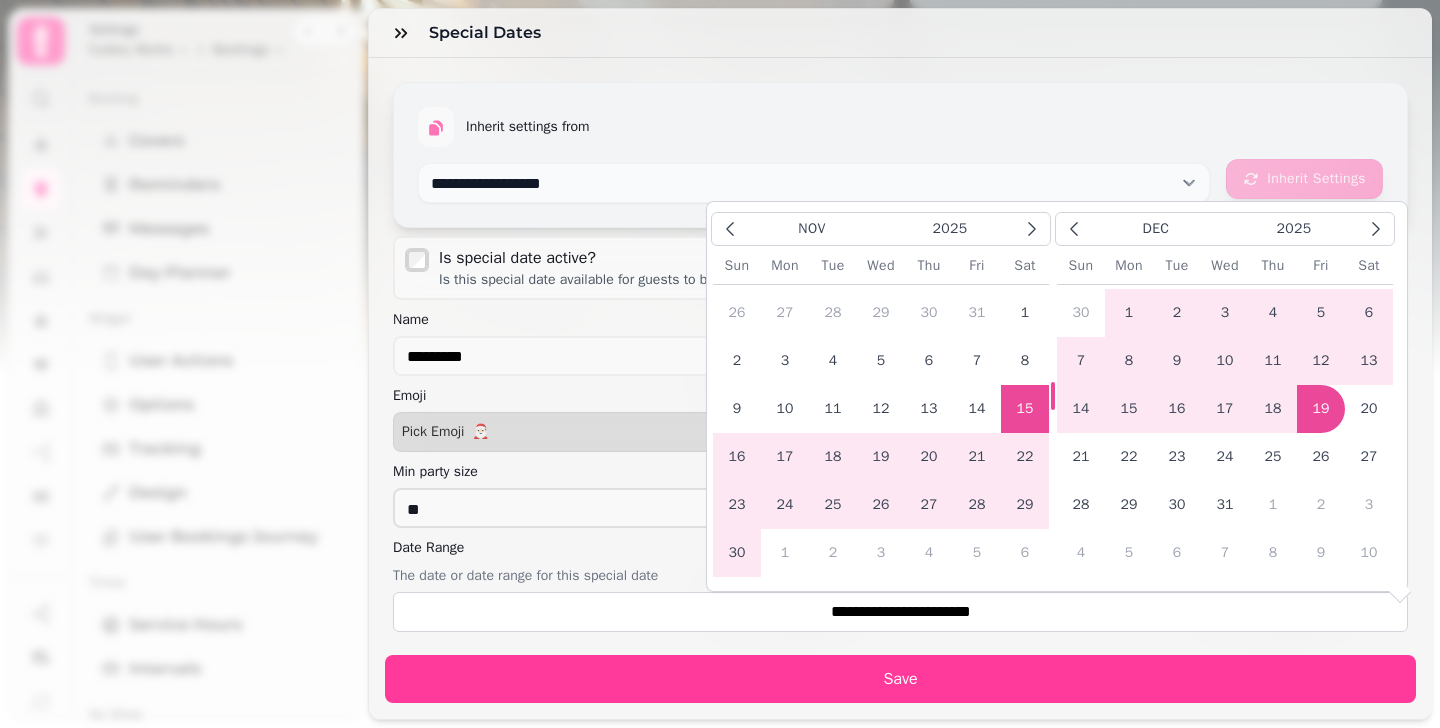 click on "17" at bounding box center (785, 457) 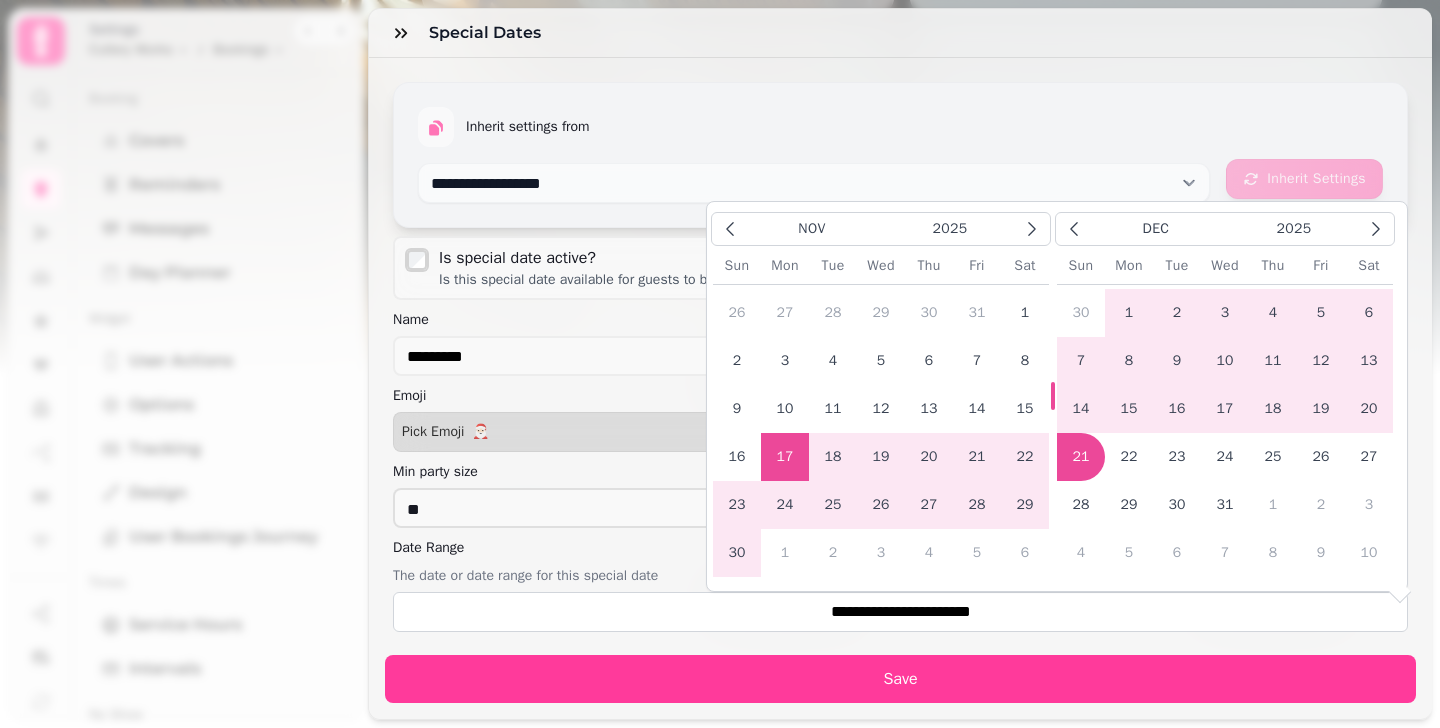 click on "21" at bounding box center (1081, 457) 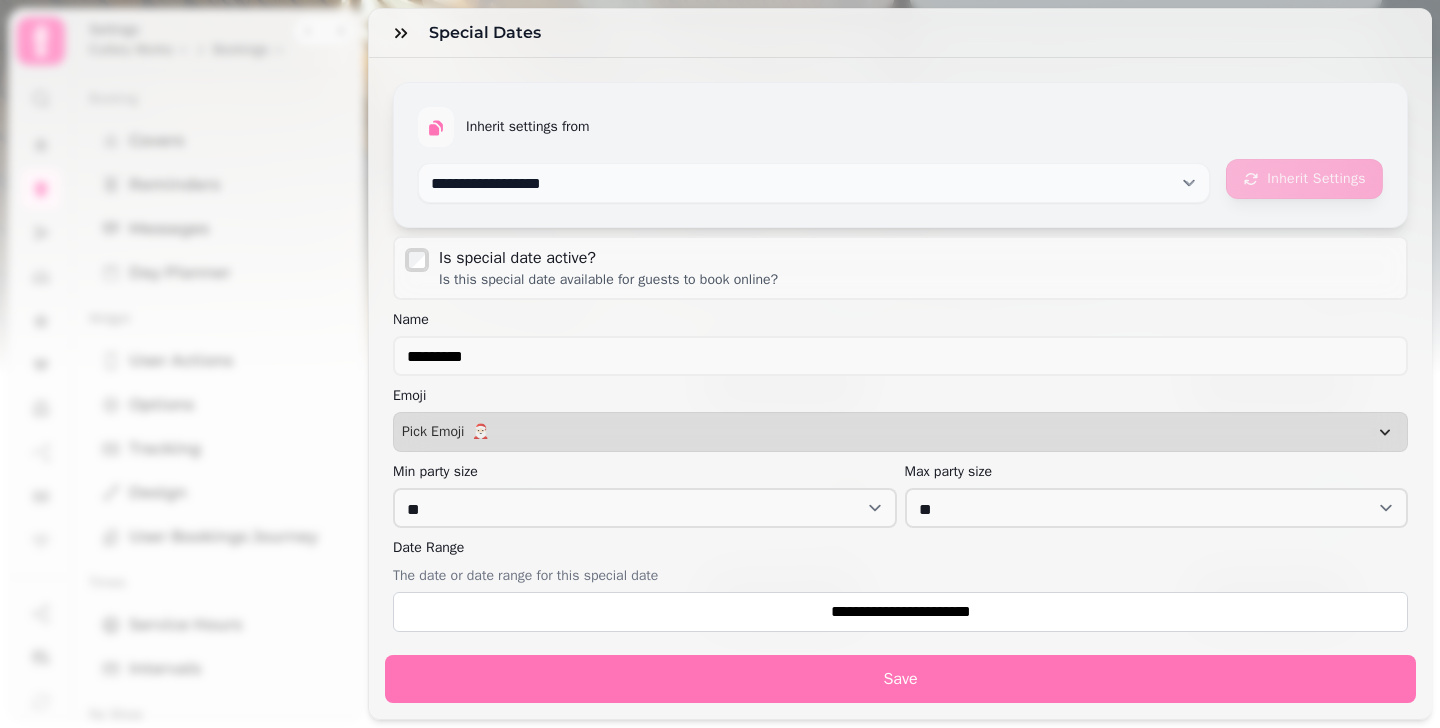click on "Save" at bounding box center [900, 679] 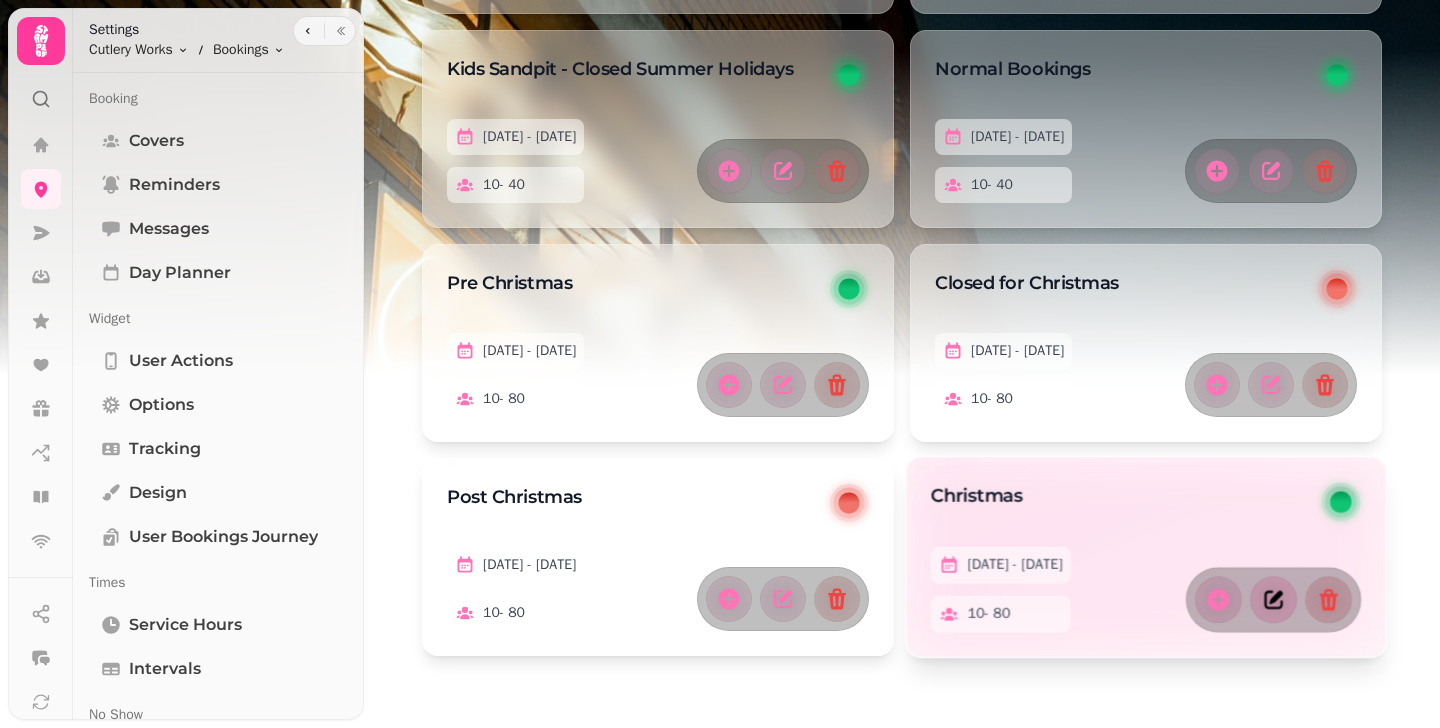 click 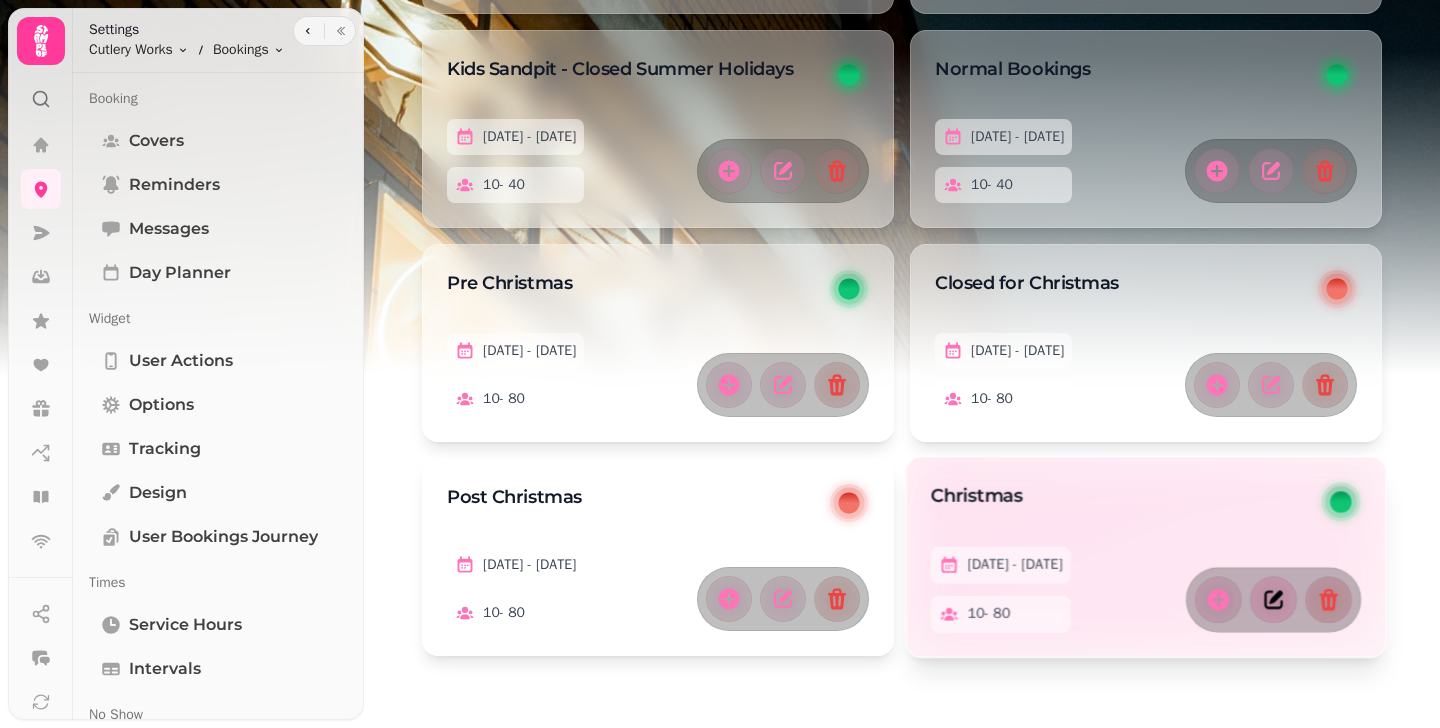 select on "**" 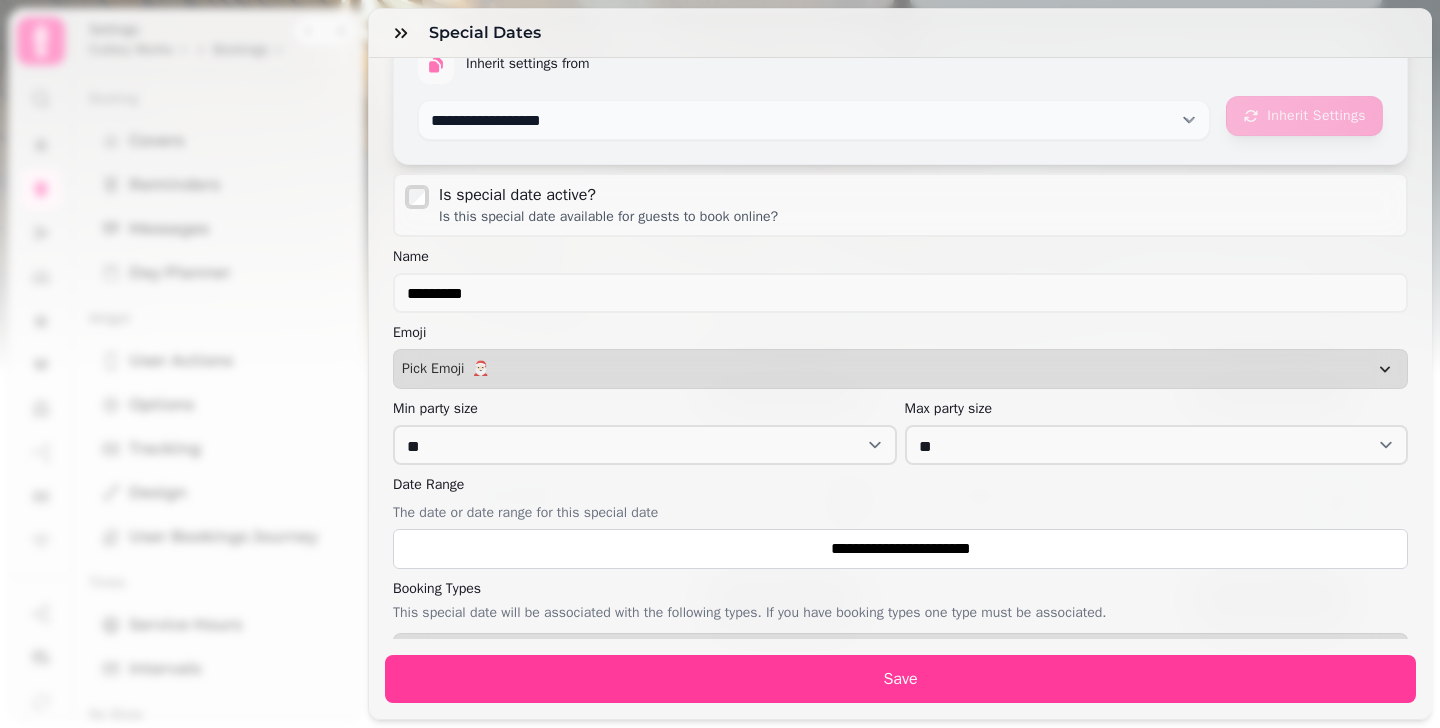 scroll, scrollTop: 67, scrollLeft: 0, axis: vertical 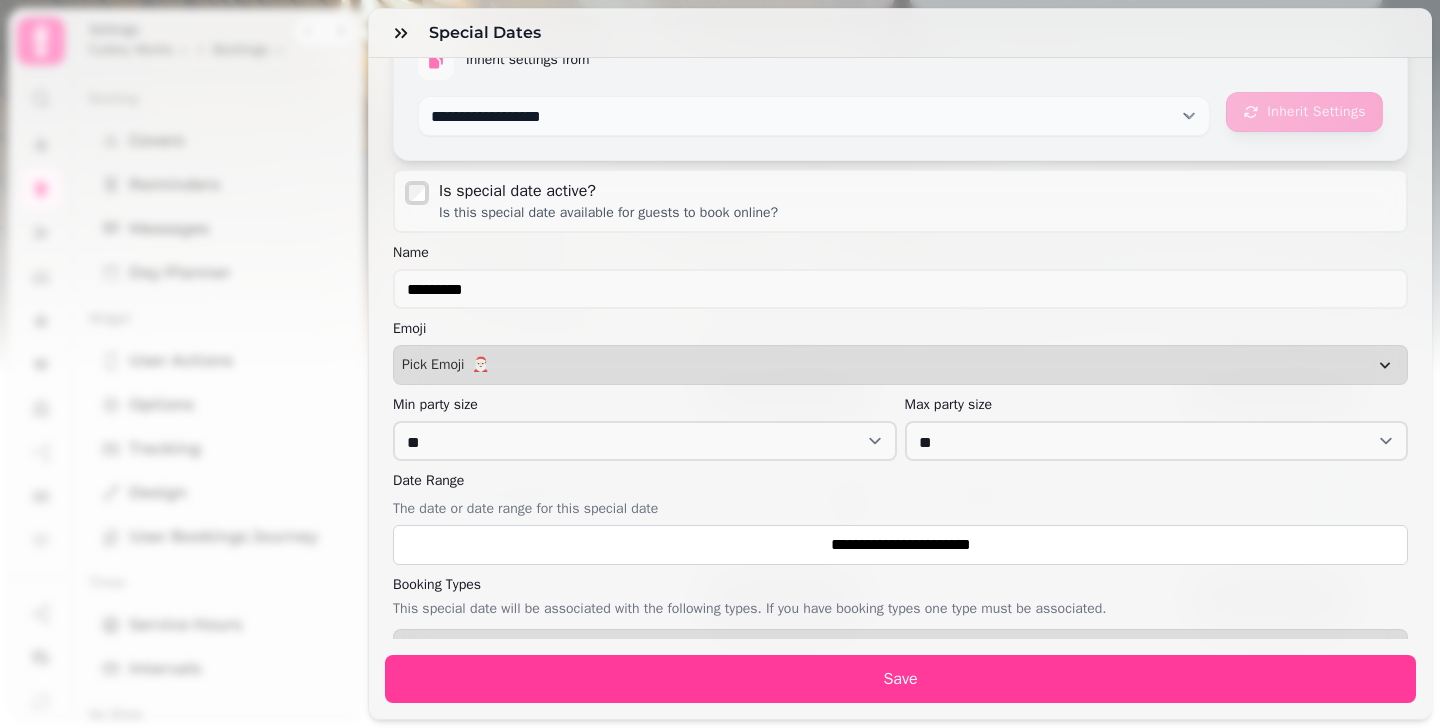 click on "**********" at bounding box center [720, 380] 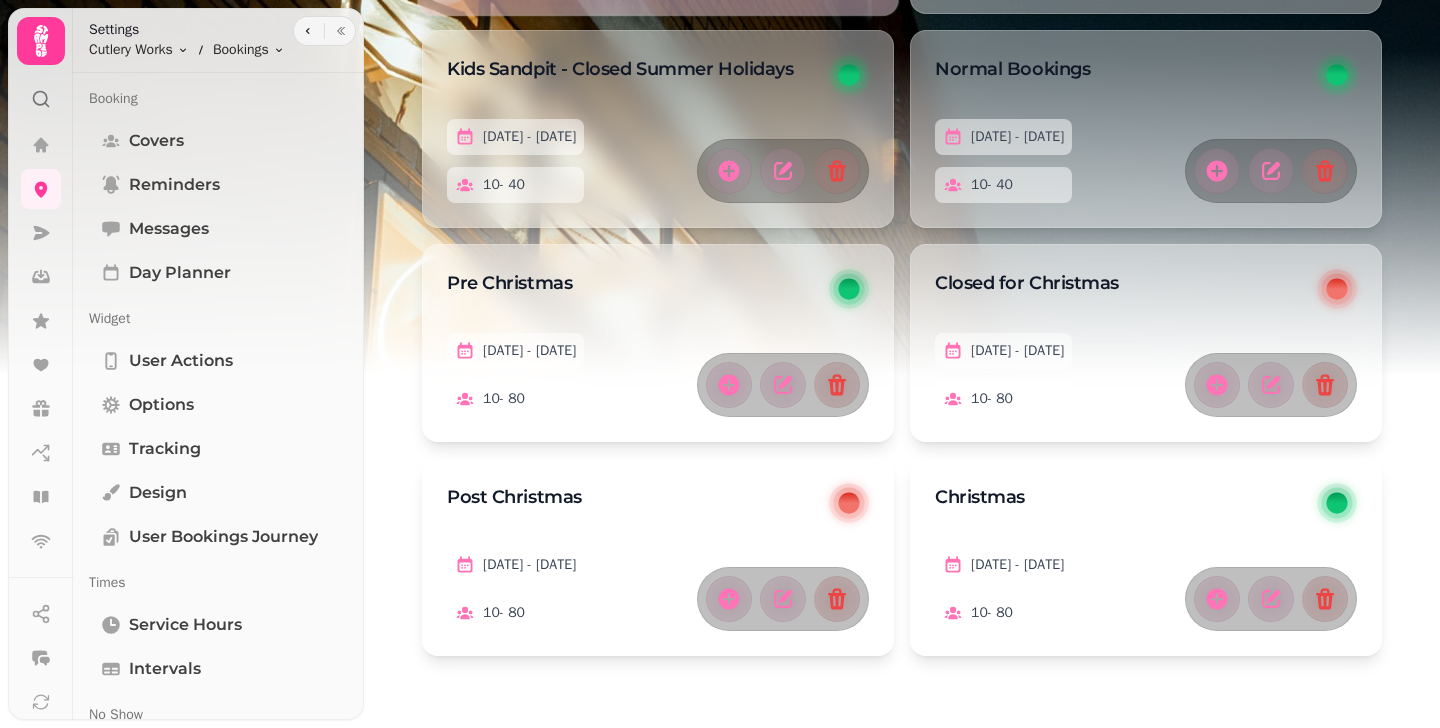 scroll, scrollTop: 180, scrollLeft: 0, axis: vertical 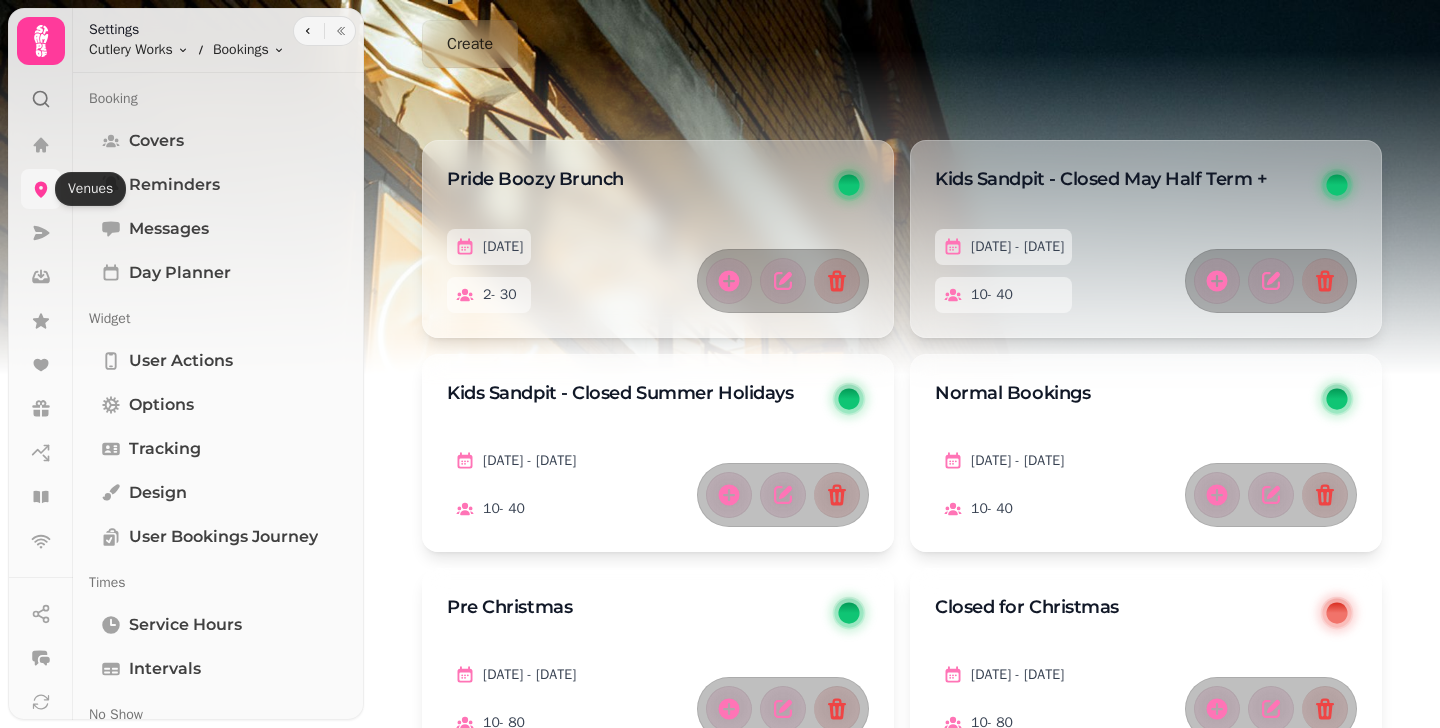 click 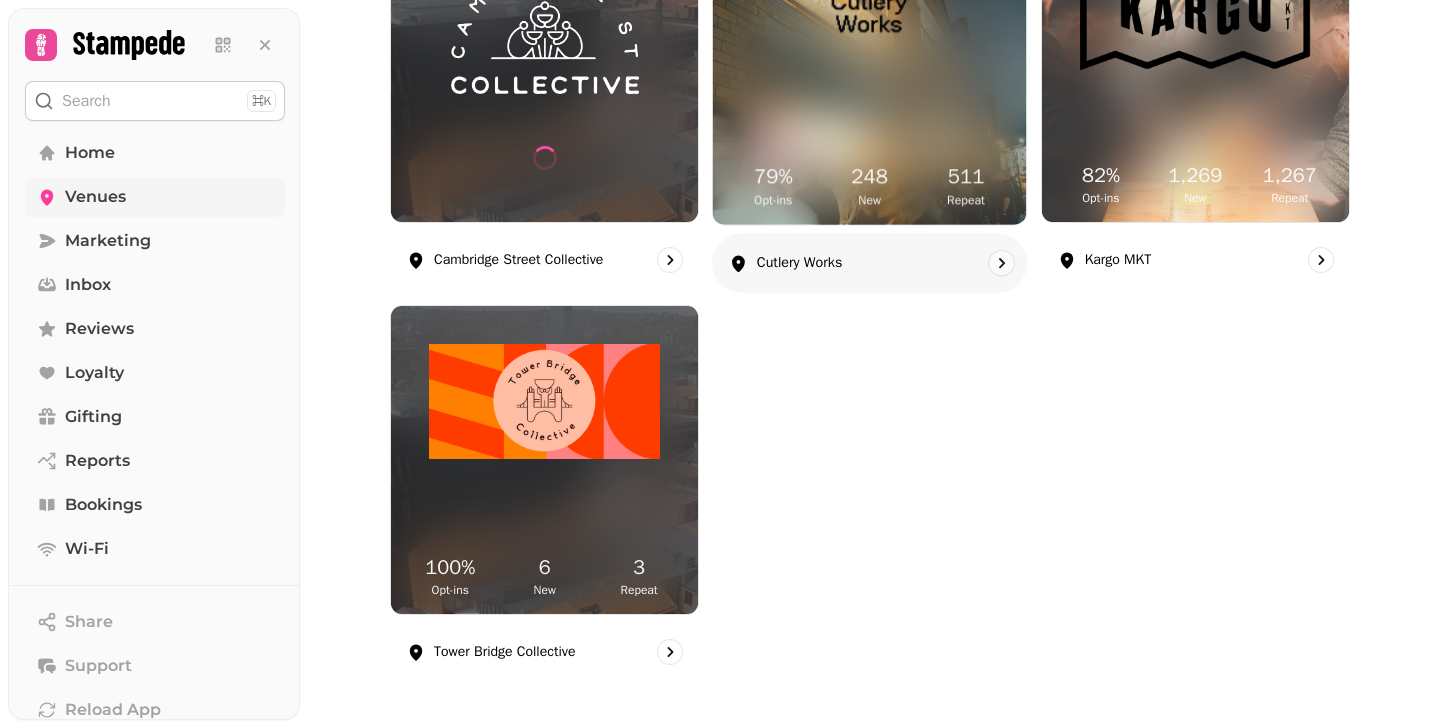 scroll, scrollTop: 382, scrollLeft: 0, axis: vertical 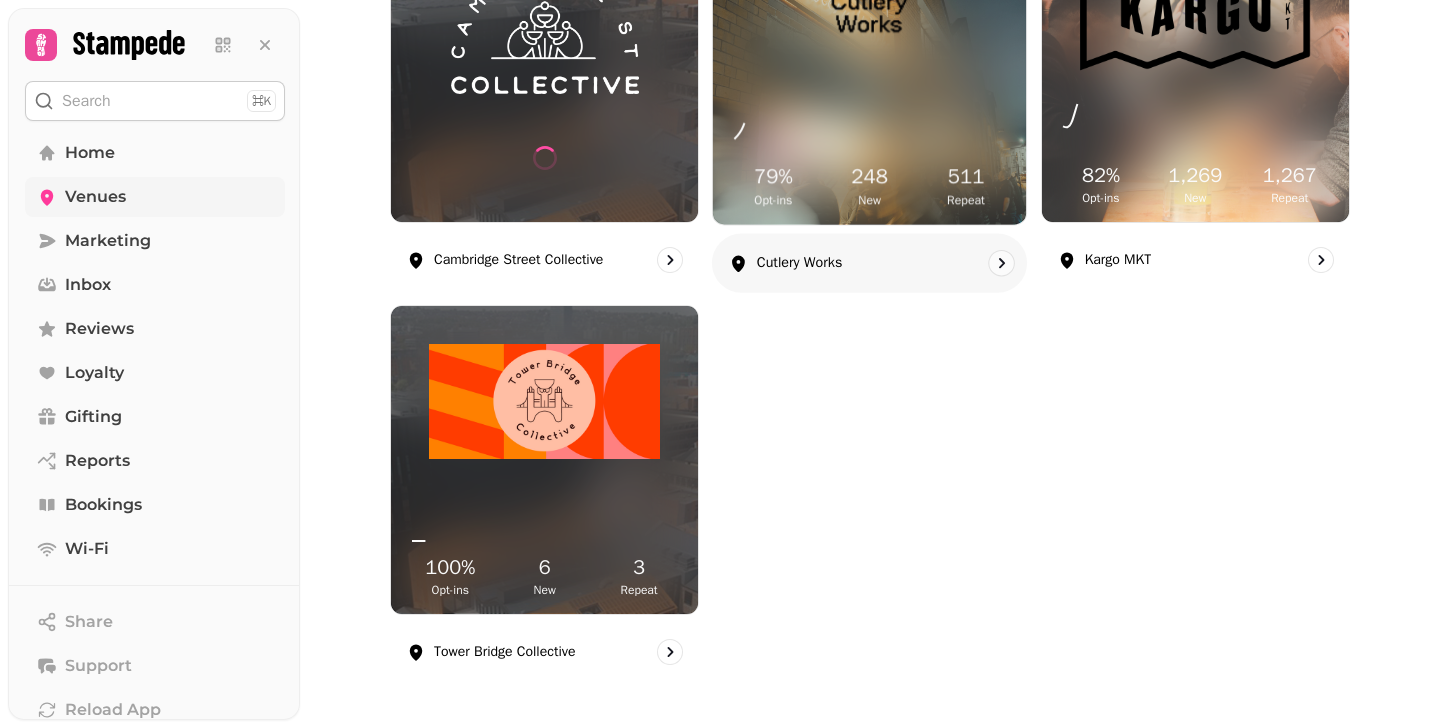 click on "248" at bounding box center [870, 178] 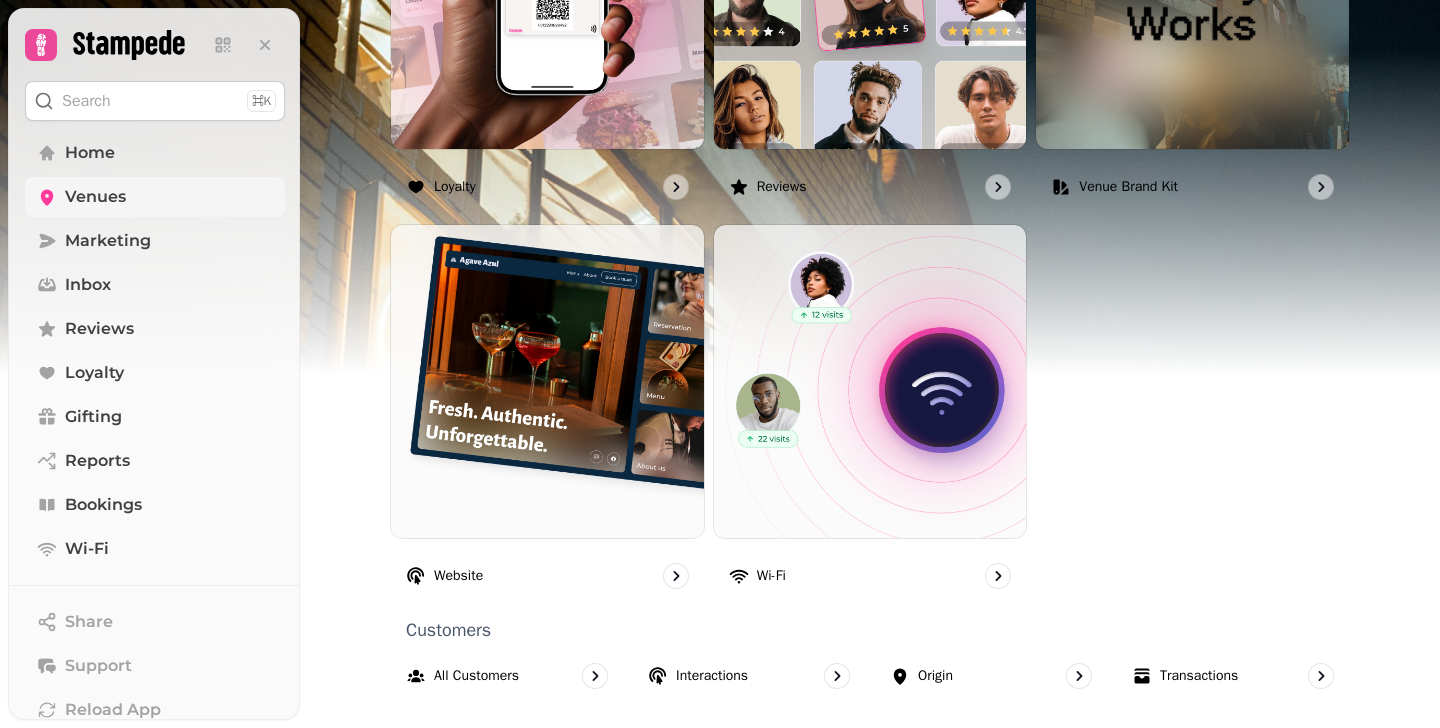 scroll, scrollTop: 1303, scrollLeft: 0, axis: vertical 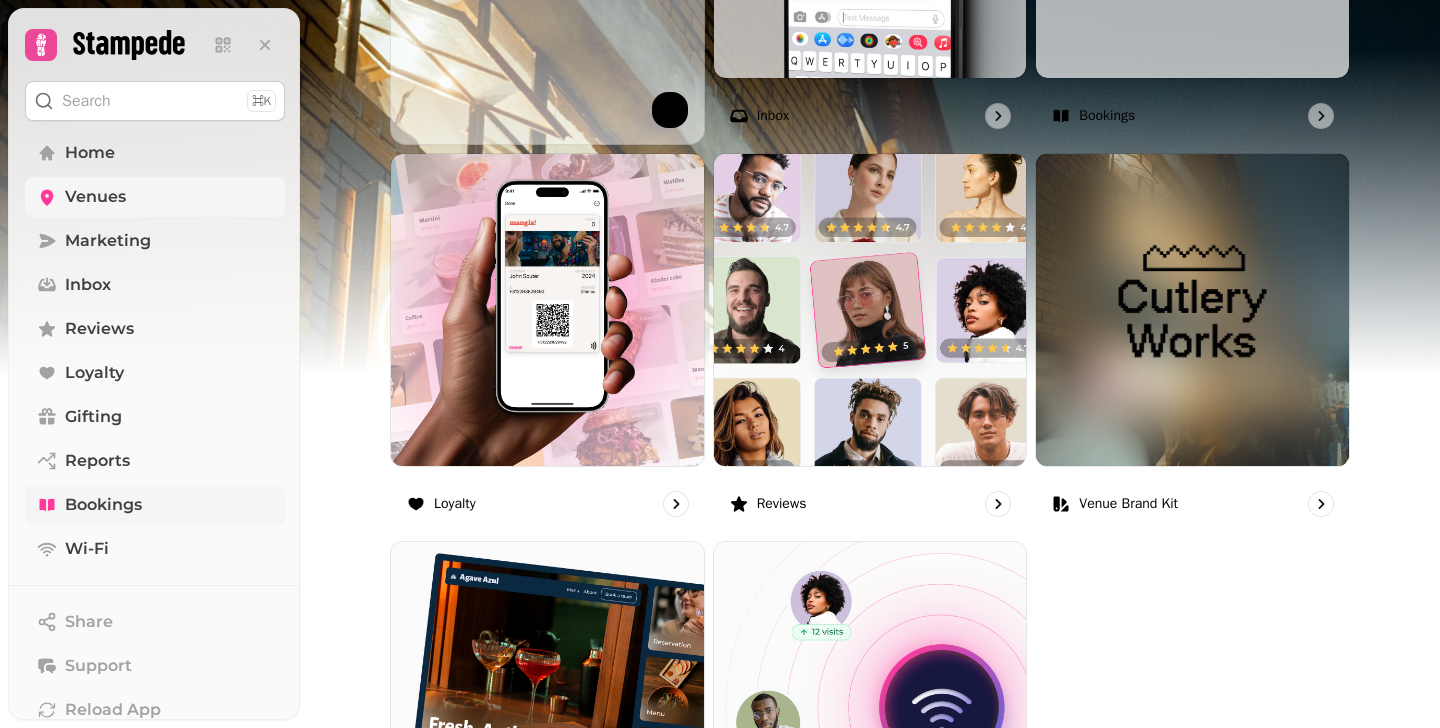 click on "Bookings" at bounding box center (155, 505) 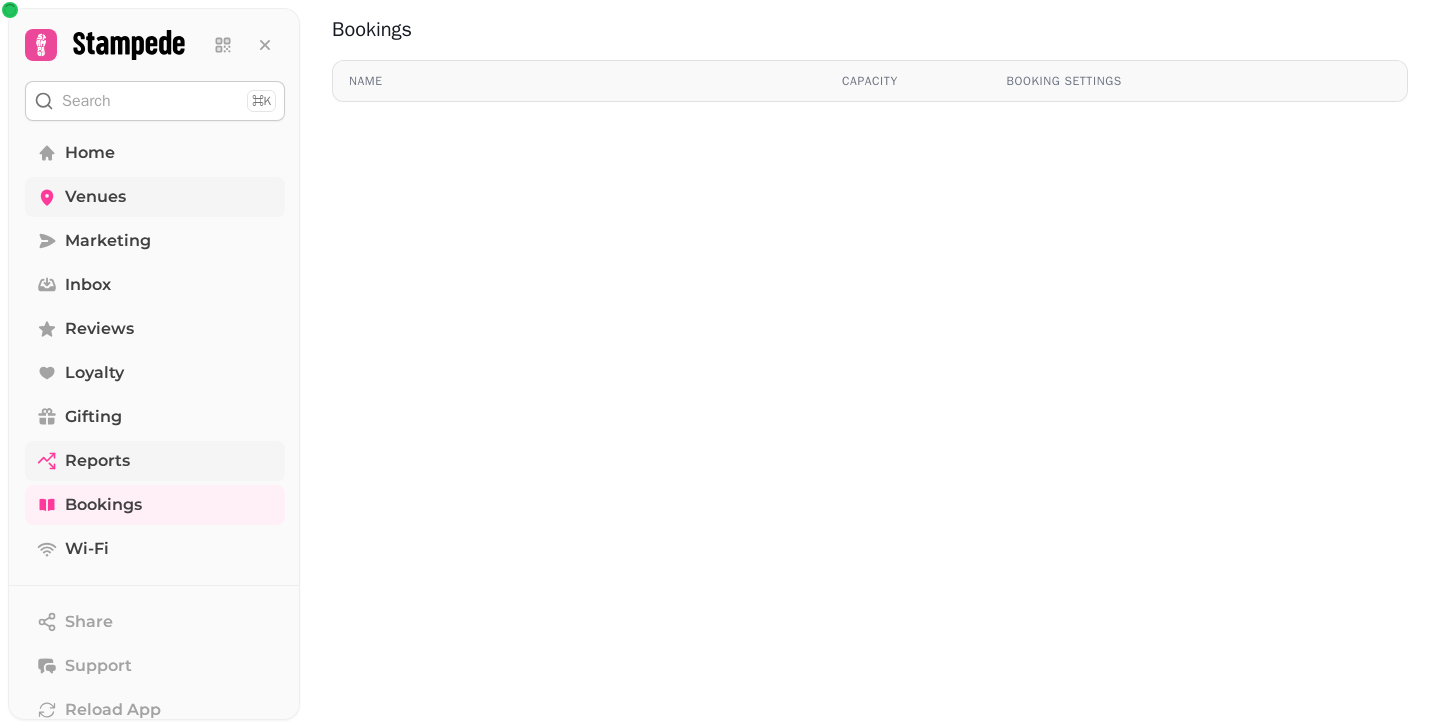 scroll, scrollTop: 0, scrollLeft: 0, axis: both 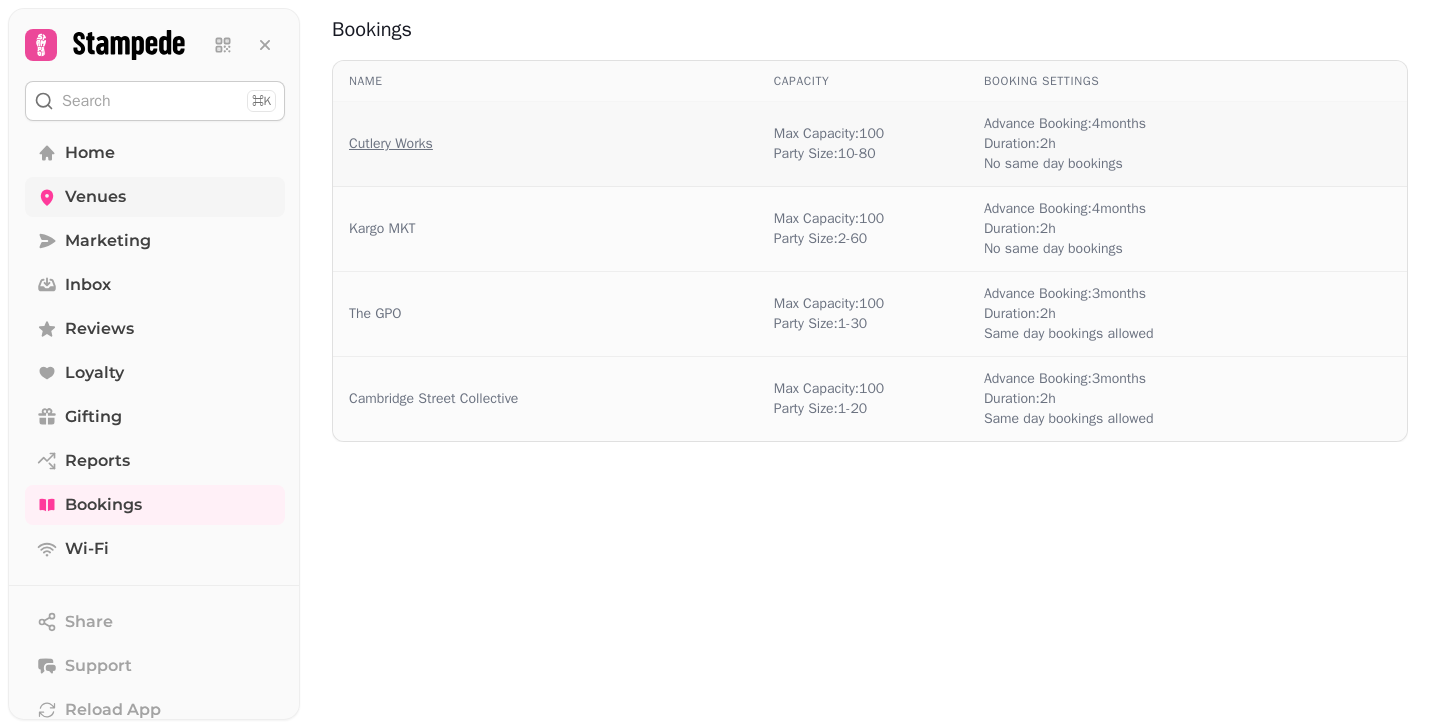click on "Cutlery Works" at bounding box center [391, 144] 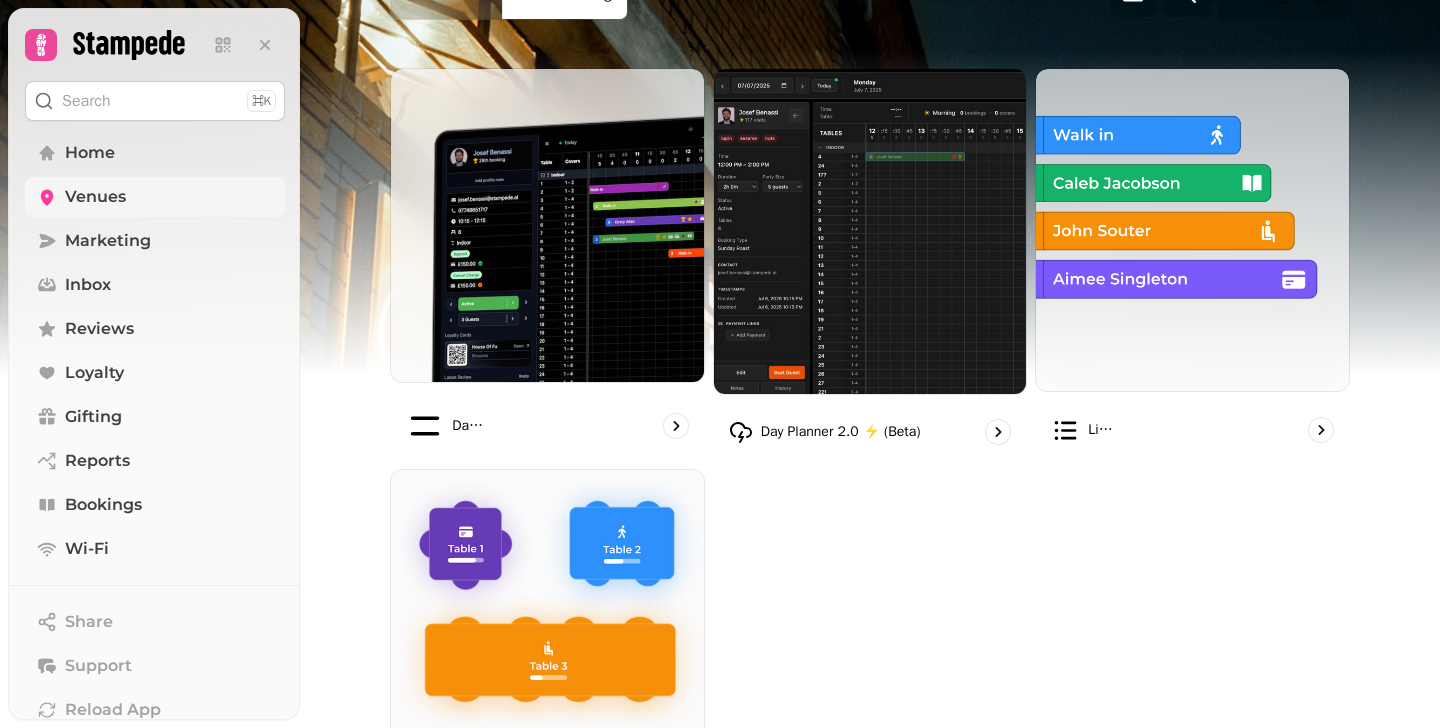 scroll, scrollTop: 1190, scrollLeft: 0, axis: vertical 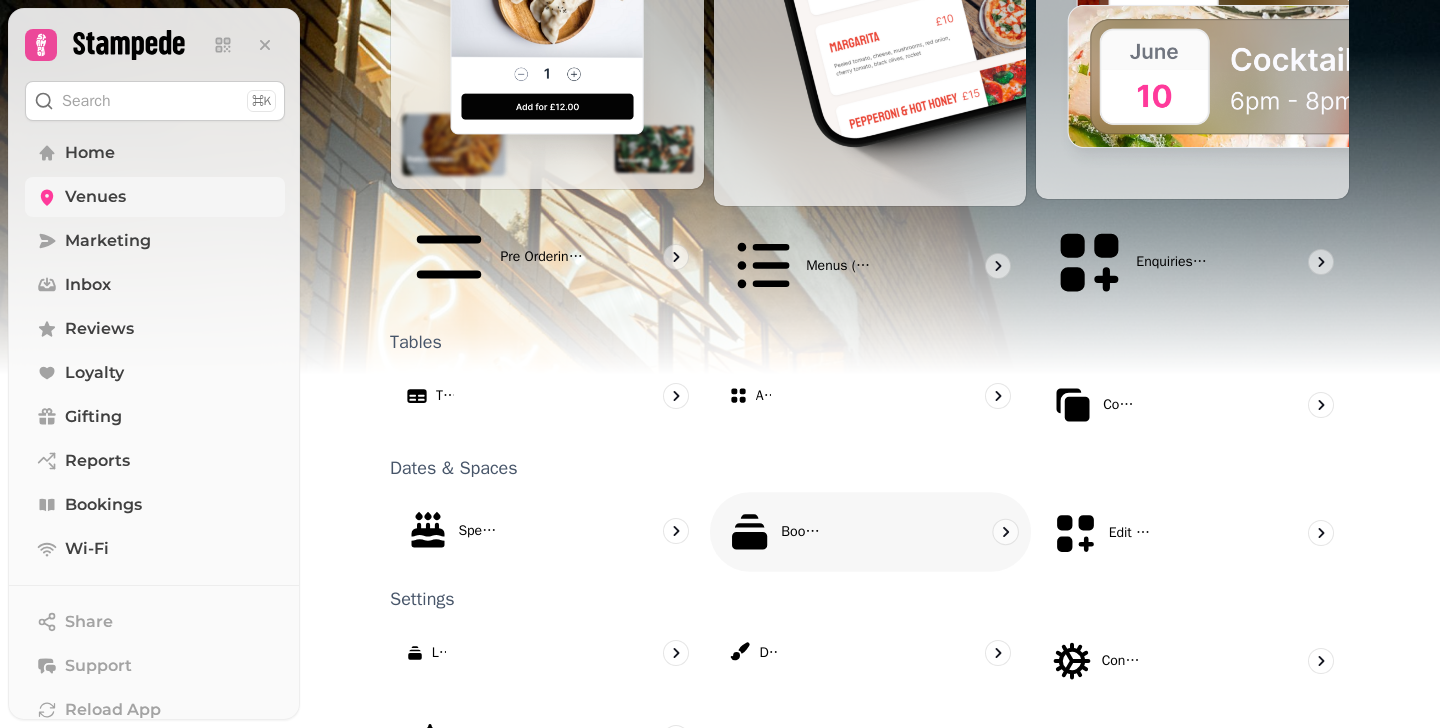 click on "Booking Types" at bounding box center (802, 531) 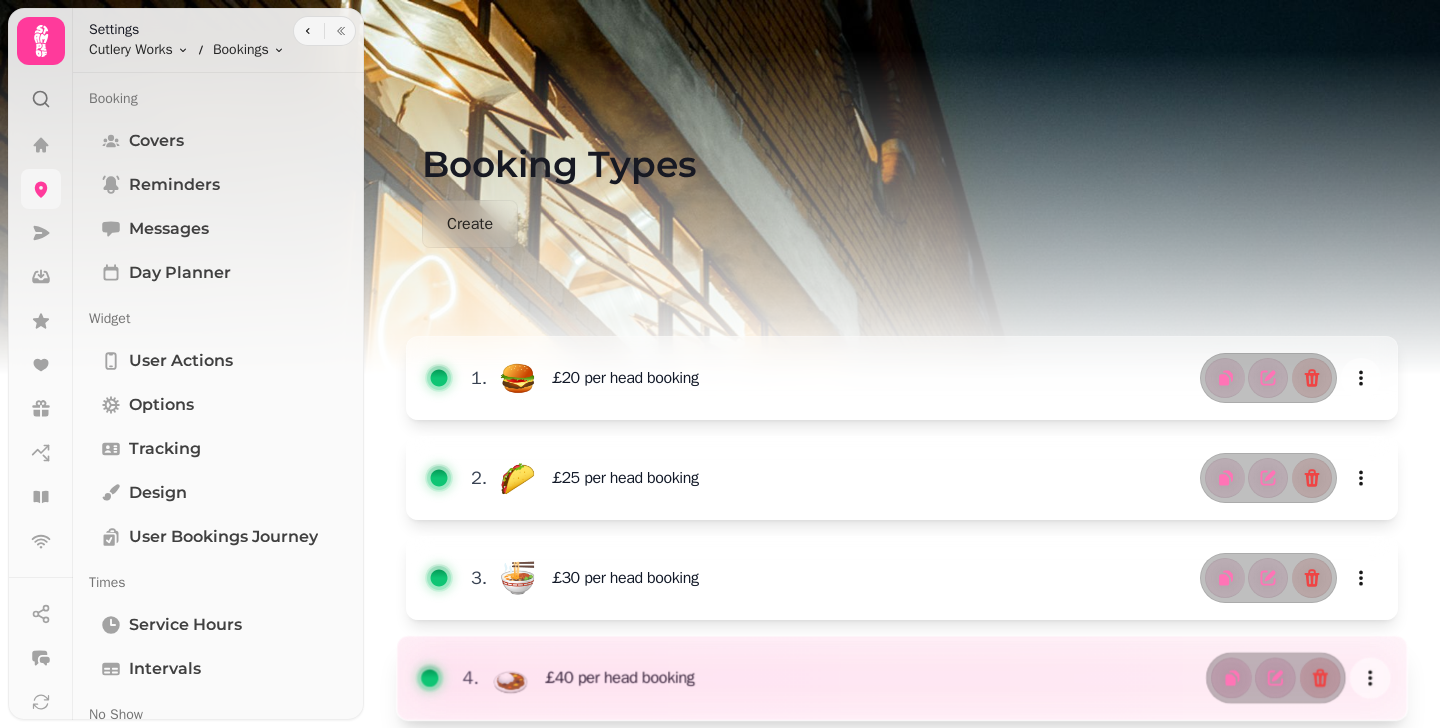 scroll, scrollTop: 364, scrollLeft: 0, axis: vertical 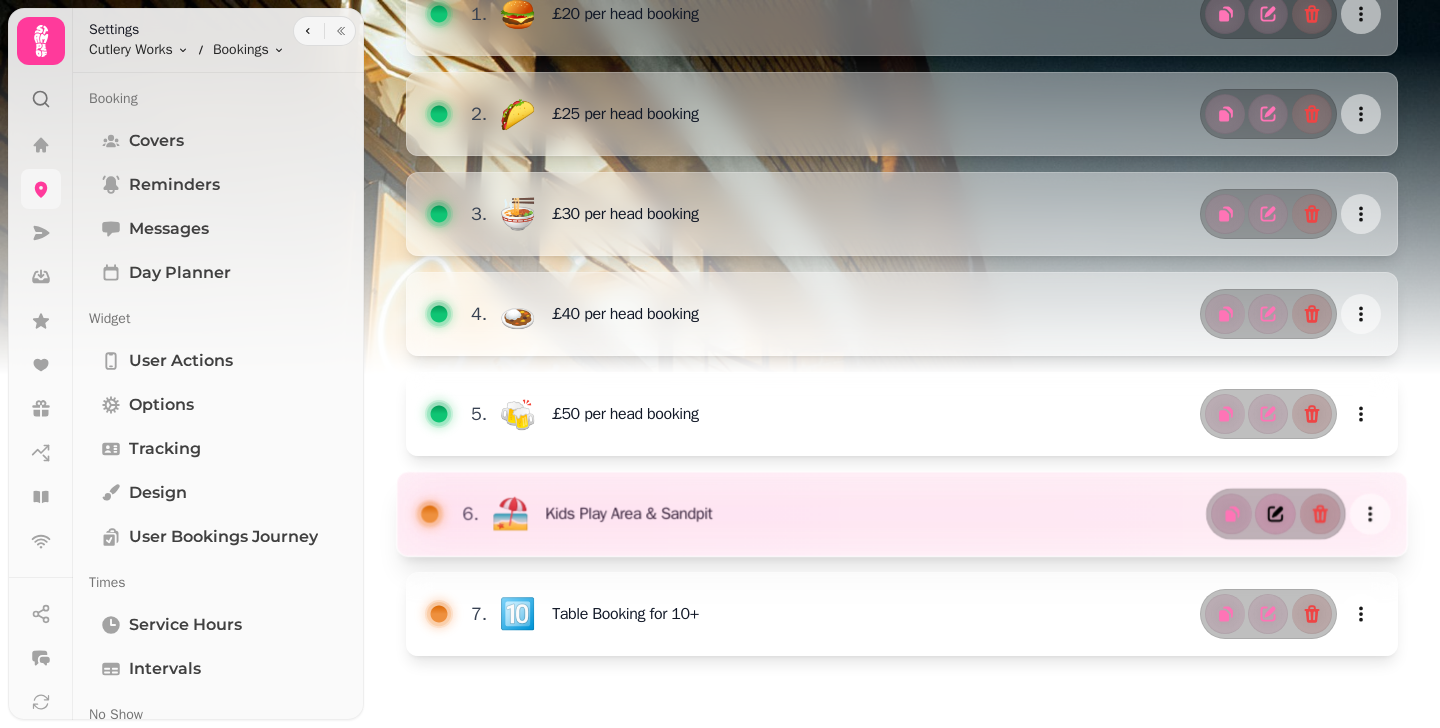 click 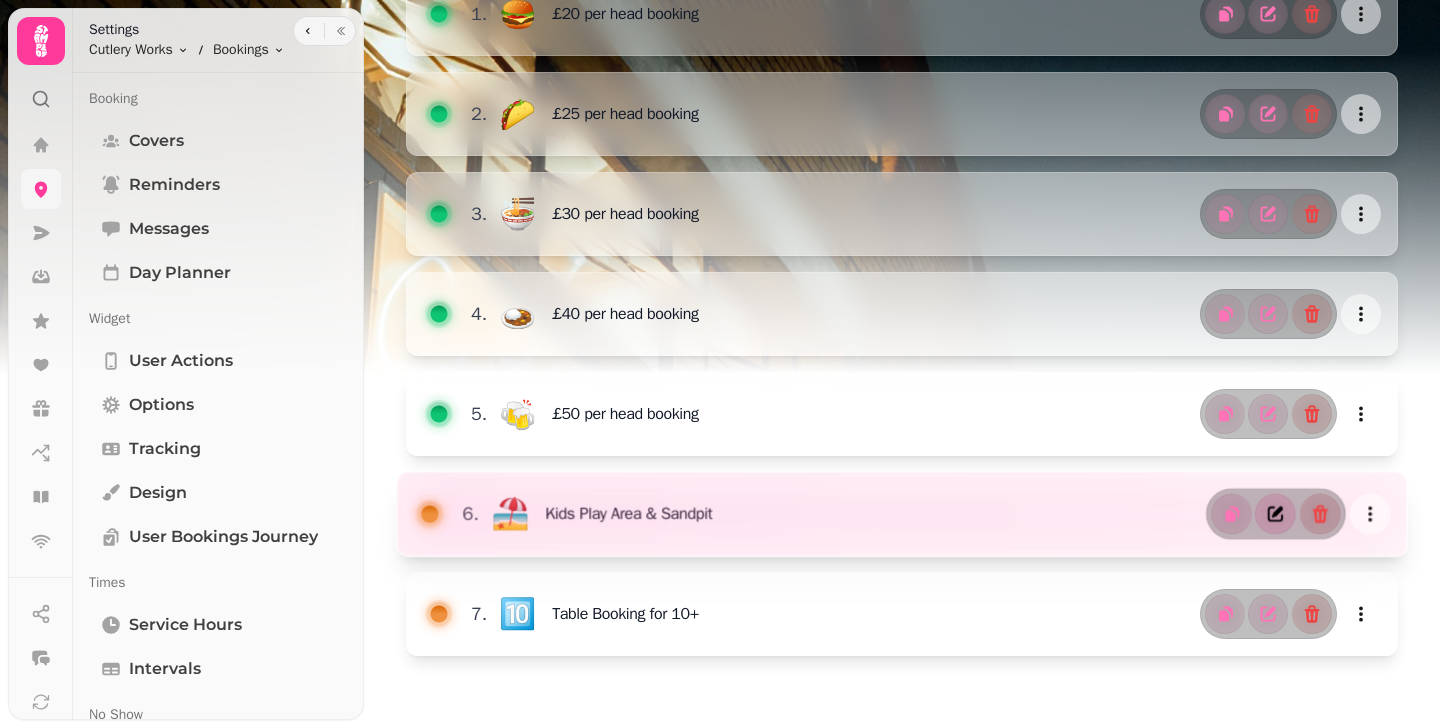select on "**" 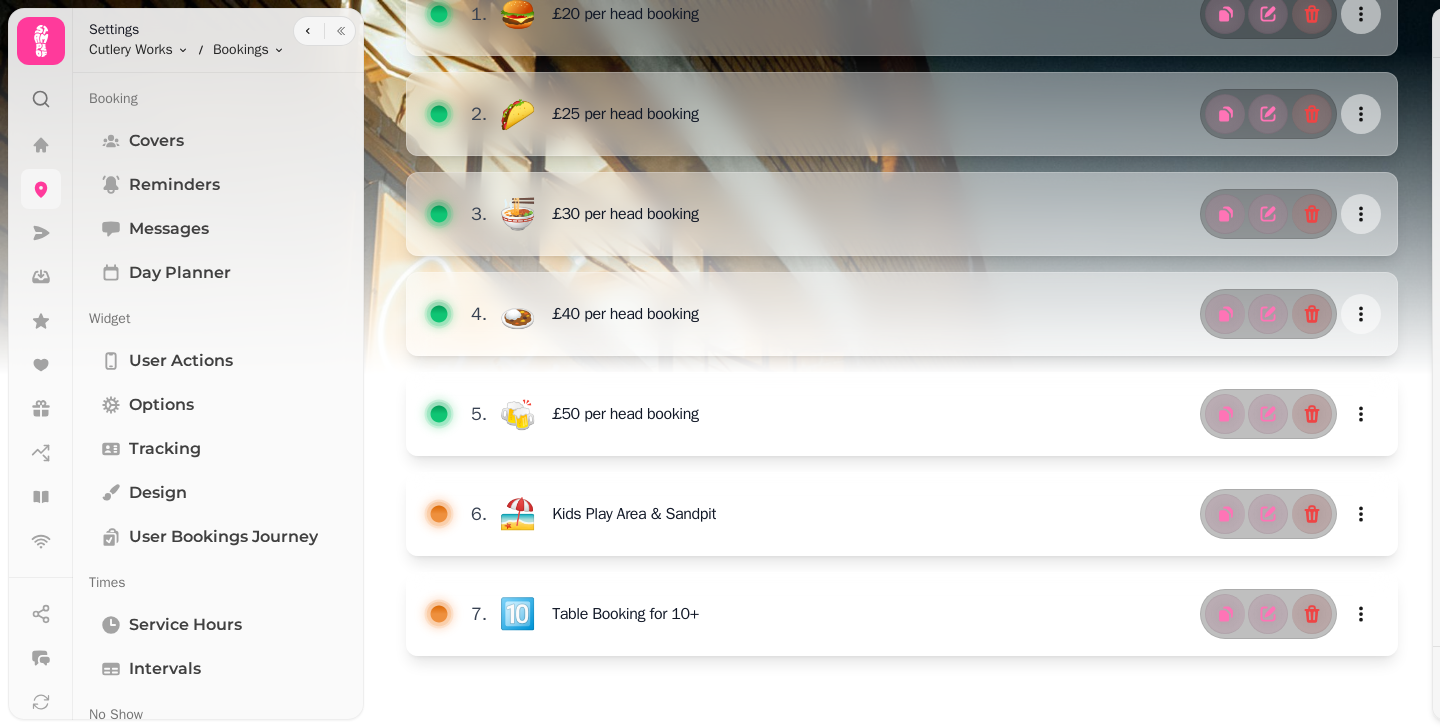 select on "**" 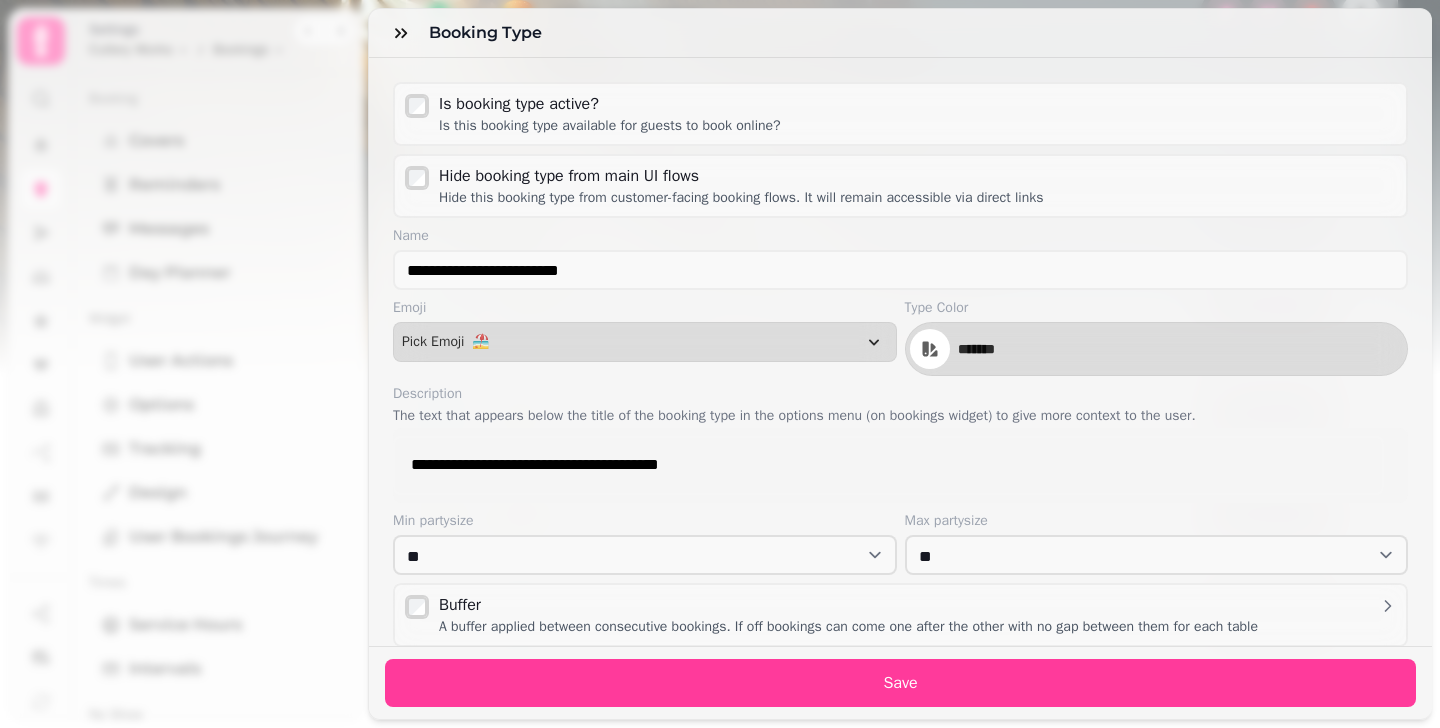 click on "Name" at bounding box center [900, 236] 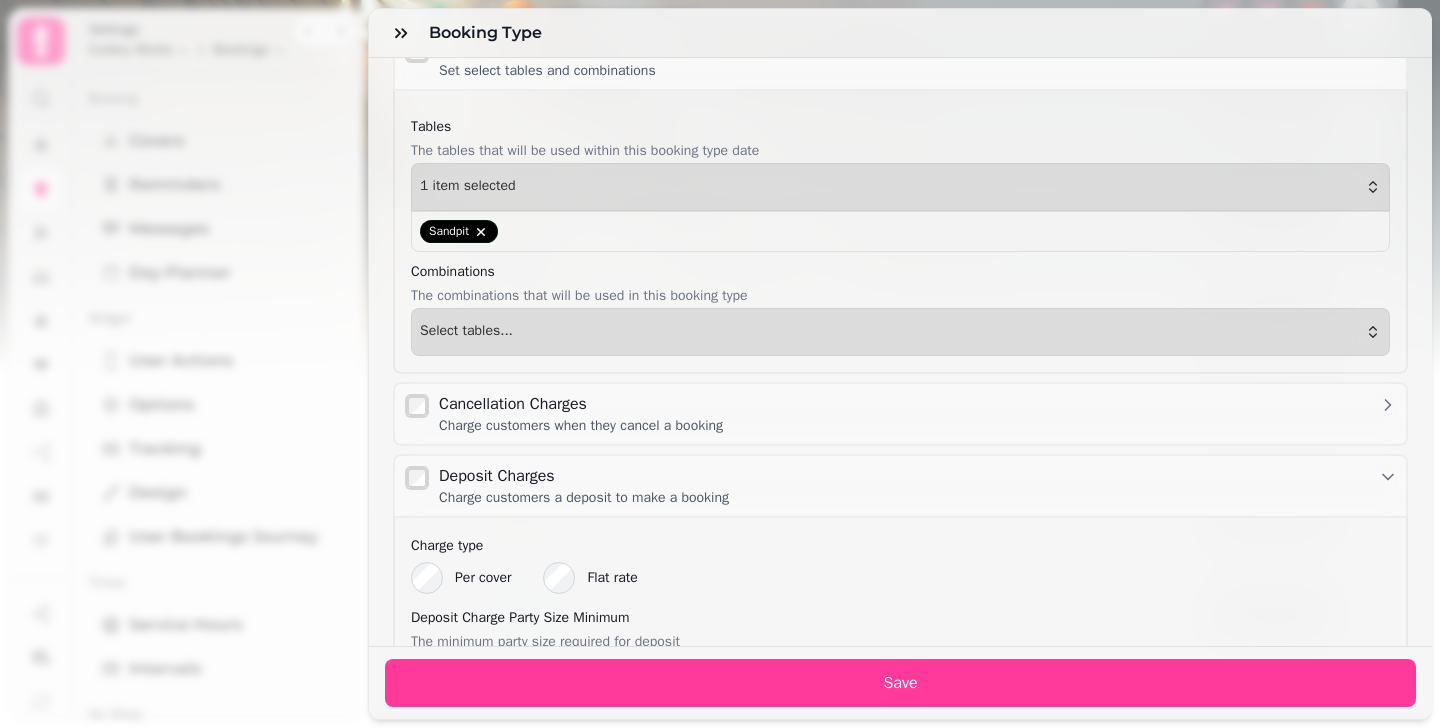 scroll, scrollTop: 1439, scrollLeft: 0, axis: vertical 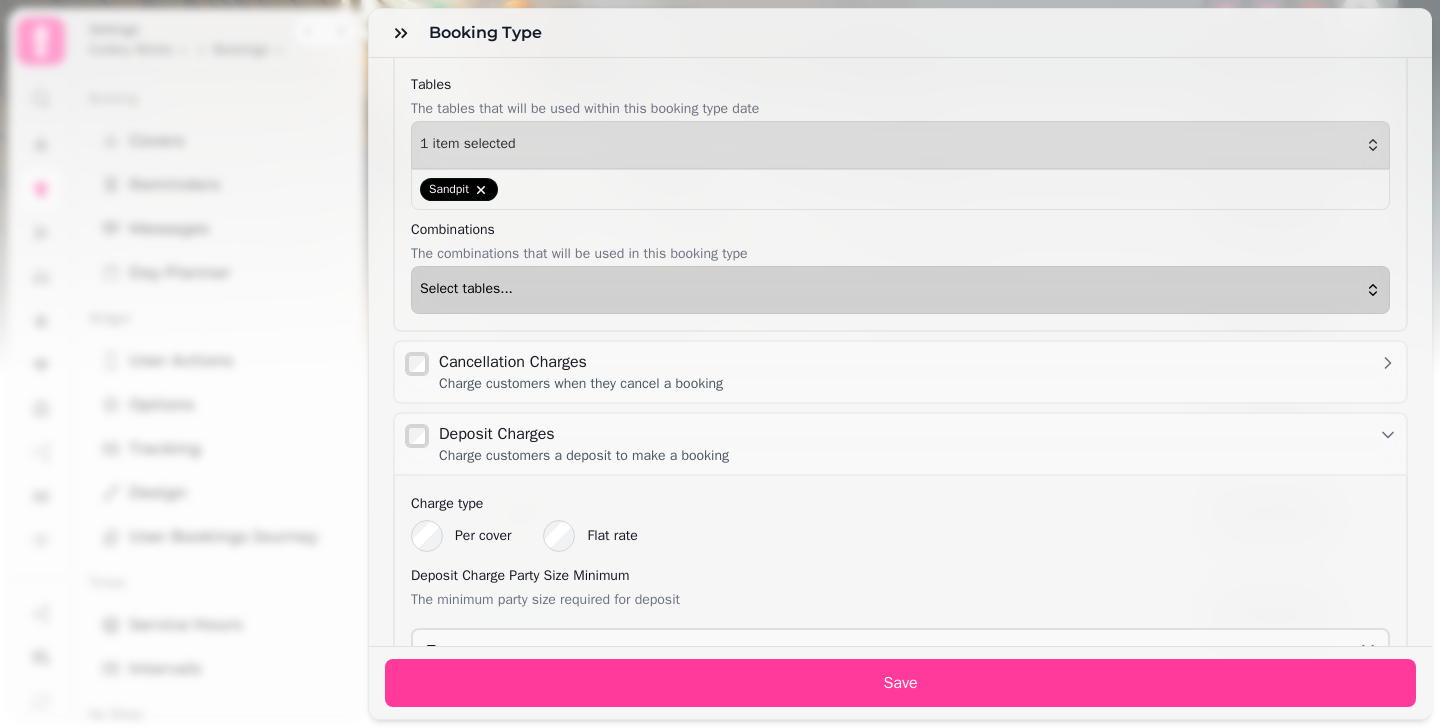 click on "Select tables..." at bounding box center [900, 290] 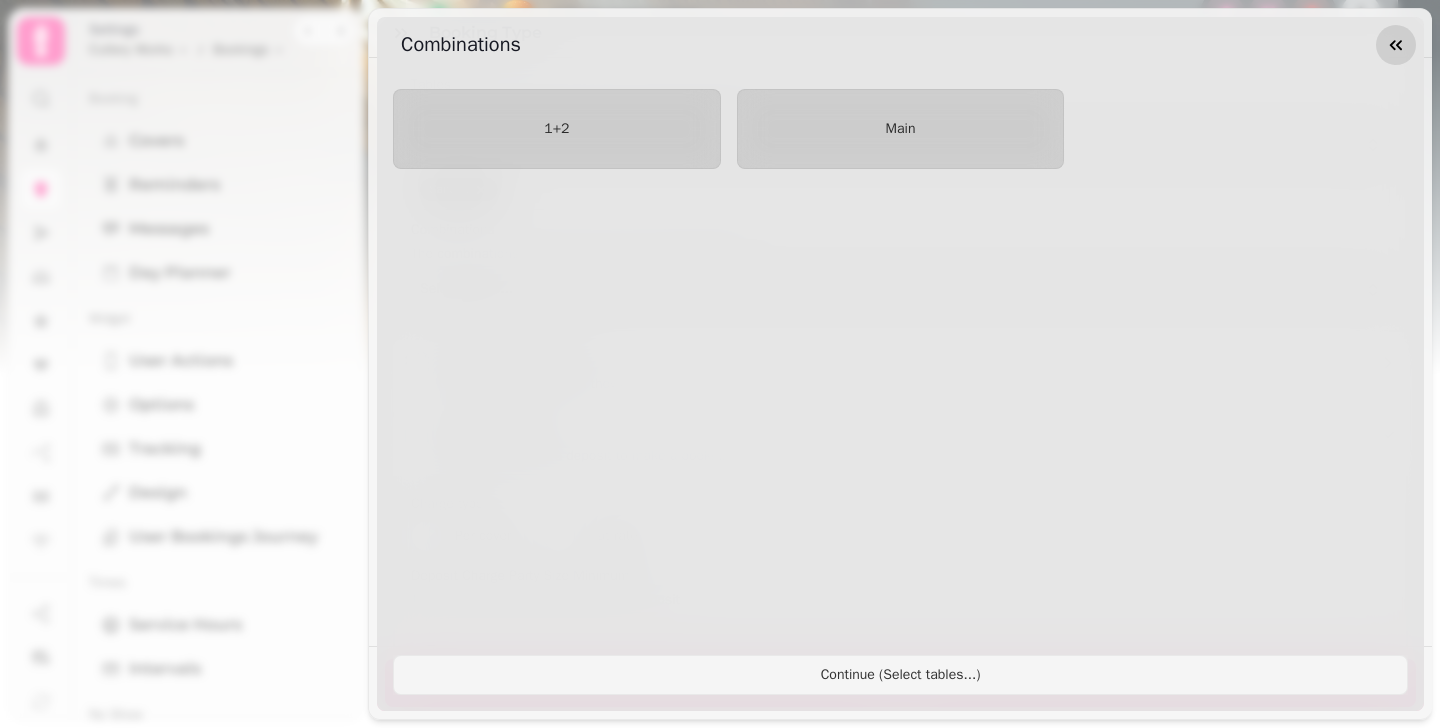 click 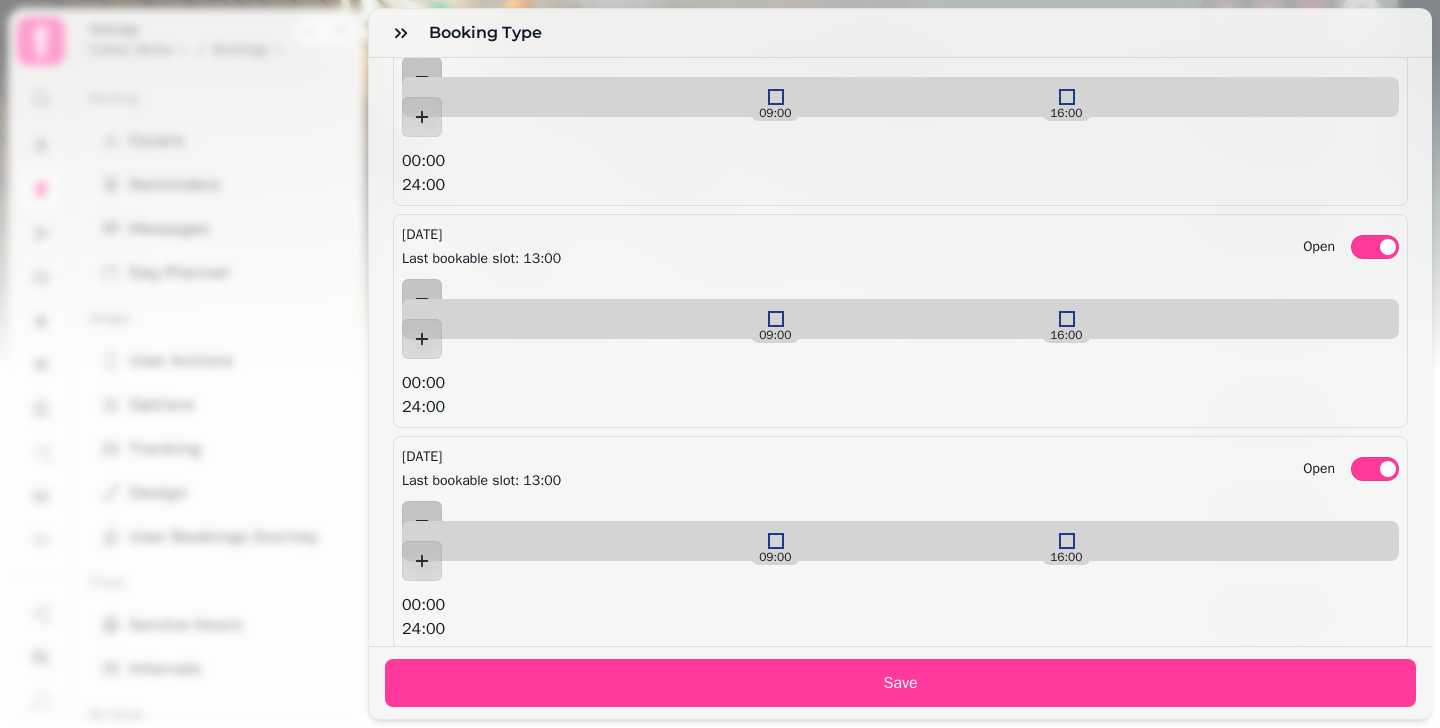 scroll, scrollTop: 3497, scrollLeft: 0, axis: vertical 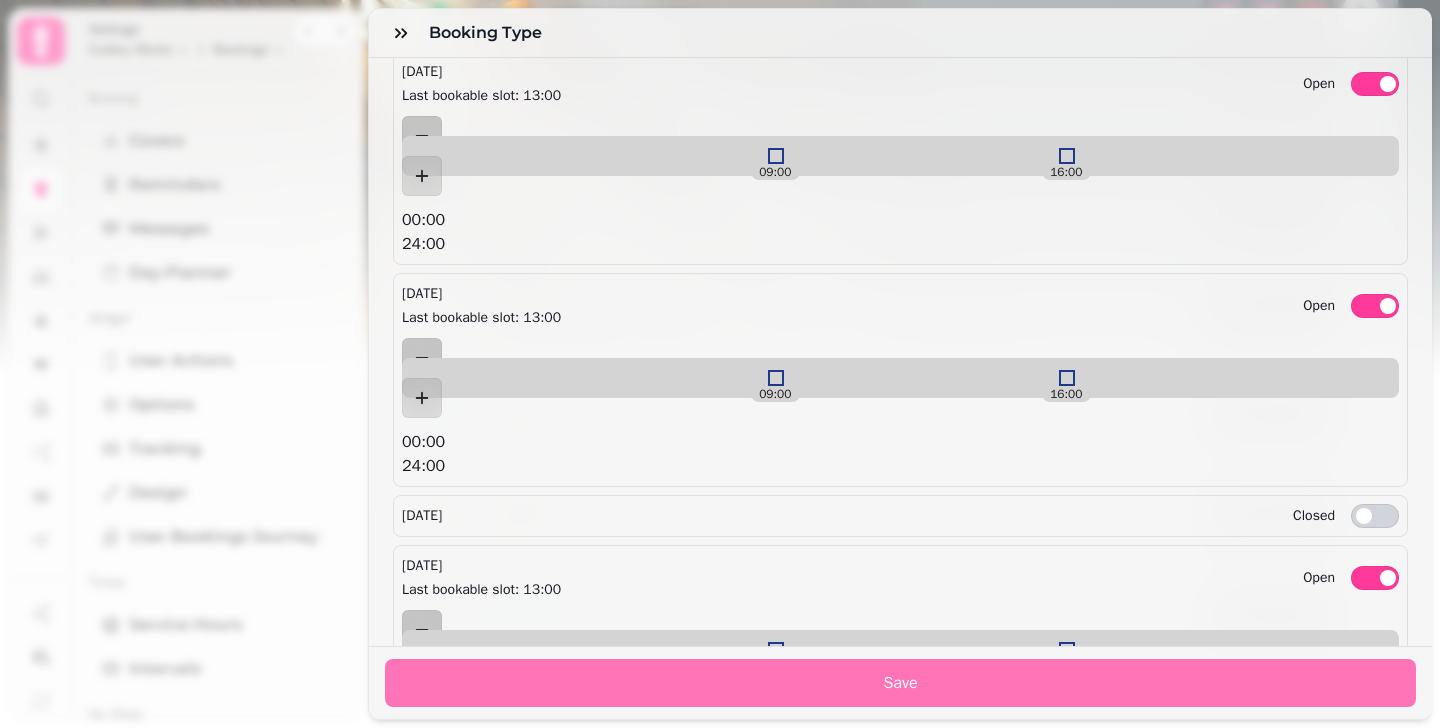 click on "Save" at bounding box center [900, 683] 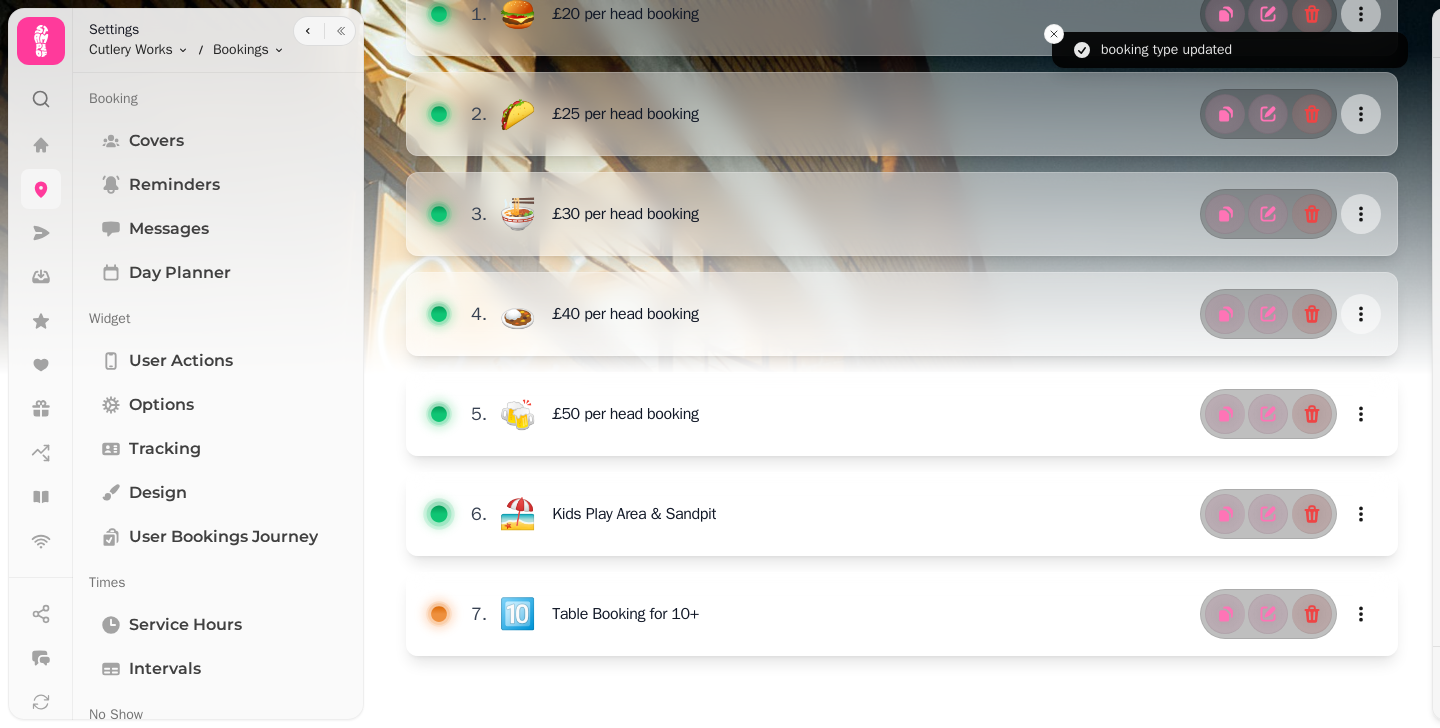 scroll, scrollTop: 3285, scrollLeft: 0, axis: vertical 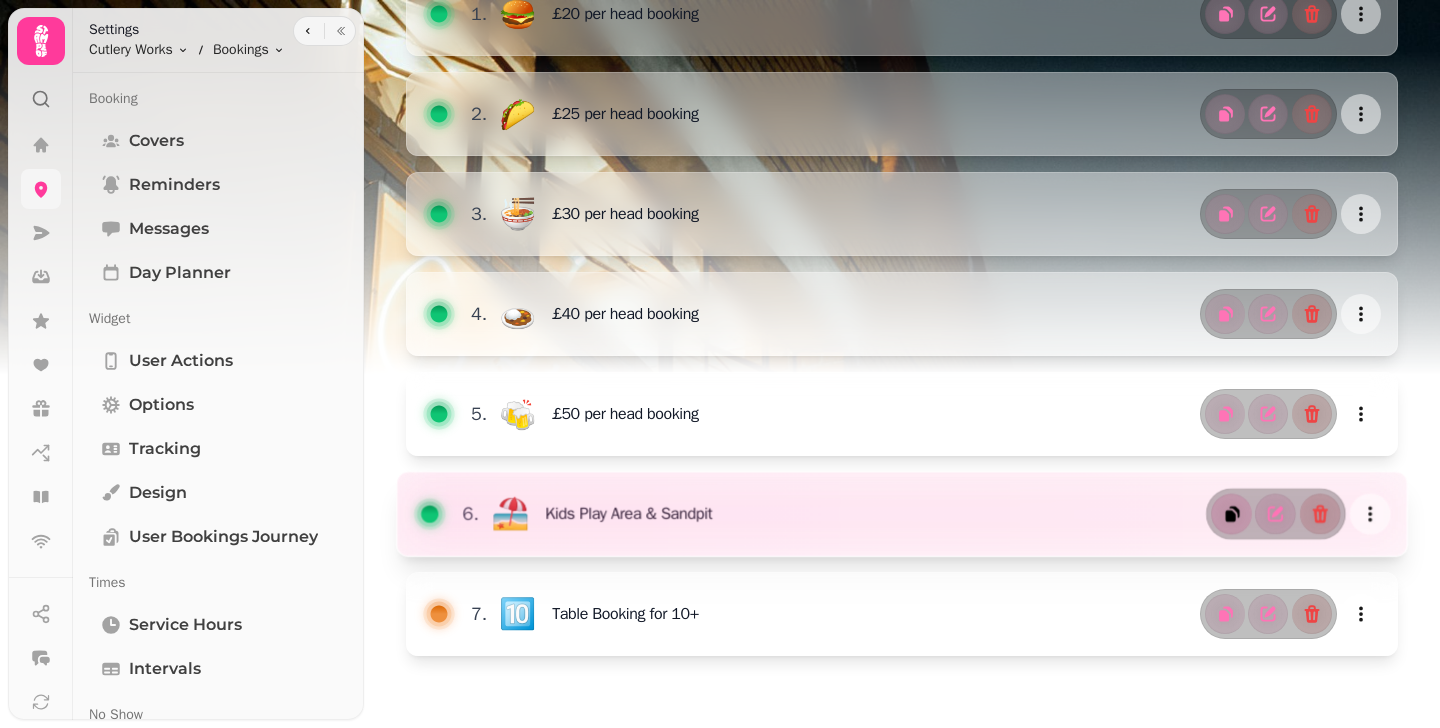 click 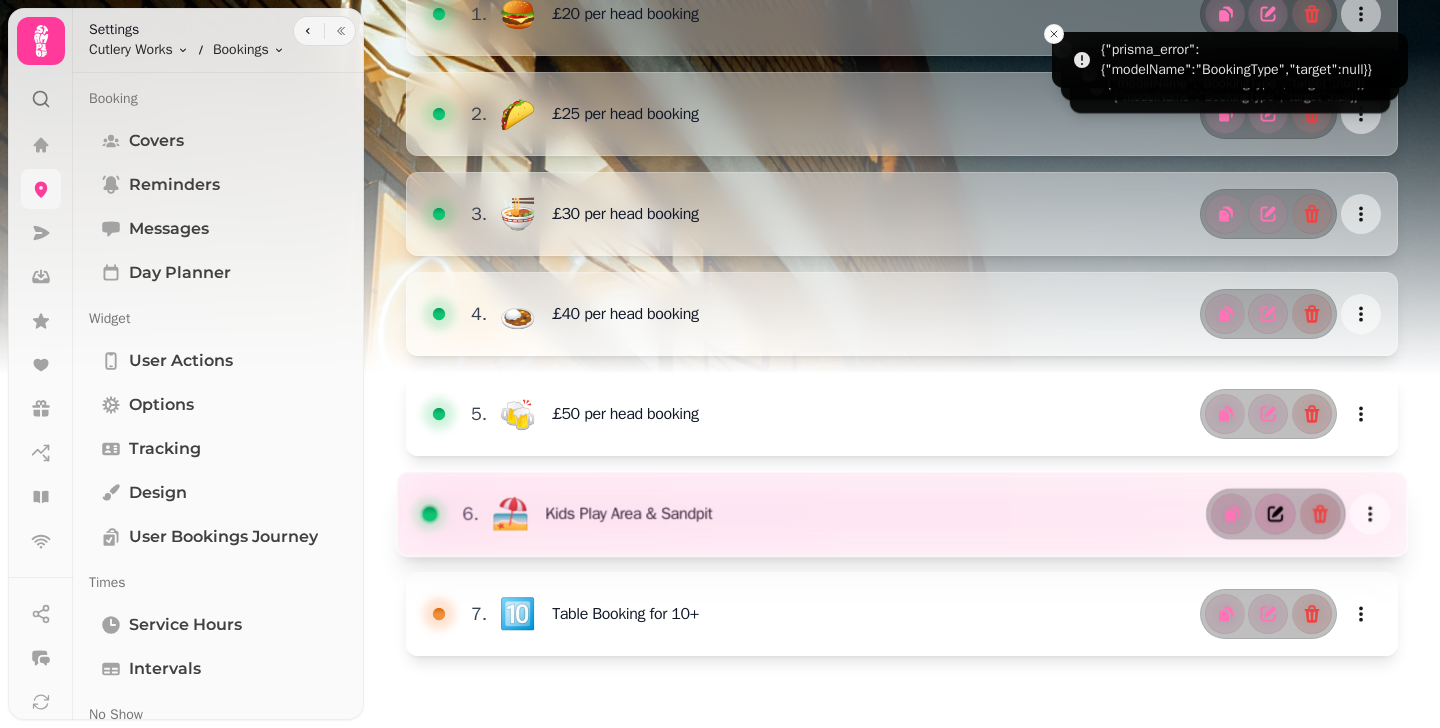 click 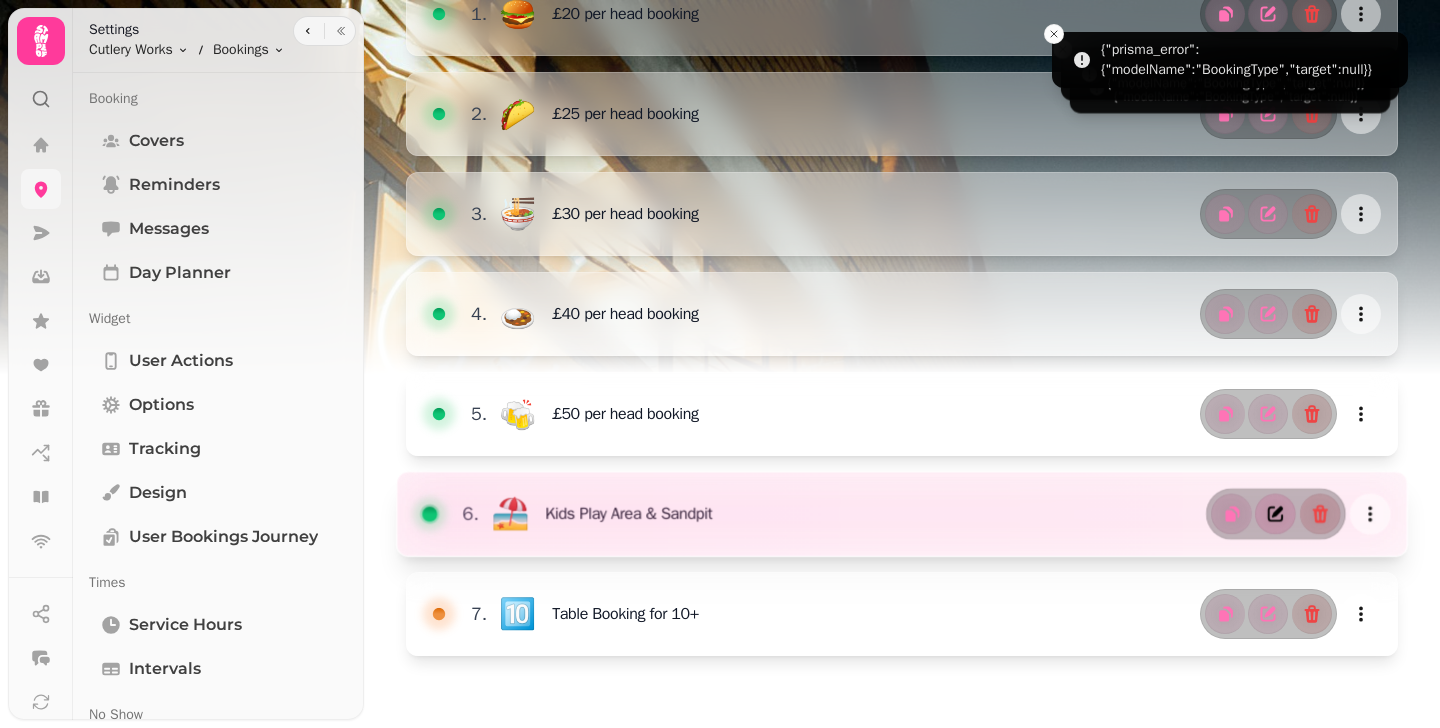 select on "**" 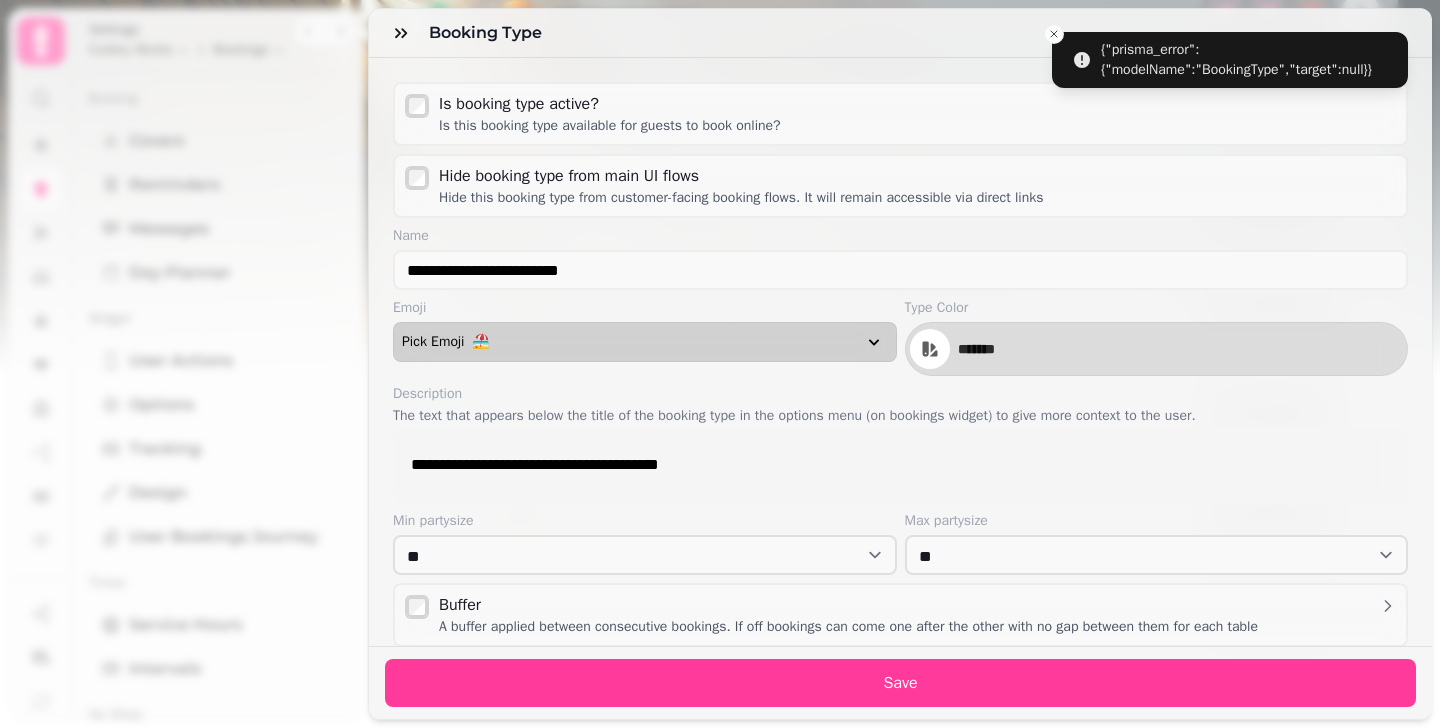 click 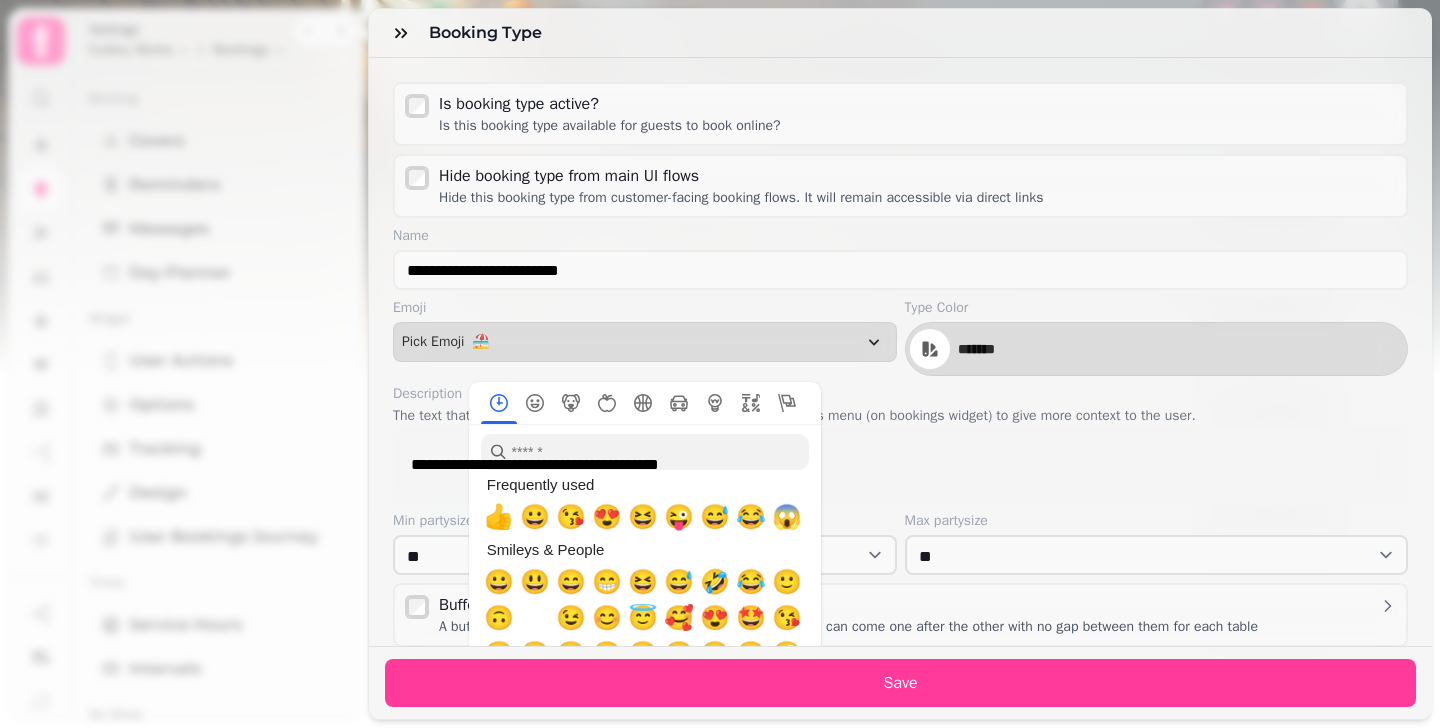 click on "Name" at bounding box center (900, 236) 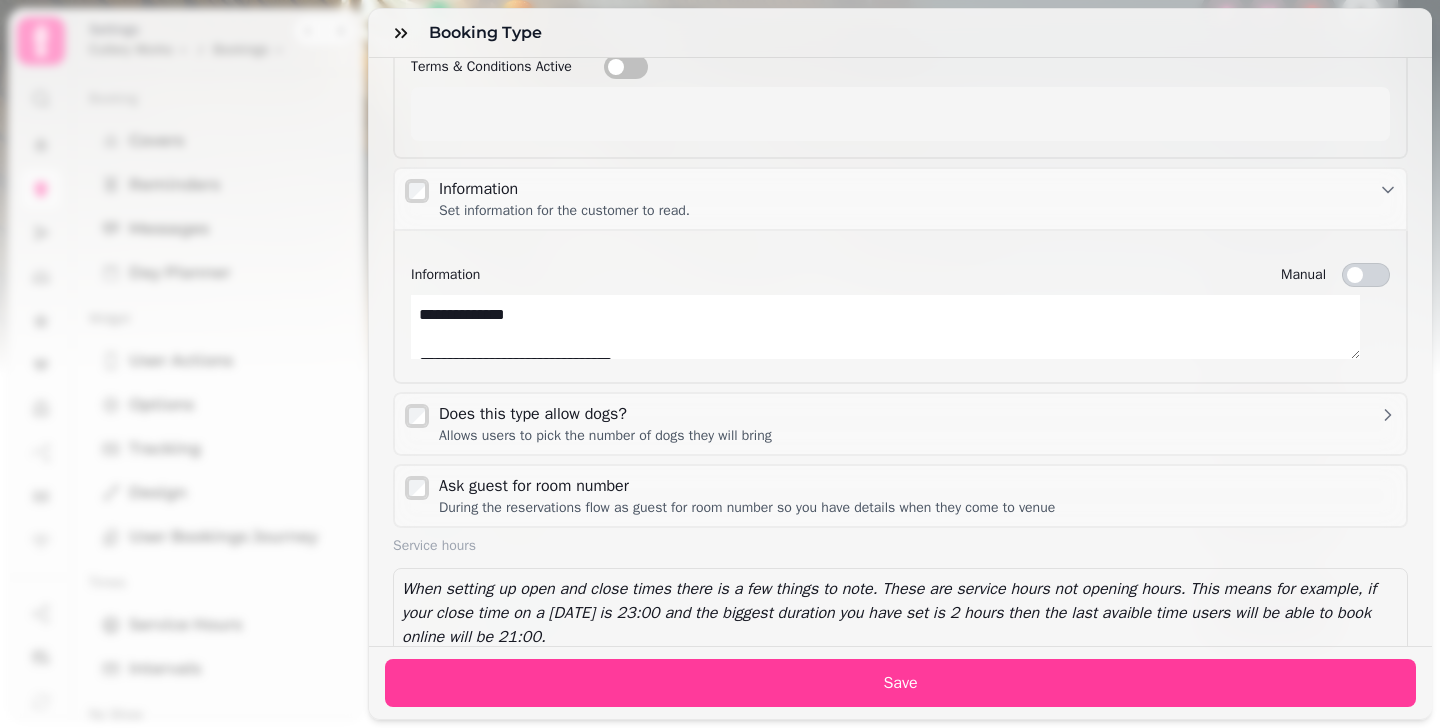 scroll, scrollTop: 2137, scrollLeft: 0, axis: vertical 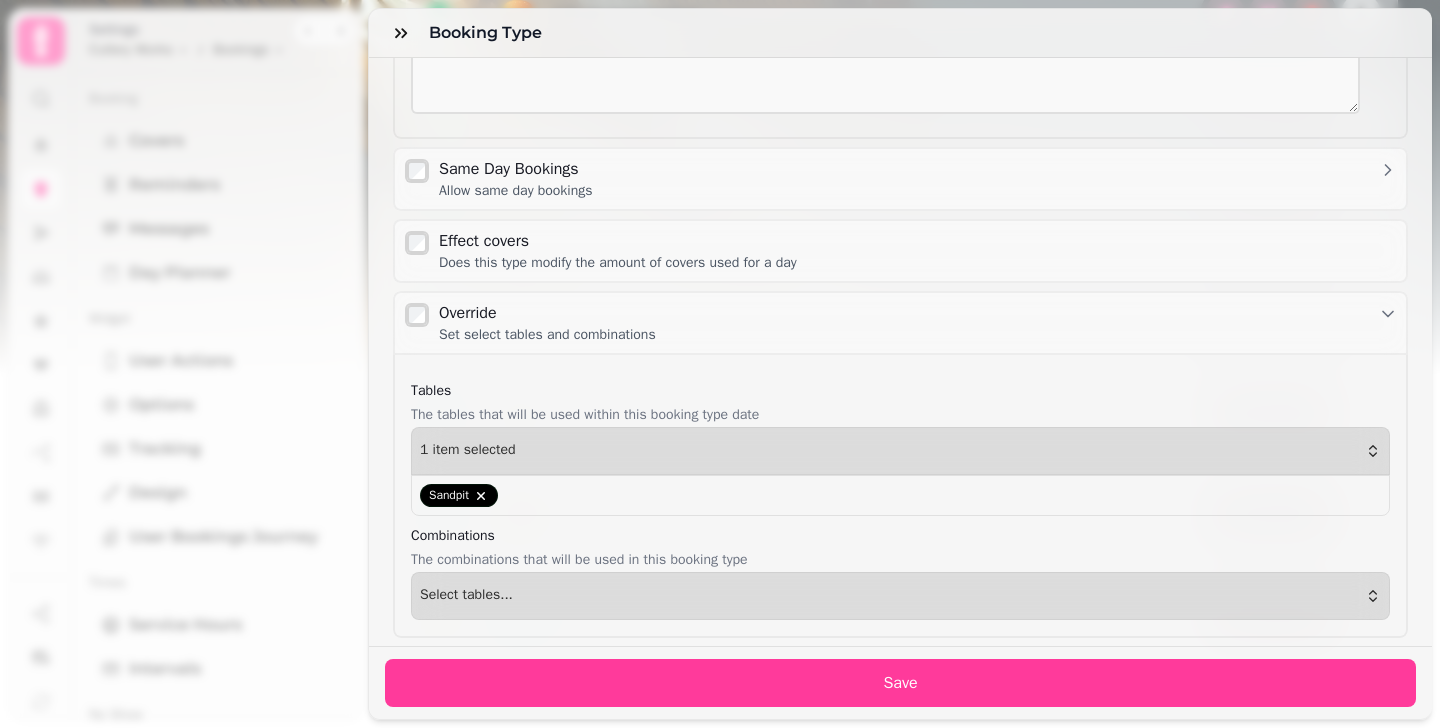 click on "**********" at bounding box center (720, 380) 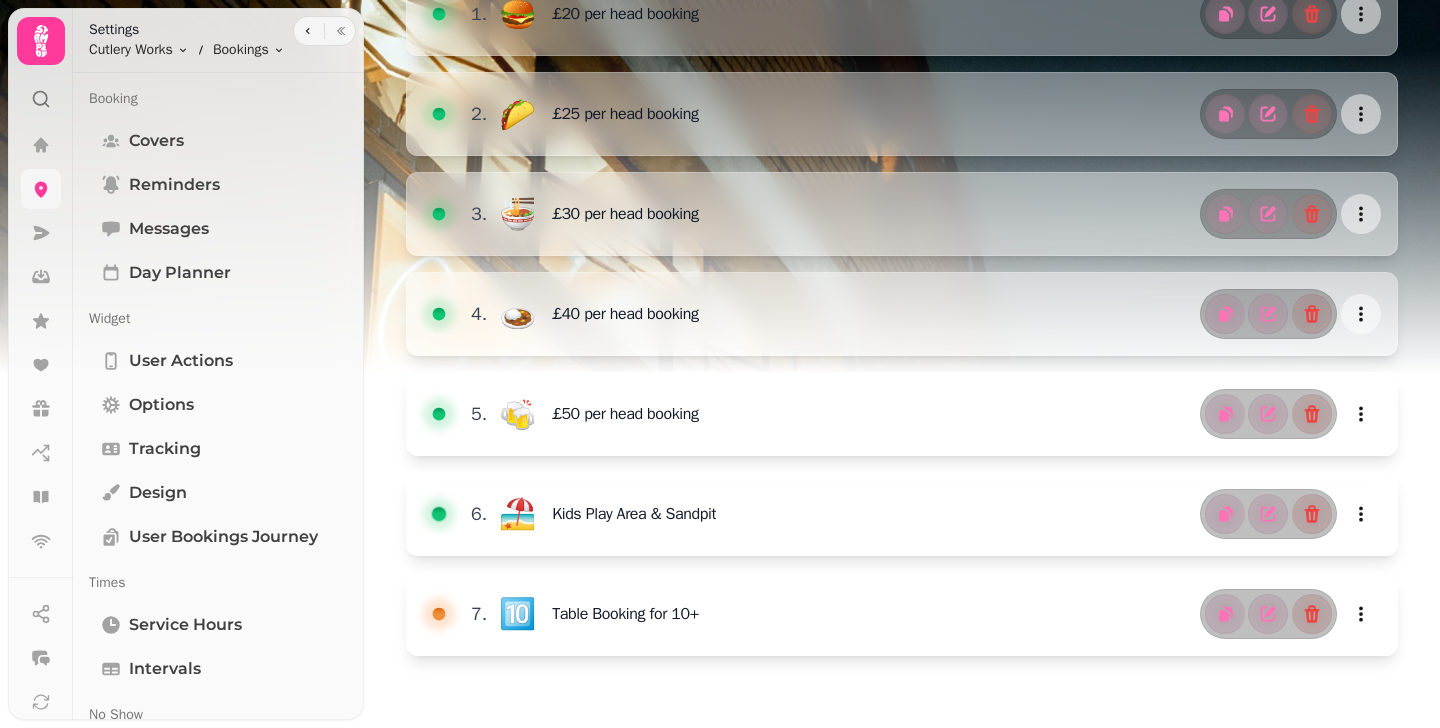 click 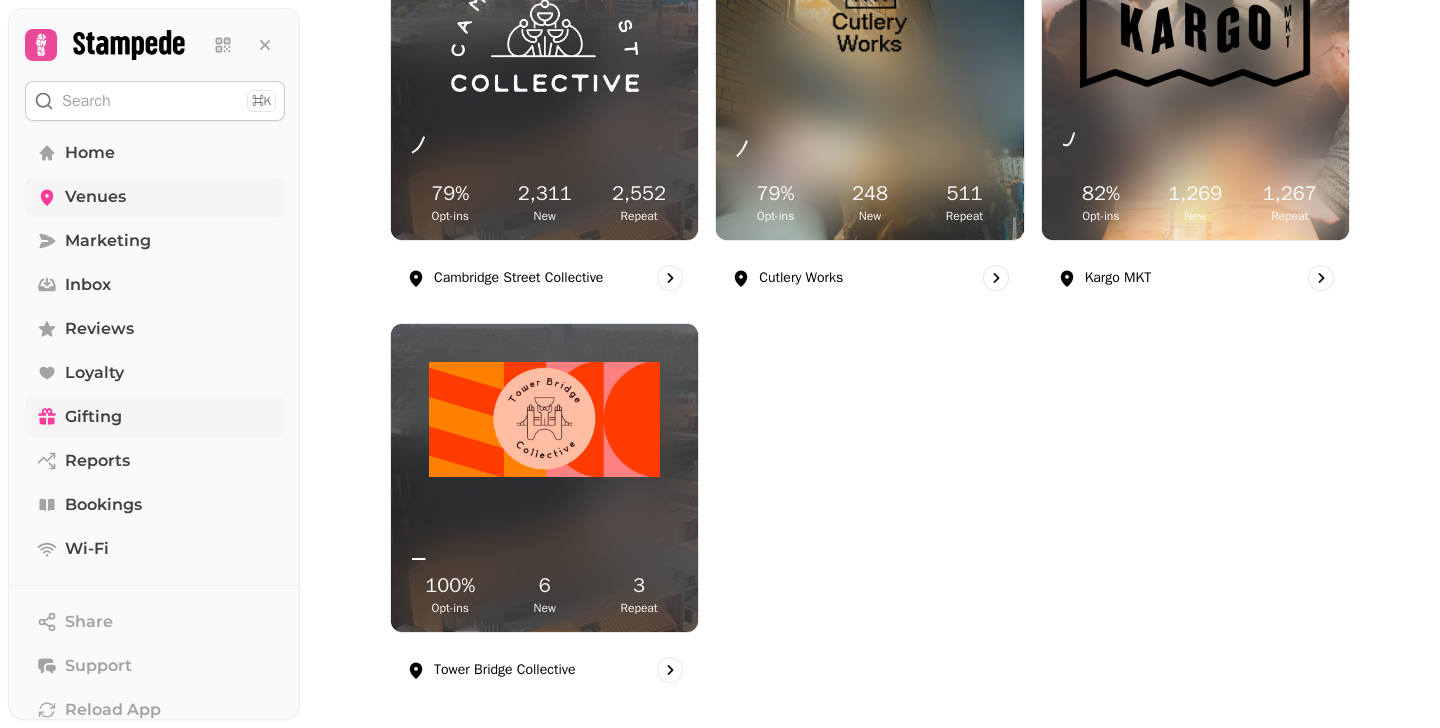 click on "Bookings" at bounding box center (103, 505) 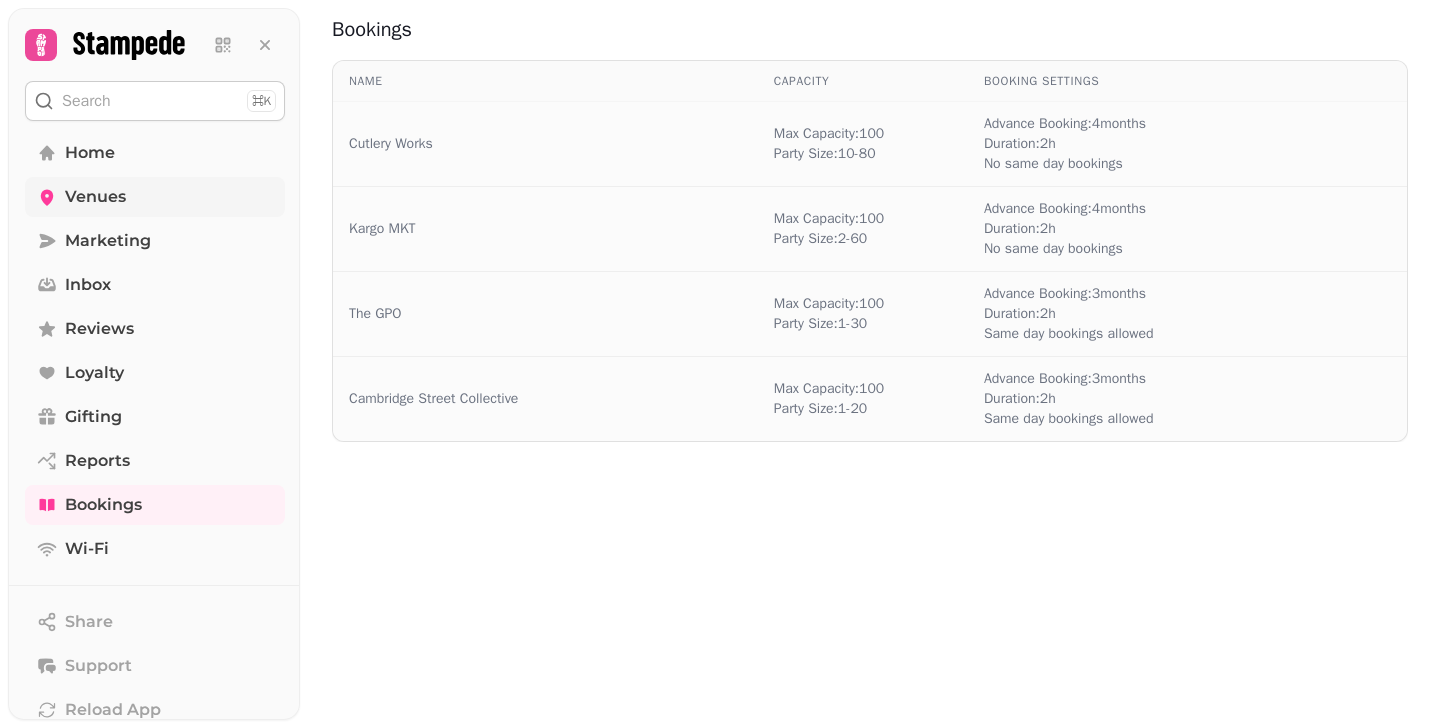 scroll, scrollTop: 0, scrollLeft: 0, axis: both 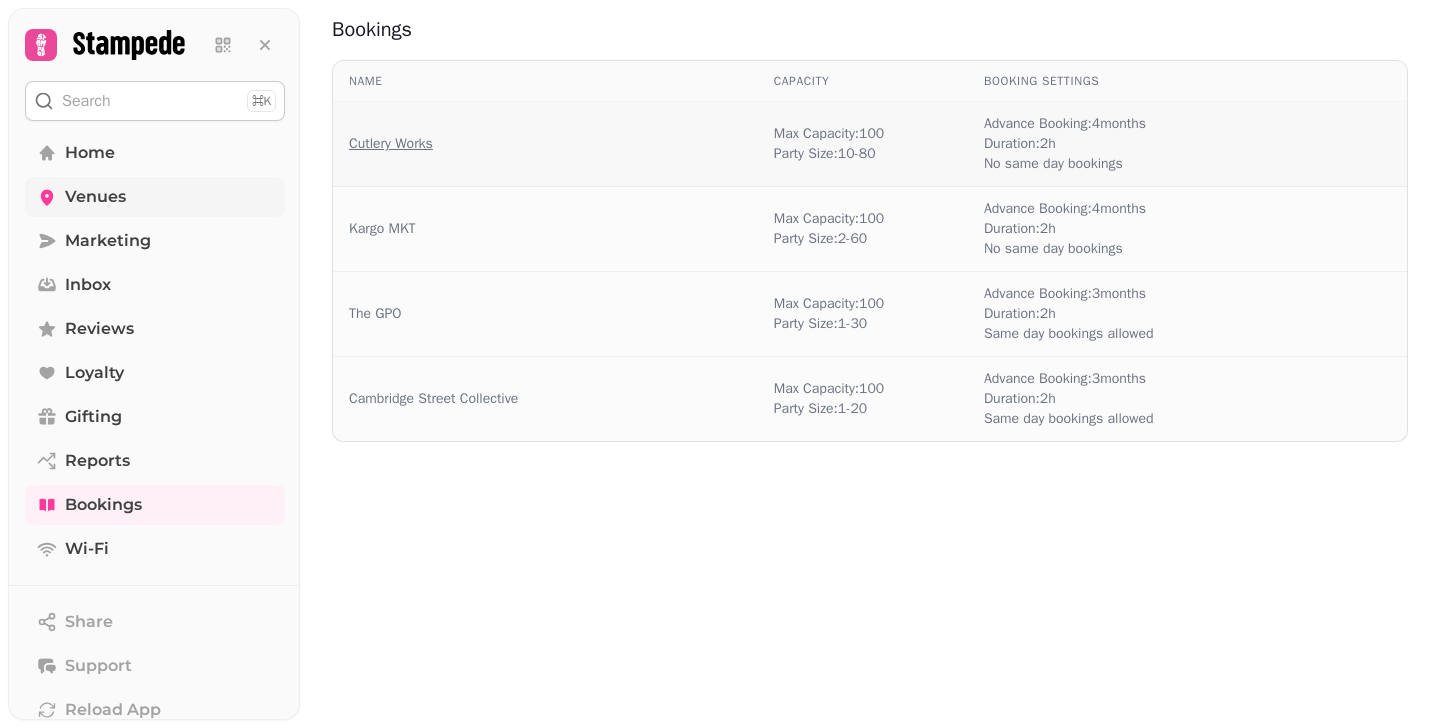 click on "Cutlery Works" at bounding box center [391, 144] 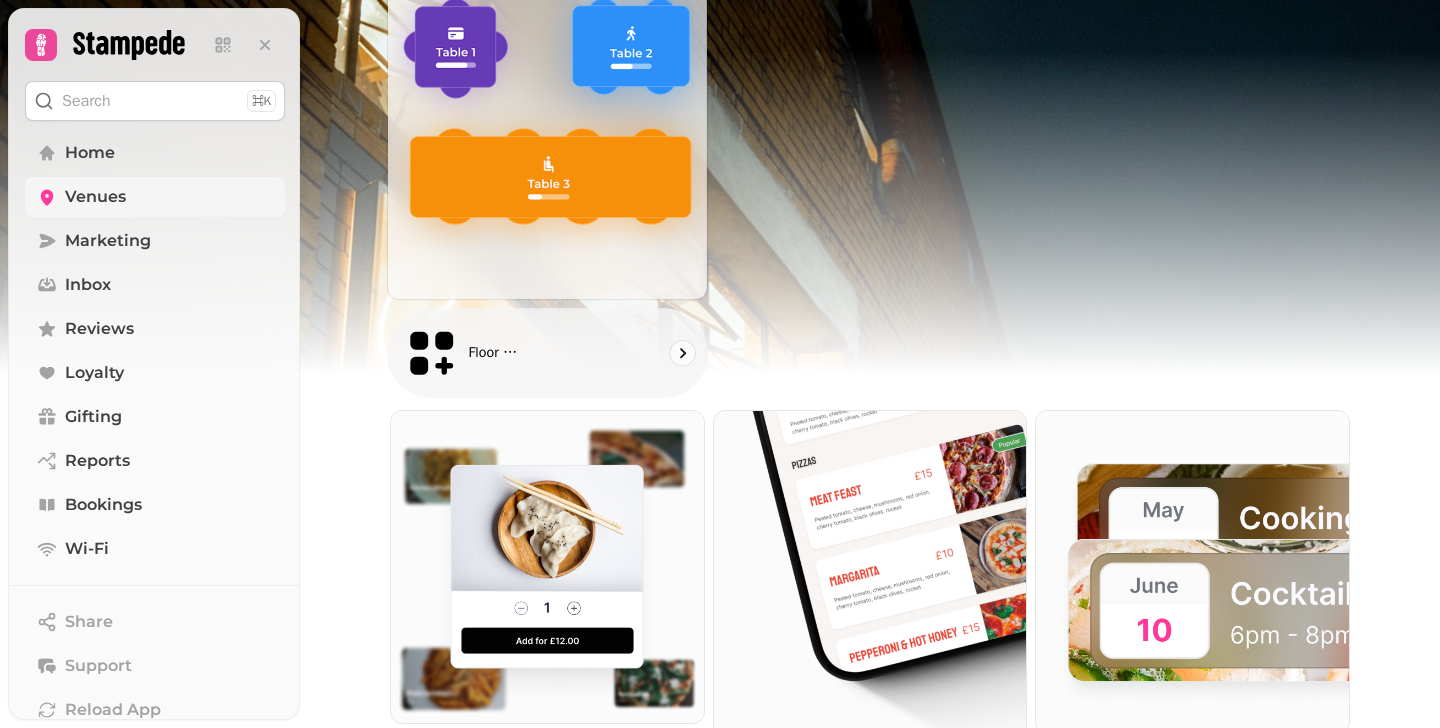 scroll, scrollTop: 1190, scrollLeft: 0, axis: vertical 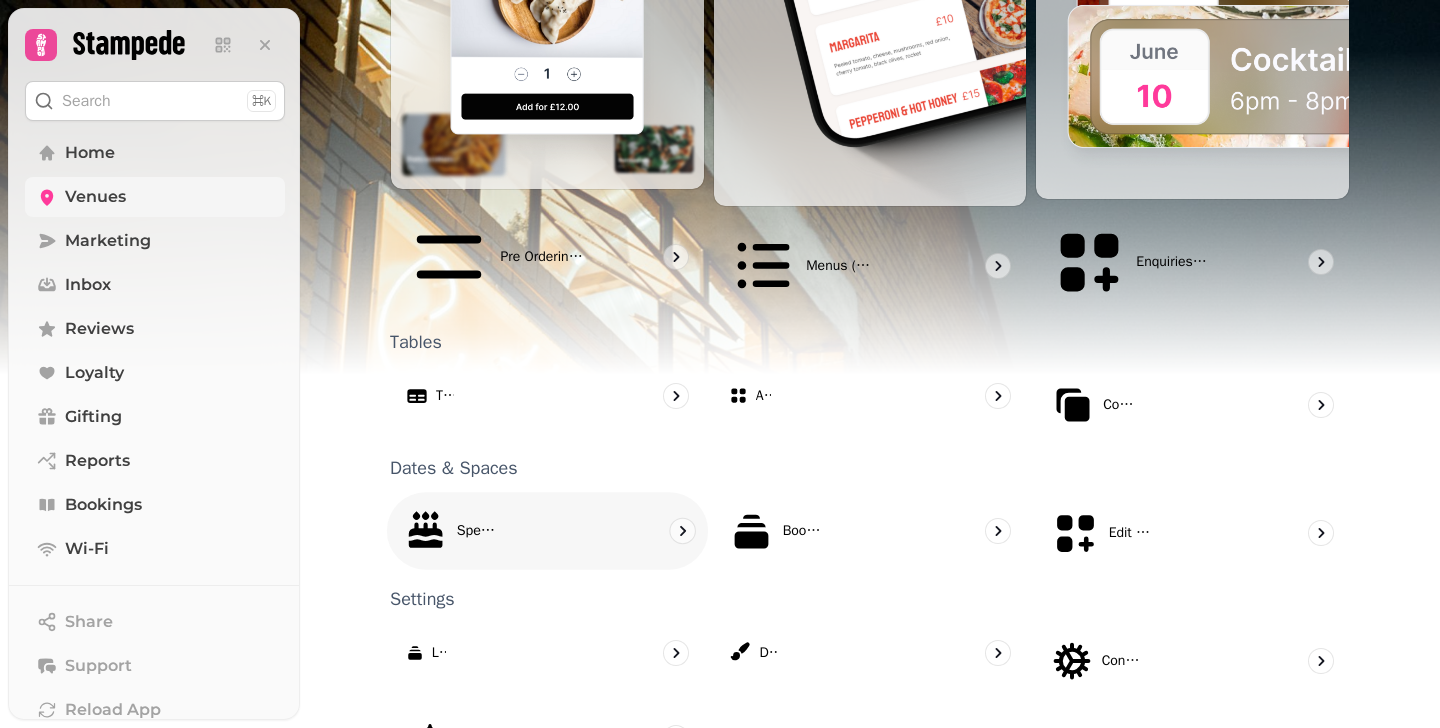 click on "Special Dates" at bounding box center (547, 531) 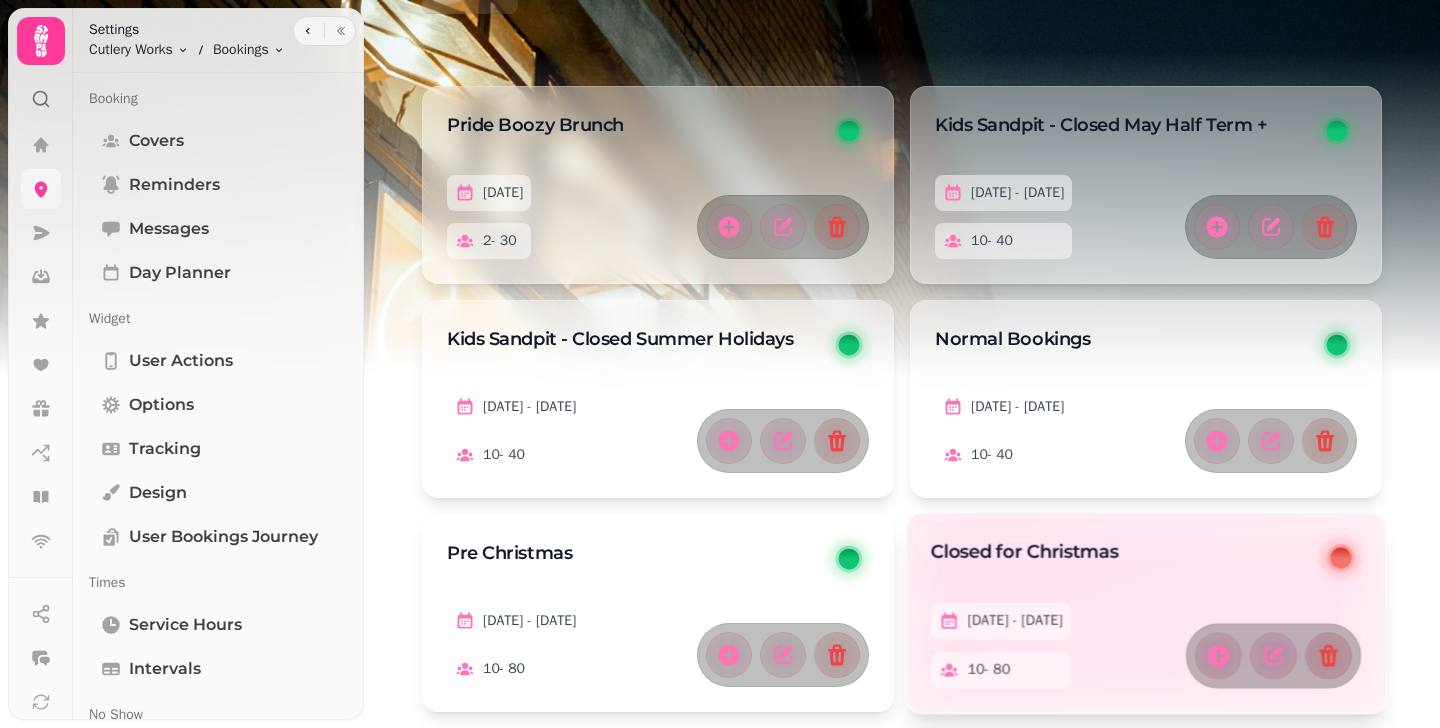 scroll, scrollTop: 227, scrollLeft: 0, axis: vertical 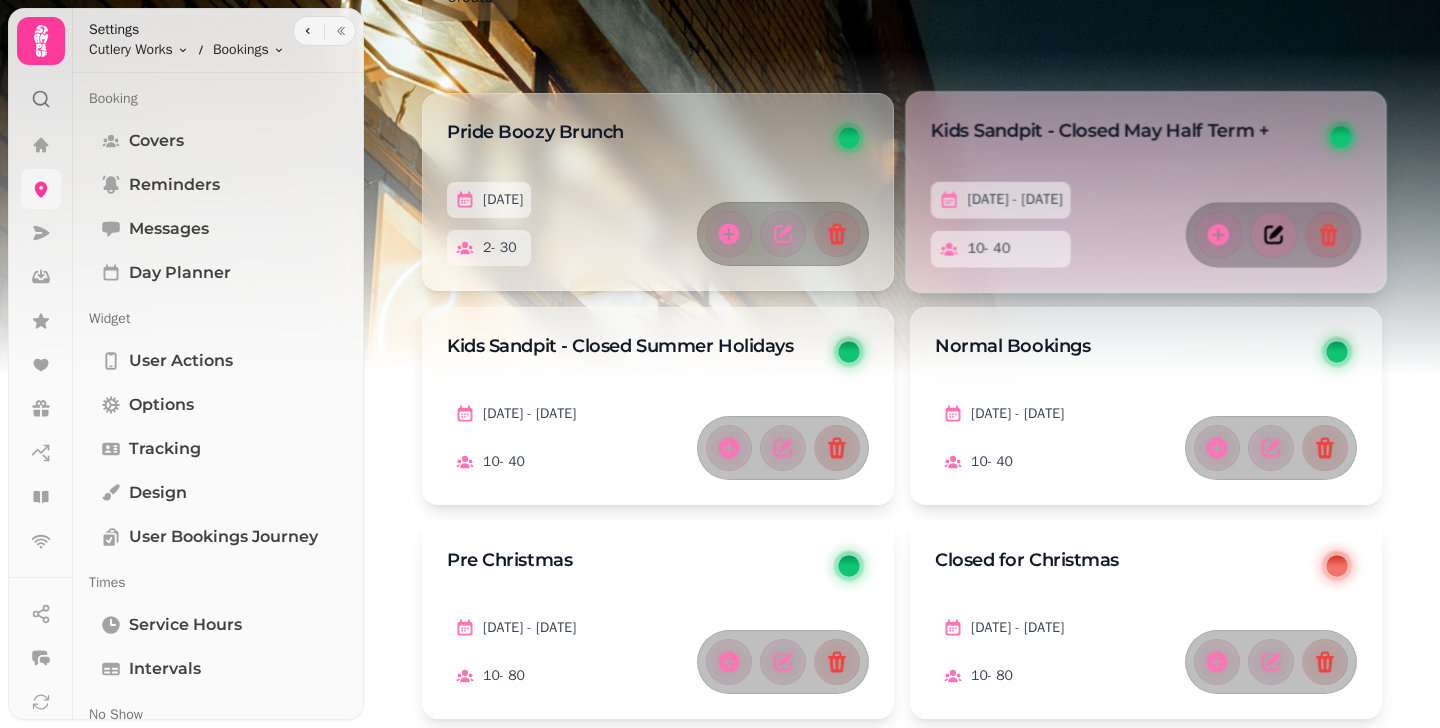 click 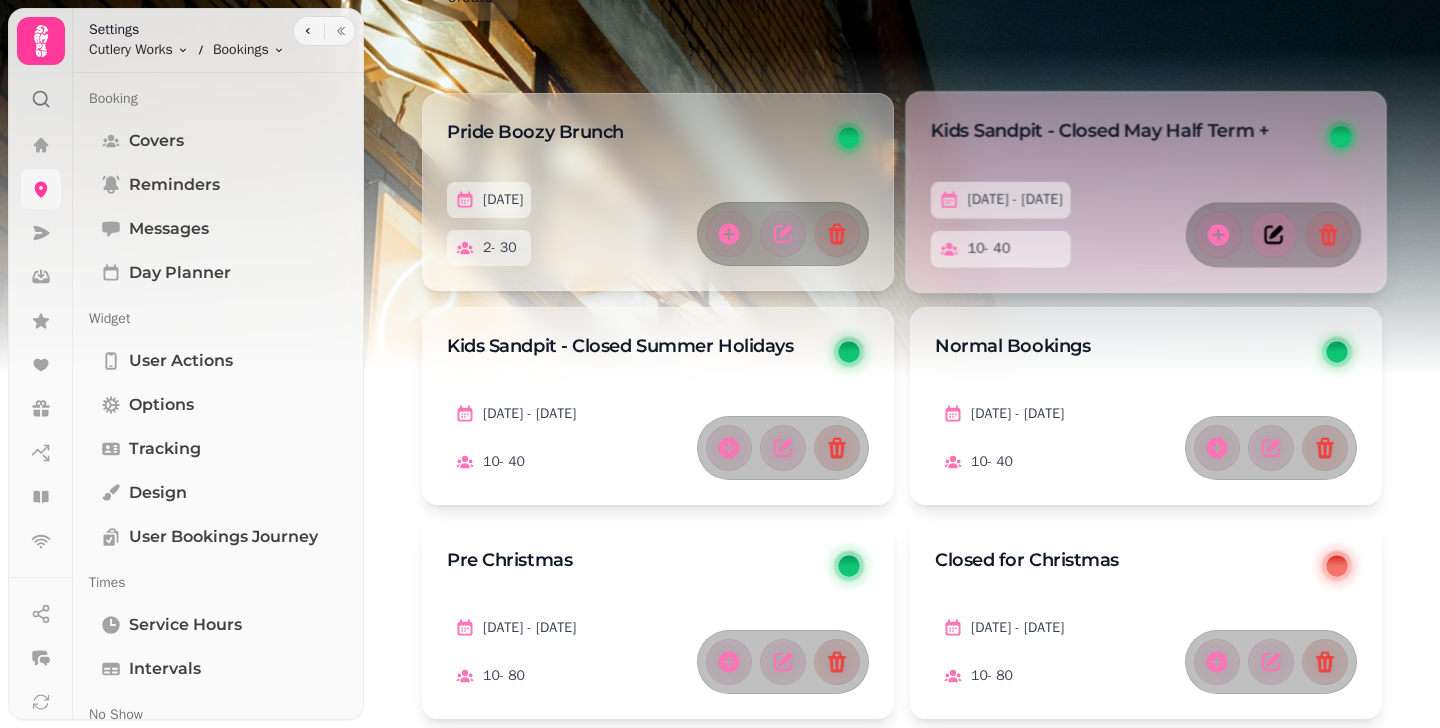 select on "**" 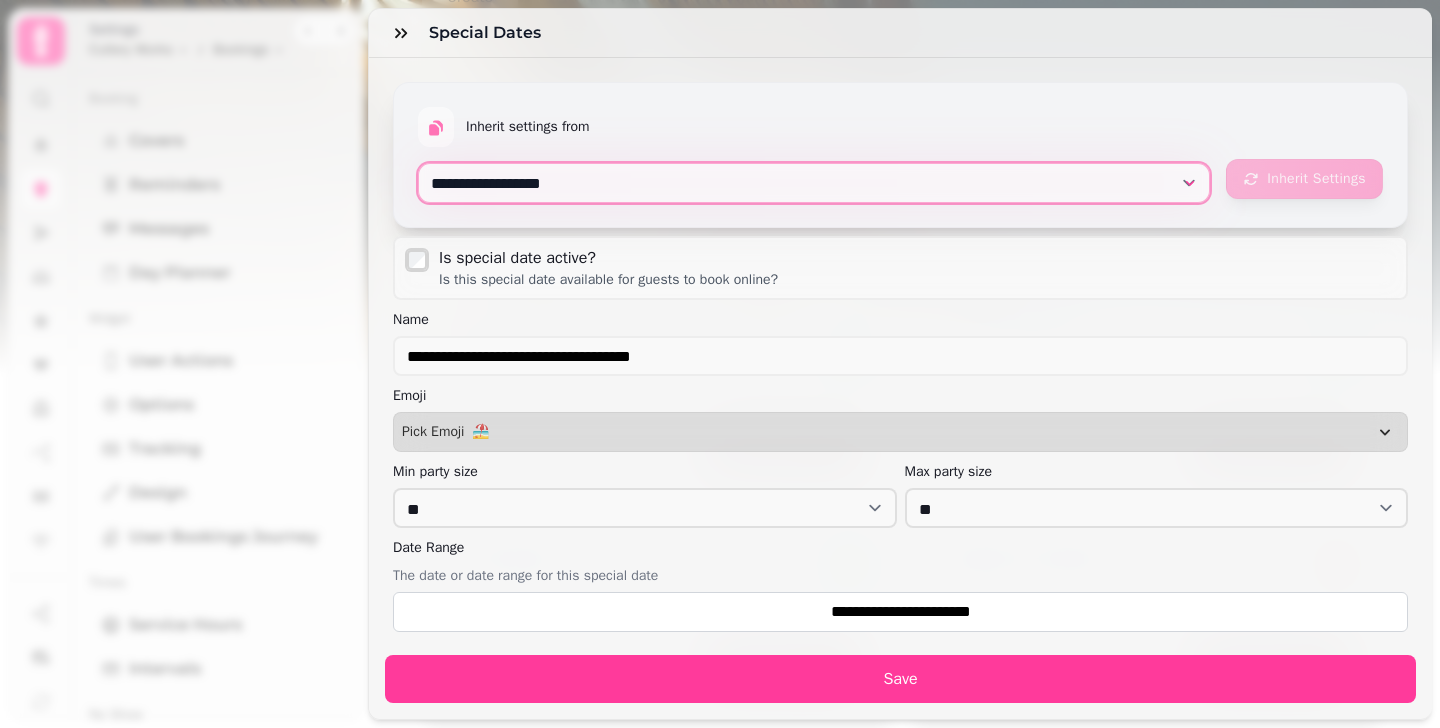 click on "**********" at bounding box center (814, 183) 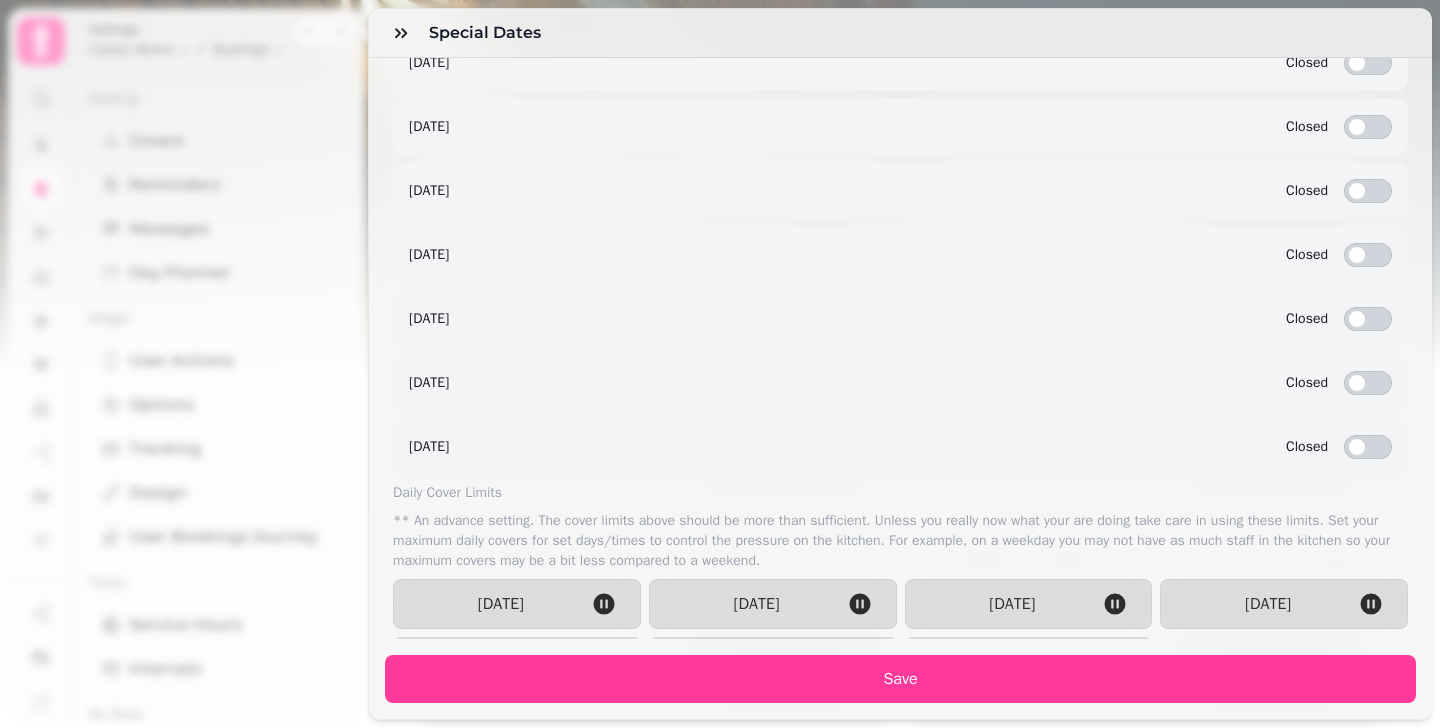 scroll, scrollTop: 2112, scrollLeft: 0, axis: vertical 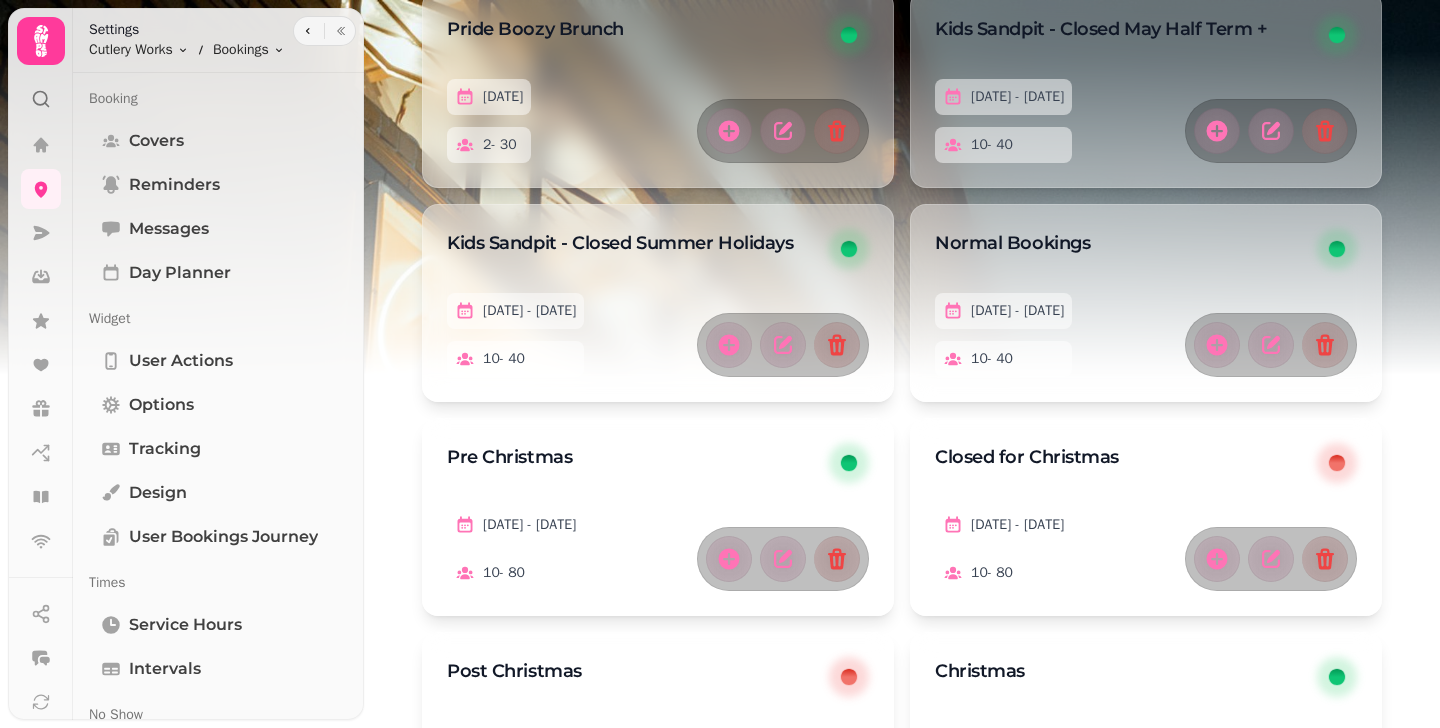 click 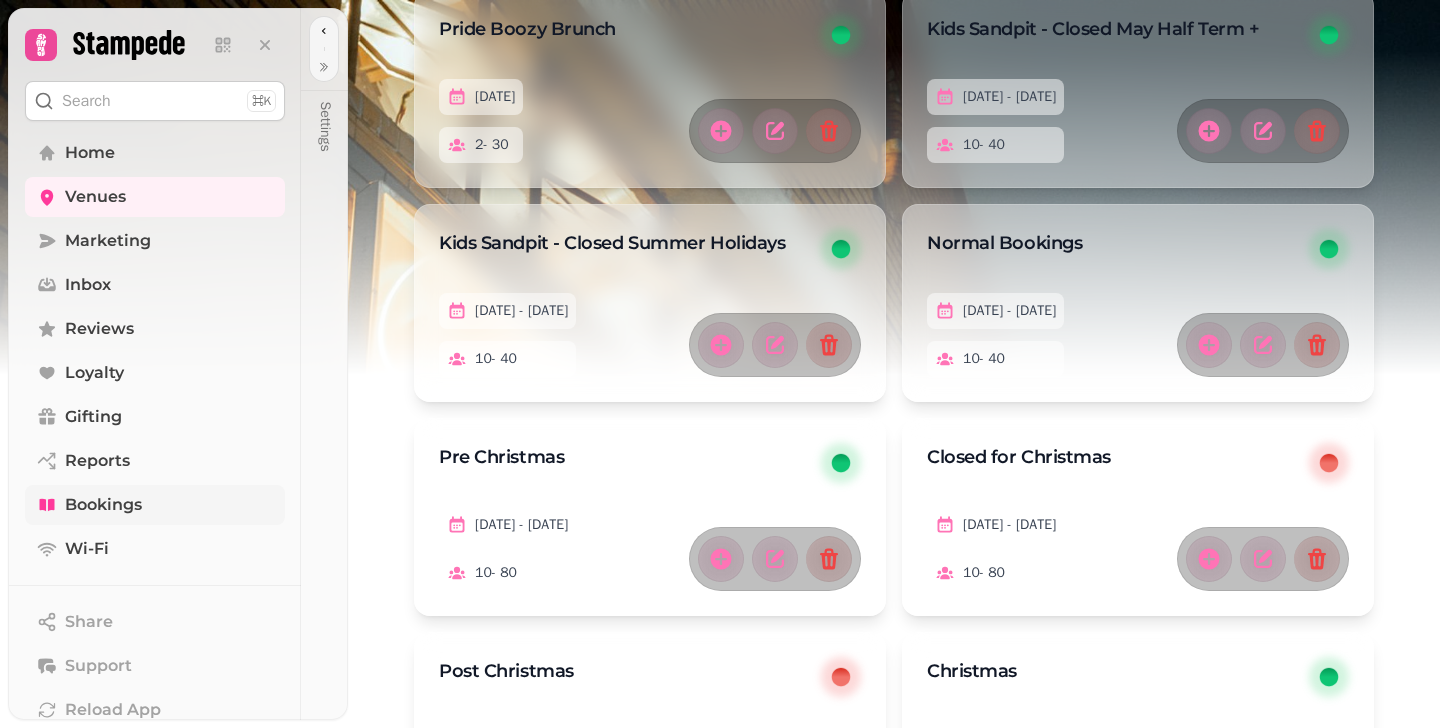 click on "Bookings" at bounding box center (103, 505) 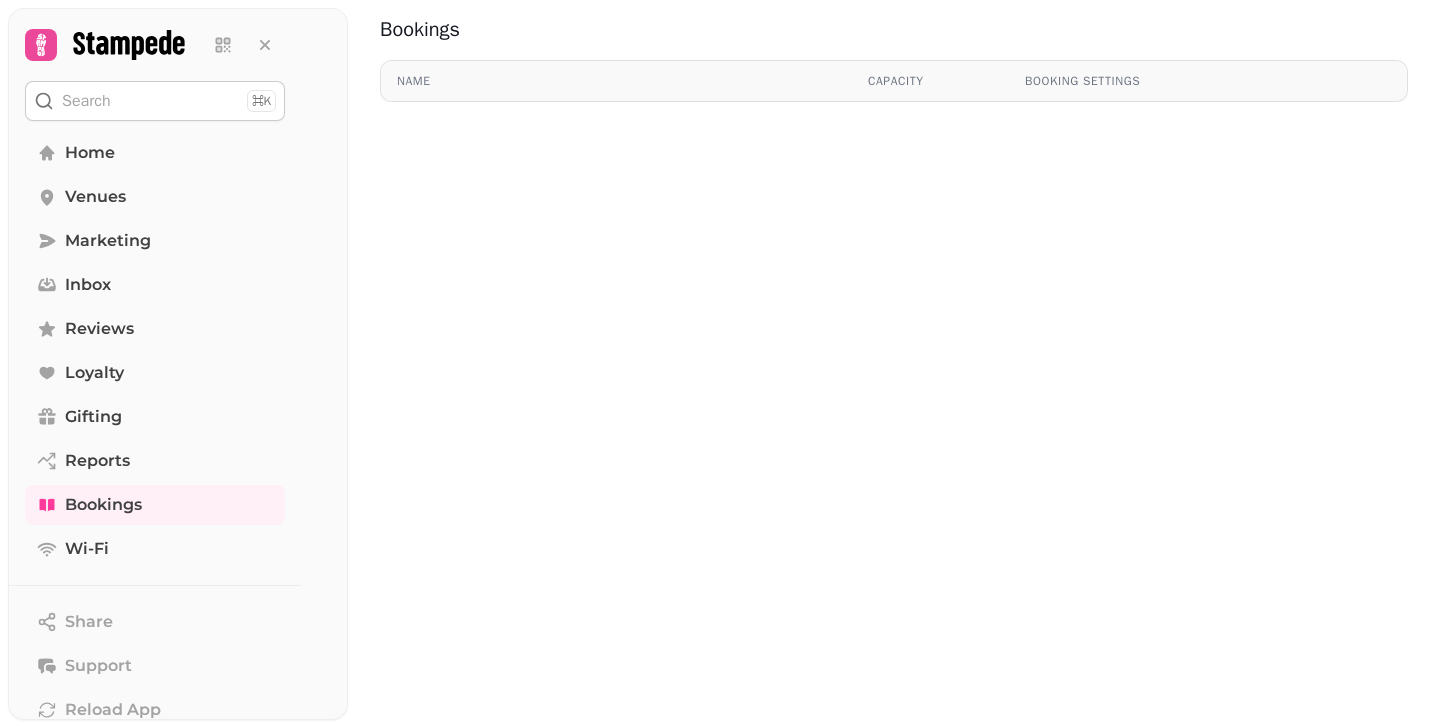 scroll, scrollTop: 0, scrollLeft: 0, axis: both 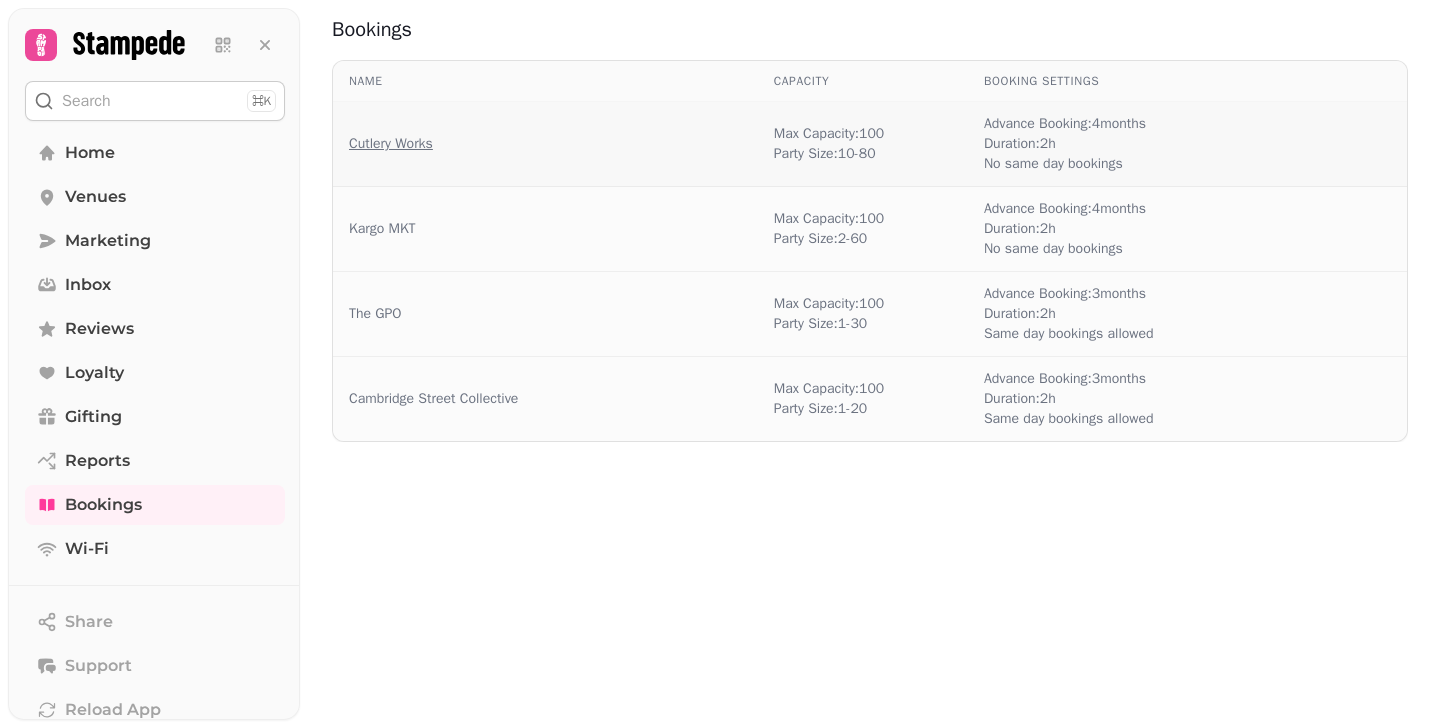 click on "Cutlery Works" at bounding box center [391, 144] 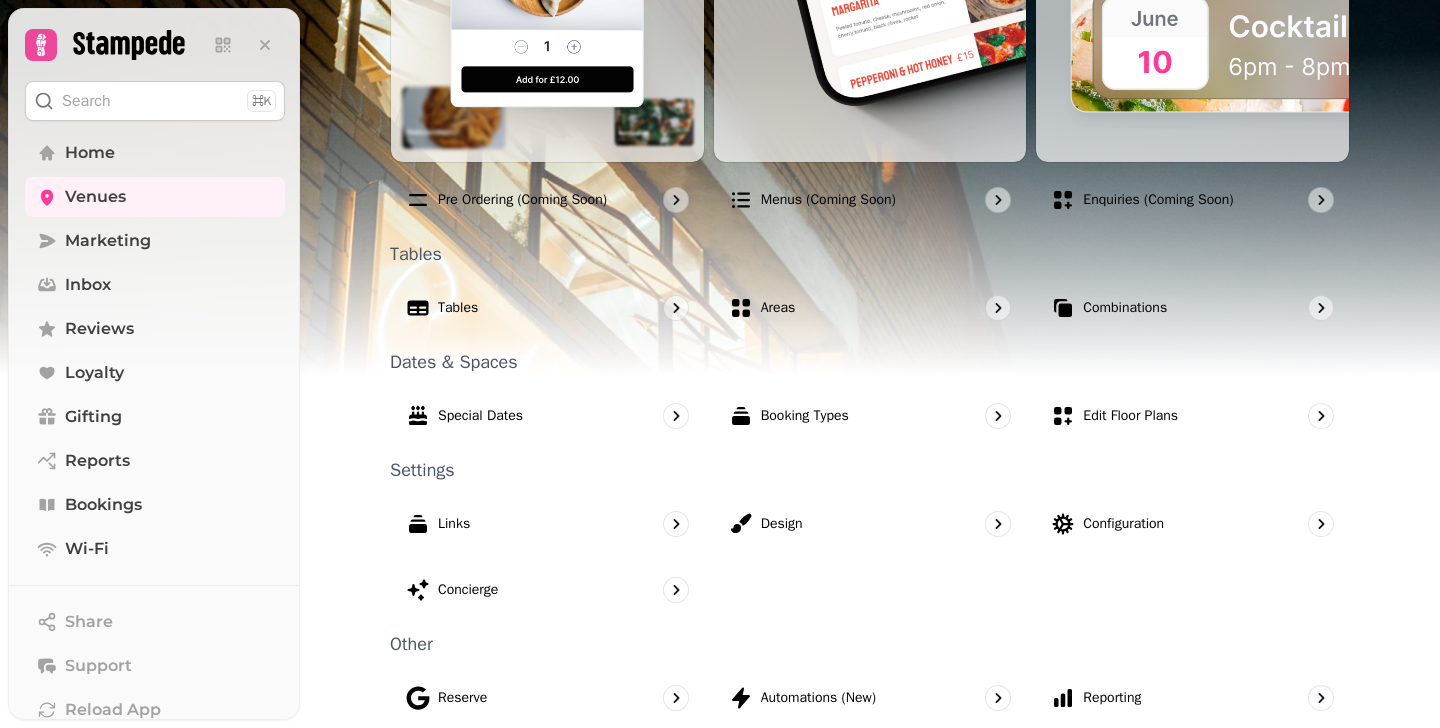 scroll, scrollTop: 1190, scrollLeft: 0, axis: vertical 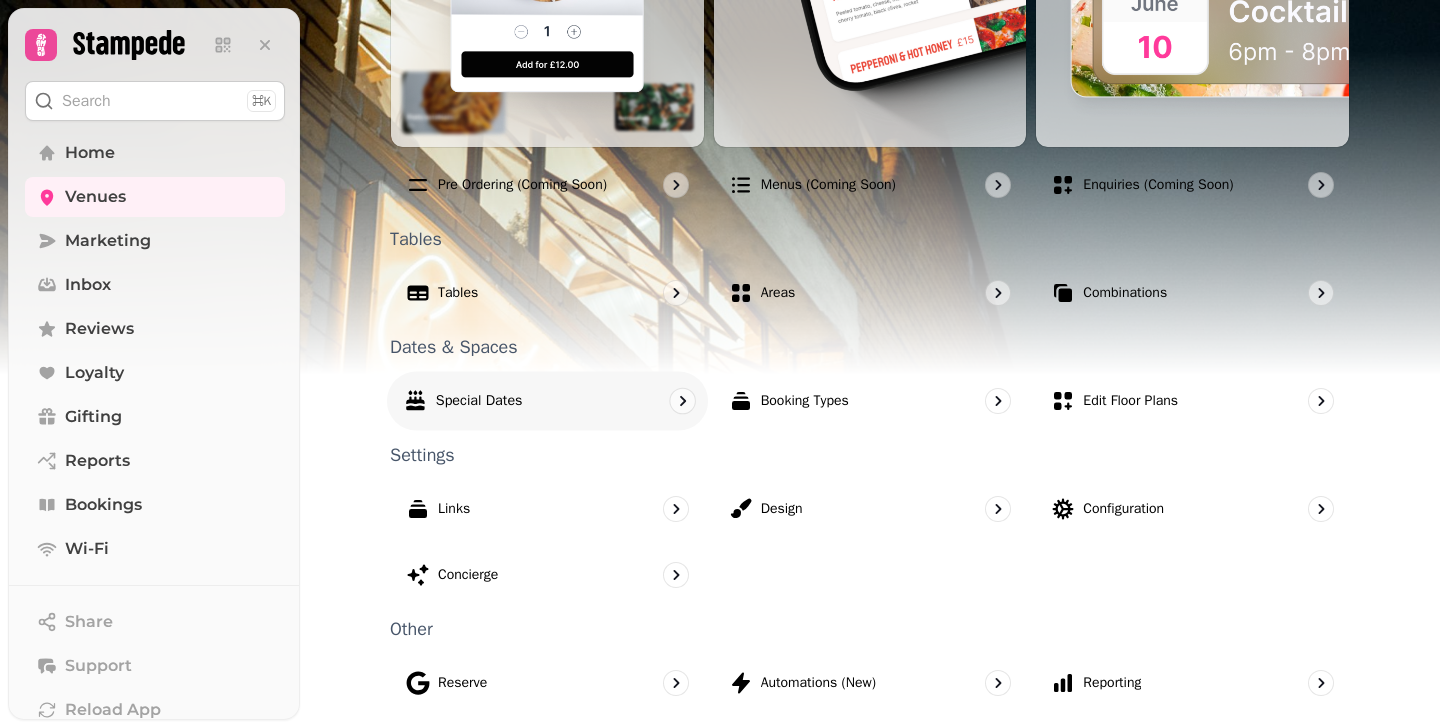 click on "Special Dates" at bounding box center [547, 400] 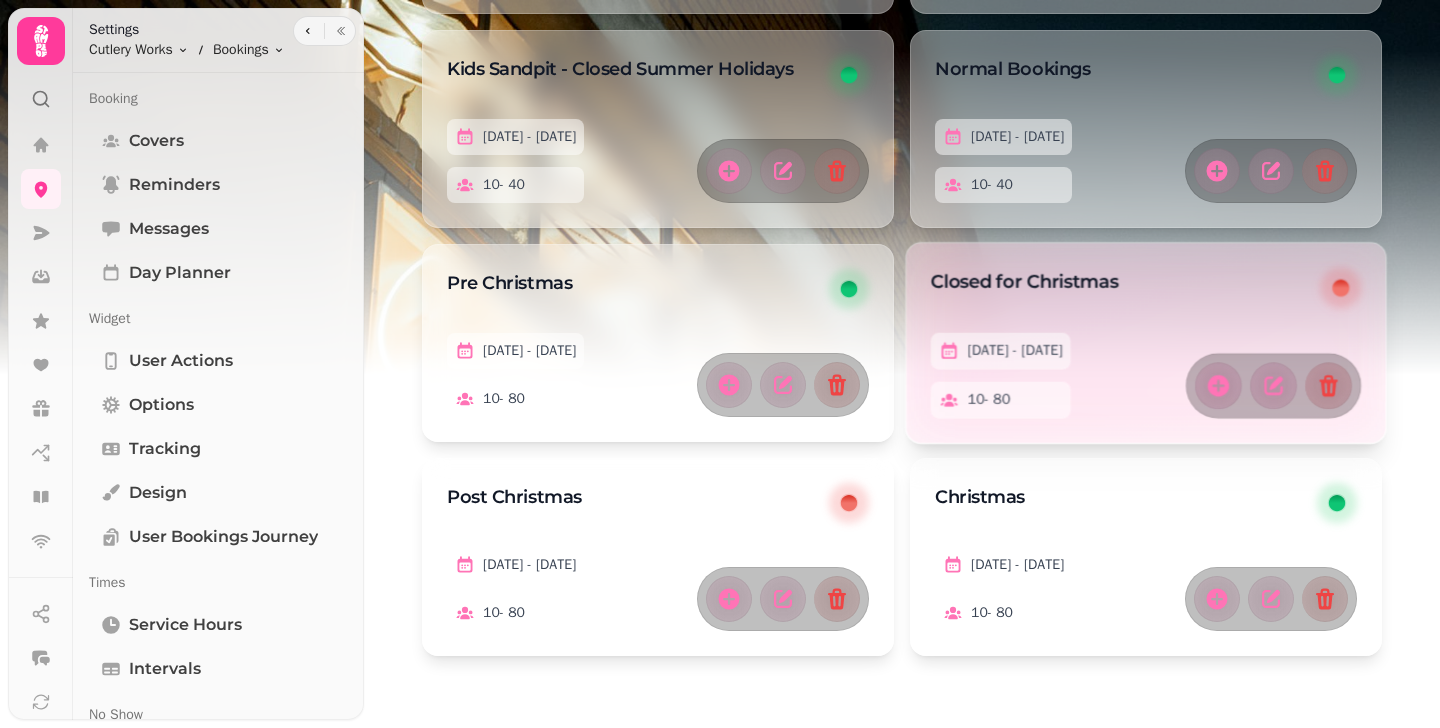 scroll, scrollTop: 504, scrollLeft: 0, axis: vertical 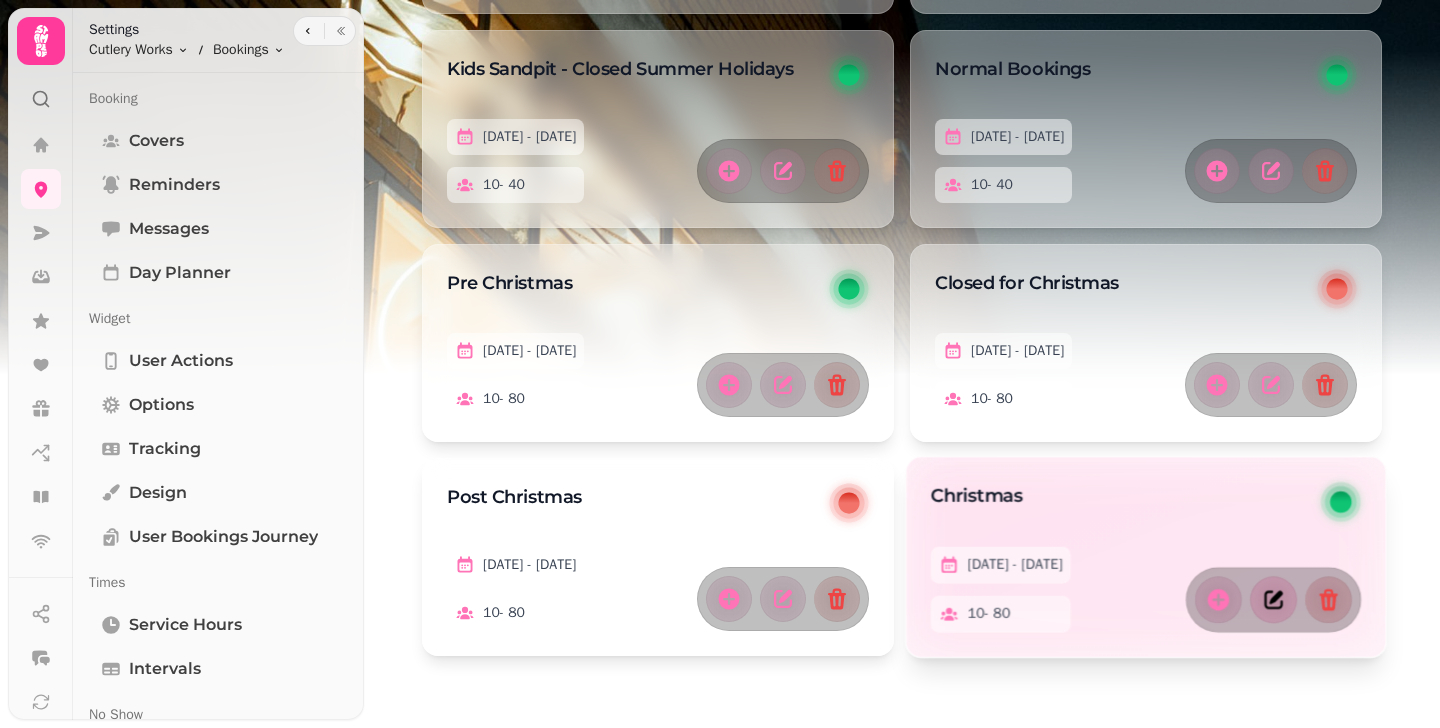 click 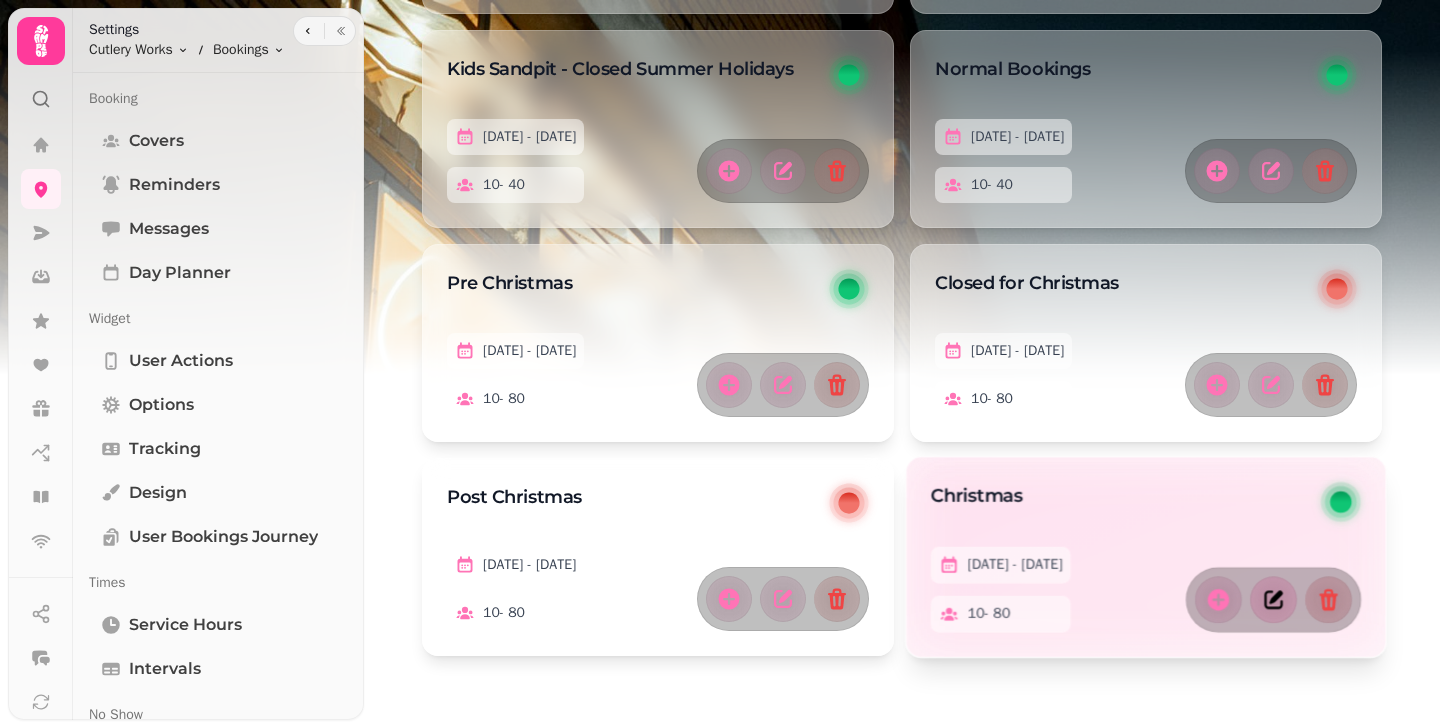 select on "**" 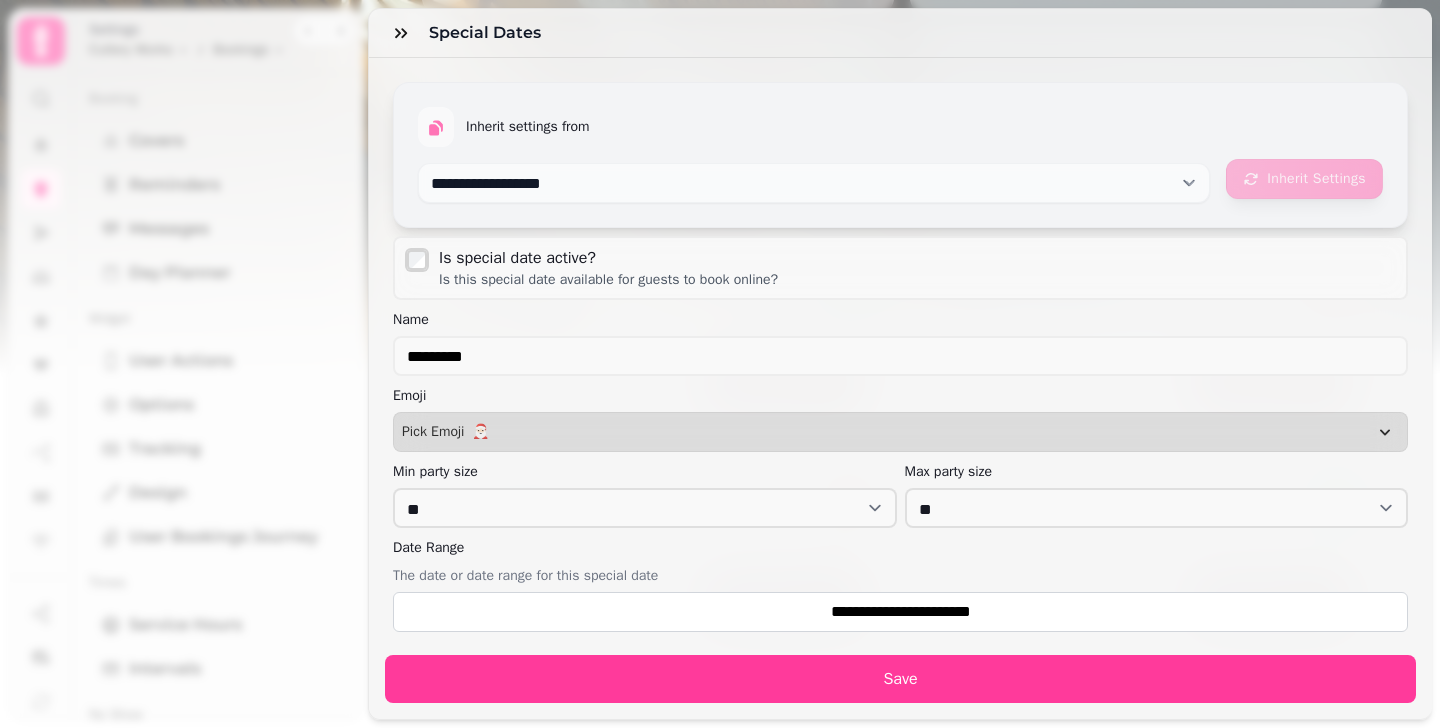 scroll, scrollTop: 374, scrollLeft: 0, axis: vertical 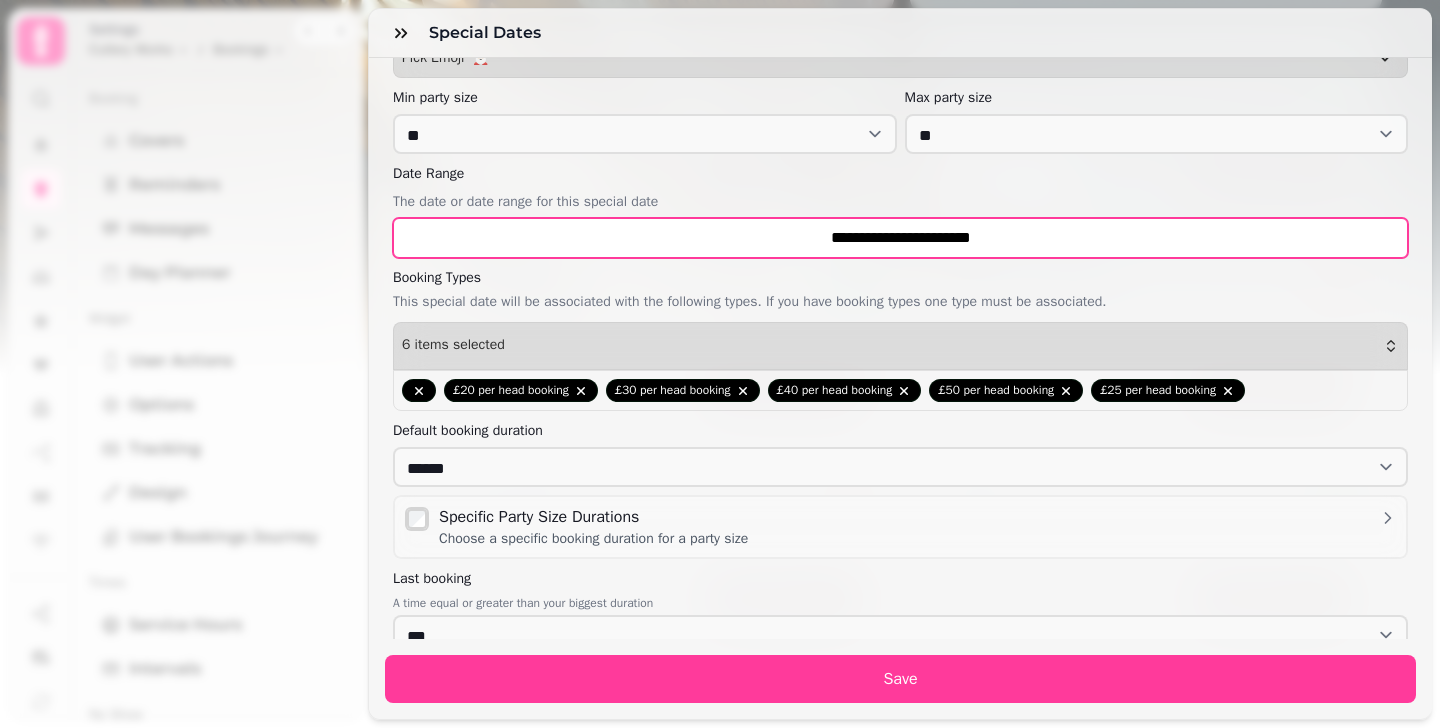 click on "**********" at bounding box center (900, 238) 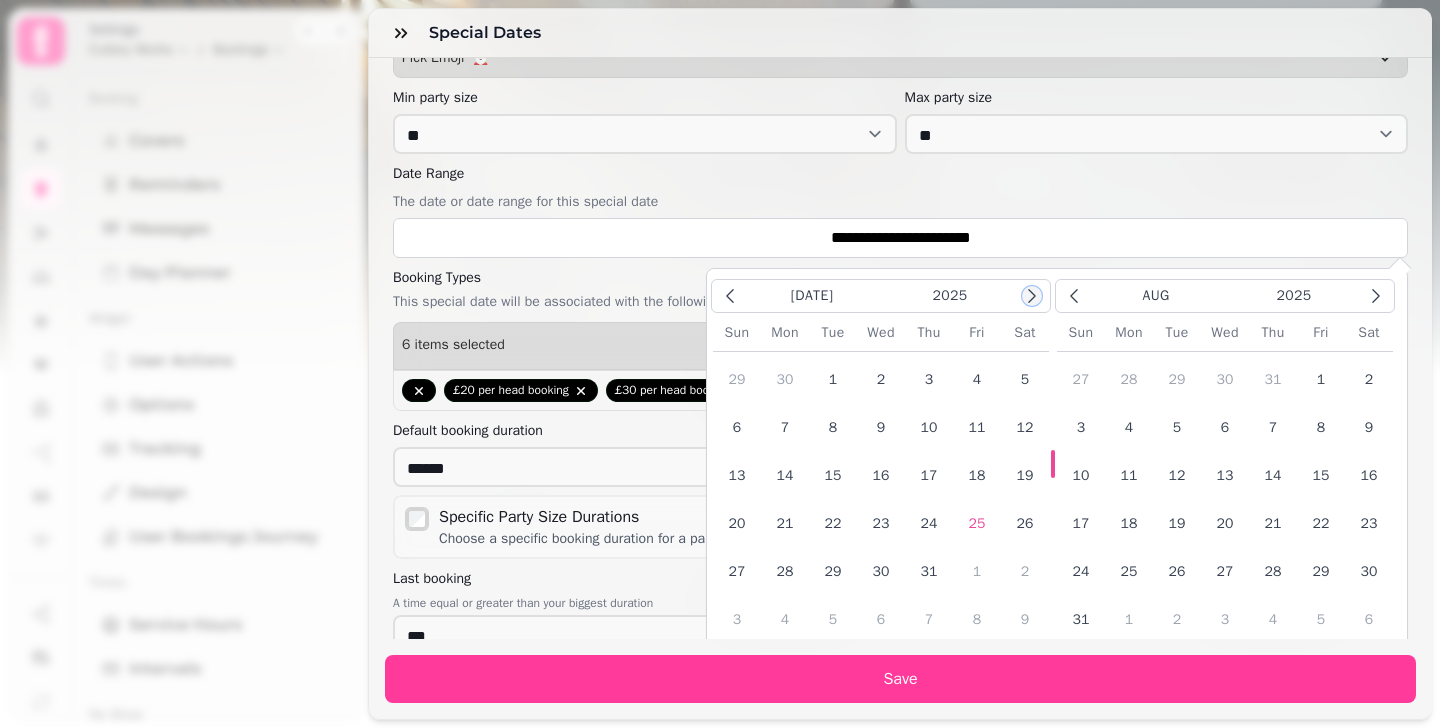 click 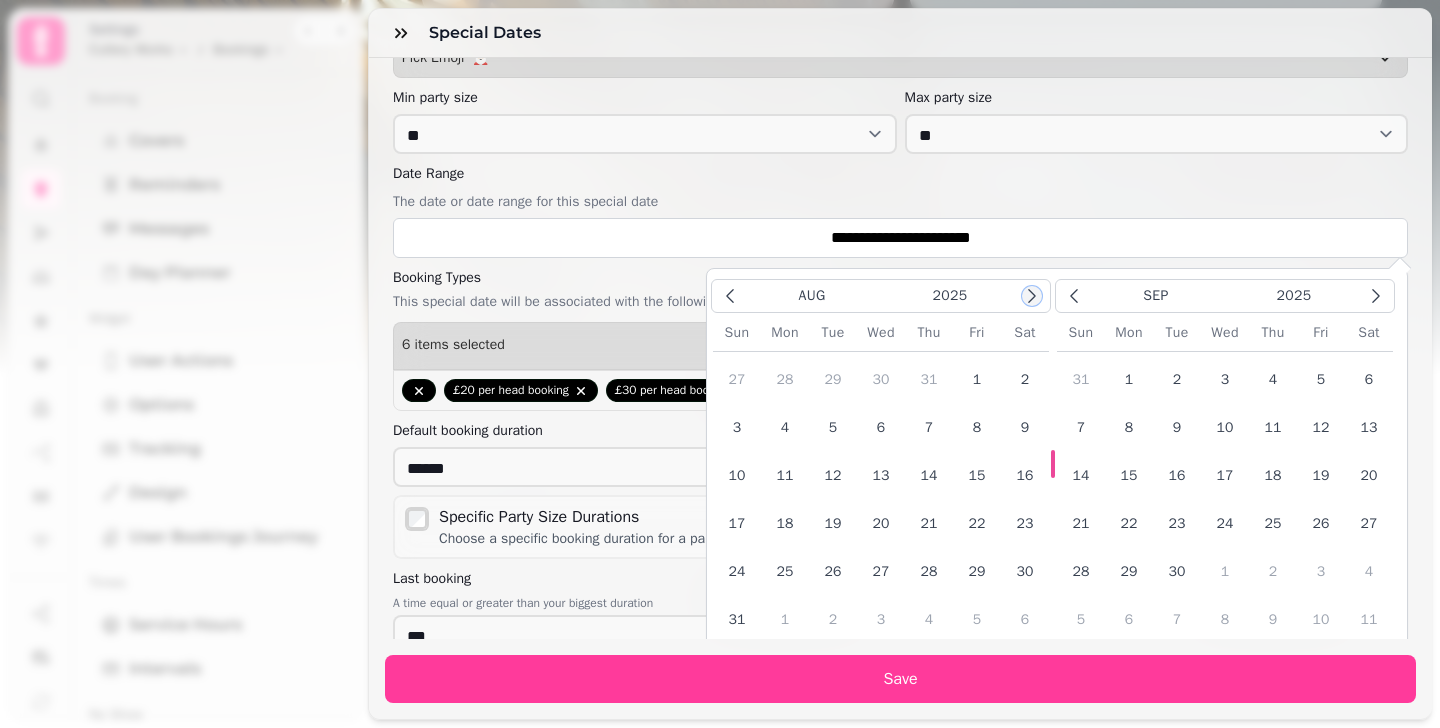 click 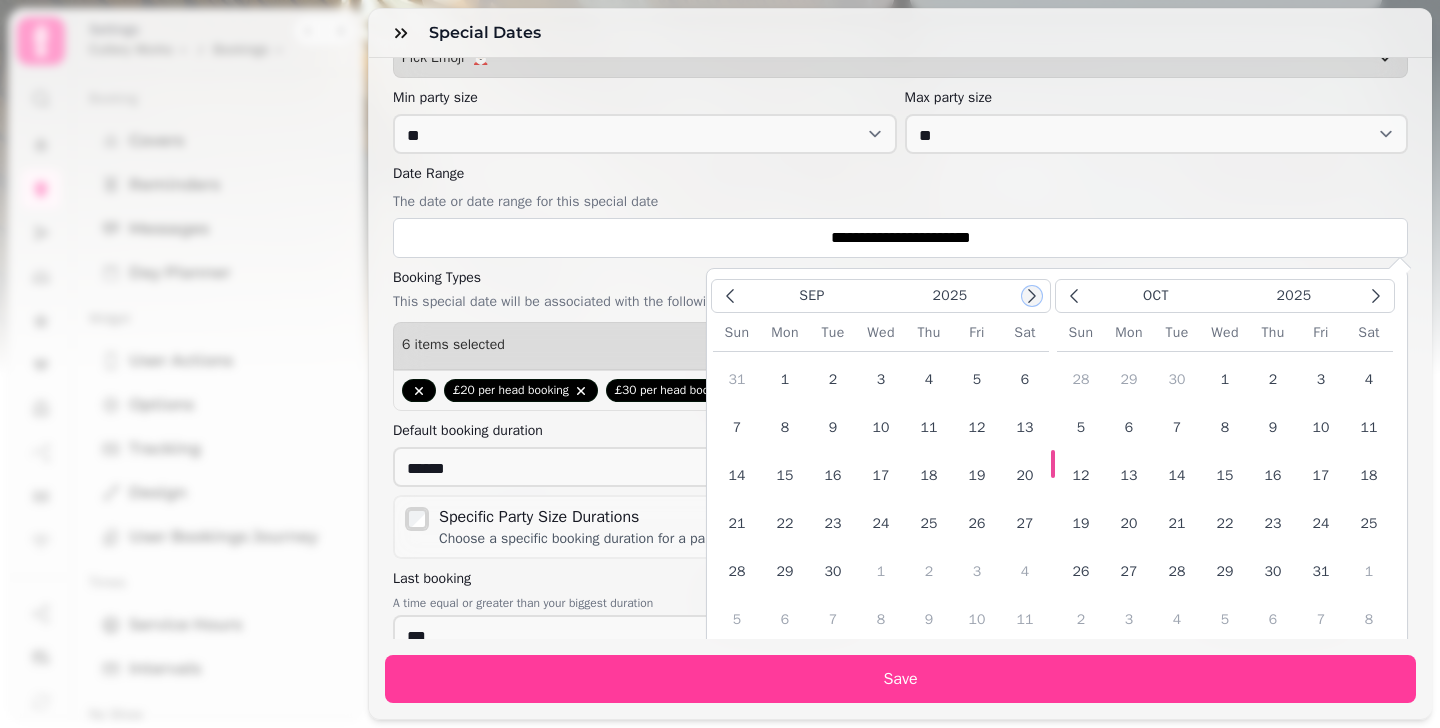 click 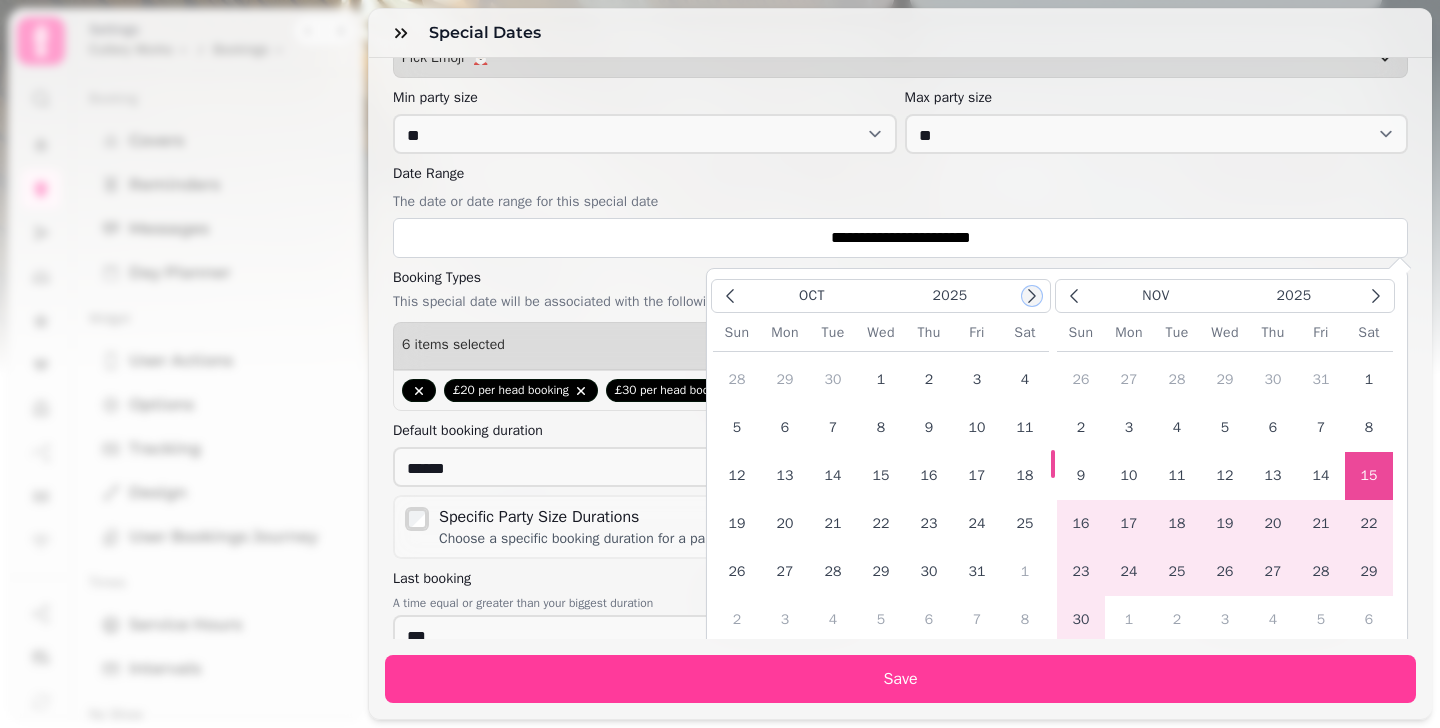 click 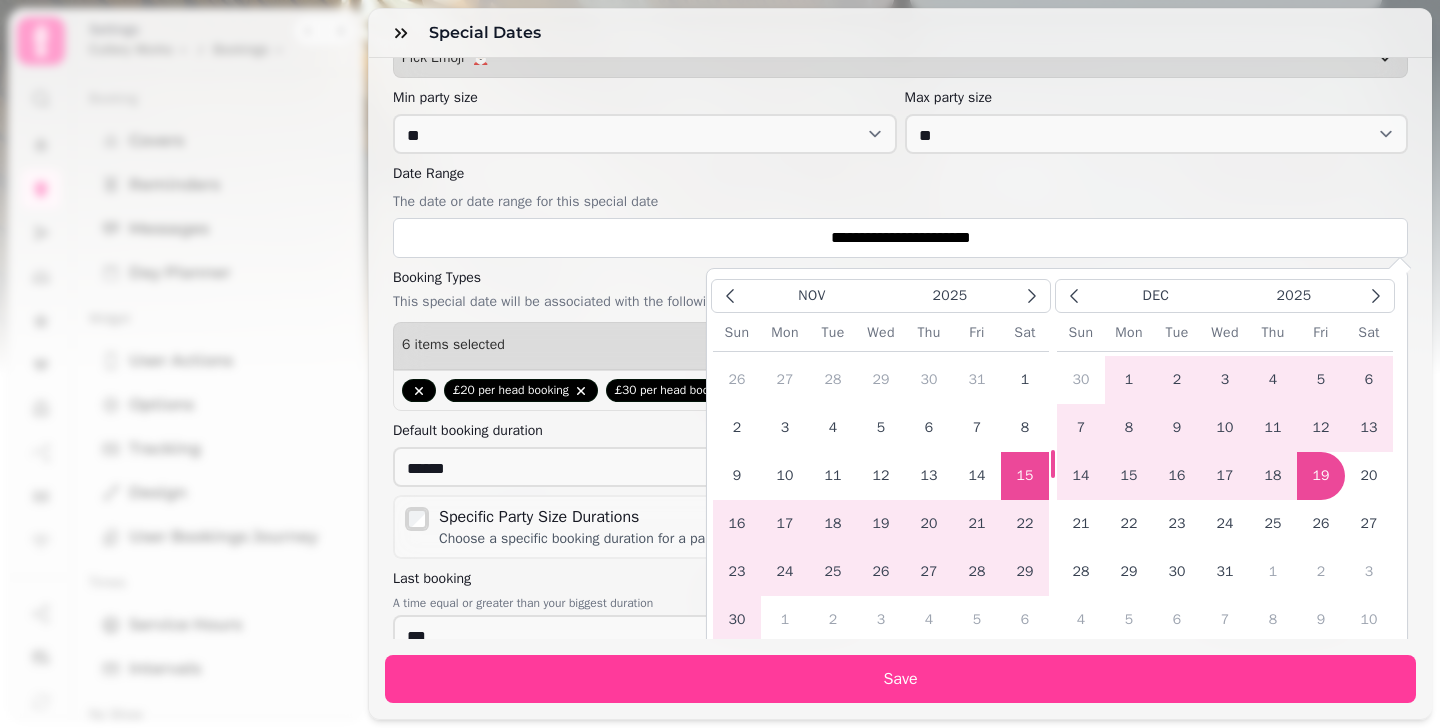 click on "18" at bounding box center (833, 524) 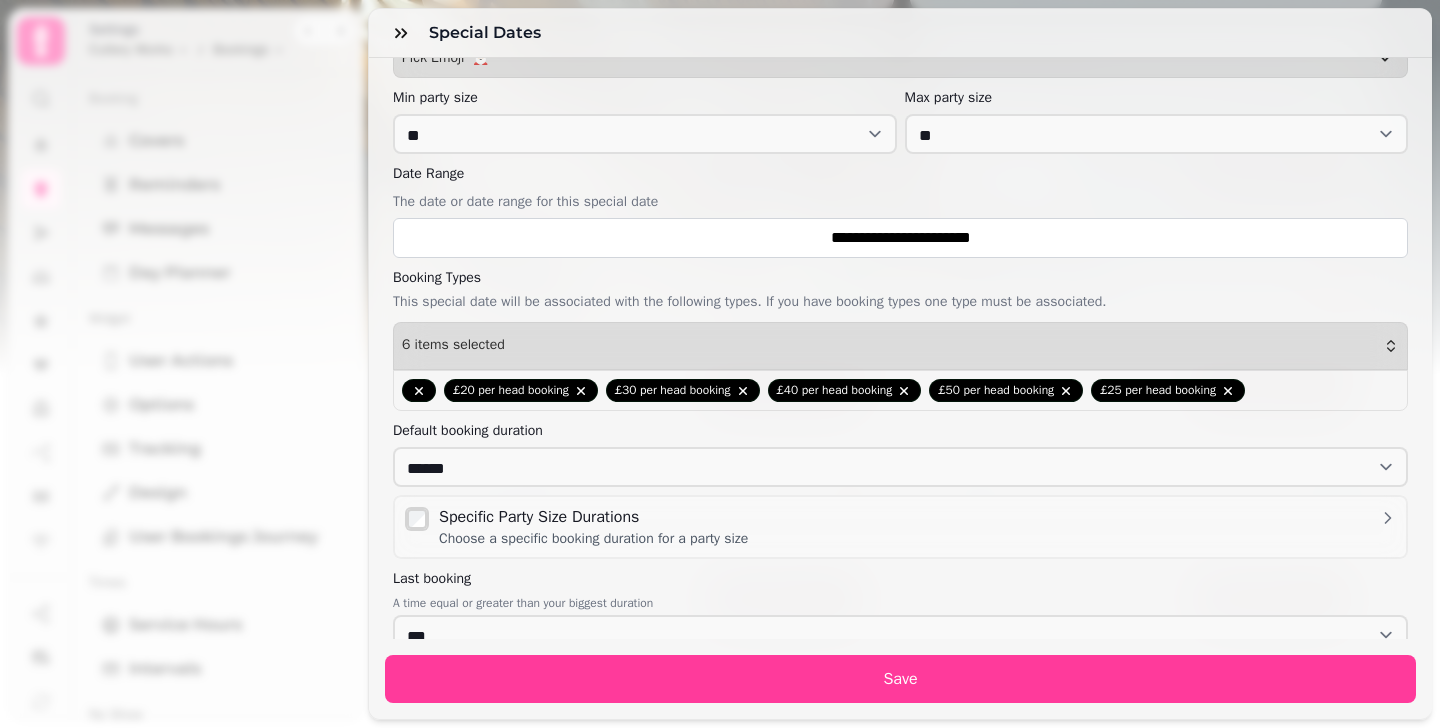 click on "**********" at bounding box center (720, 372) 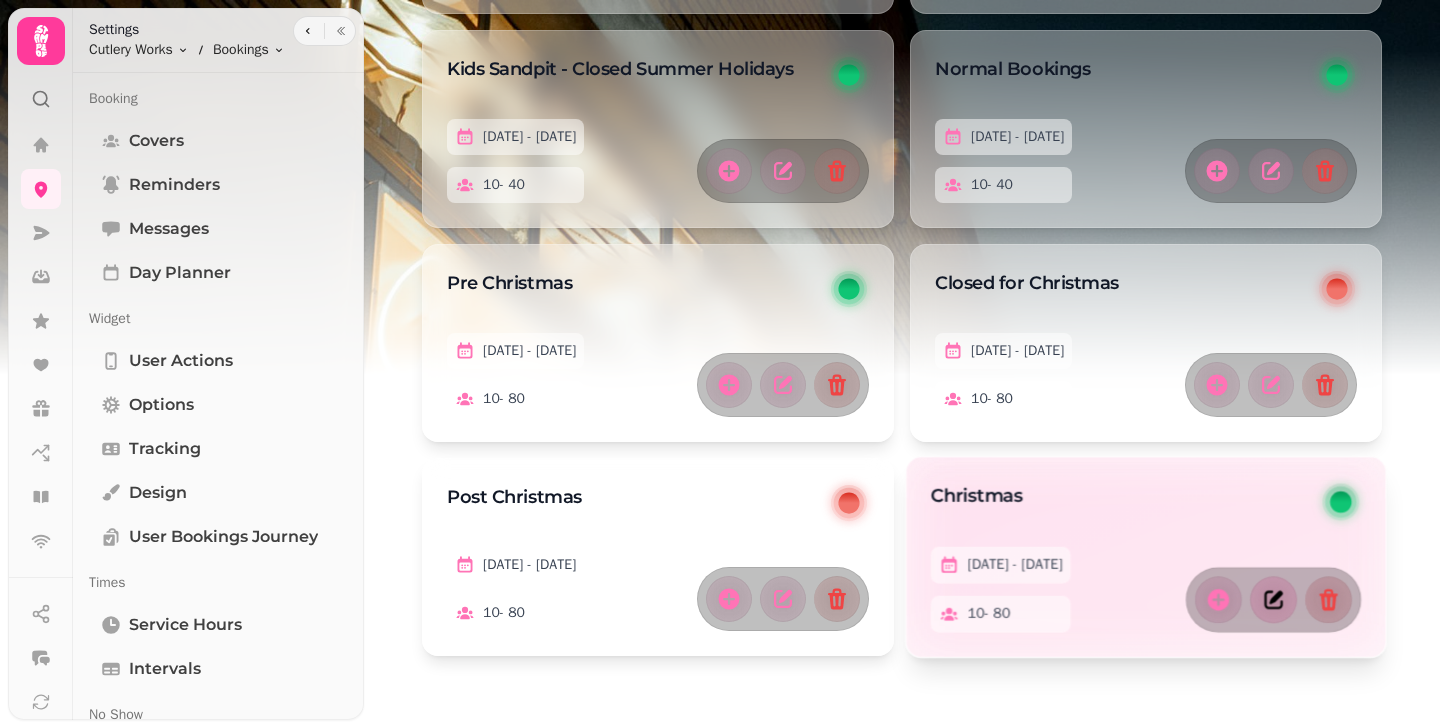 click 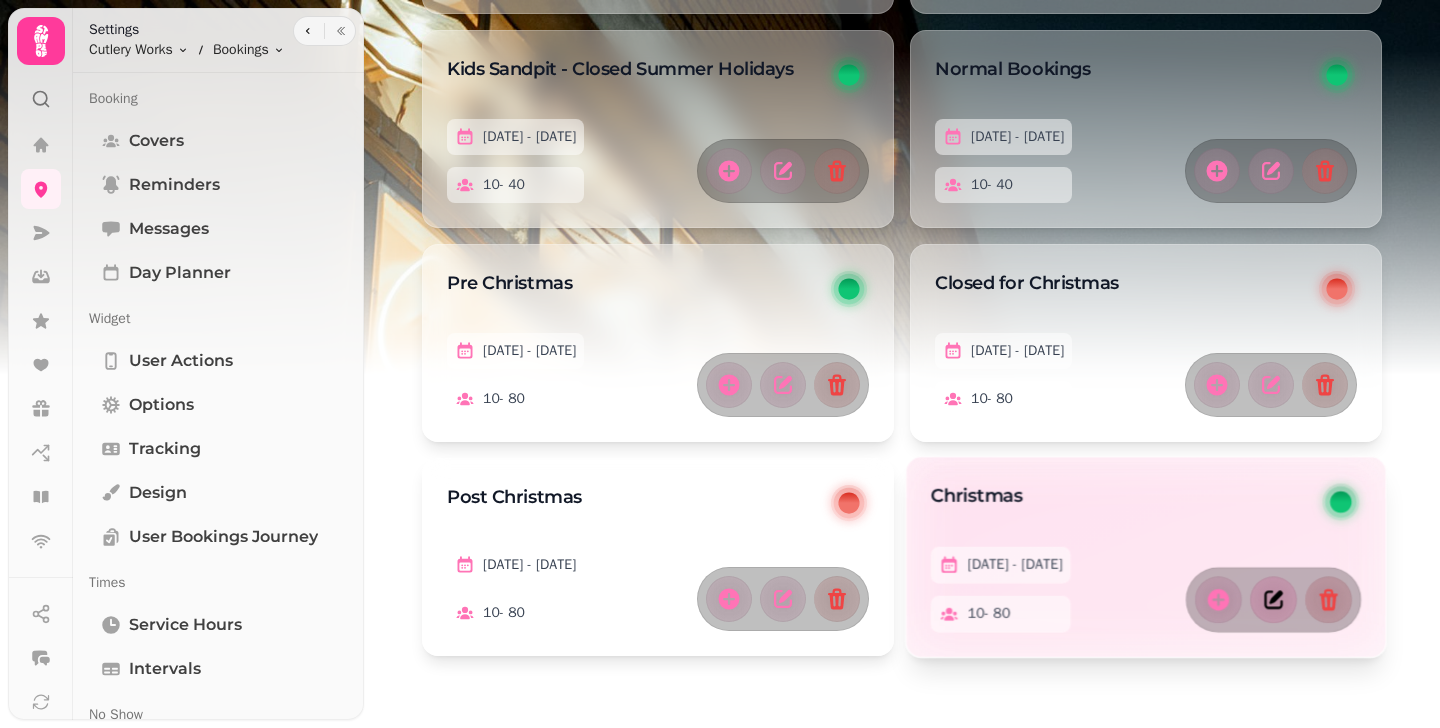 select on "**" 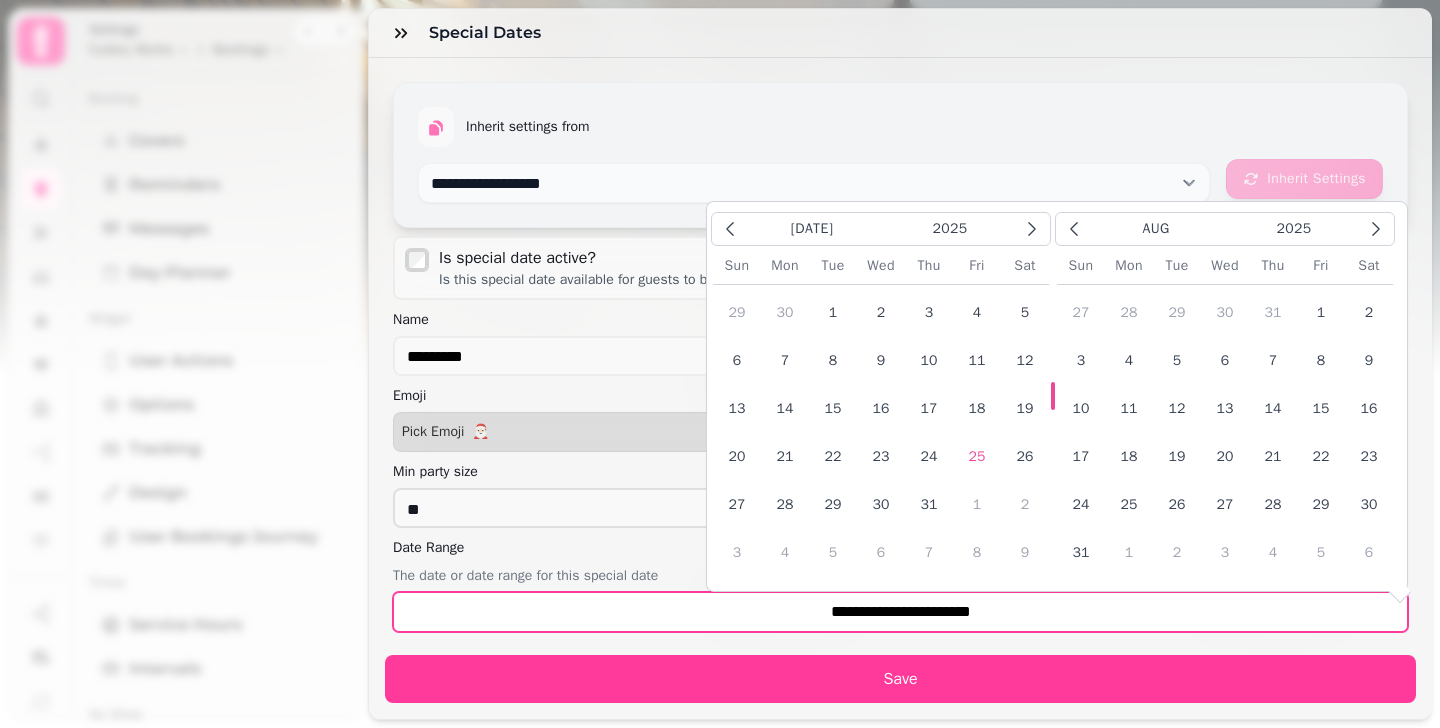 click on "**********" at bounding box center (900, 612) 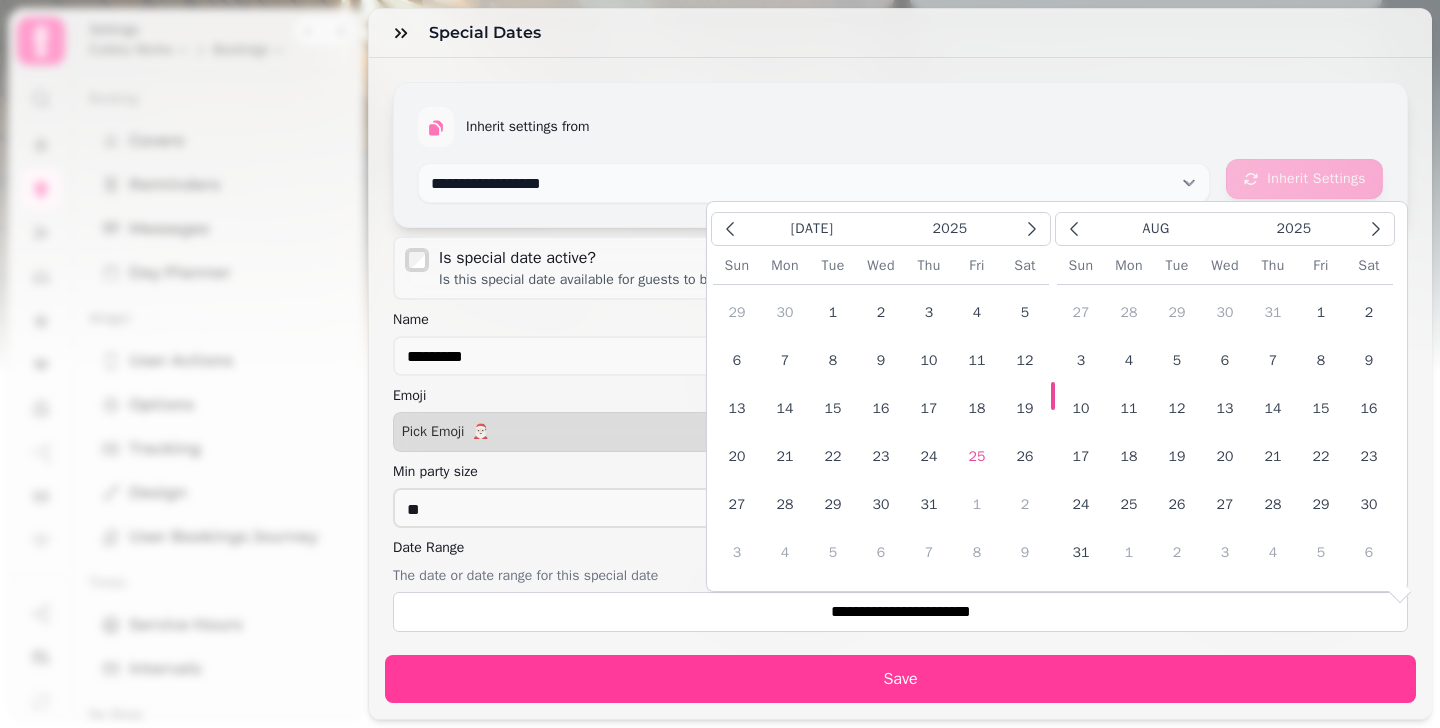 click on "Jul 2025" at bounding box center [881, 229] 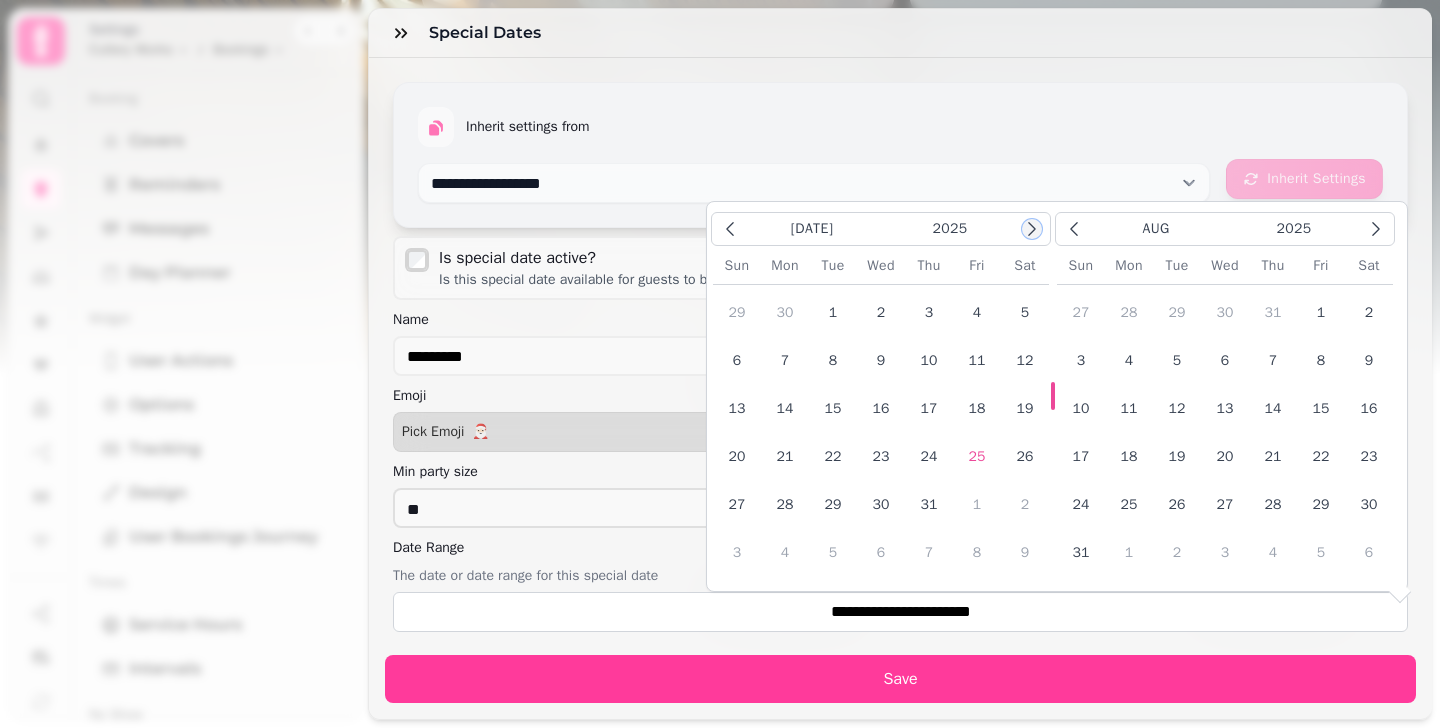 click 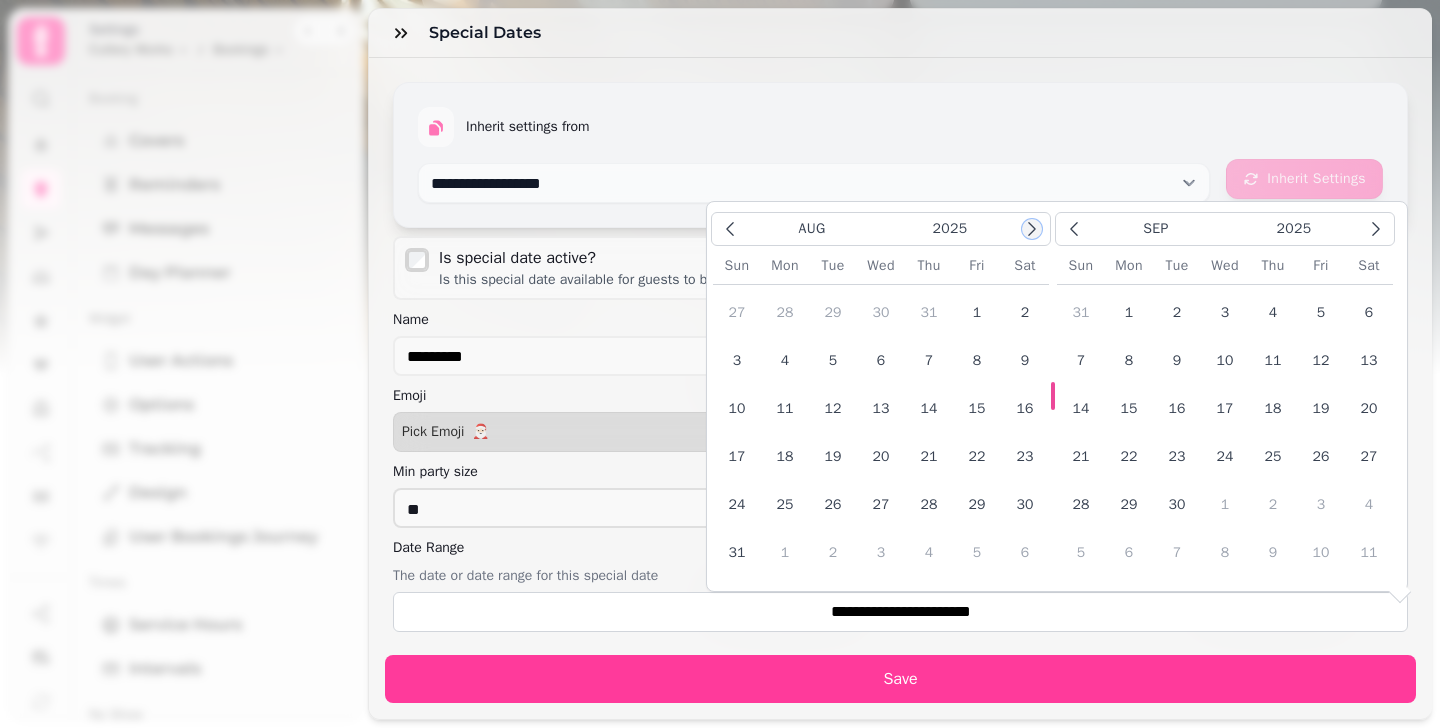 click 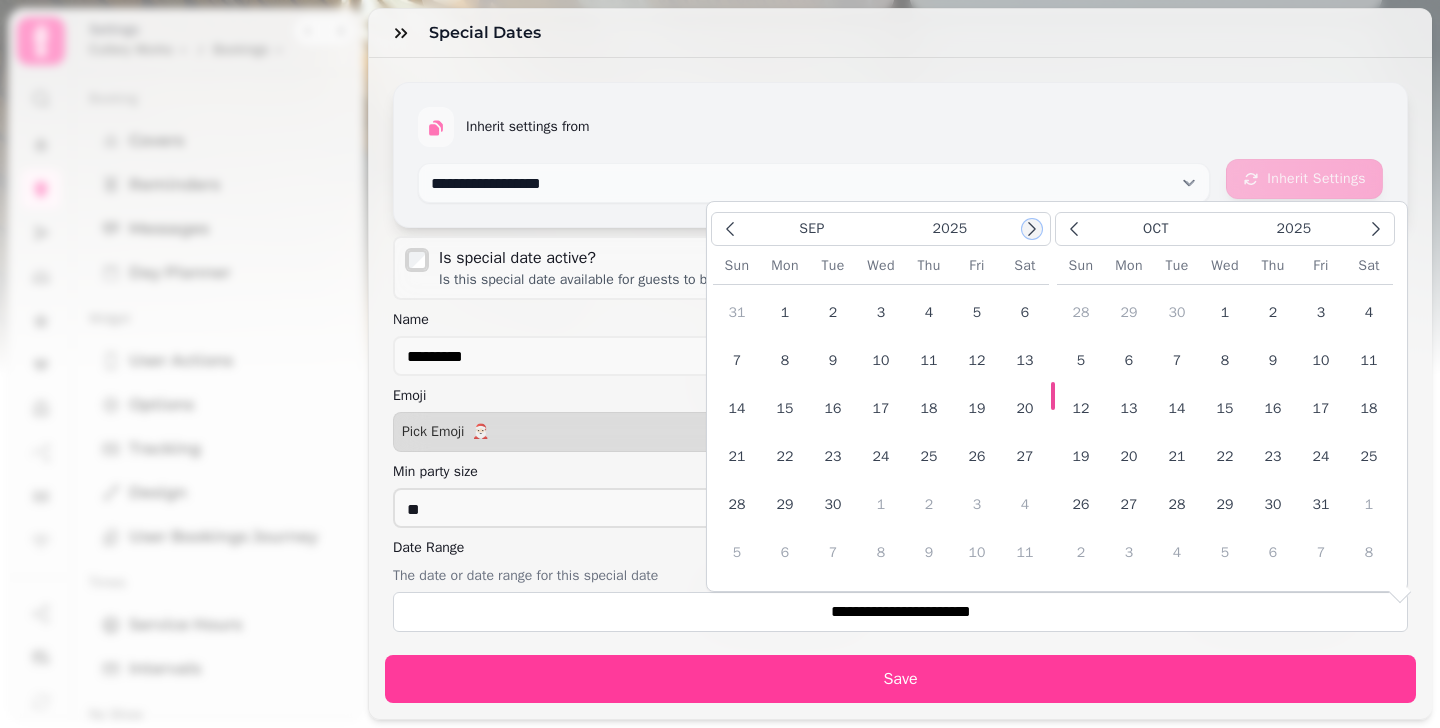 click 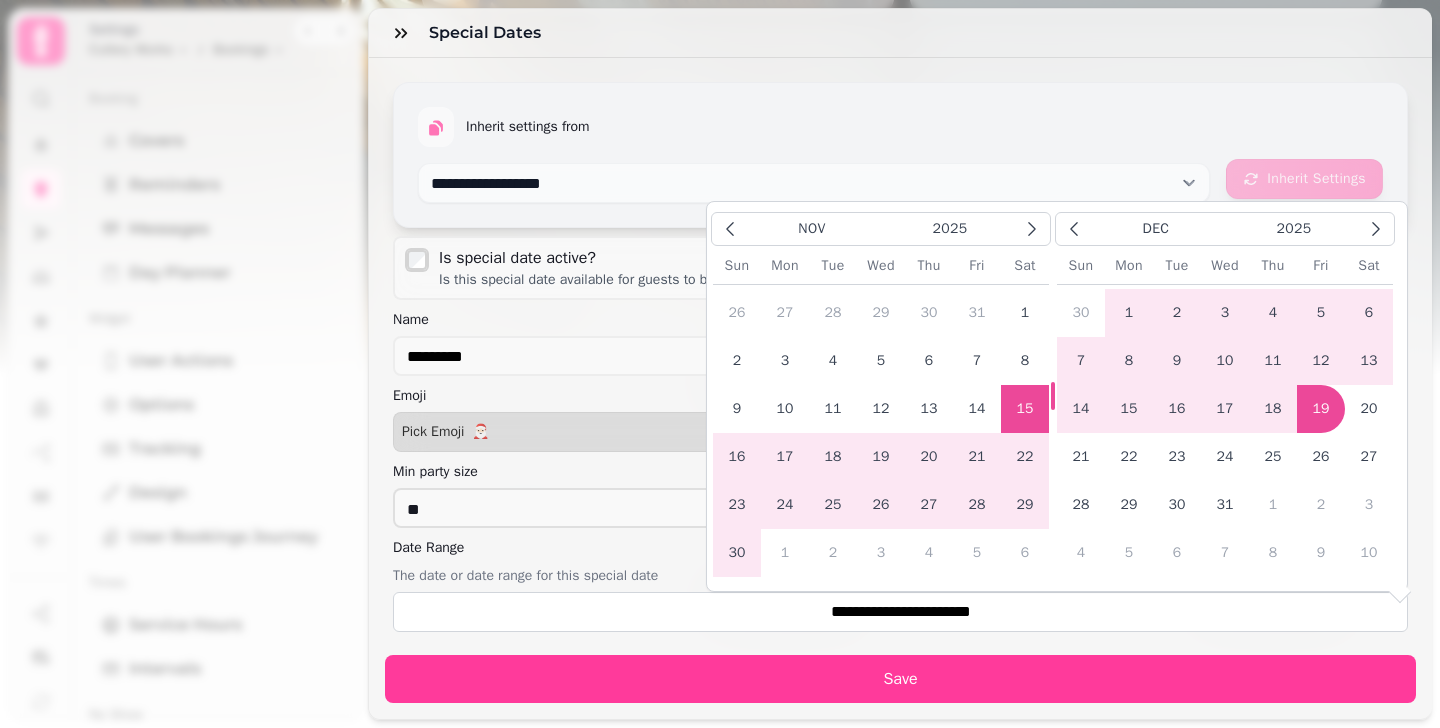 click on "18" at bounding box center (833, 457) 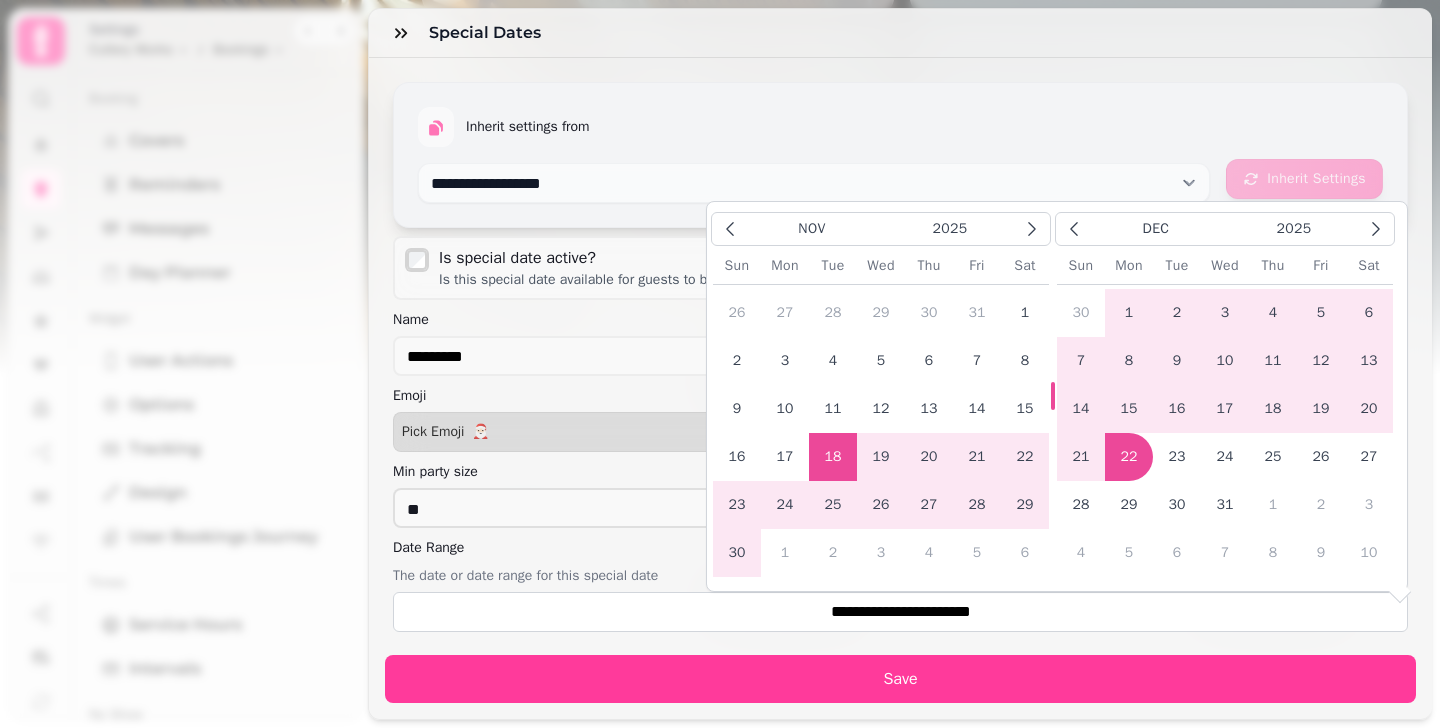 click on "22" at bounding box center [1129, 457] 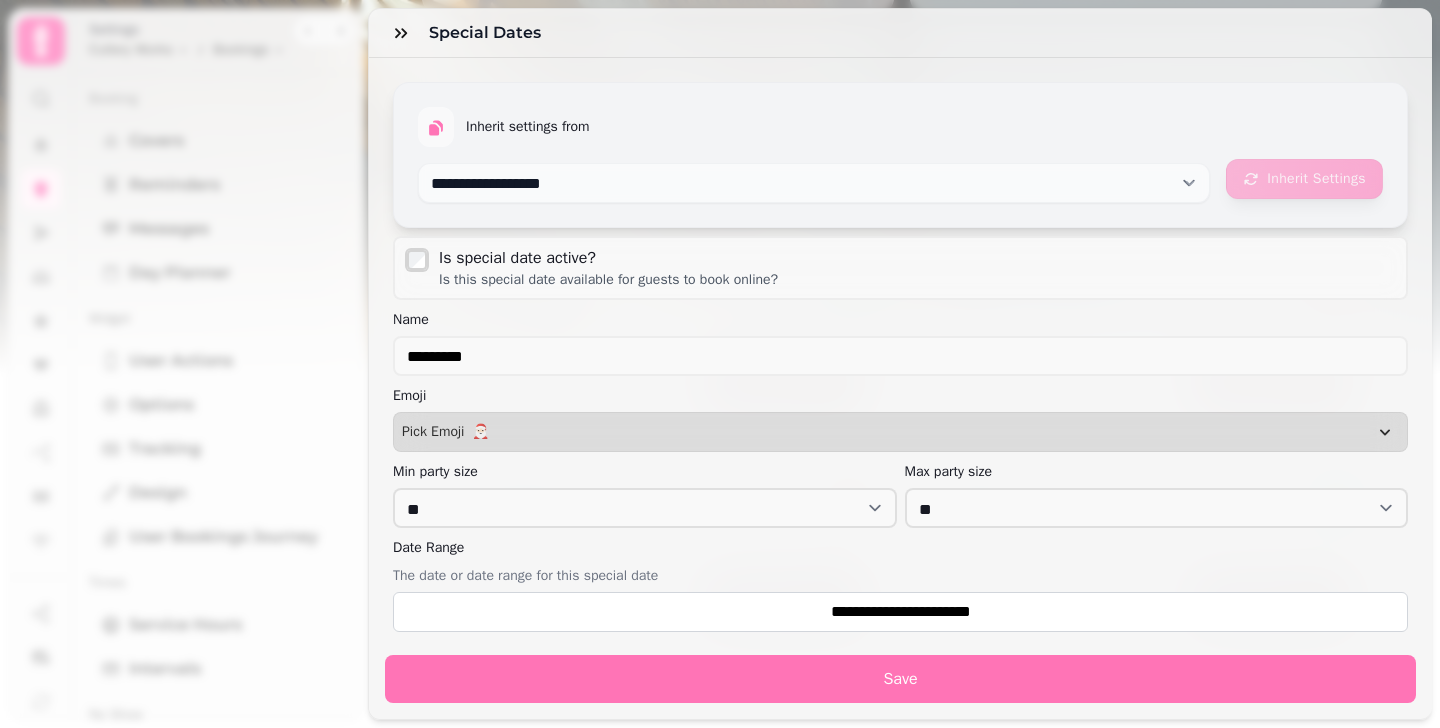 click on "Save" at bounding box center (900, 679) 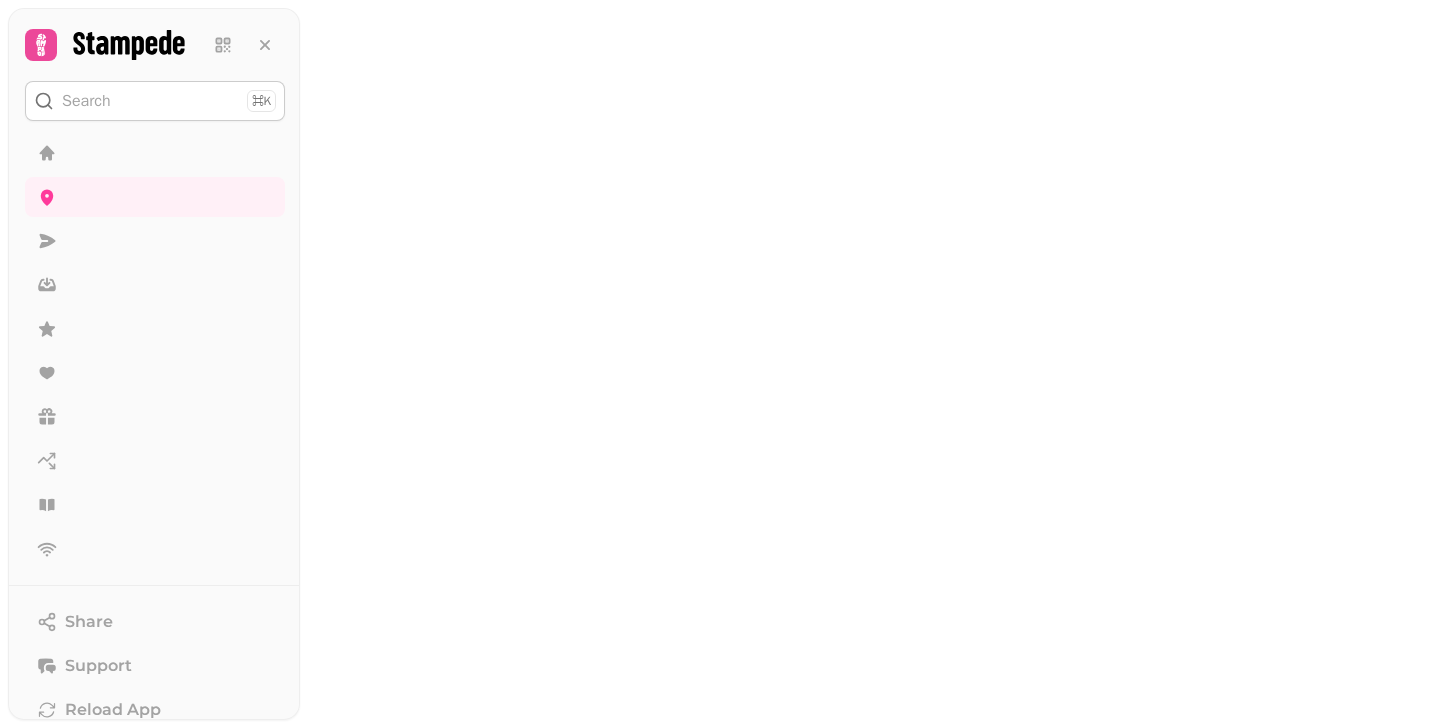 scroll, scrollTop: 0, scrollLeft: 0, axis: both 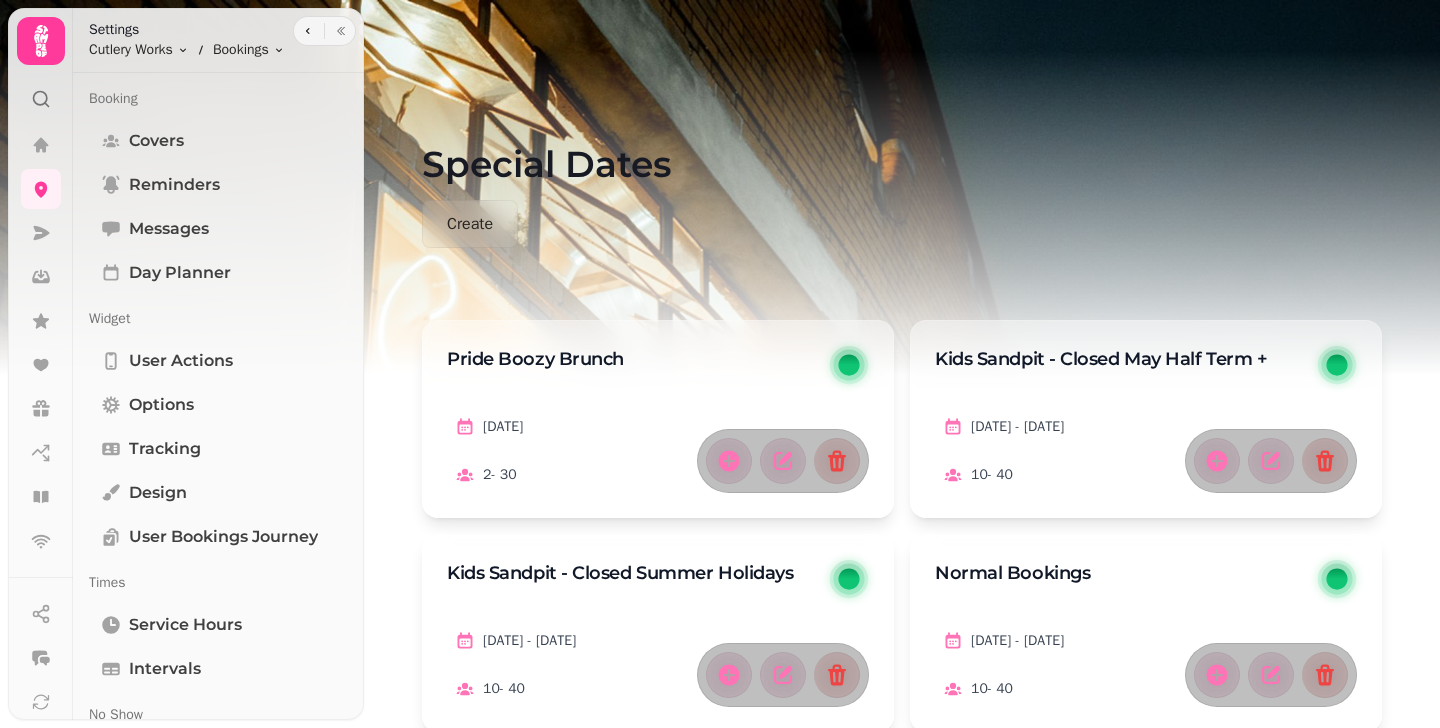 click on "Special Dates" at bounding box center (902, 140) 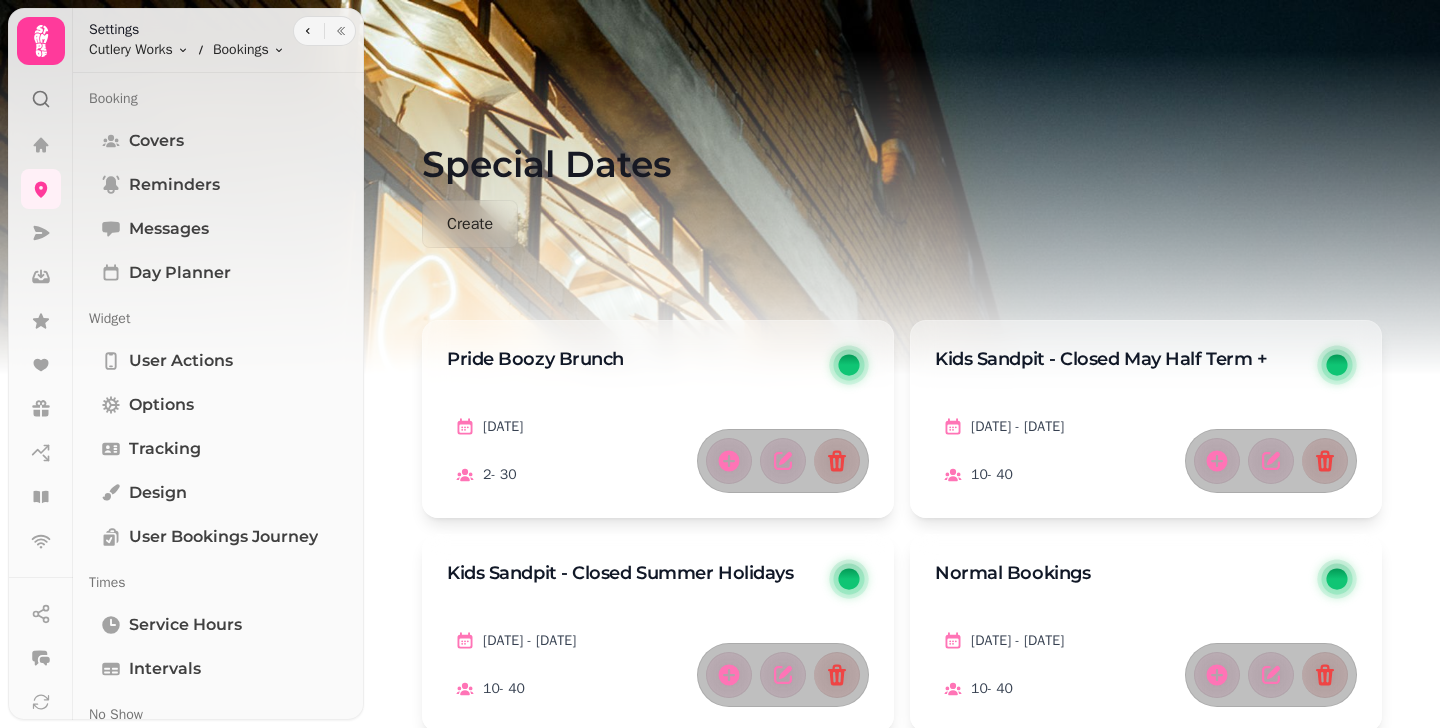 scroll, scrollTop: 504, scrollLeft: 0, axis: vertical 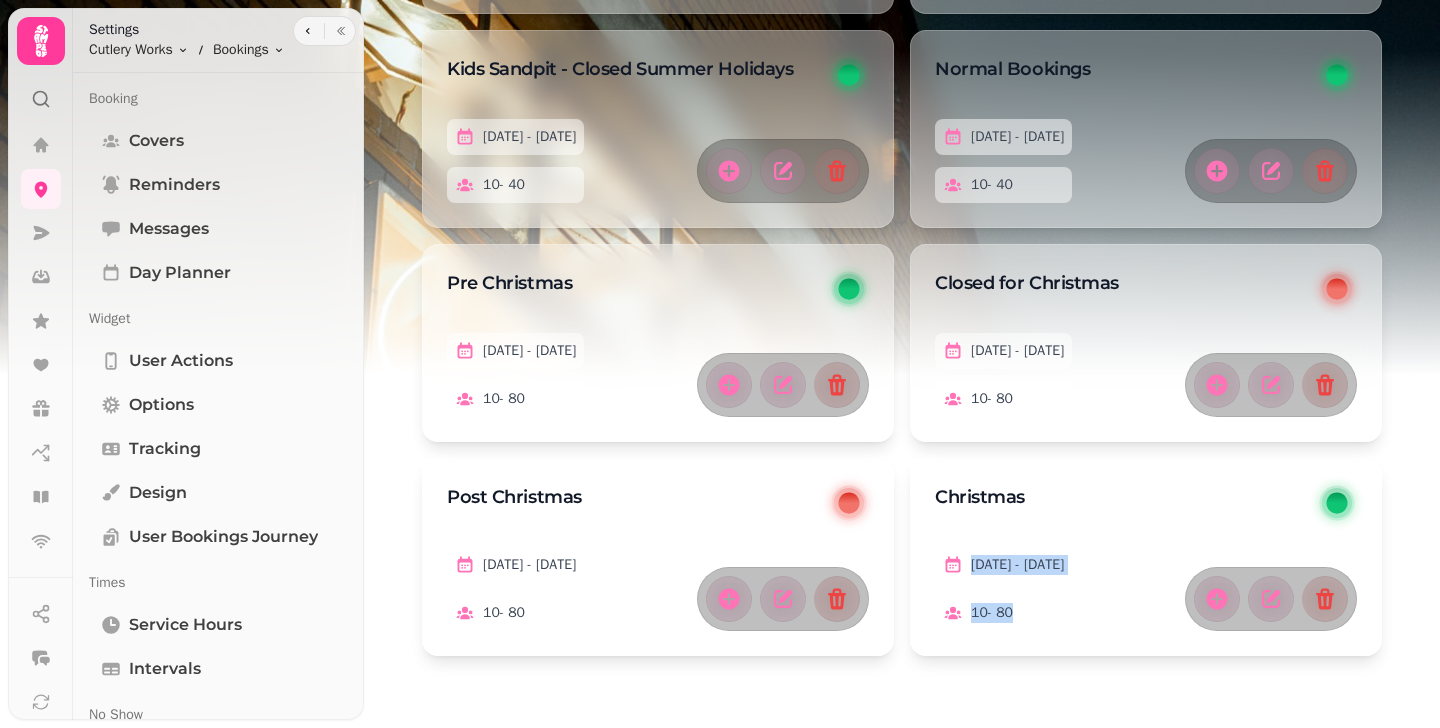 drag, startPoint x: 960, startPoint y: 564, endPoint x: 1401, endPoint y: 576, distance: 441.16324 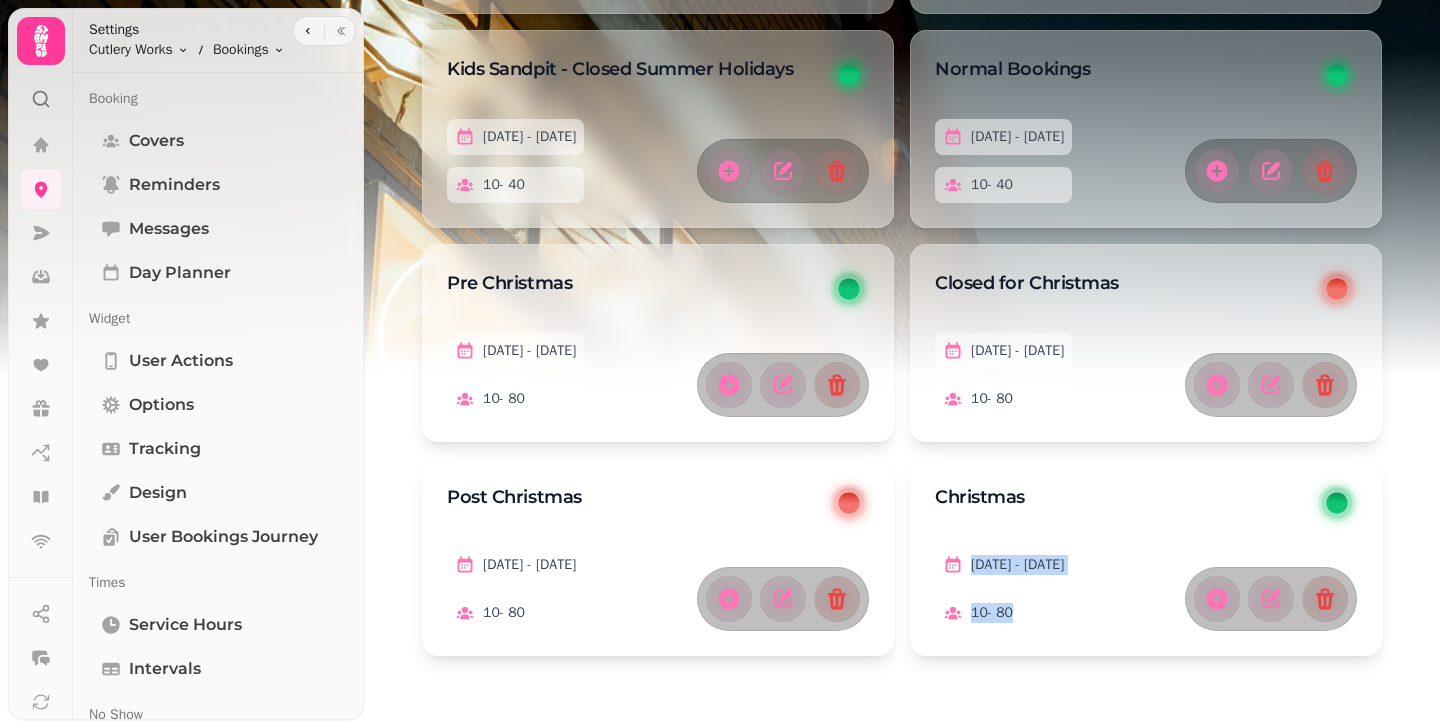 click on "Pride Boozy Brunch [DATE]  2  -   30 Kids Sandpit - Closed May Half Term + [DATE] - [DATE] 10  -   40 Kids Sandpit - Closed Summer Holidays [DATE] - [DATE] 10  -   40 Normal Bookings [DATE] - [DATE] 10  -   40 Pre Christmas [DATE] - [DATE] 10  -   80 Closed for Christmas [DATE] - [DATE] 10  -   80 Post Christmas [DATE] - [DATE] 10  -   80 Christmas [DATE] - [DATE] 10  -   80" at bounding box center [902, 260] 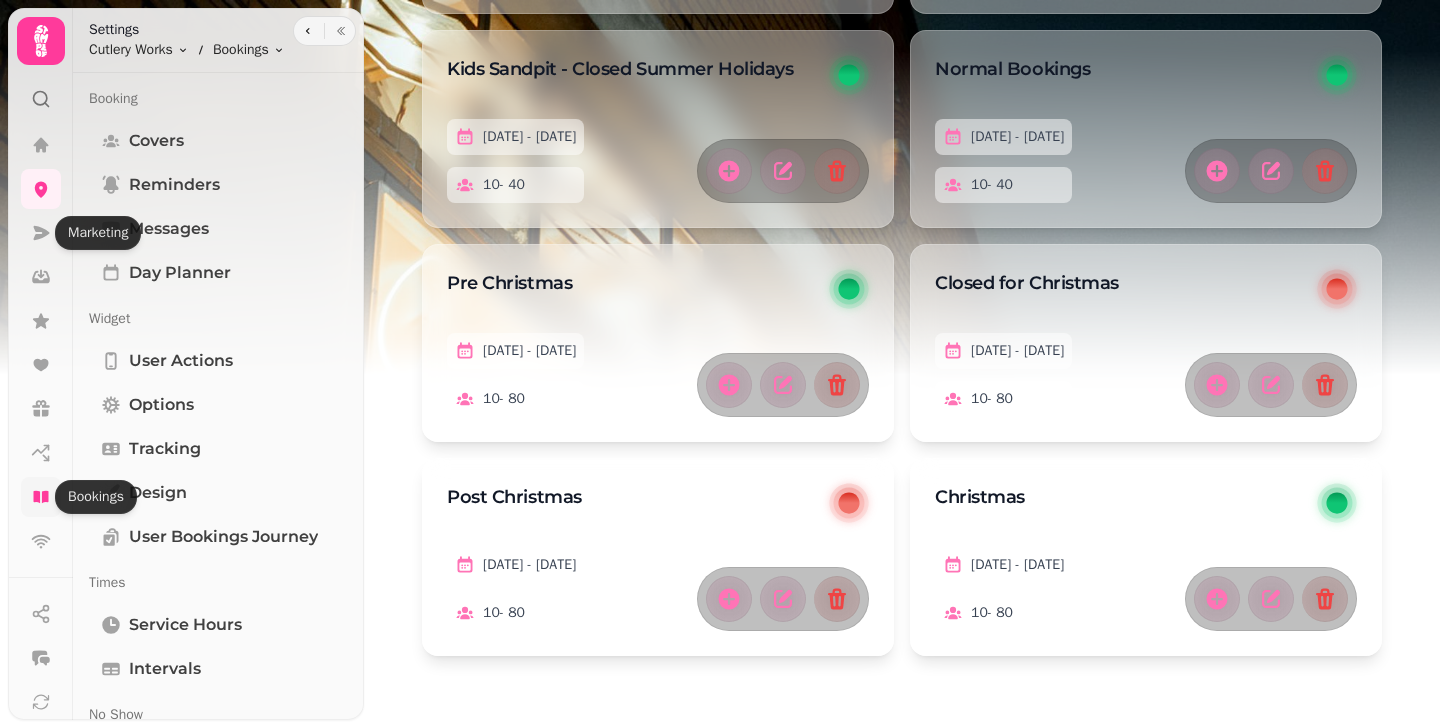 click 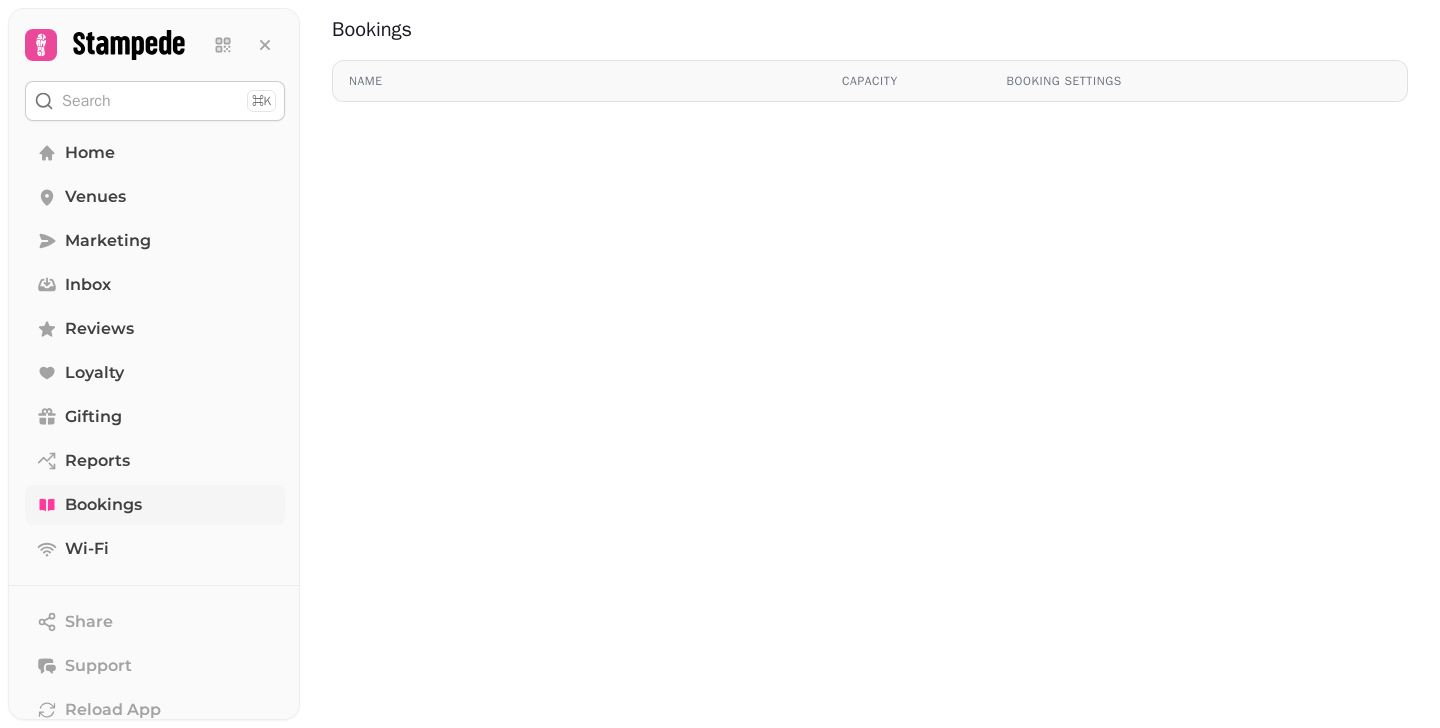 scroll, scrollTop: 0, scrollLeft: 0, axis: both 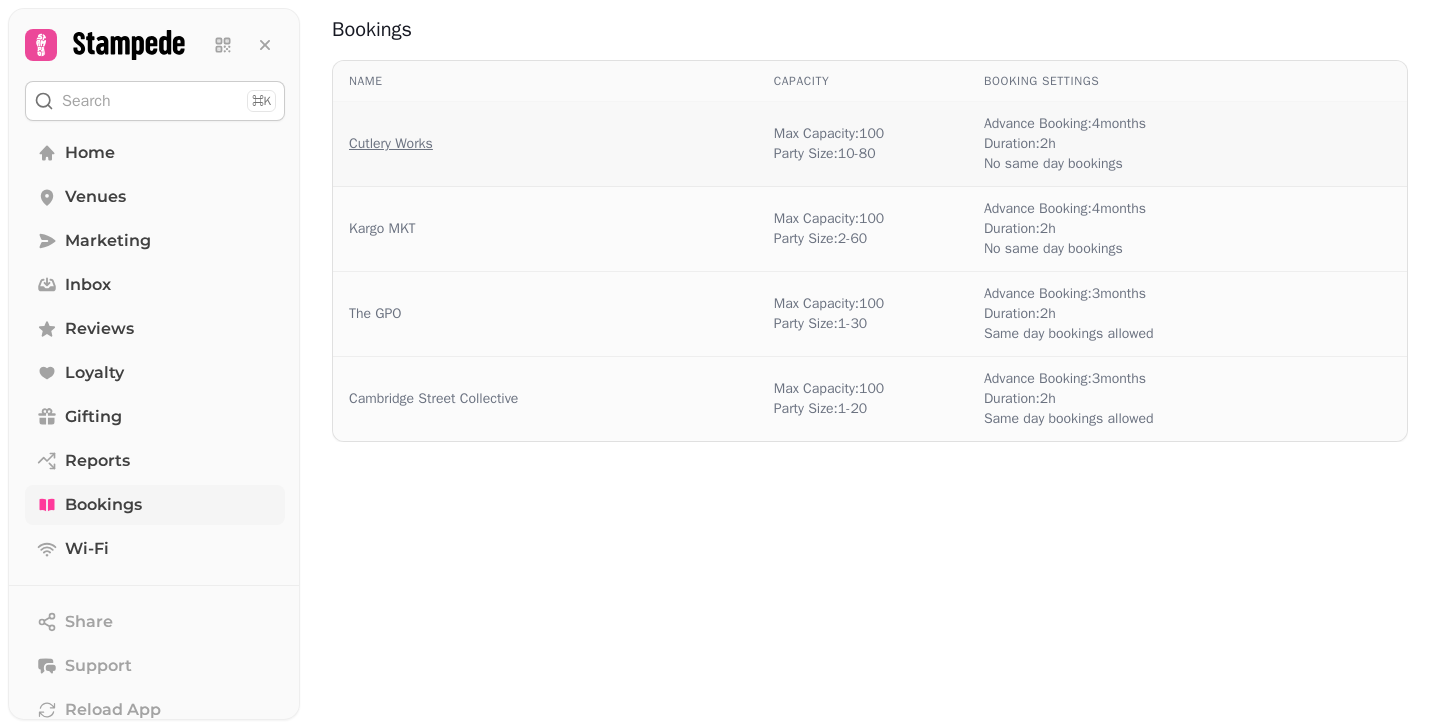 click on "Cutlery Works" at bounding box center [391, 144] 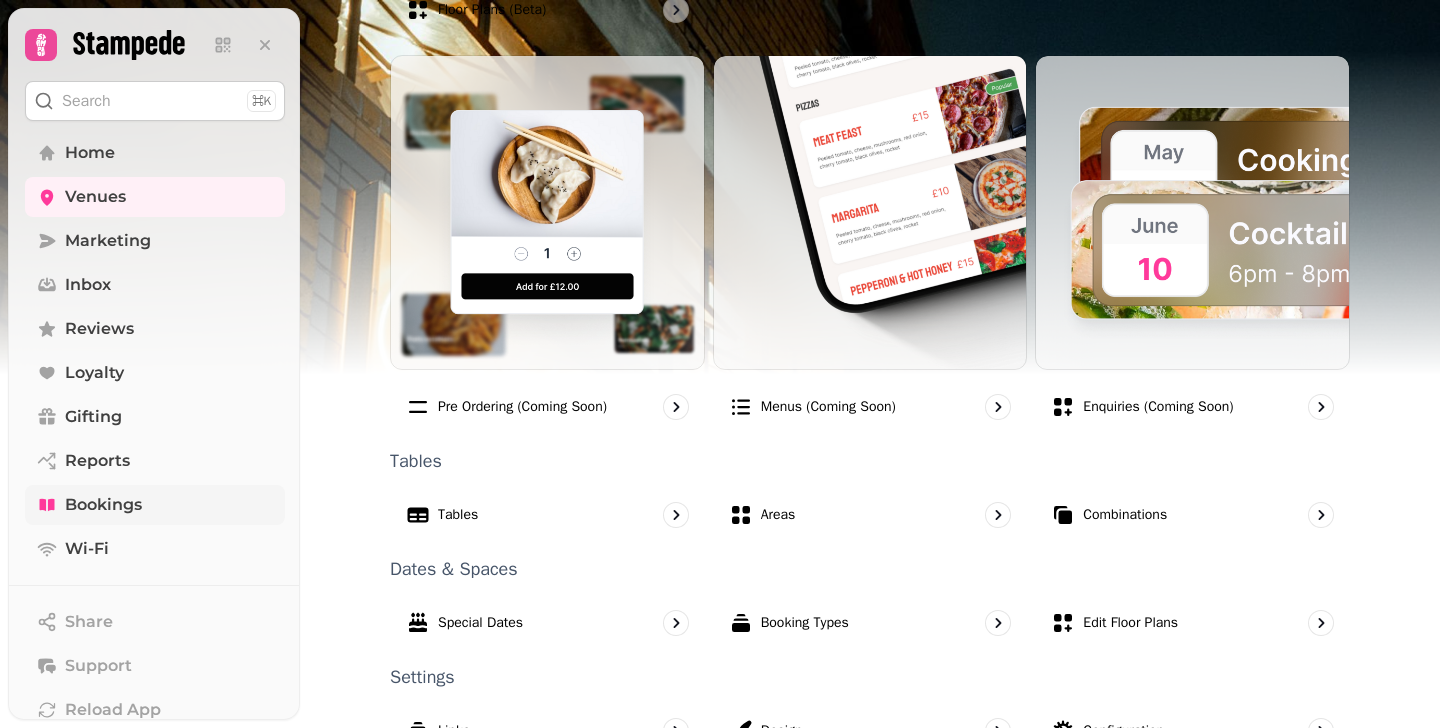 scroll, scrollTop: 1190, scrollLeft: 0, axis: vertical 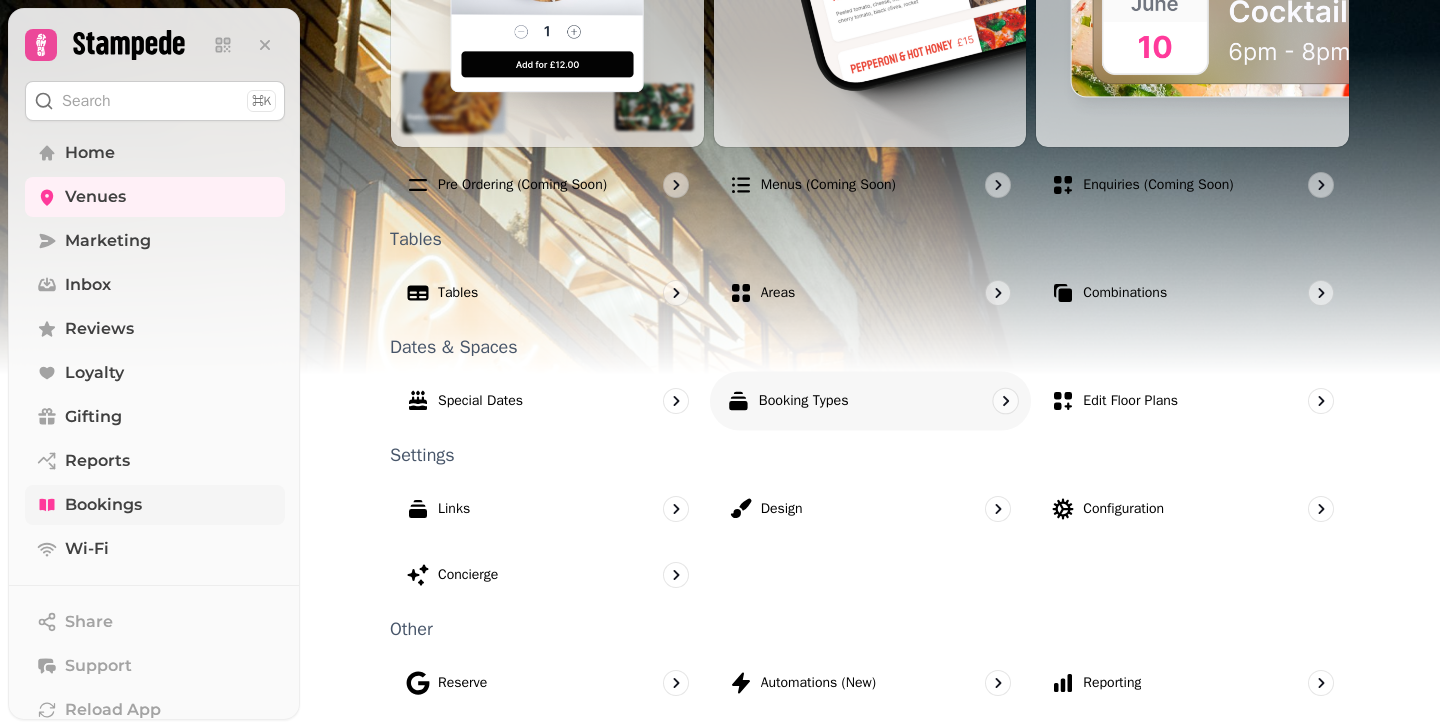 click on "Booking Types" at bounding box center (870, 400) 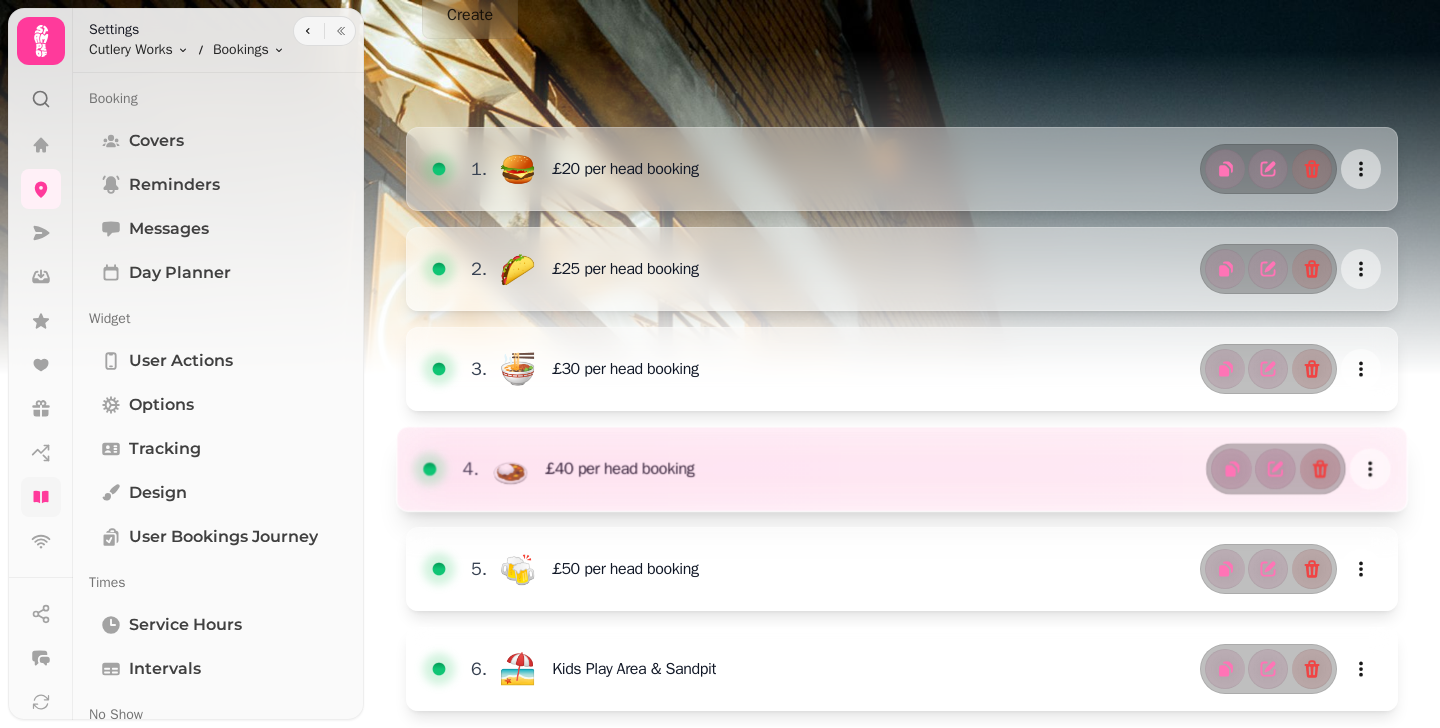 scroll, scrollTop: 364, scrollLeft: 0, axis: vertical 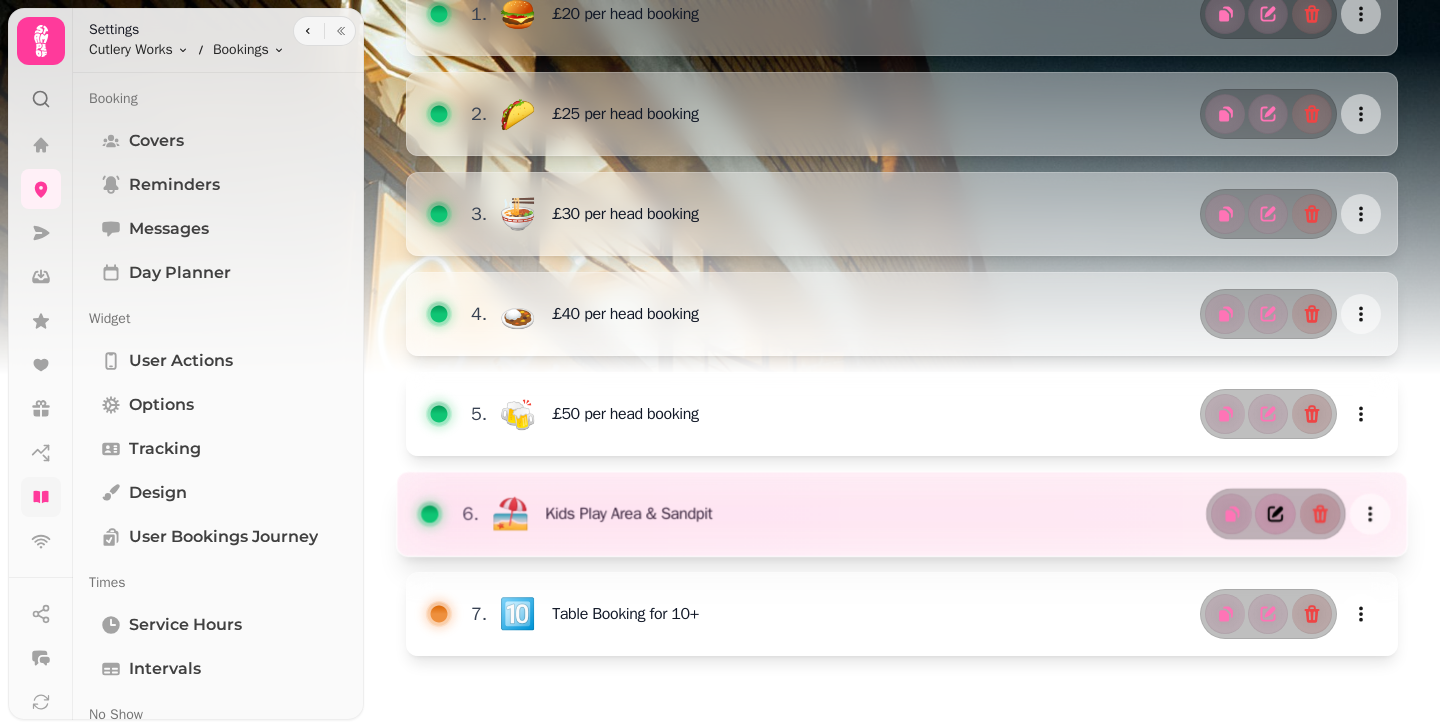 click at bounding box center (1275, 514) 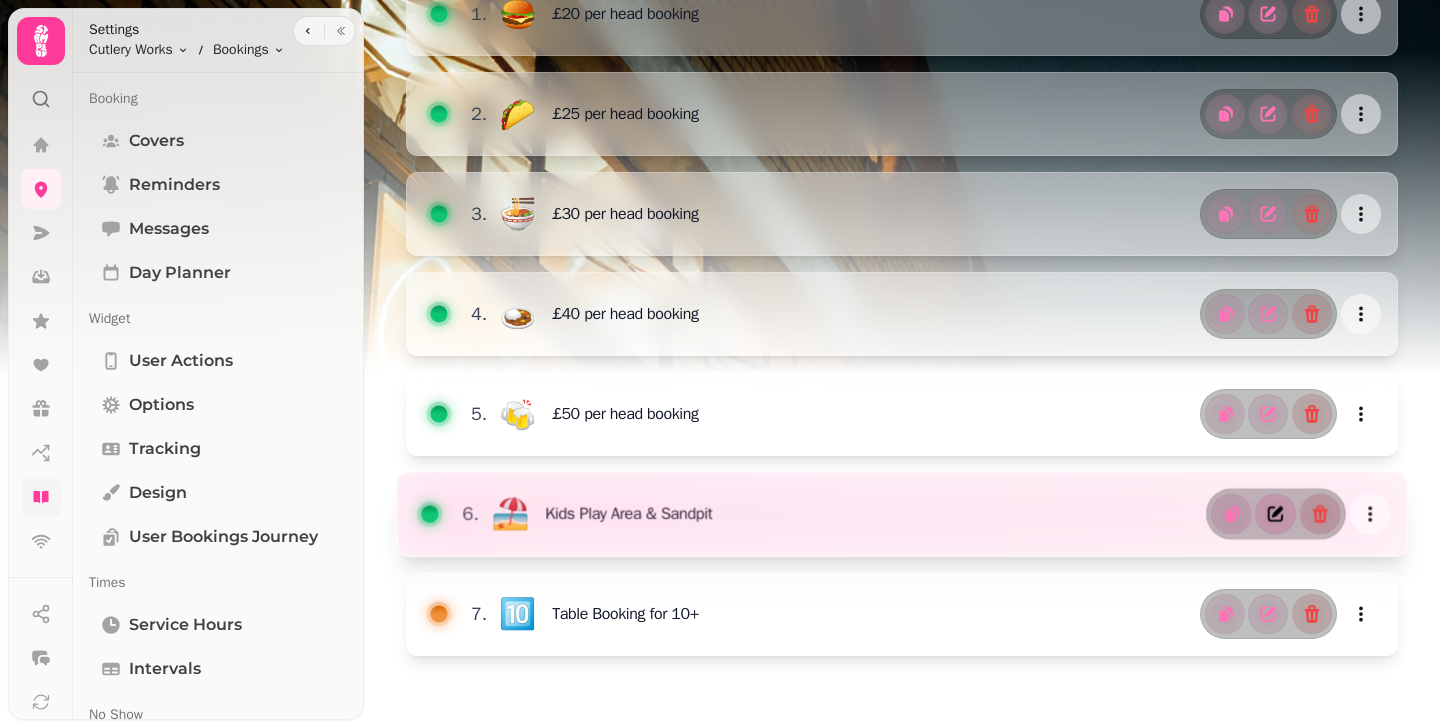select on "**" 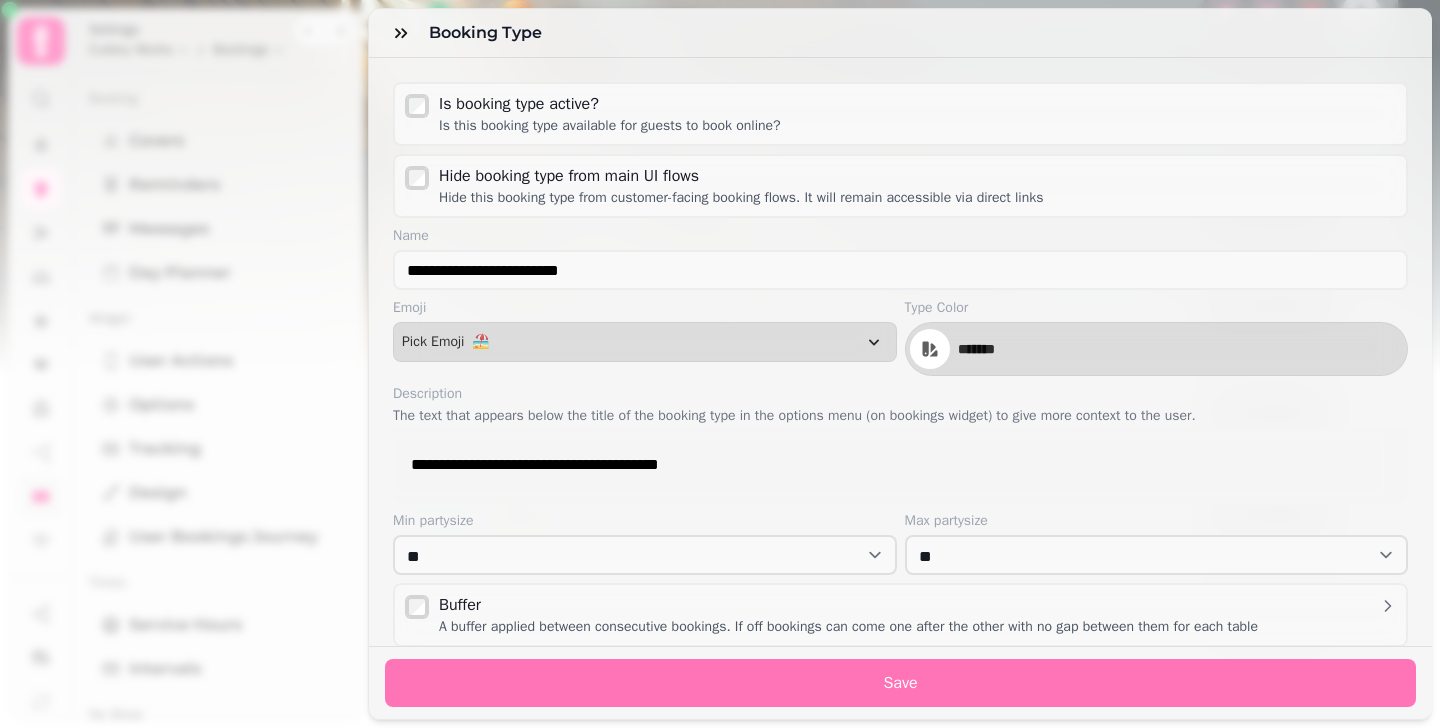 click on "Save" at bounding box center [900, 683] 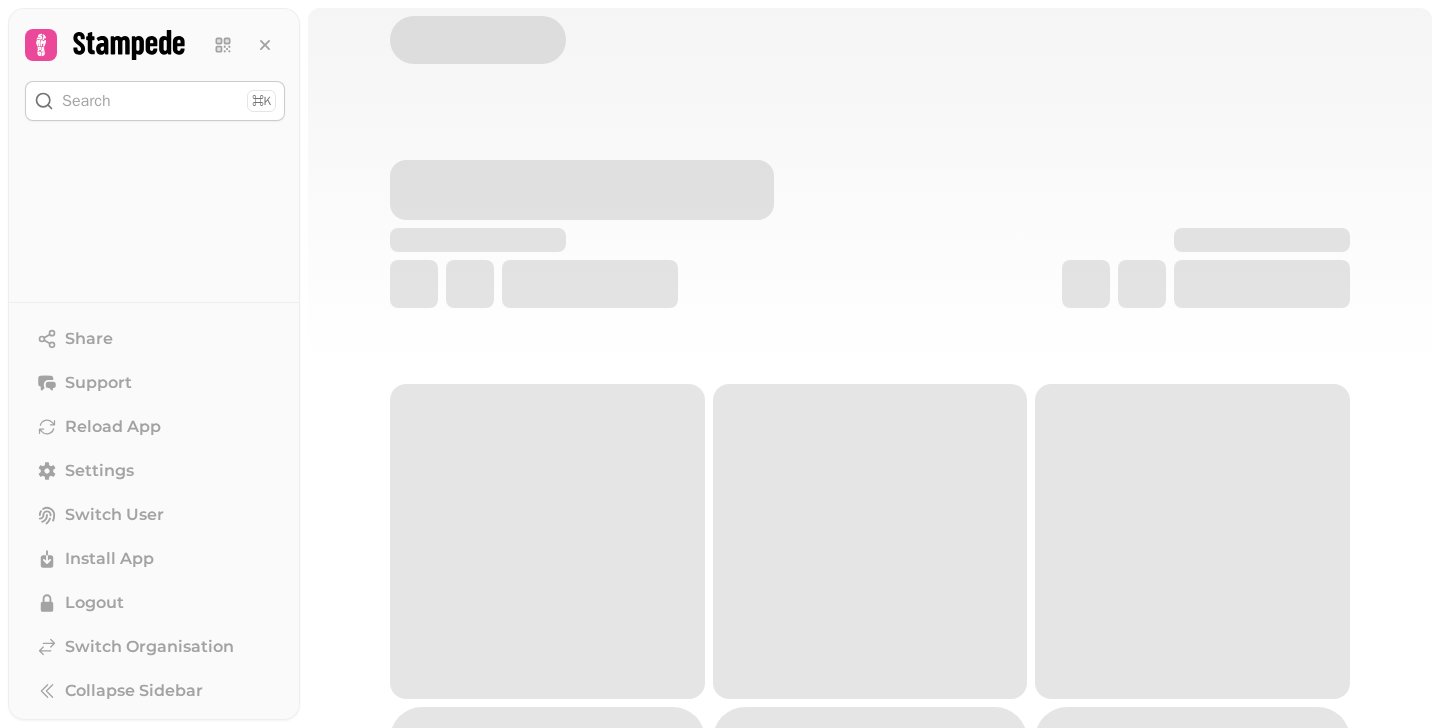 scroll, scrollTop: 0, scrollLeft: 0, axis: both 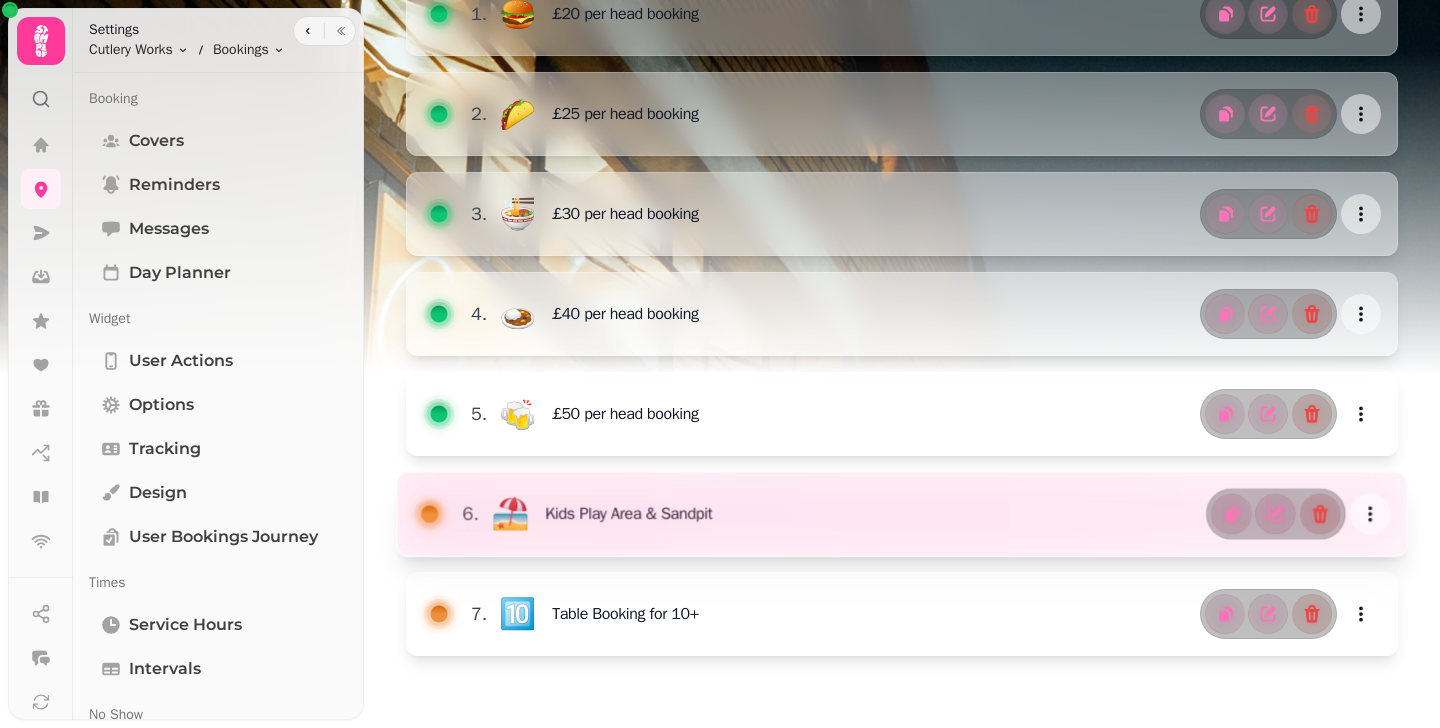 click at bounding box center (902, 514) 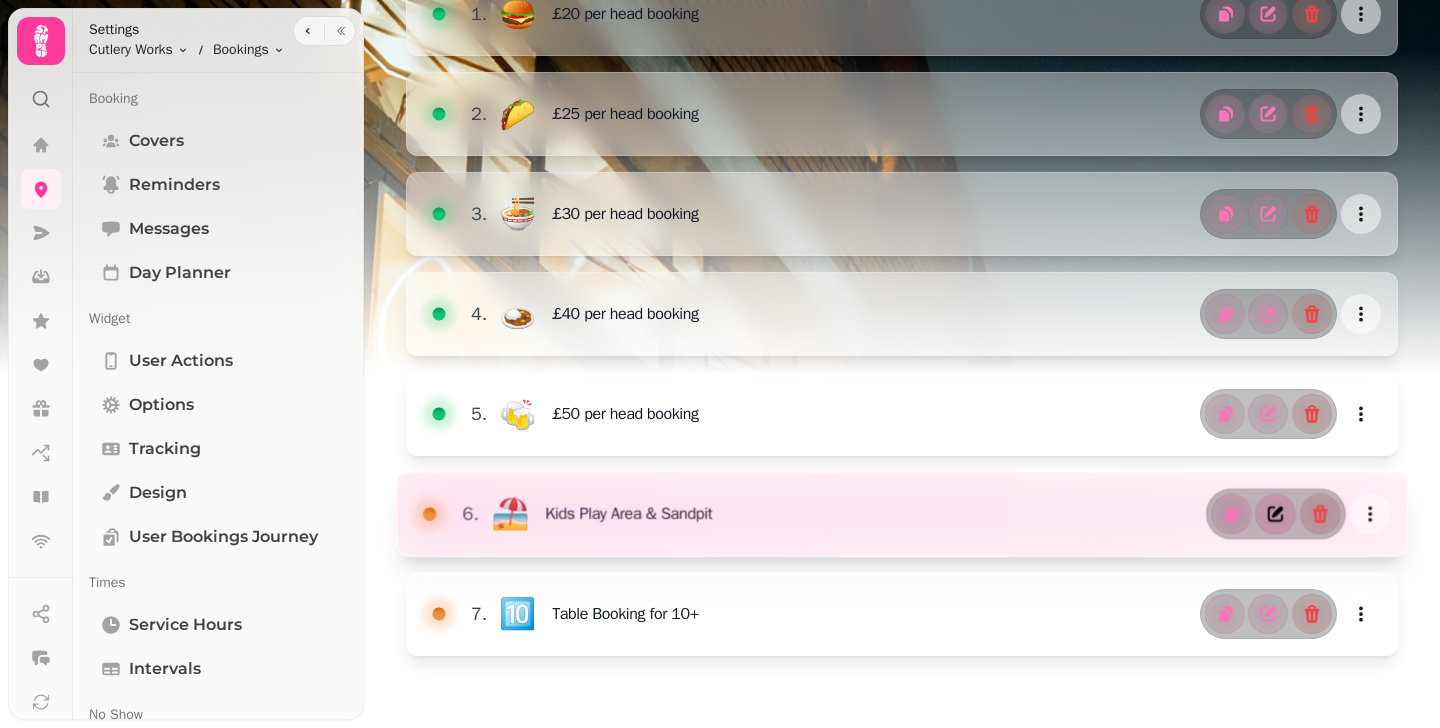 click 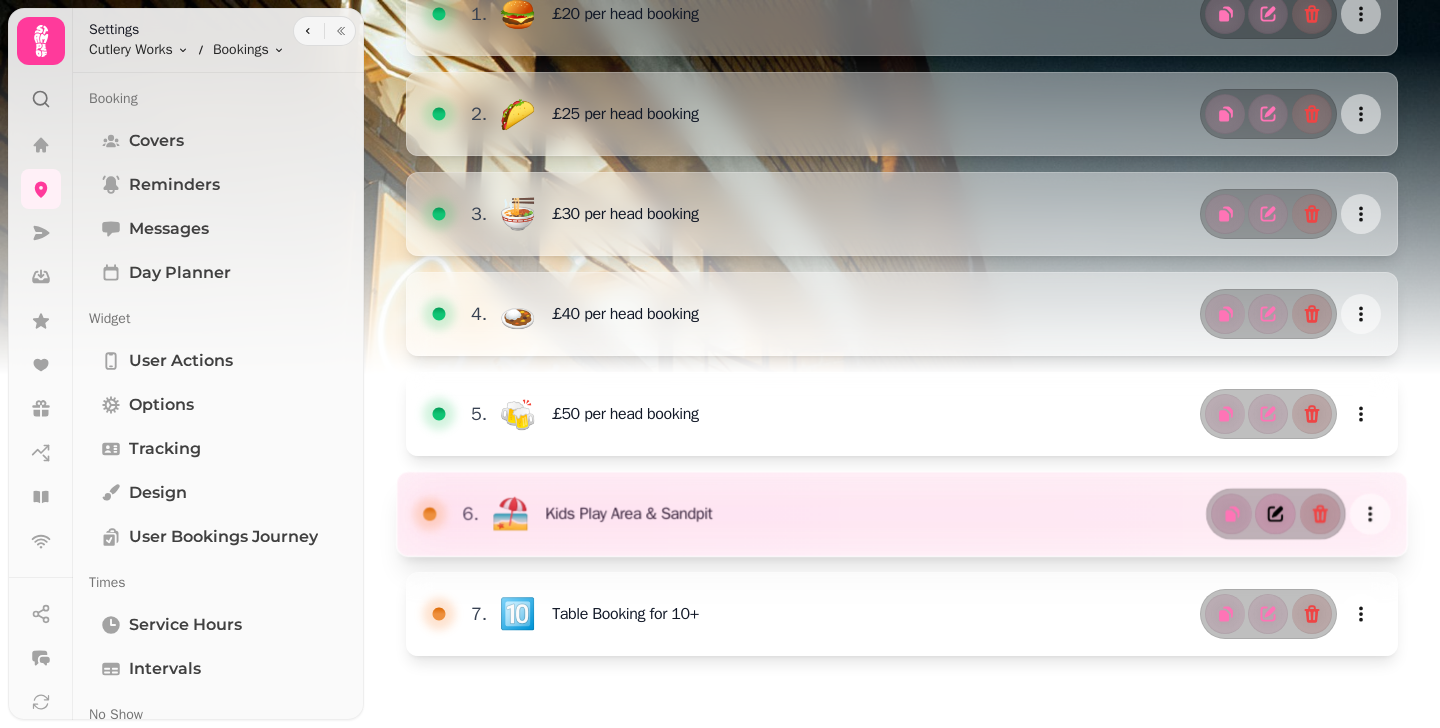 select on "**" 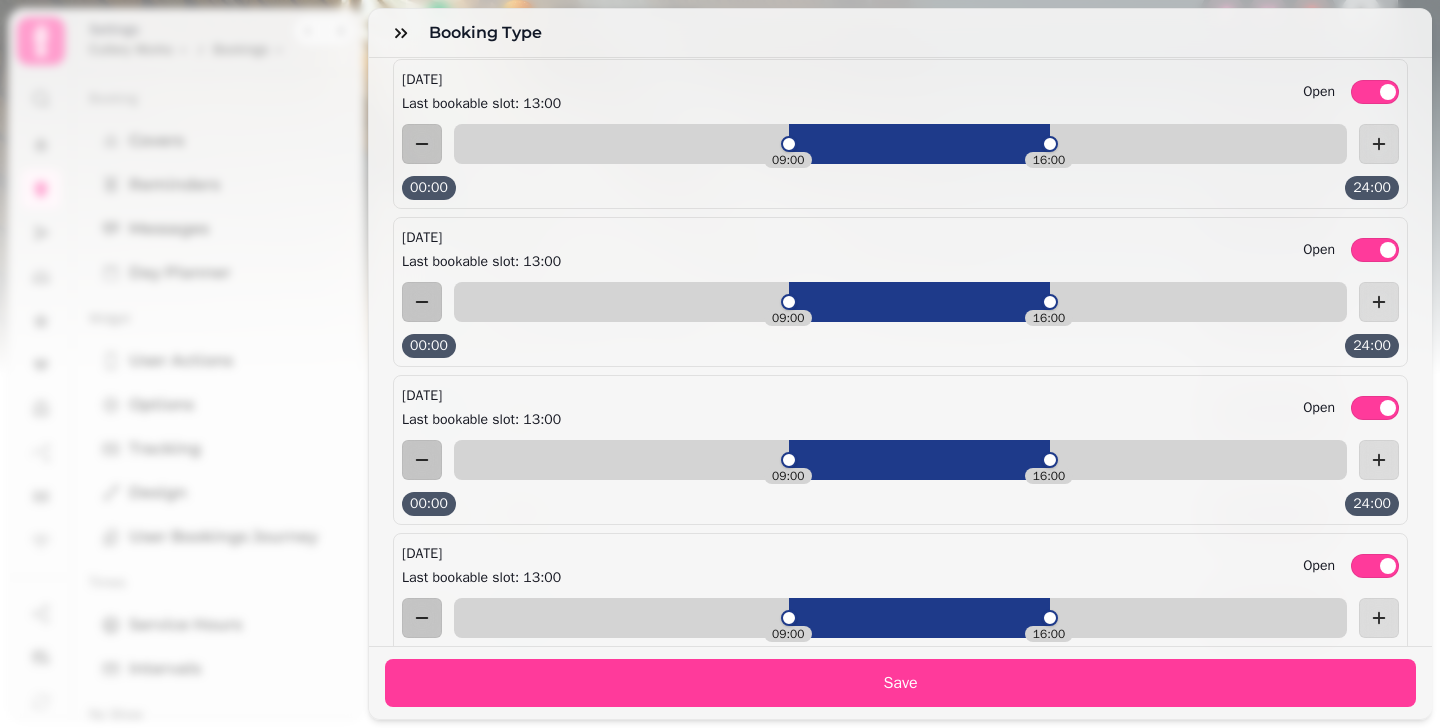 scroll, scrollTop: 3497, scrollLeft: 0, axis: vertical 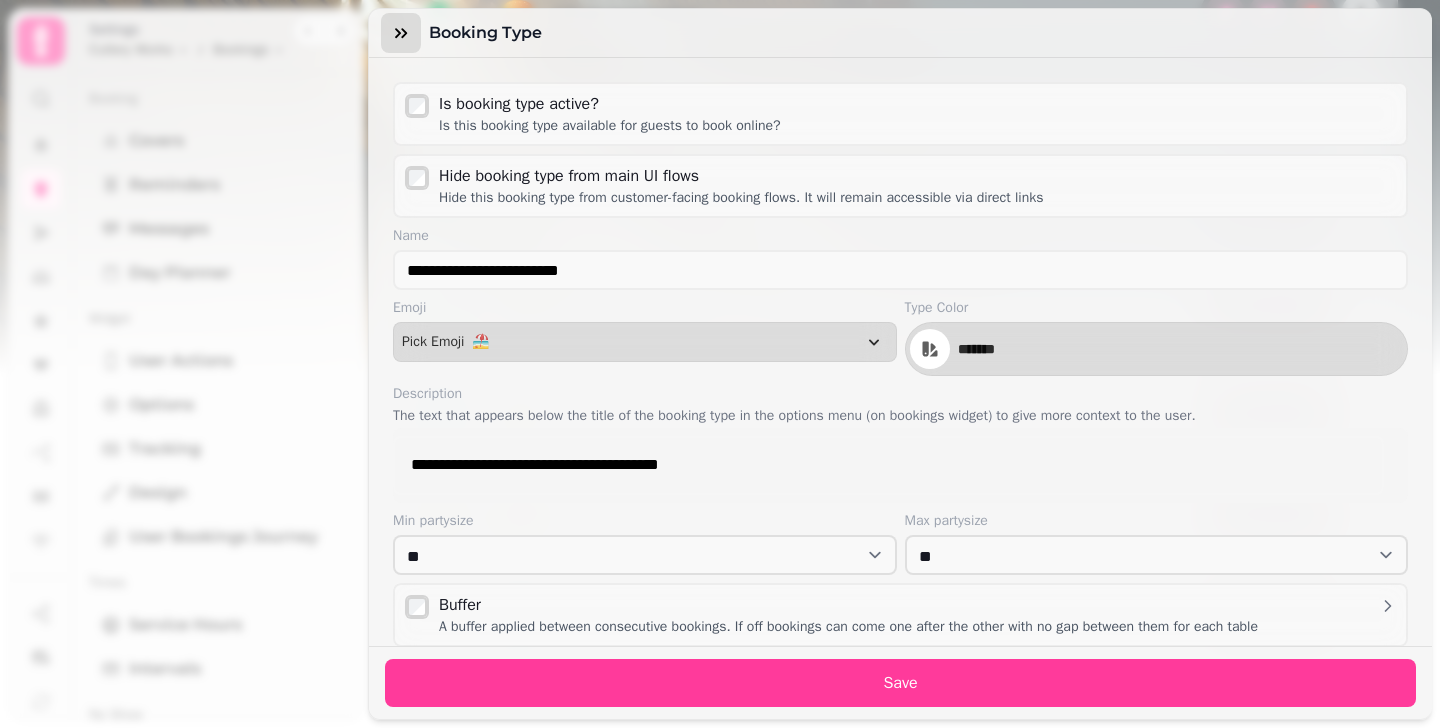 click 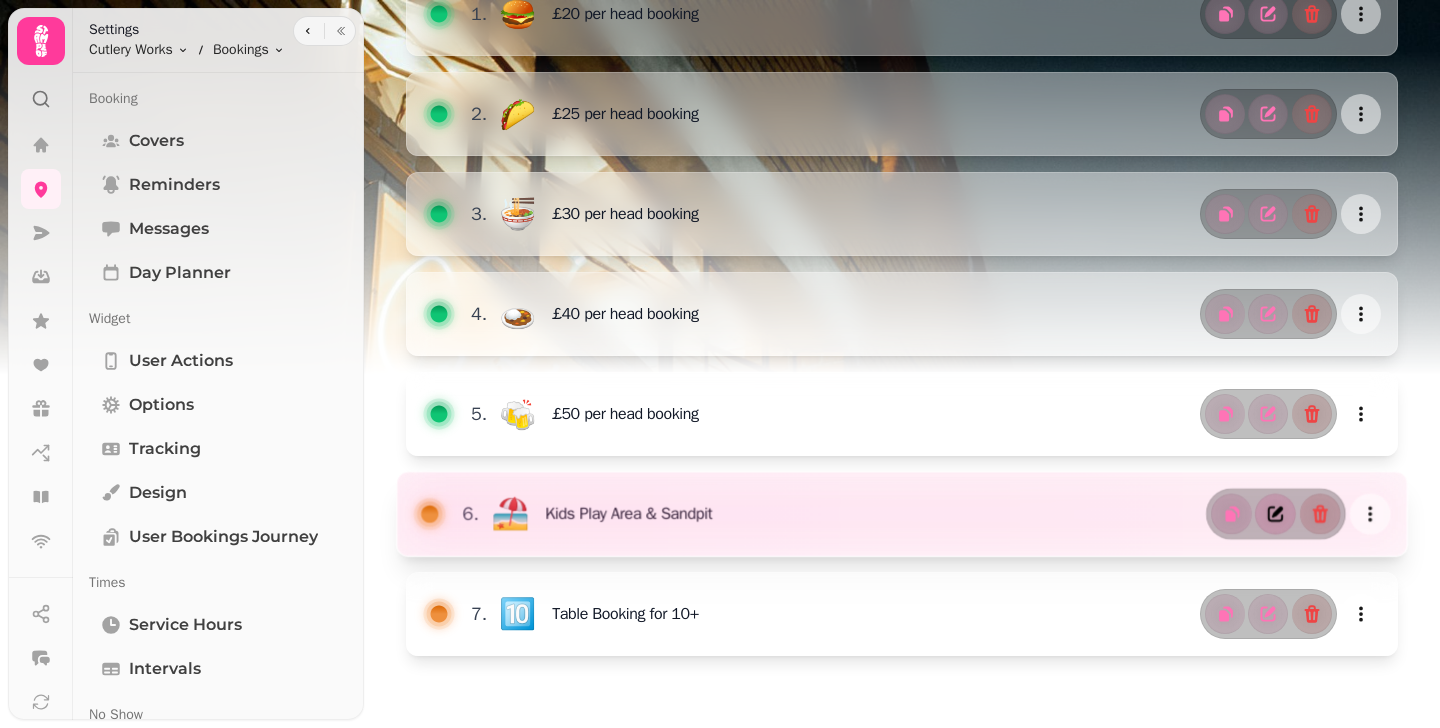 click 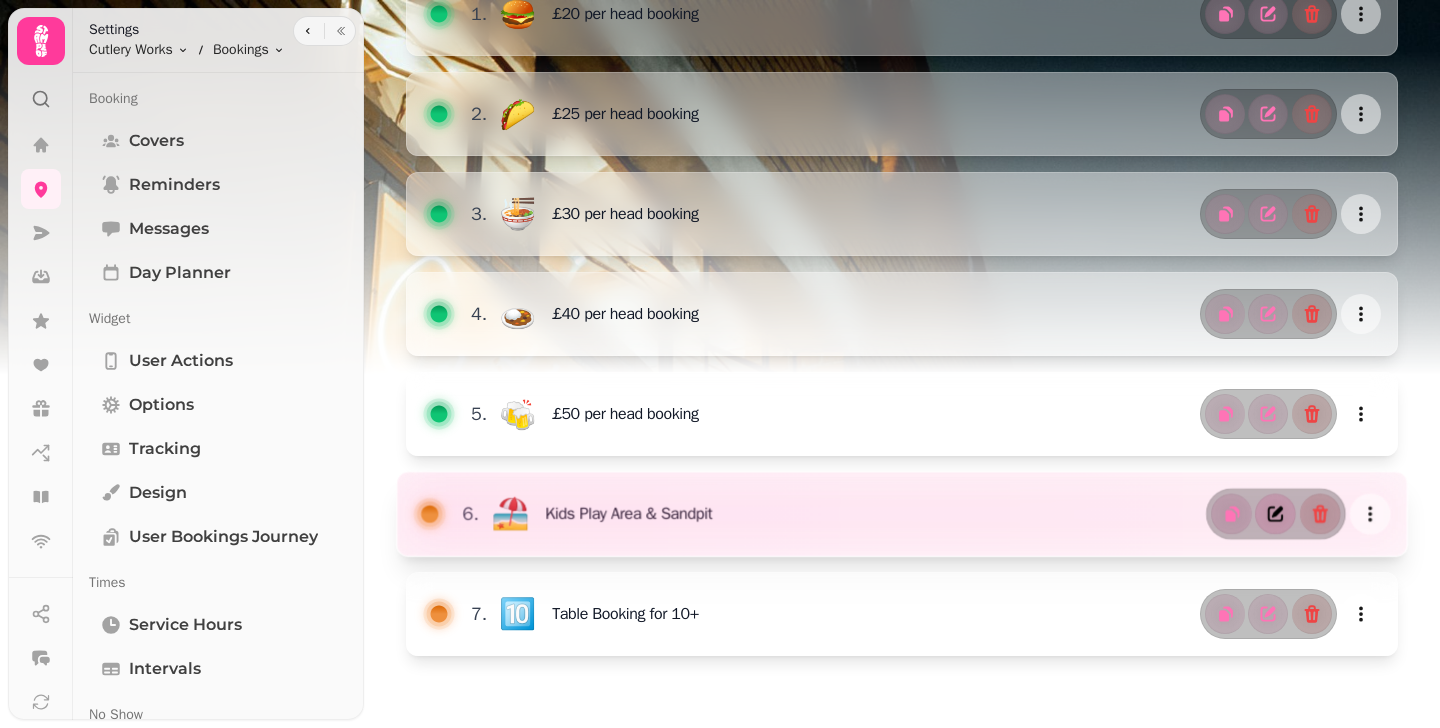 select on "**" 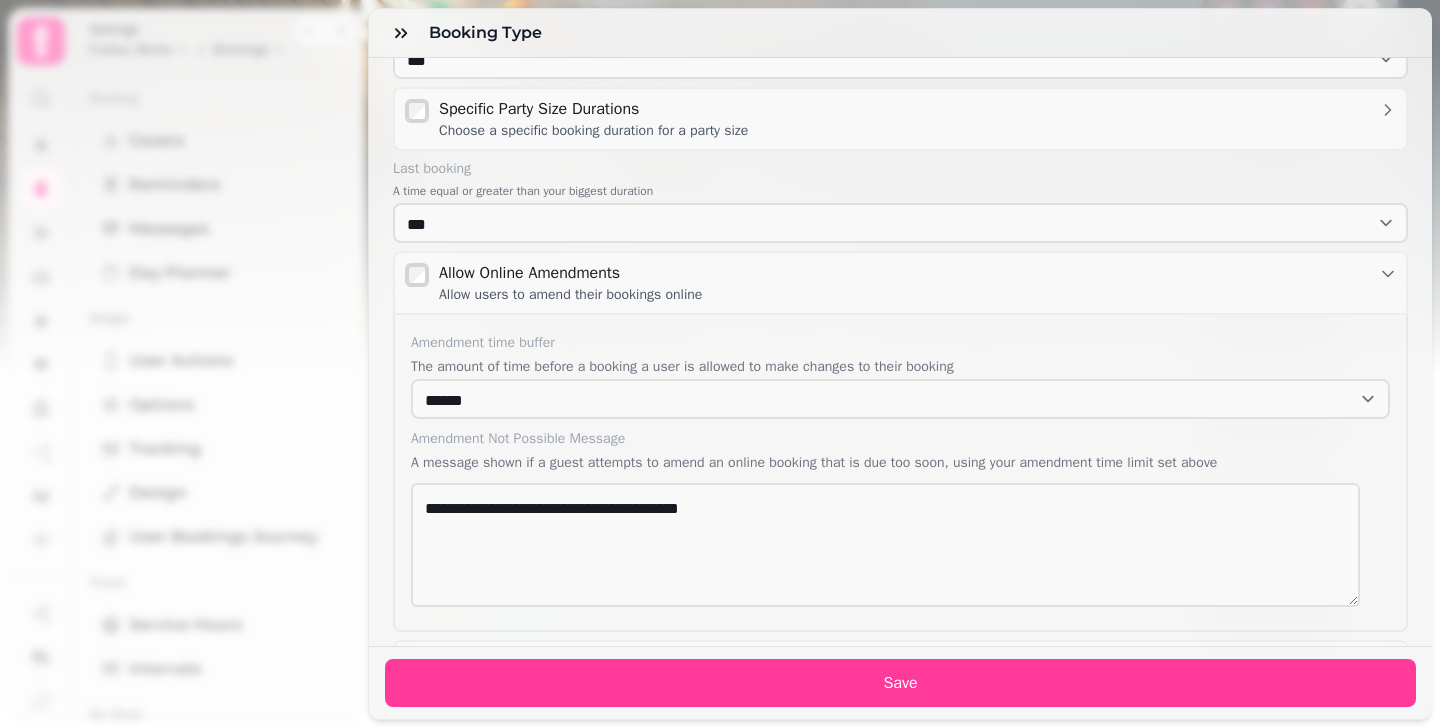 scroll, scrollTop: 0, scrollLeft: 0, axis: both 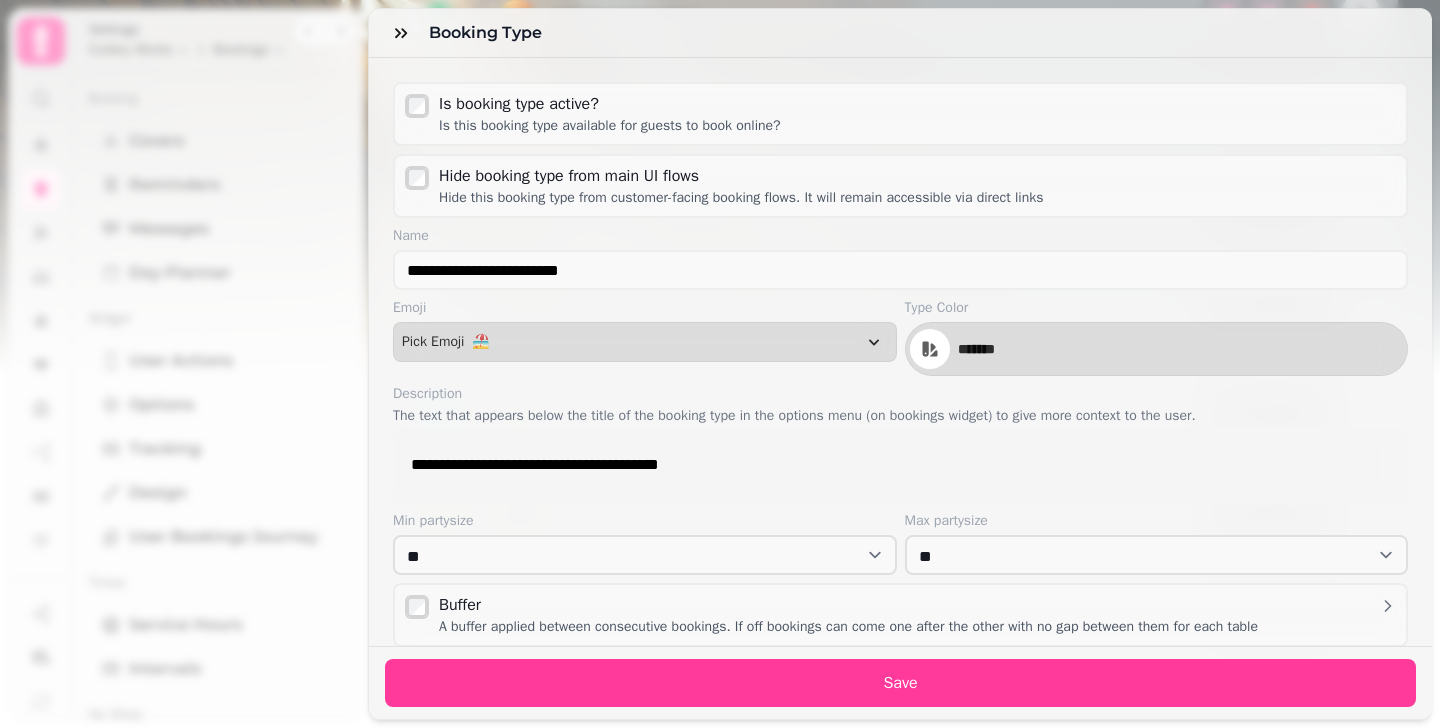 click on "Save" at bounding box center [900, 683] 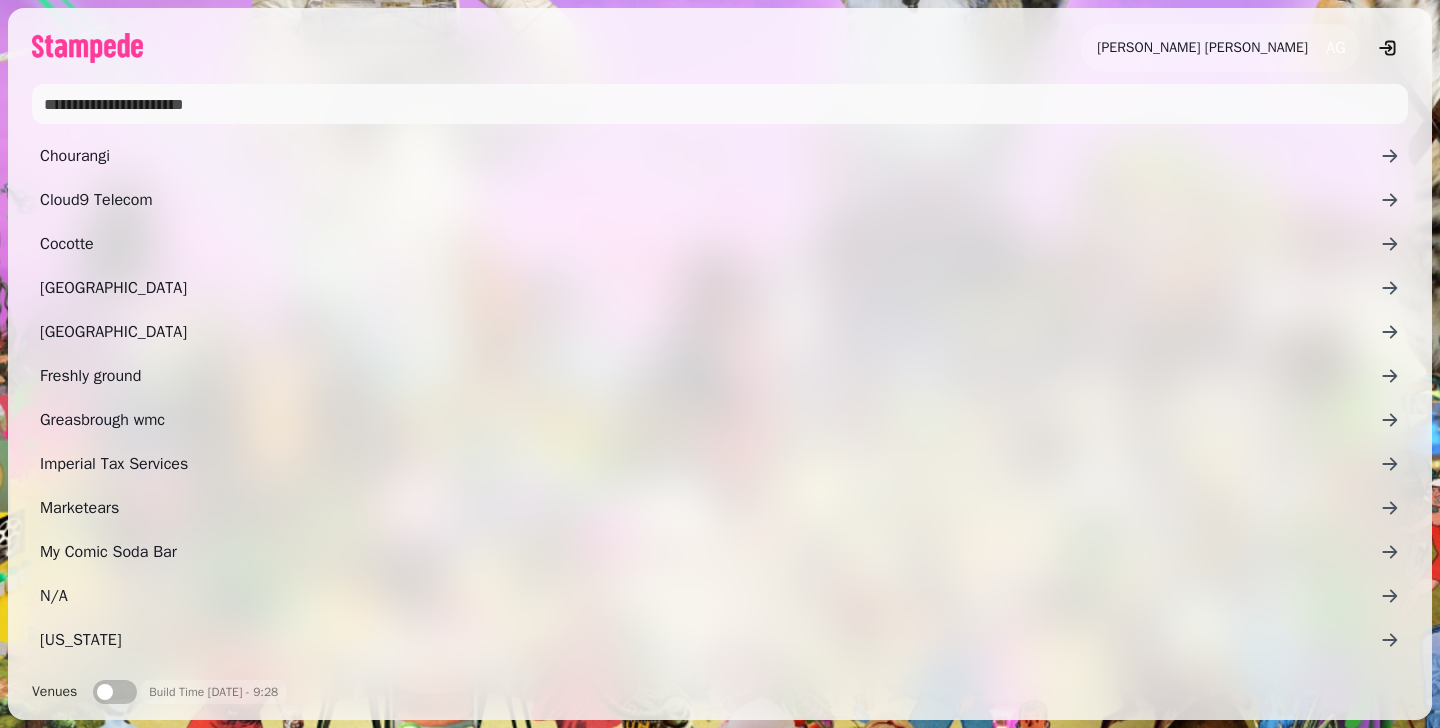 scroll, scrollTop: 0, scrollLeft: 0, axis: both 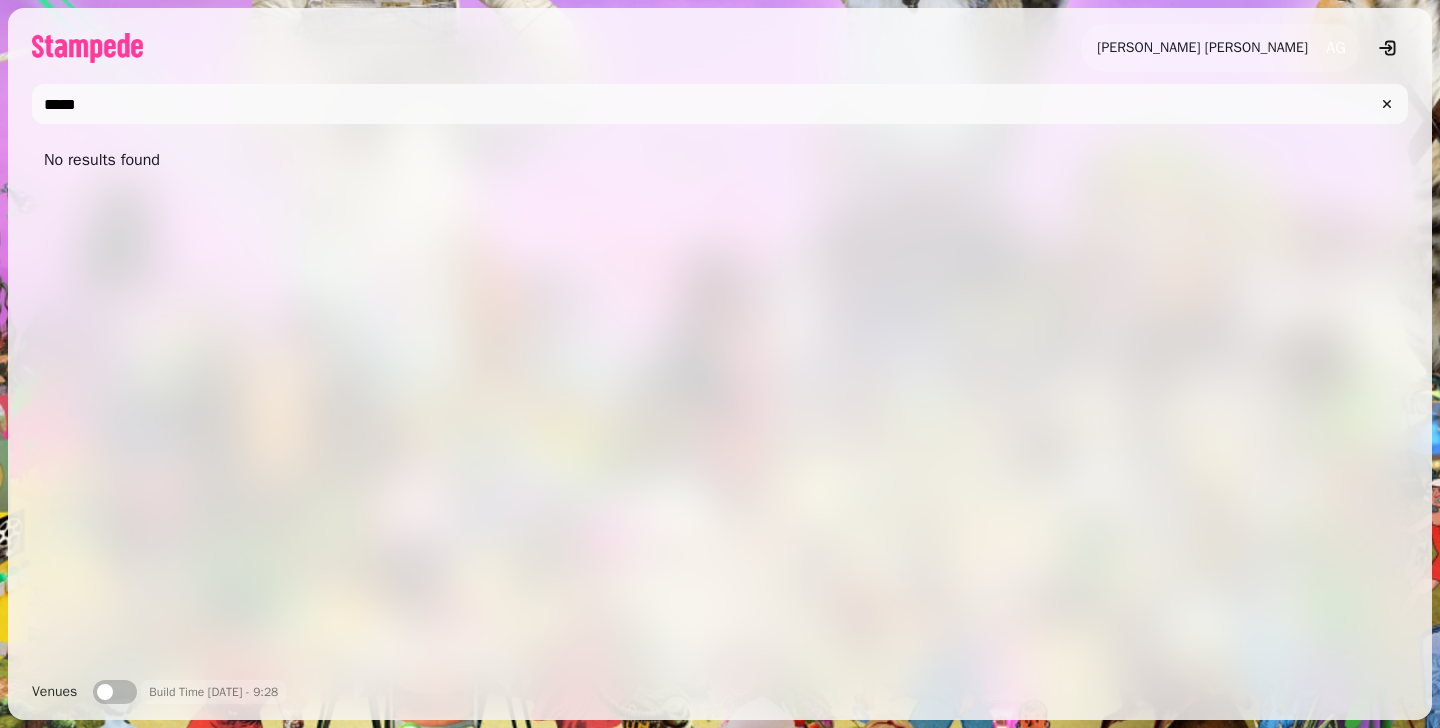 click on "*****" at bounding box center (720, 104) 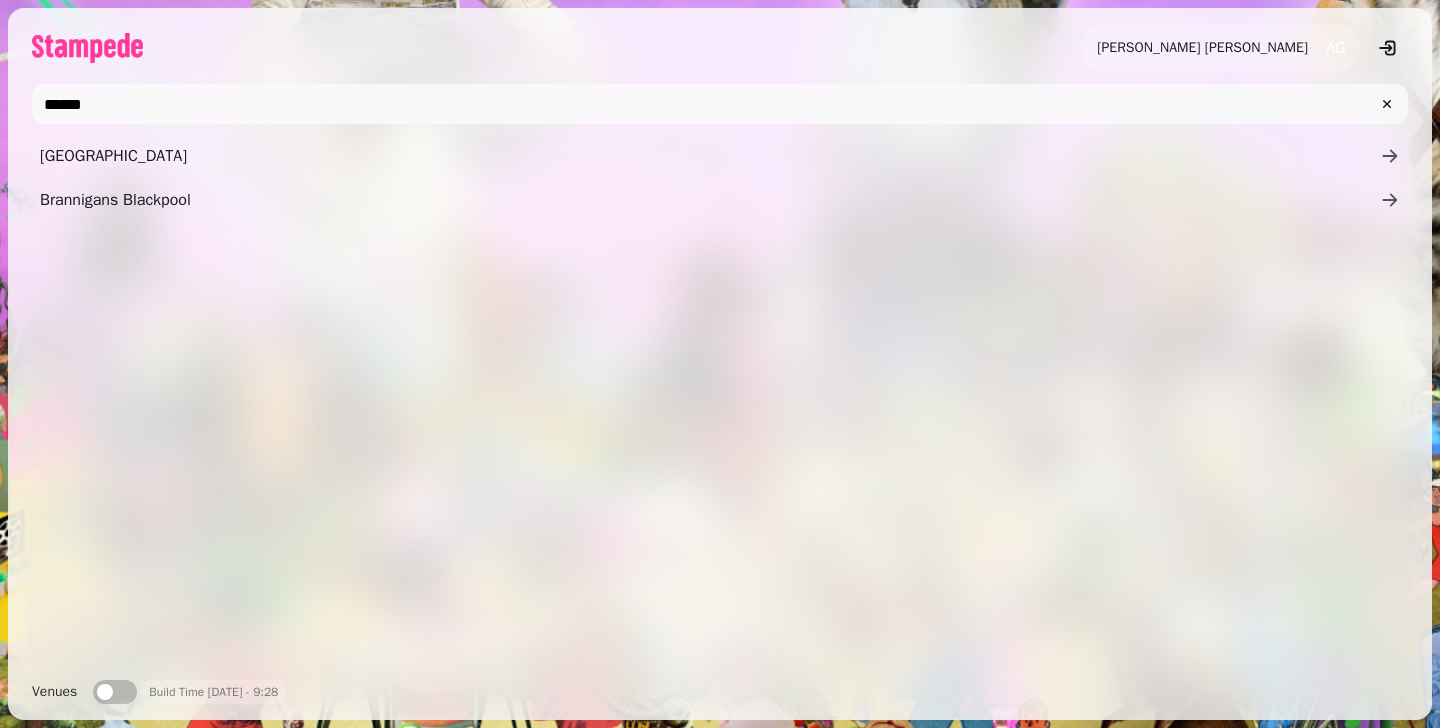 type on "******" 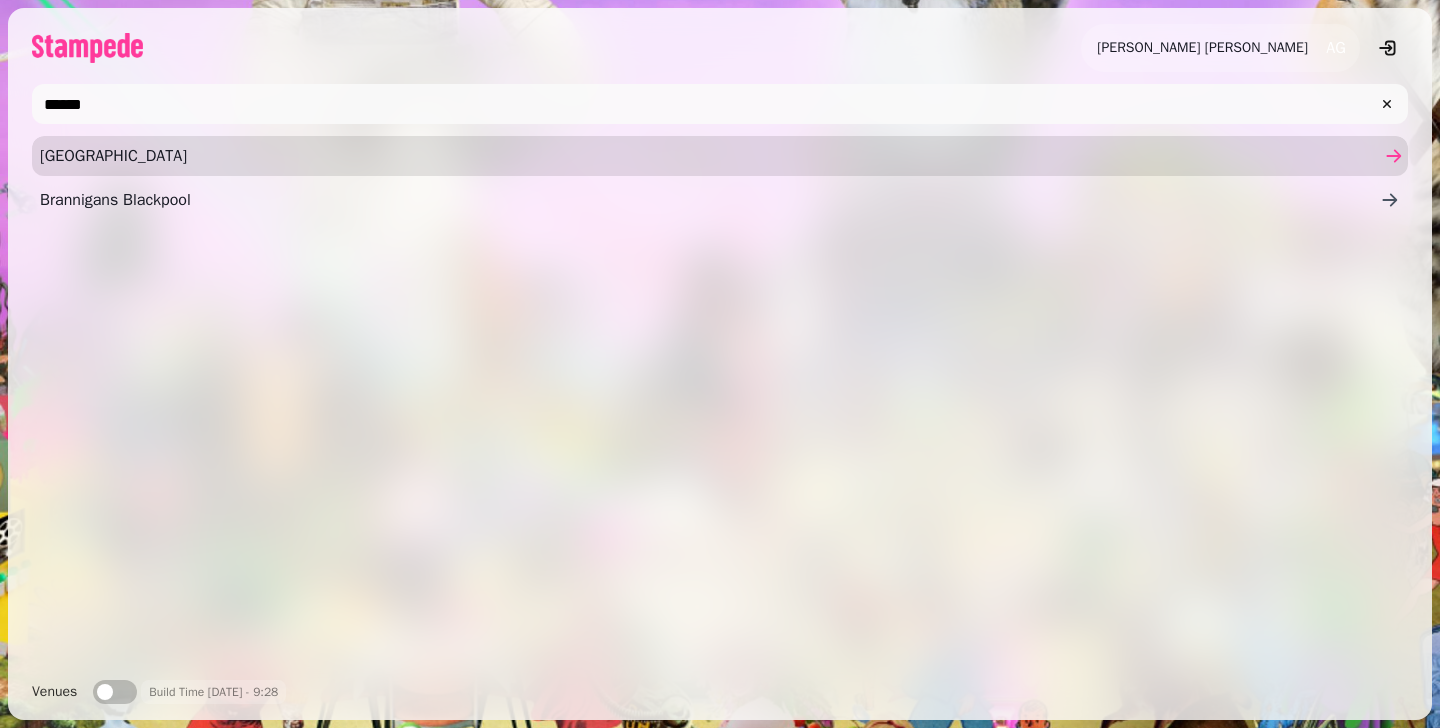 click on "[GEOGRAPHIC_DATA]" at bounding box center (720, 156) 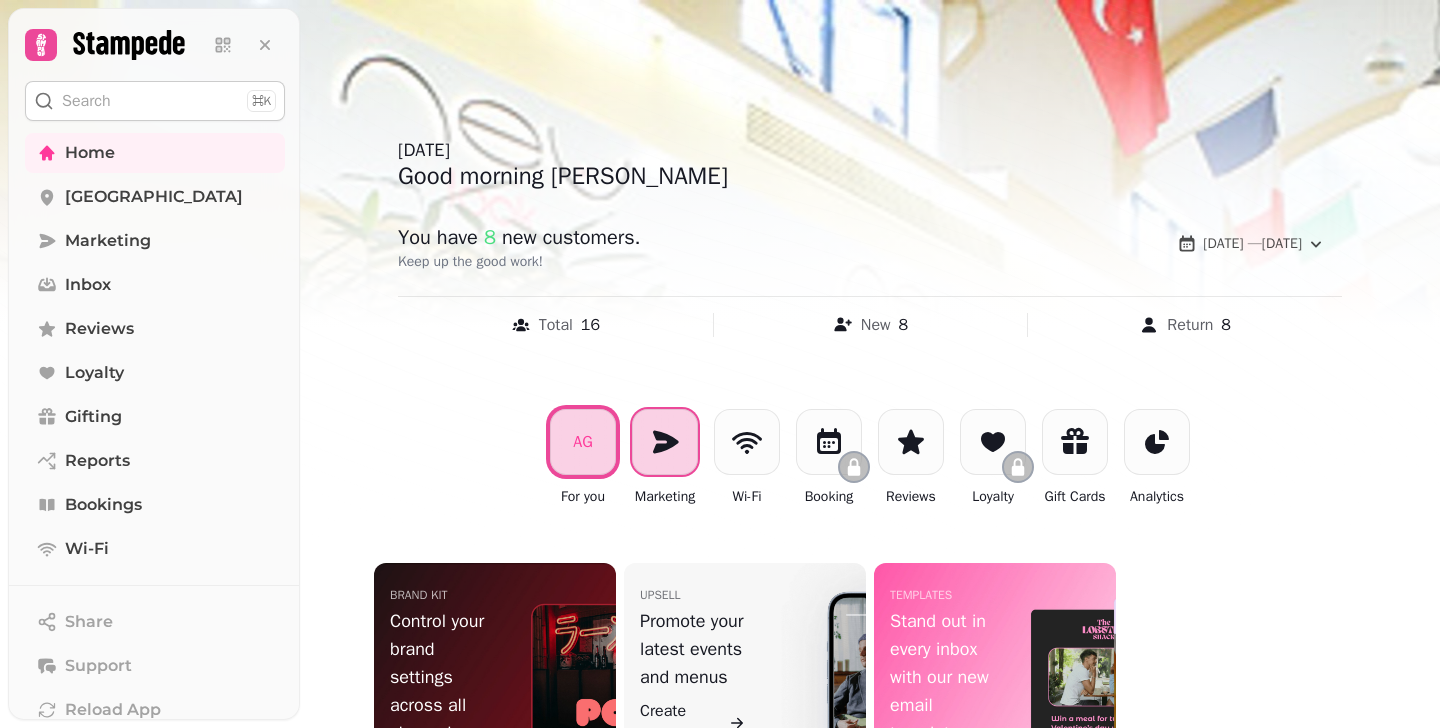 click 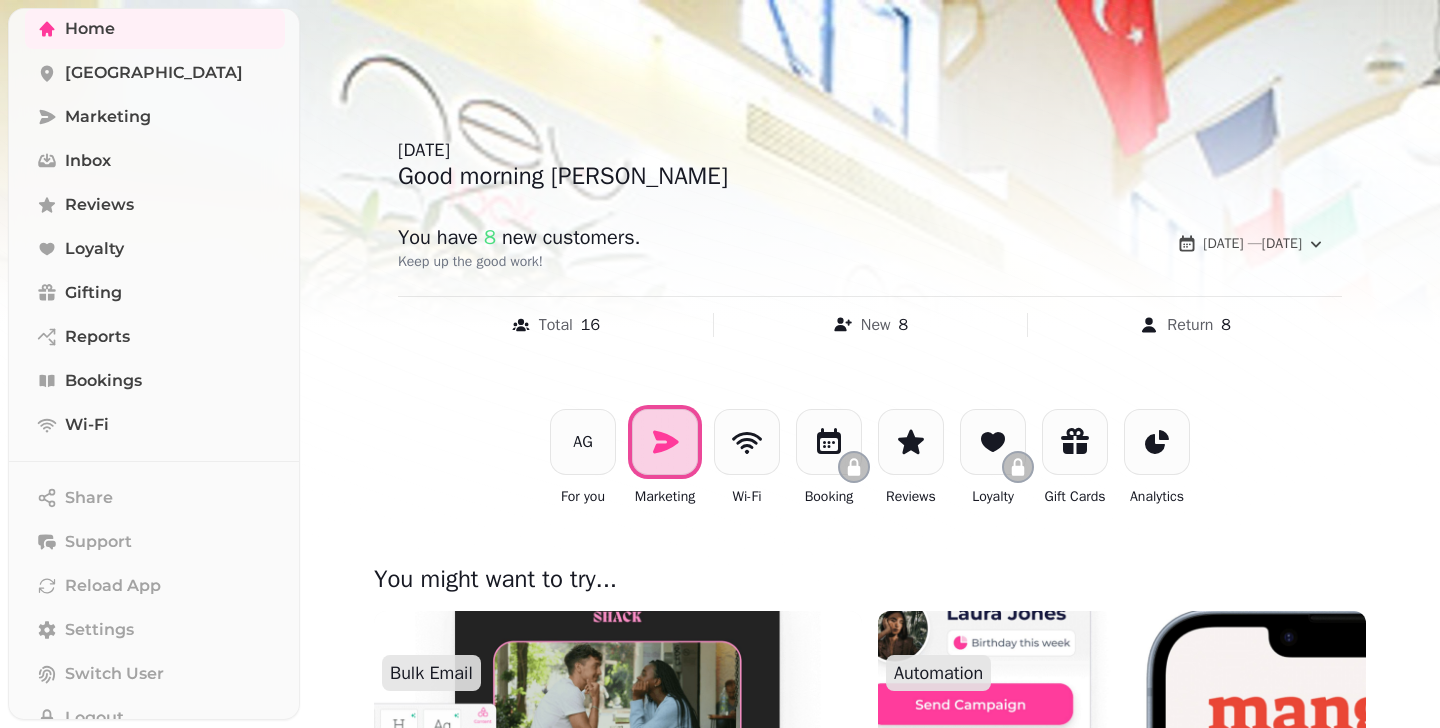 scroll, scrollTop: 239, scrollLeft: 0, axis: vertical 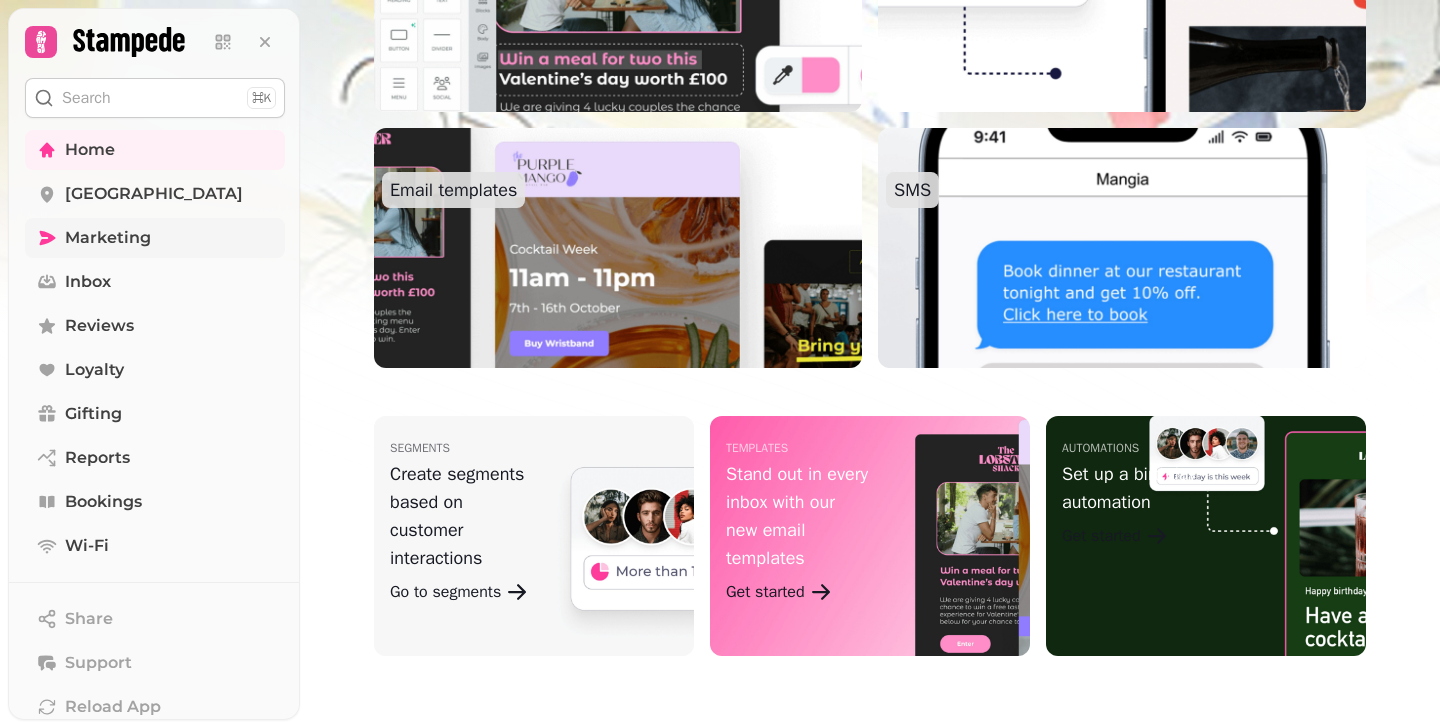 click on "Marketing" at bounding box center [108, 238] 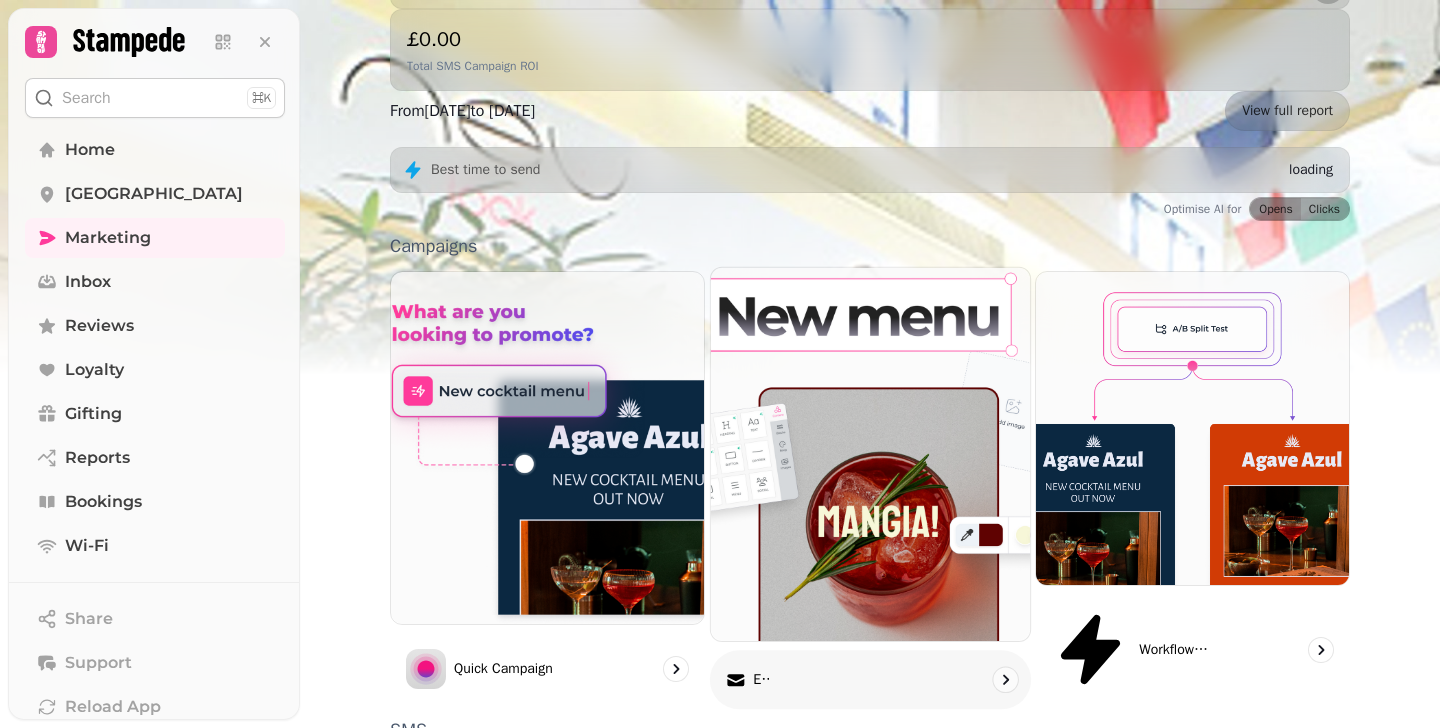 scroll, scrollTop: 520, scrollLeft: 0, axis: vertical 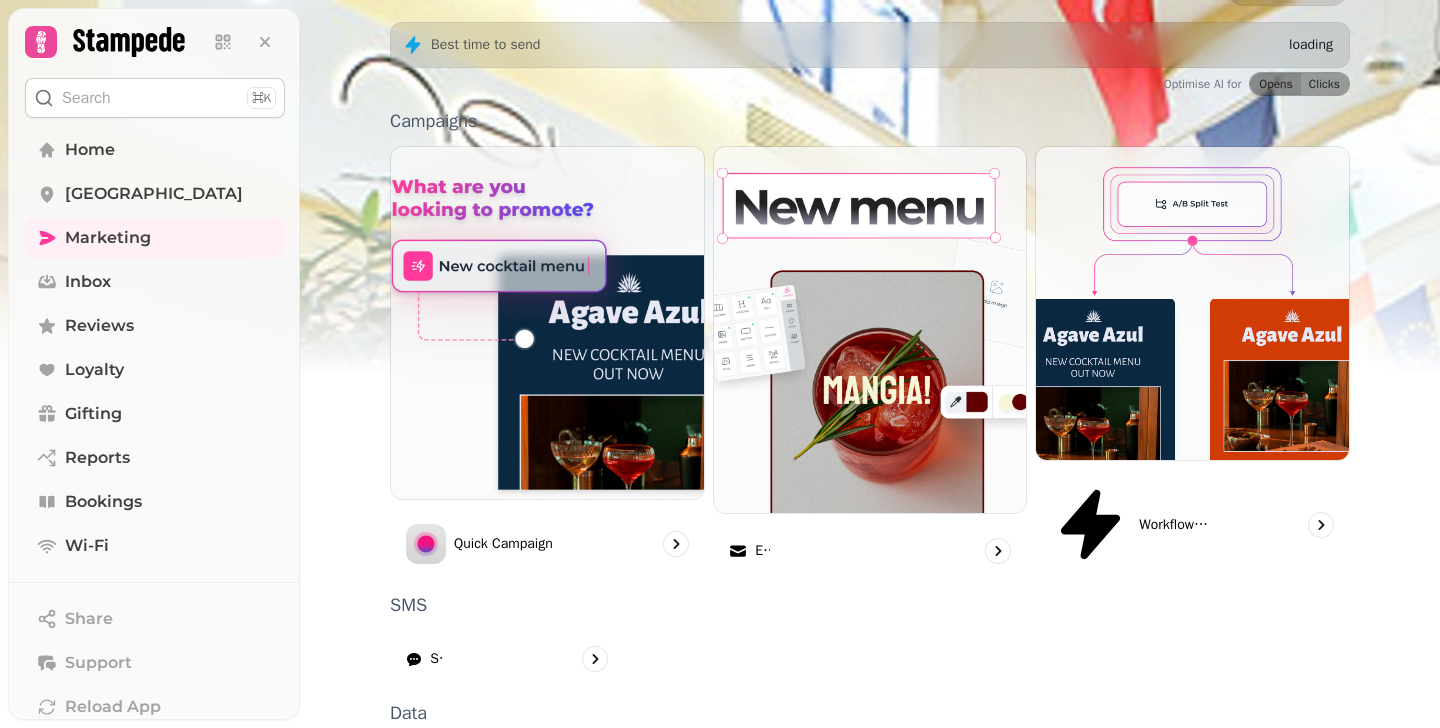 click on "Segments" at bounding box center (459, 771) 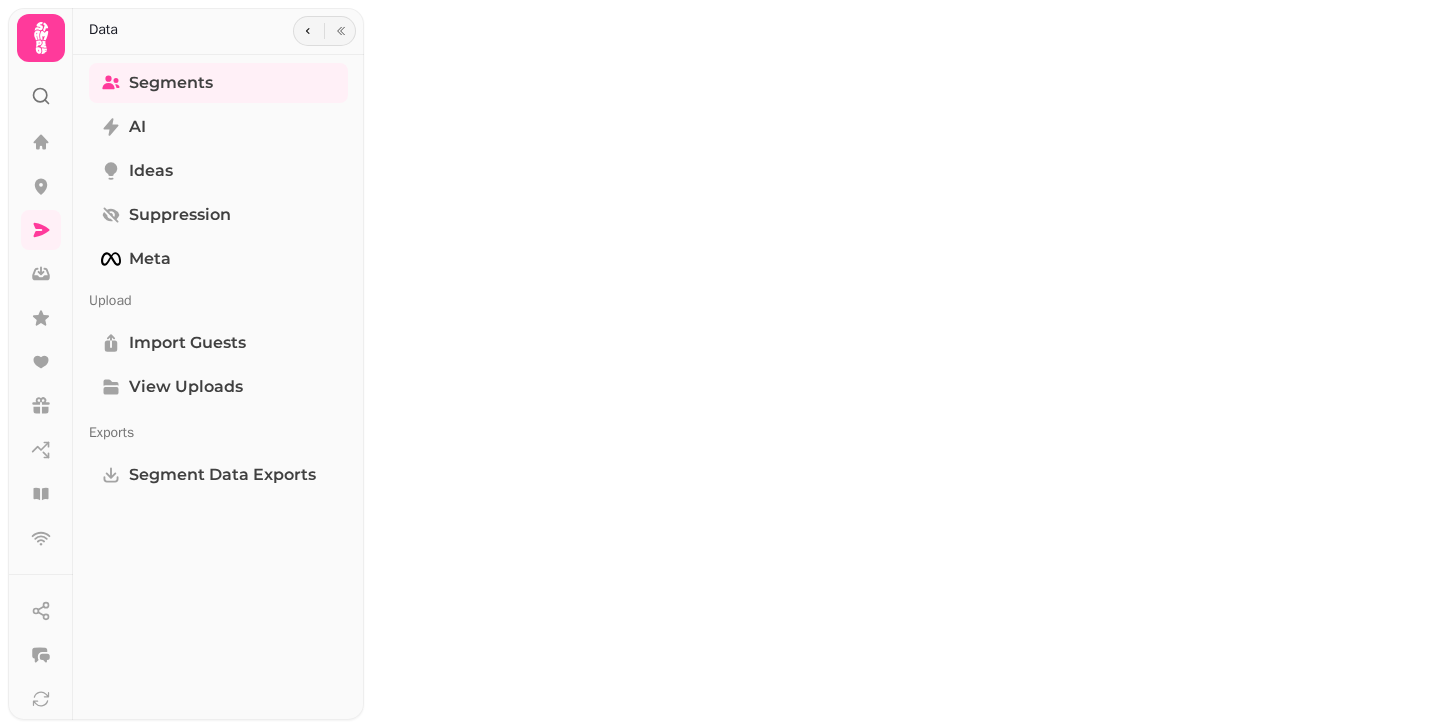 scroll, scrollTop: 0, scrollLeft: 0, axis: both 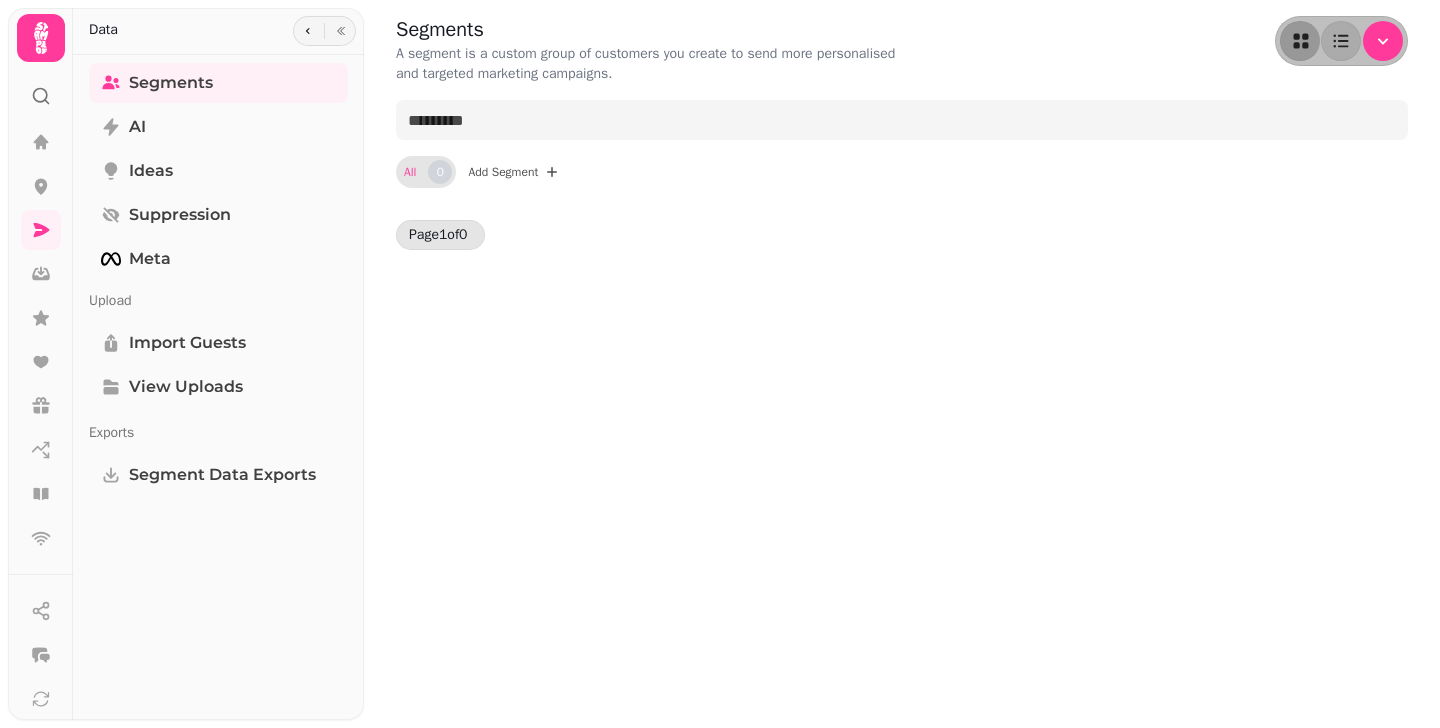 click 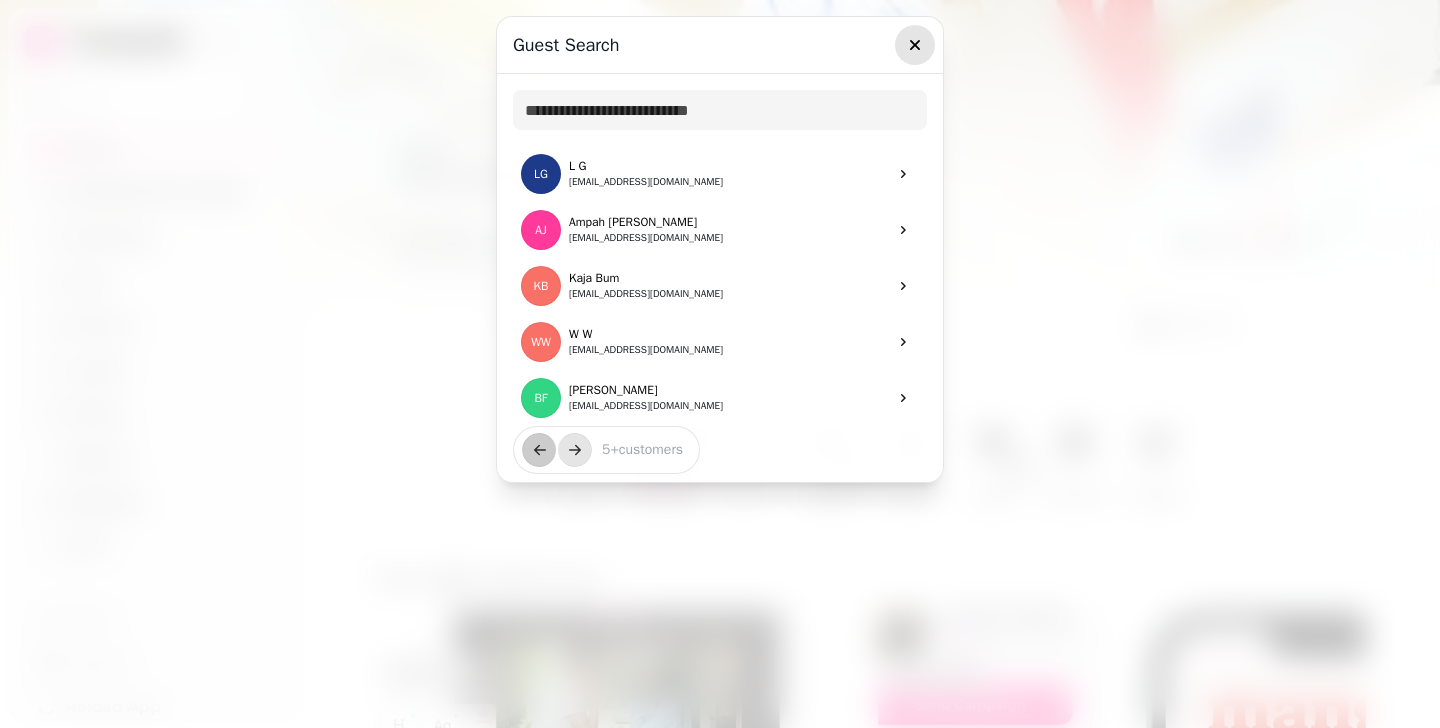click at bounding box center [915, 45] 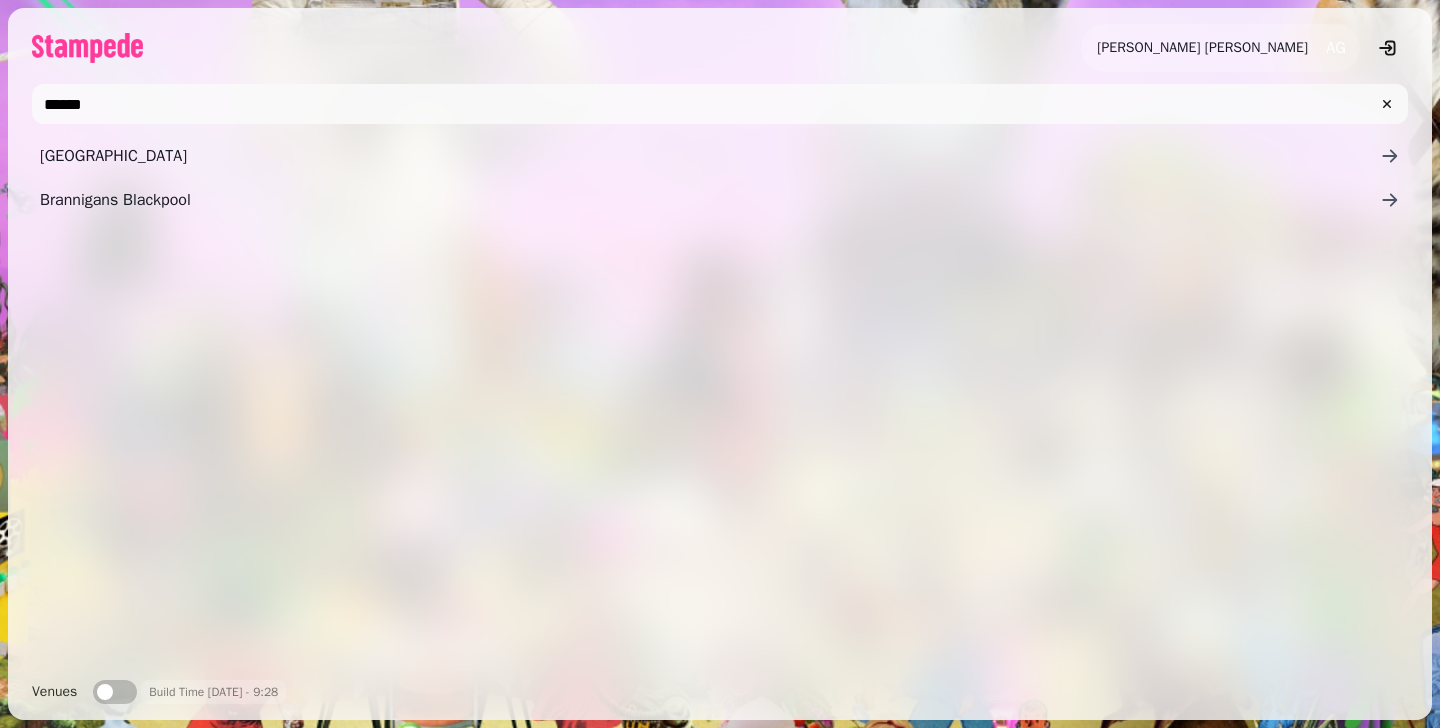 click on "******" at bounding box center (720, 104) 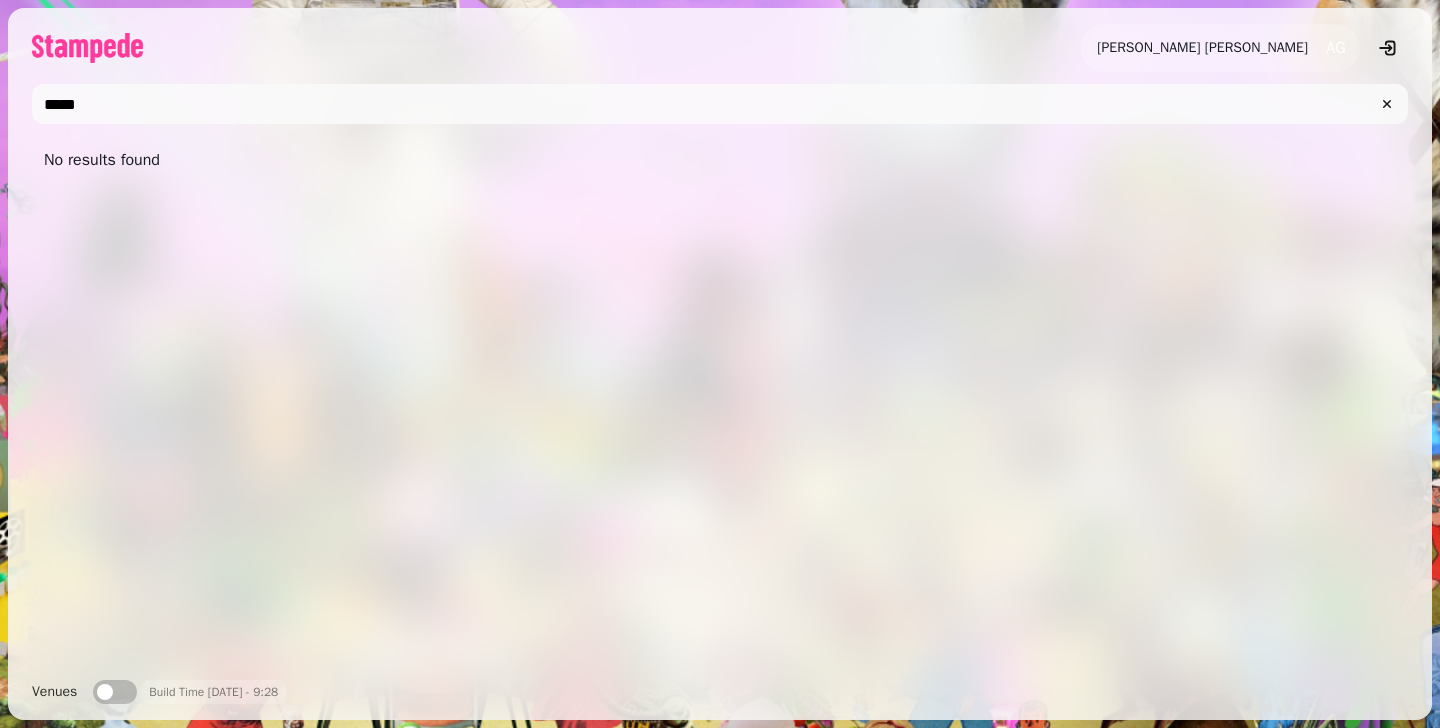 click on "*****" at bounding box center (720, 104) 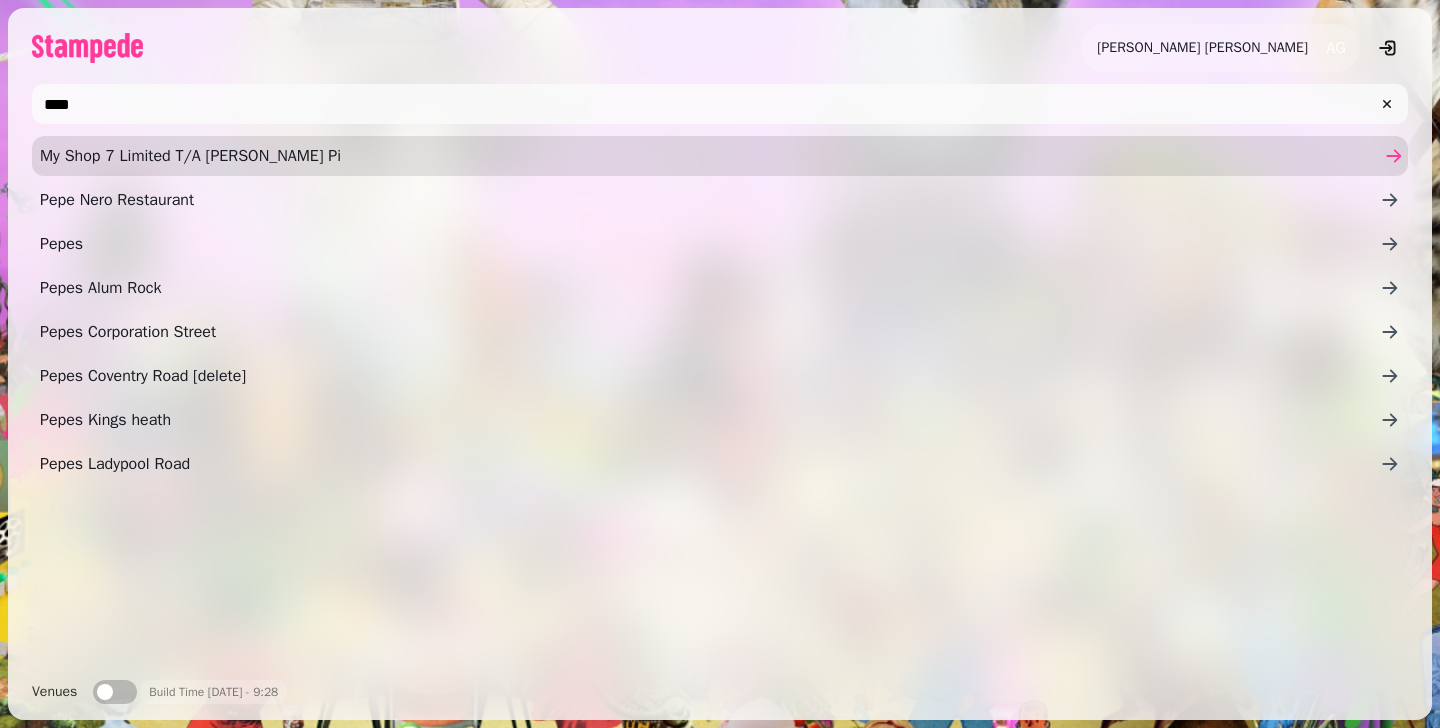 type on "****" 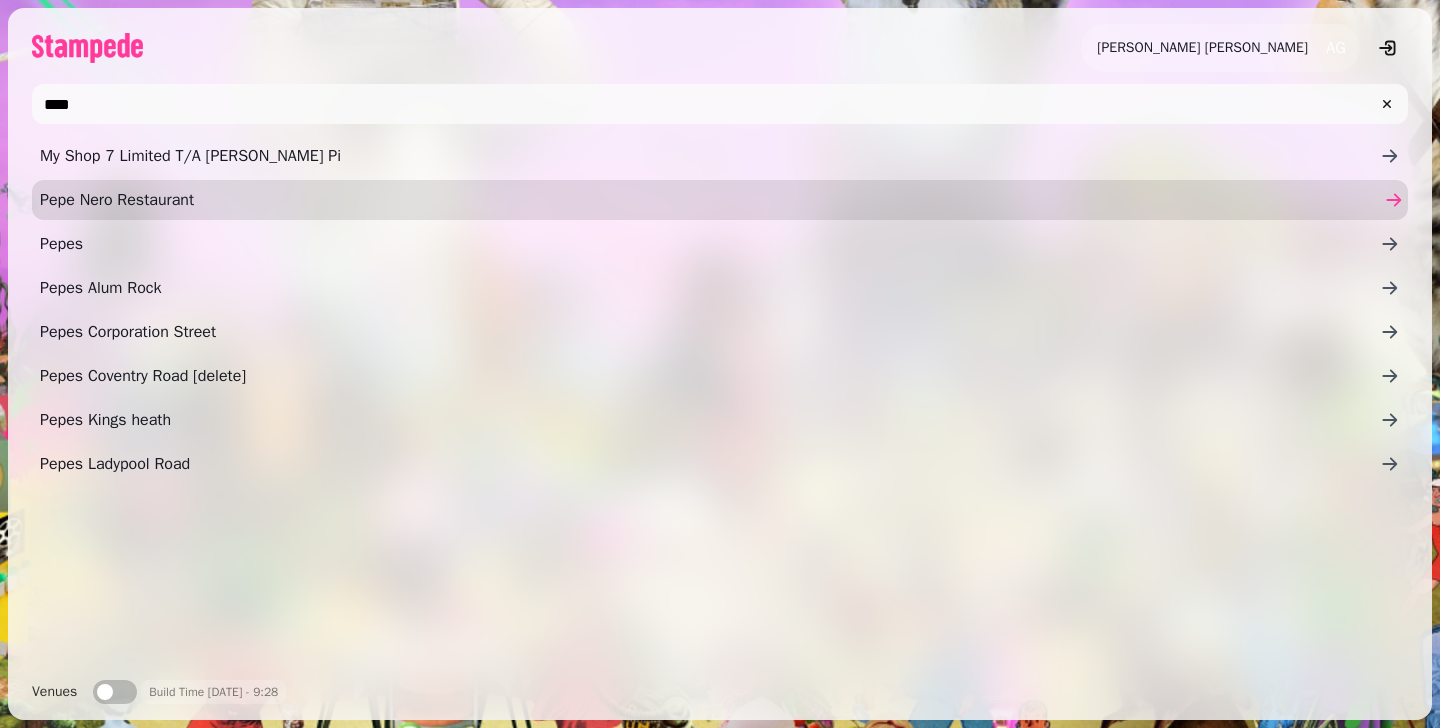 click on "Pepe Nero Restaurant" at bounding box center [710, 200] 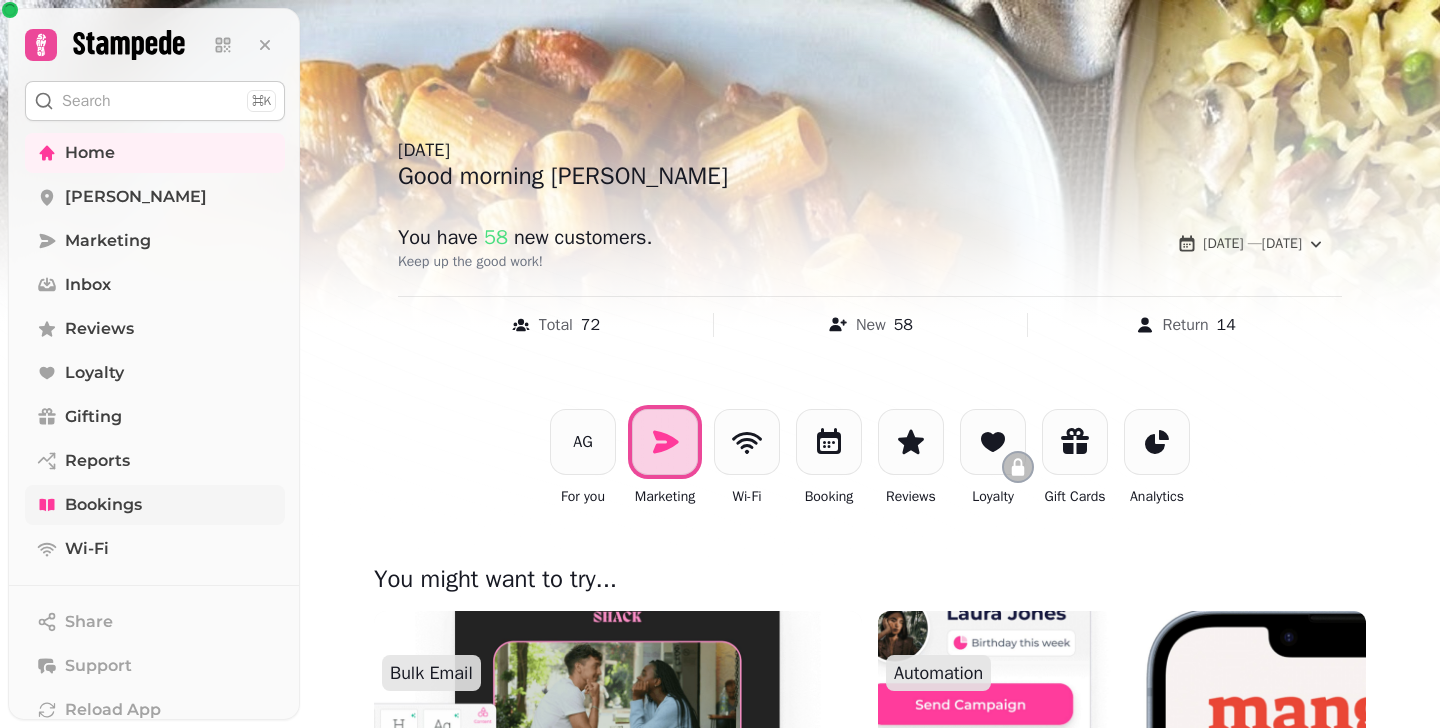 click on "Bookings" at bounding box center [155, 505] 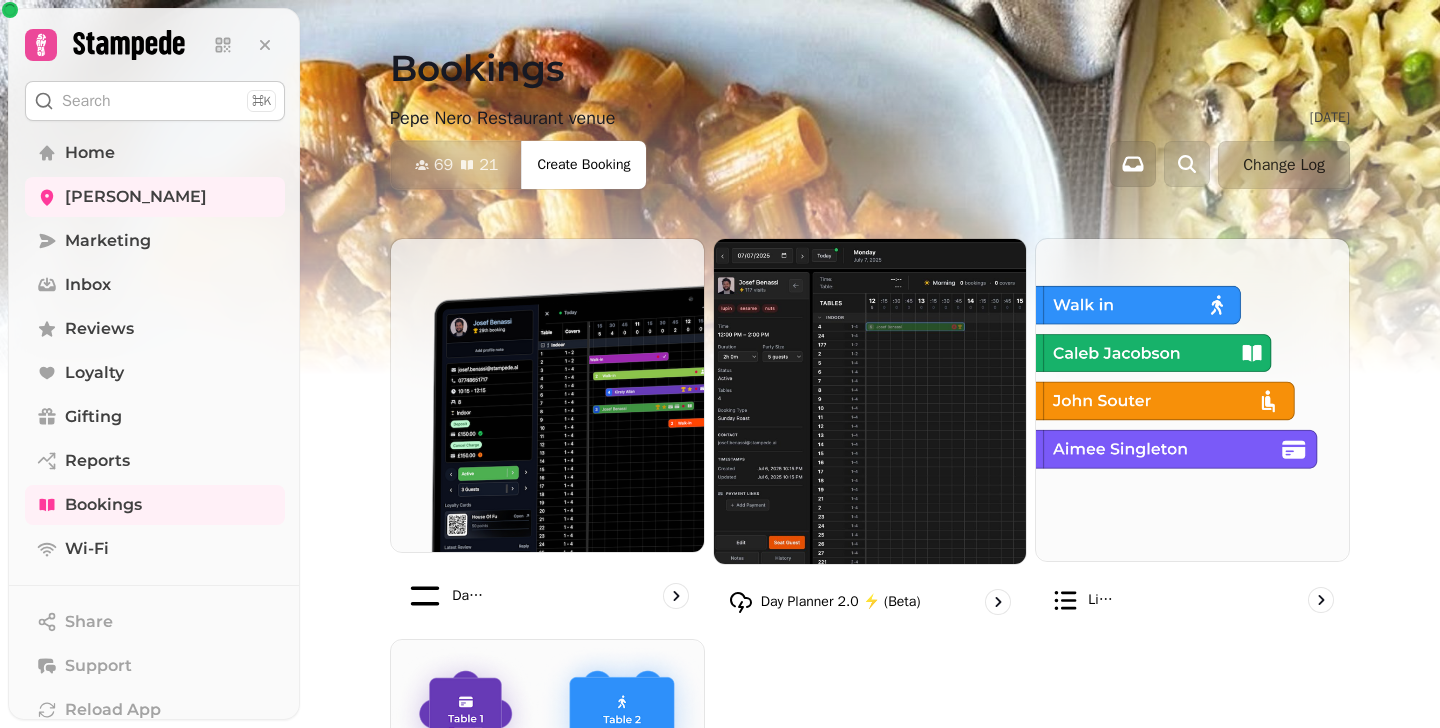 scroll, scrollTop: 1190, scrollLeft: 0, axis: vertical 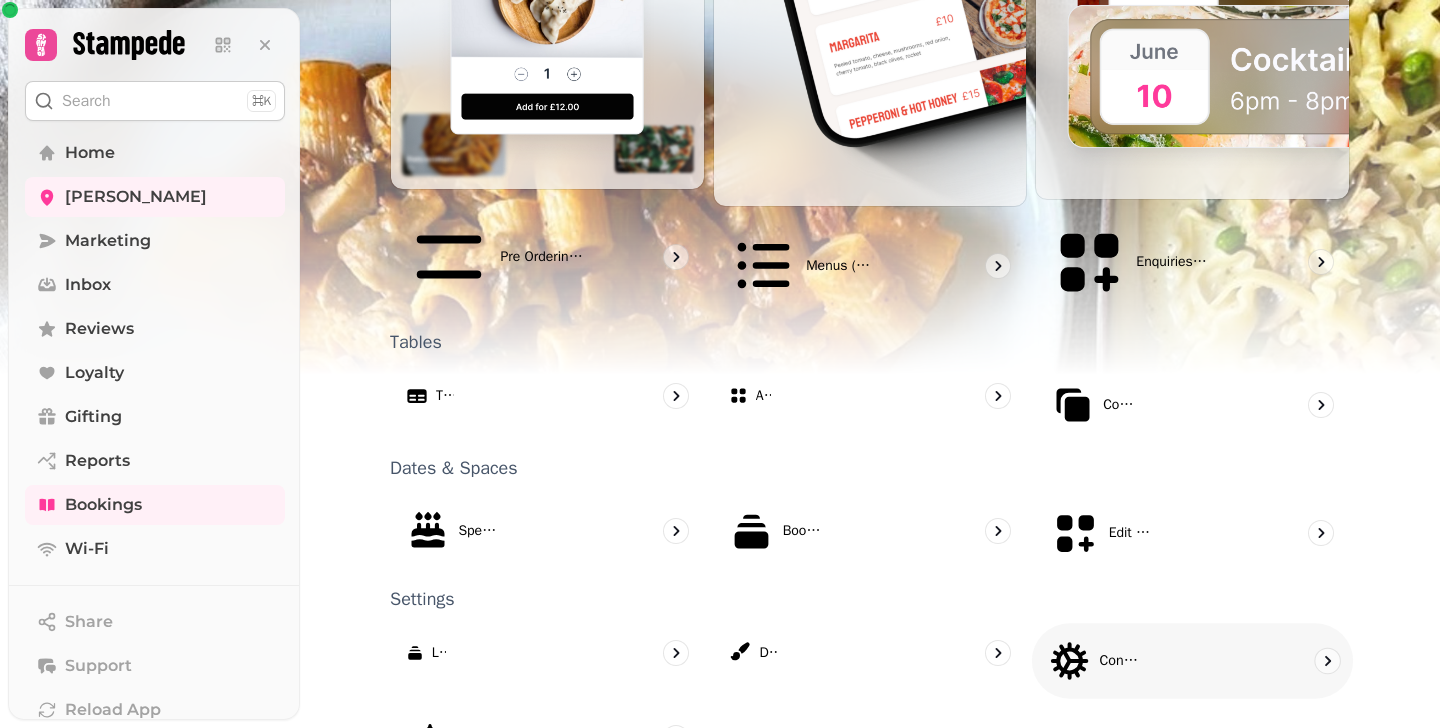 click on "Configuration" at bounding box center [1119, 661] 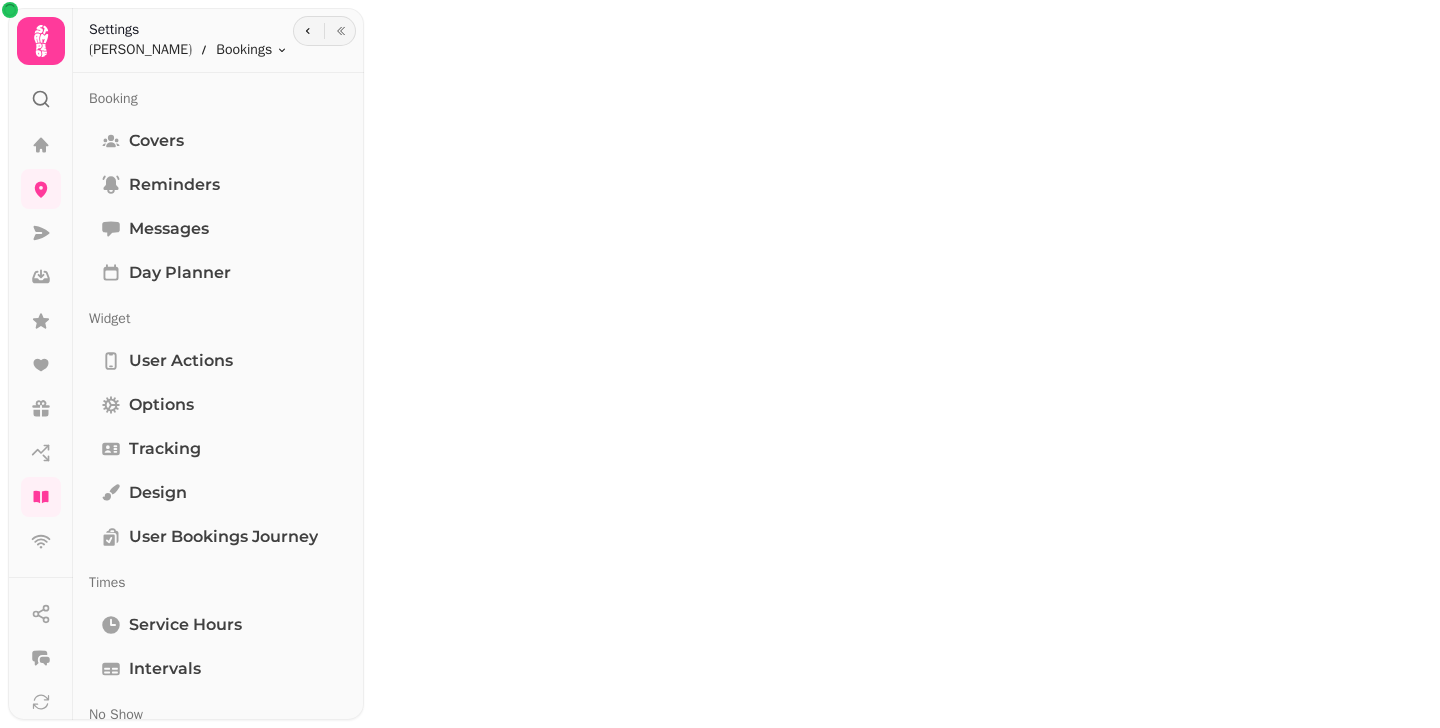 scroll, scrollTop: 0, scrollLeft: 0, axis: both 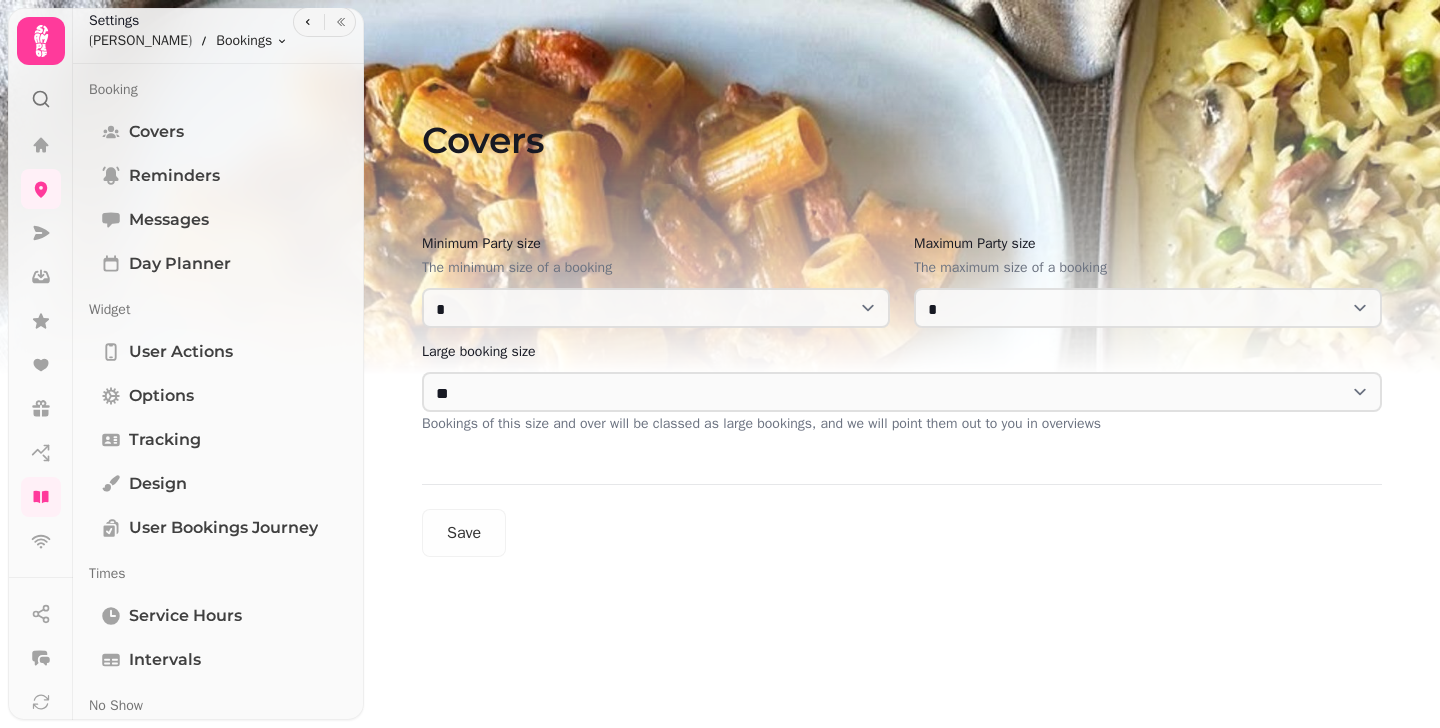 click on "Times Service Hours Intervals" at bounding box center [218, 620] 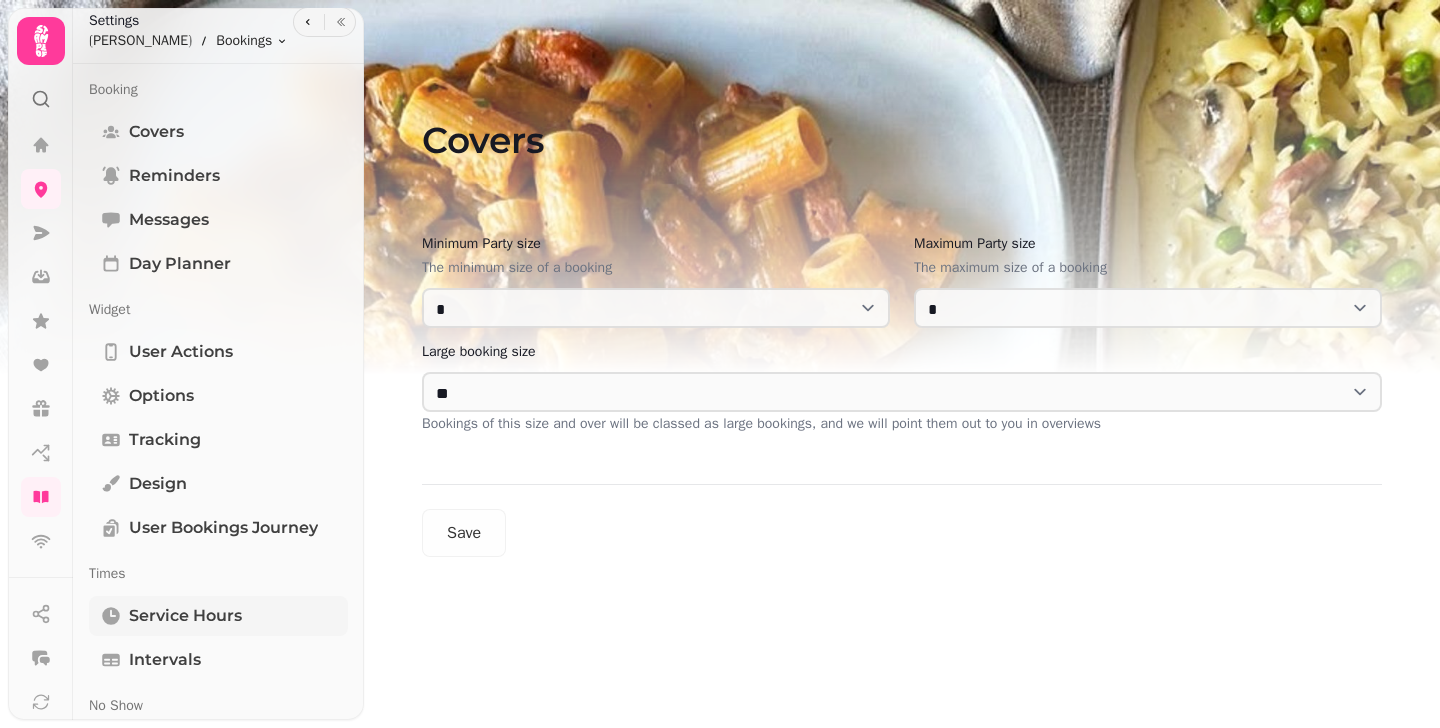 click on "Service Hours" at bounding box center (218, 616) 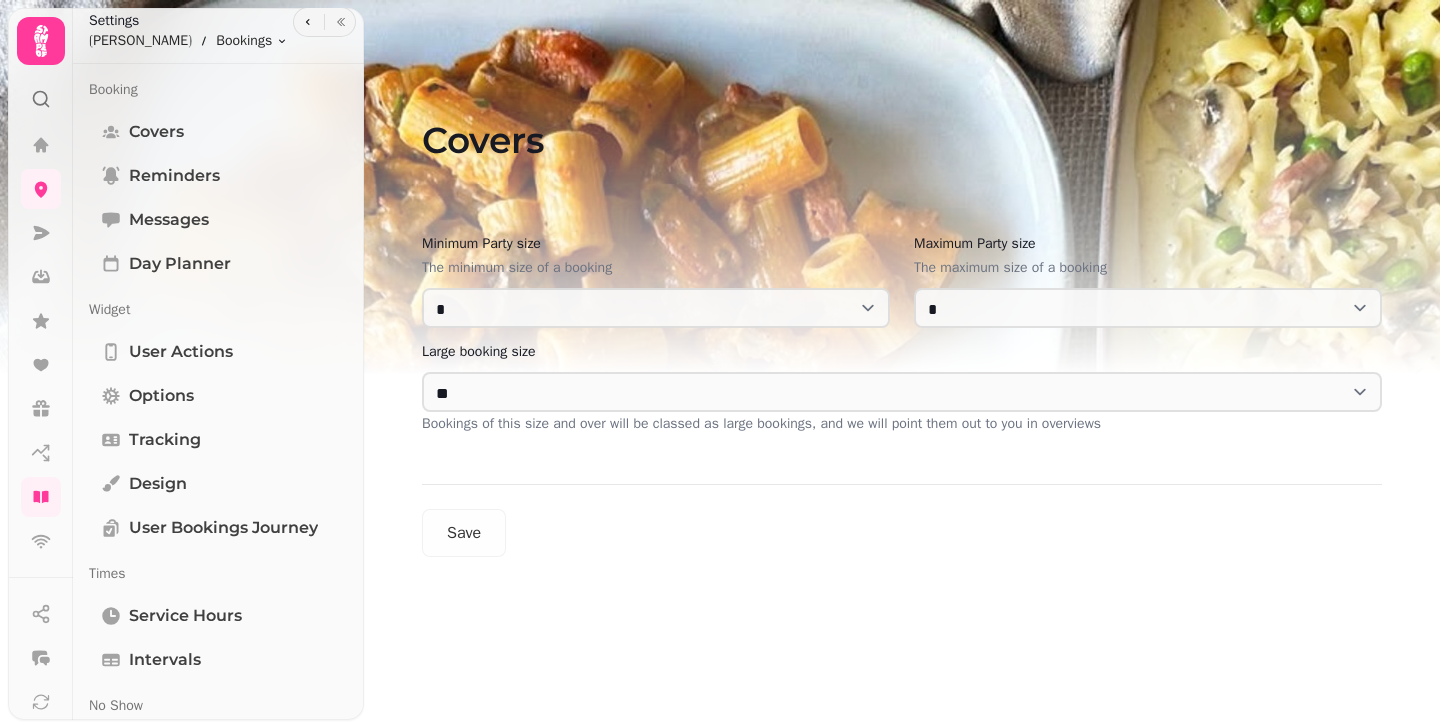select on "**********" 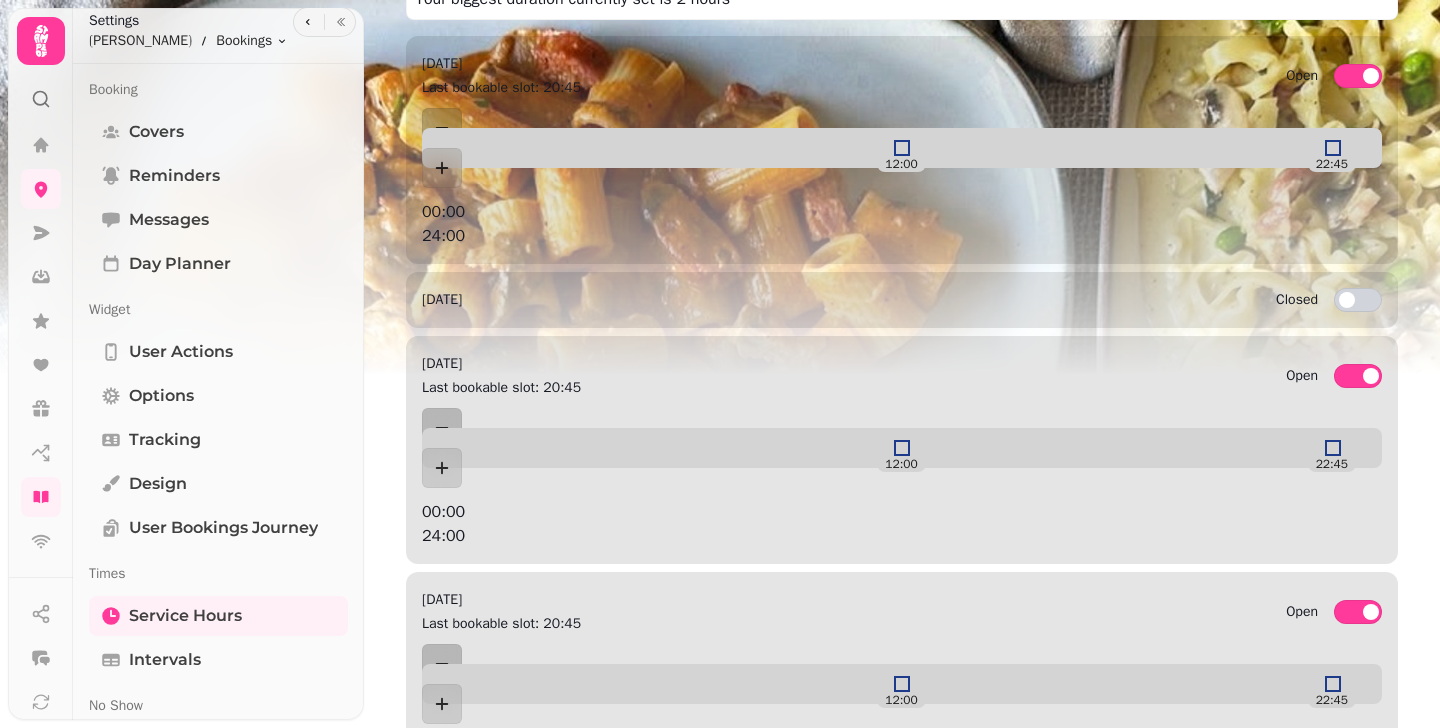 scroll, scrollTop: 433, scrollLeft: 0, axis: vertical 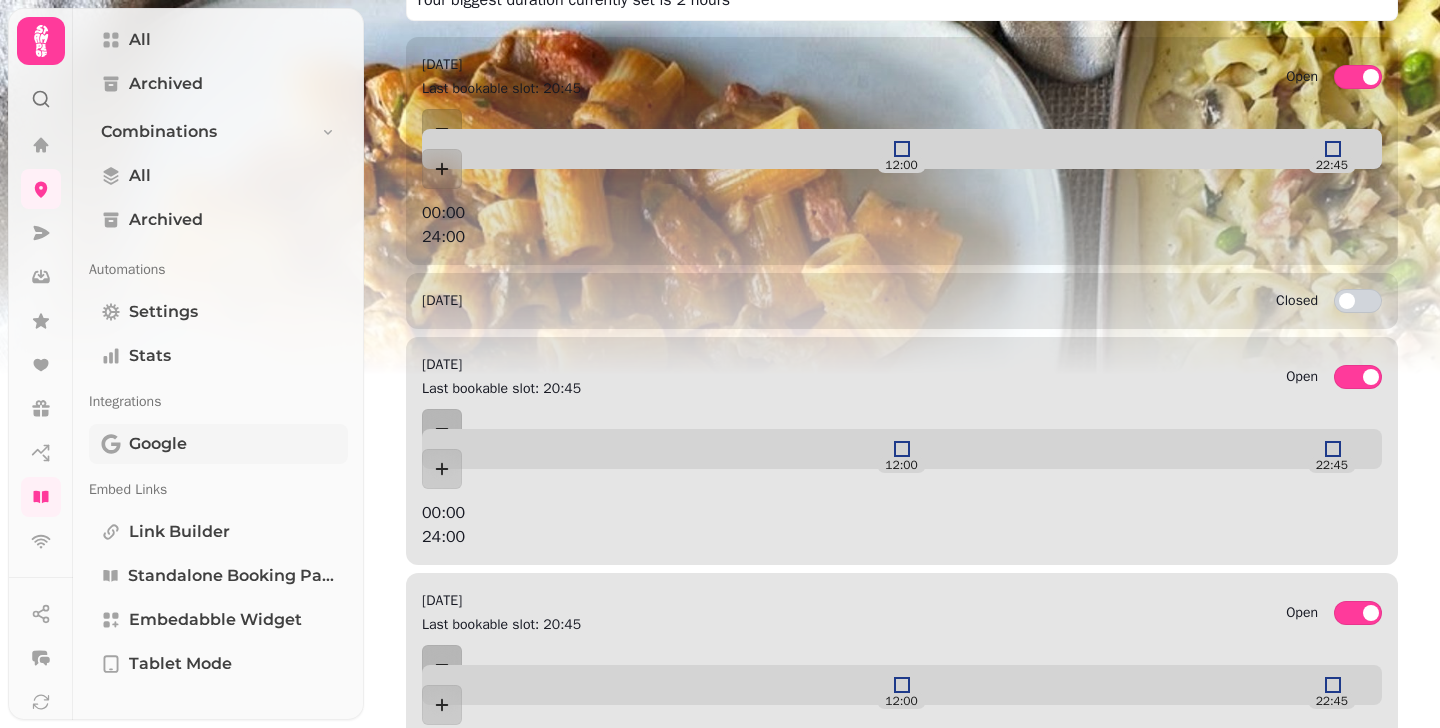 click on "Google" at bounding box center [158, 444] 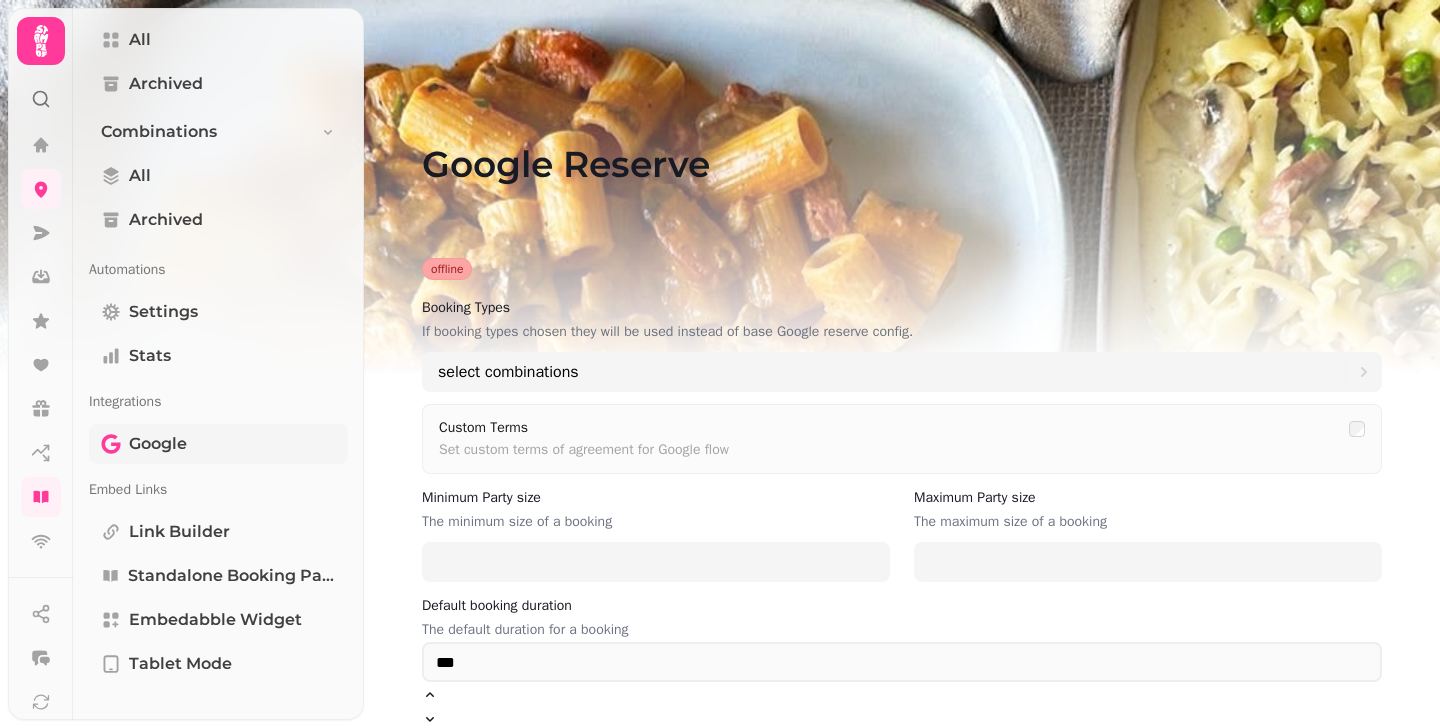 type on "*" 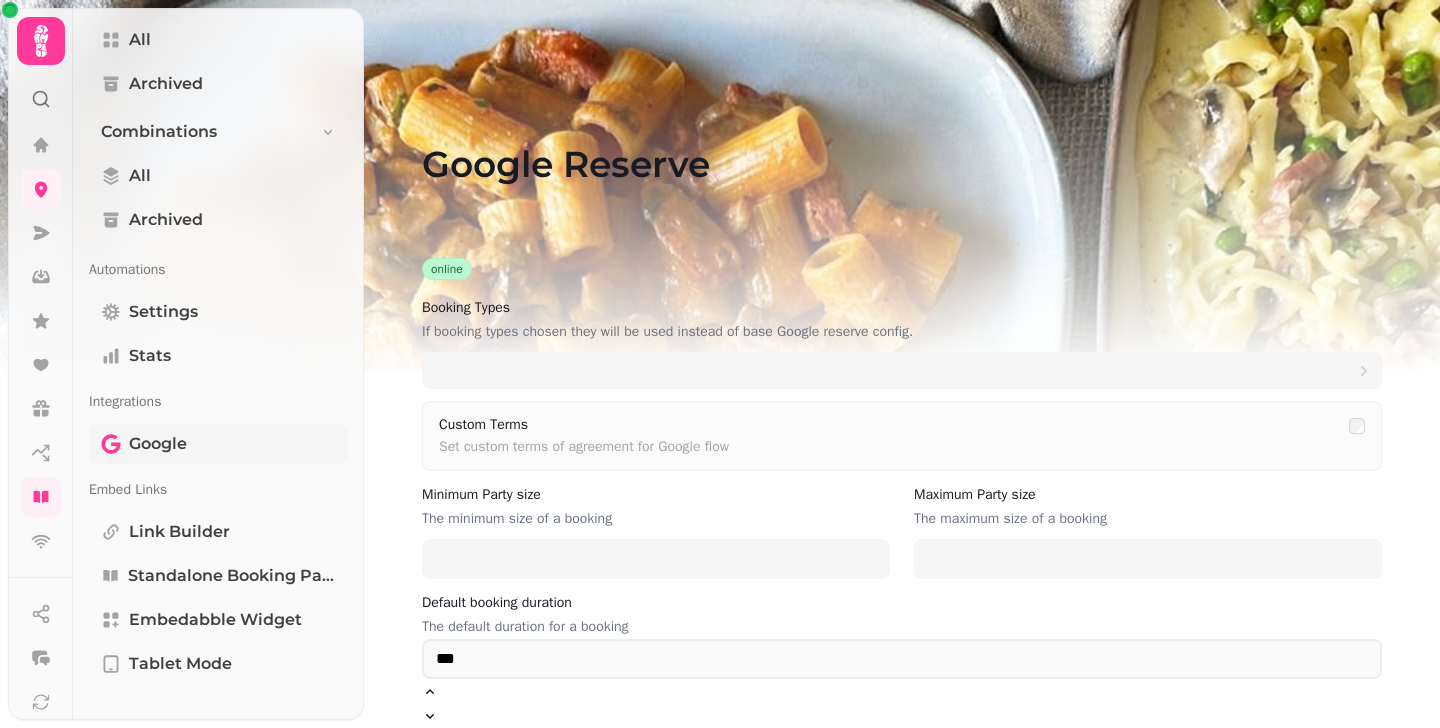 type on "***" 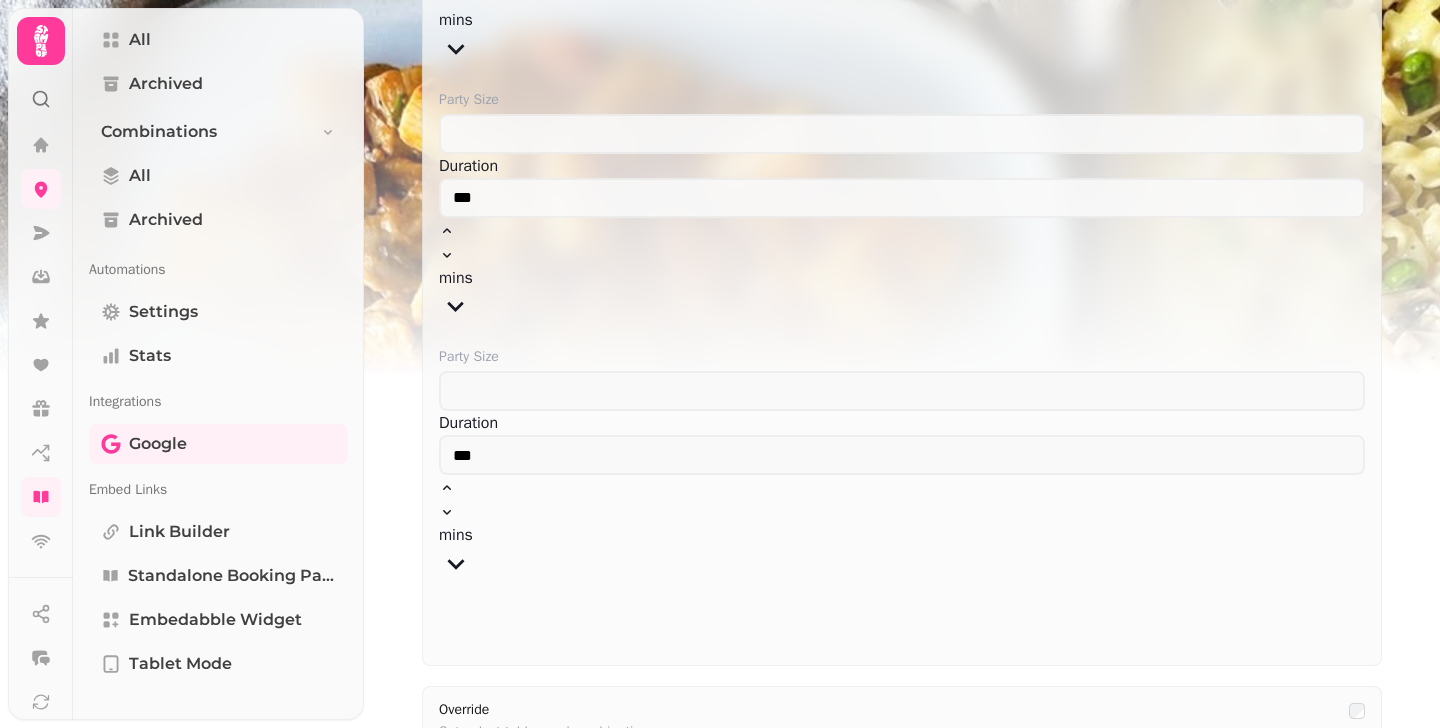 scroll, scrollTop: 1692, scrollLeft: 0, axis: vertical 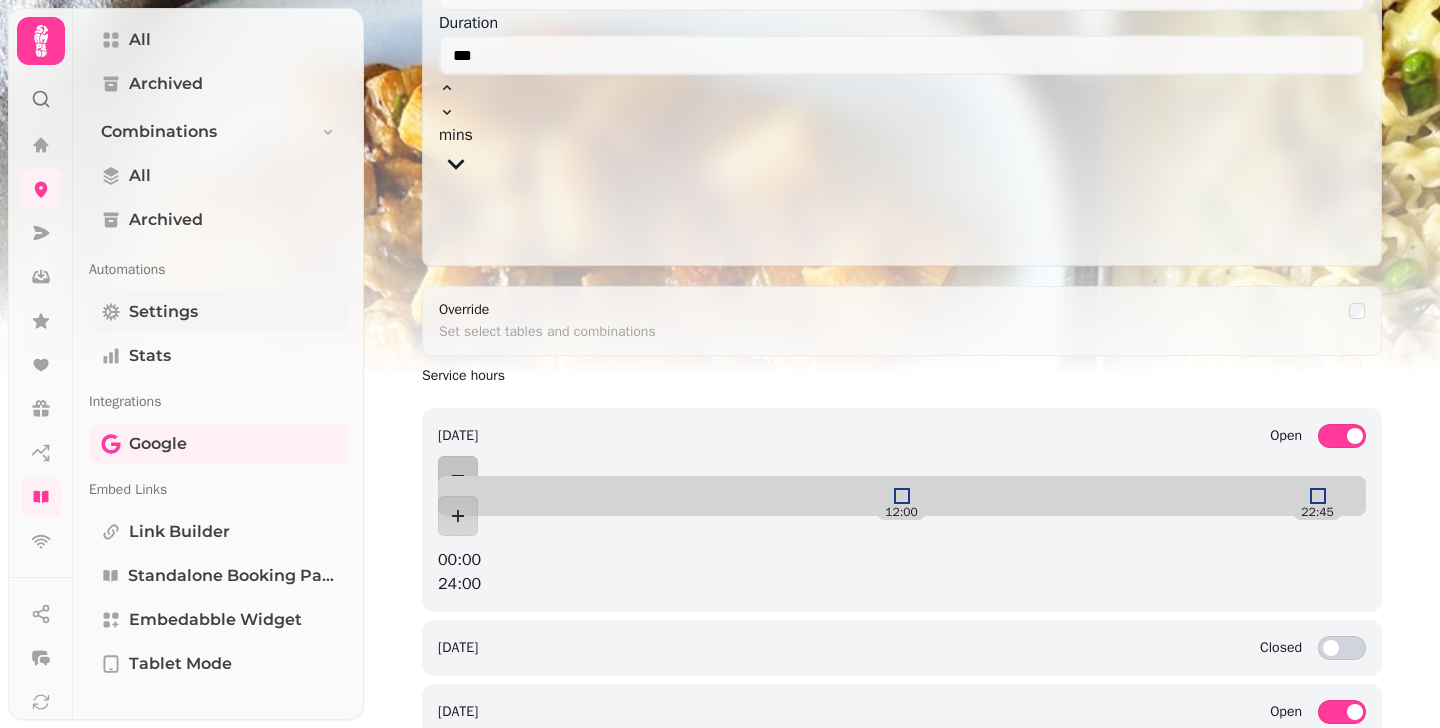click on "Settings" at bounding box center [218, 312] 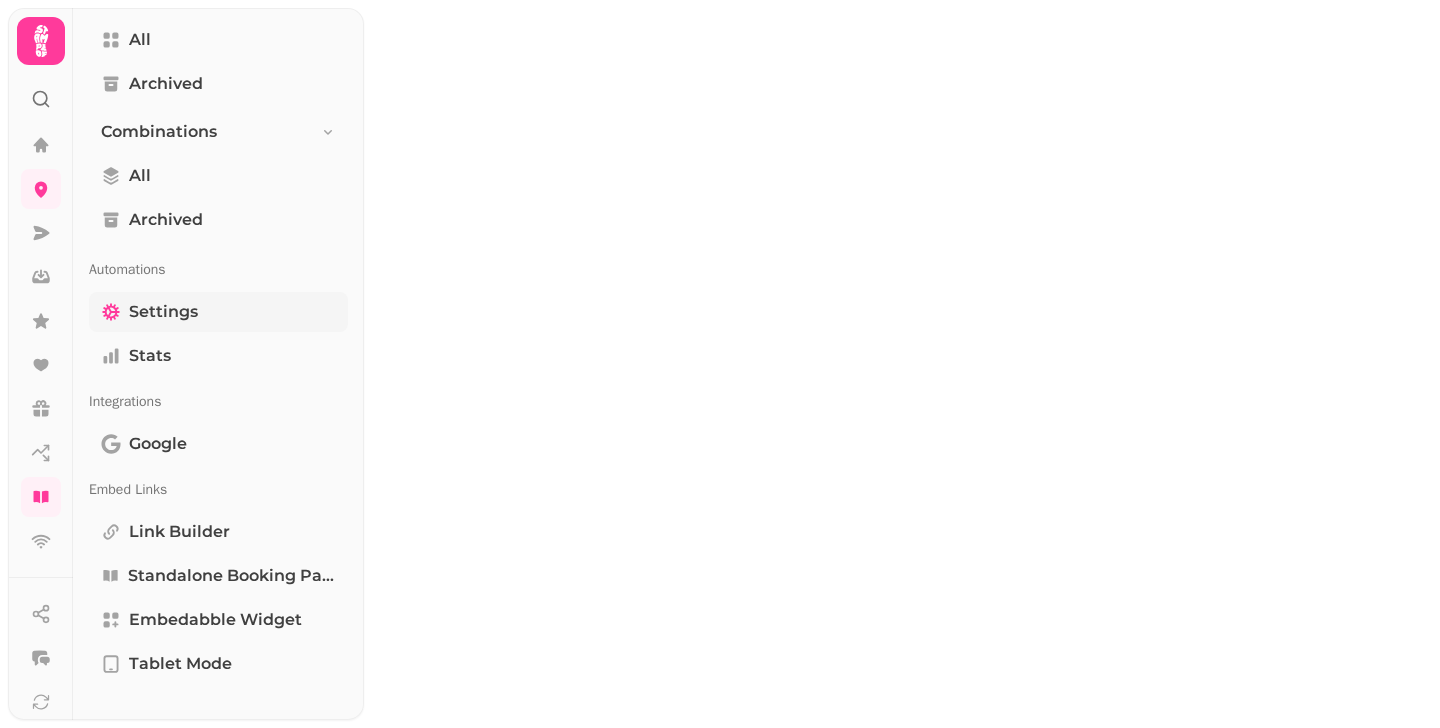 scroll, scrollTop: 0, scrollLeft: 0, axis: both 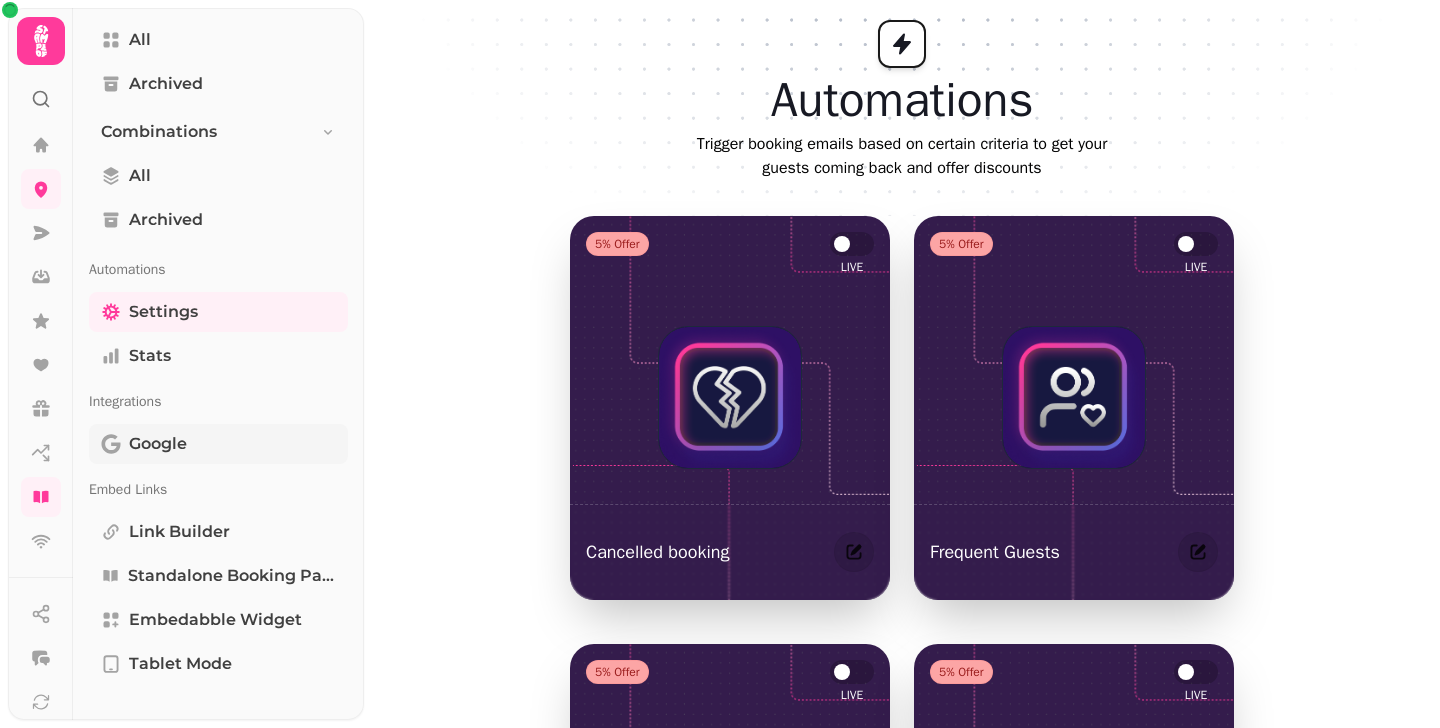 click on "Google" at bounding box center (218, 444) 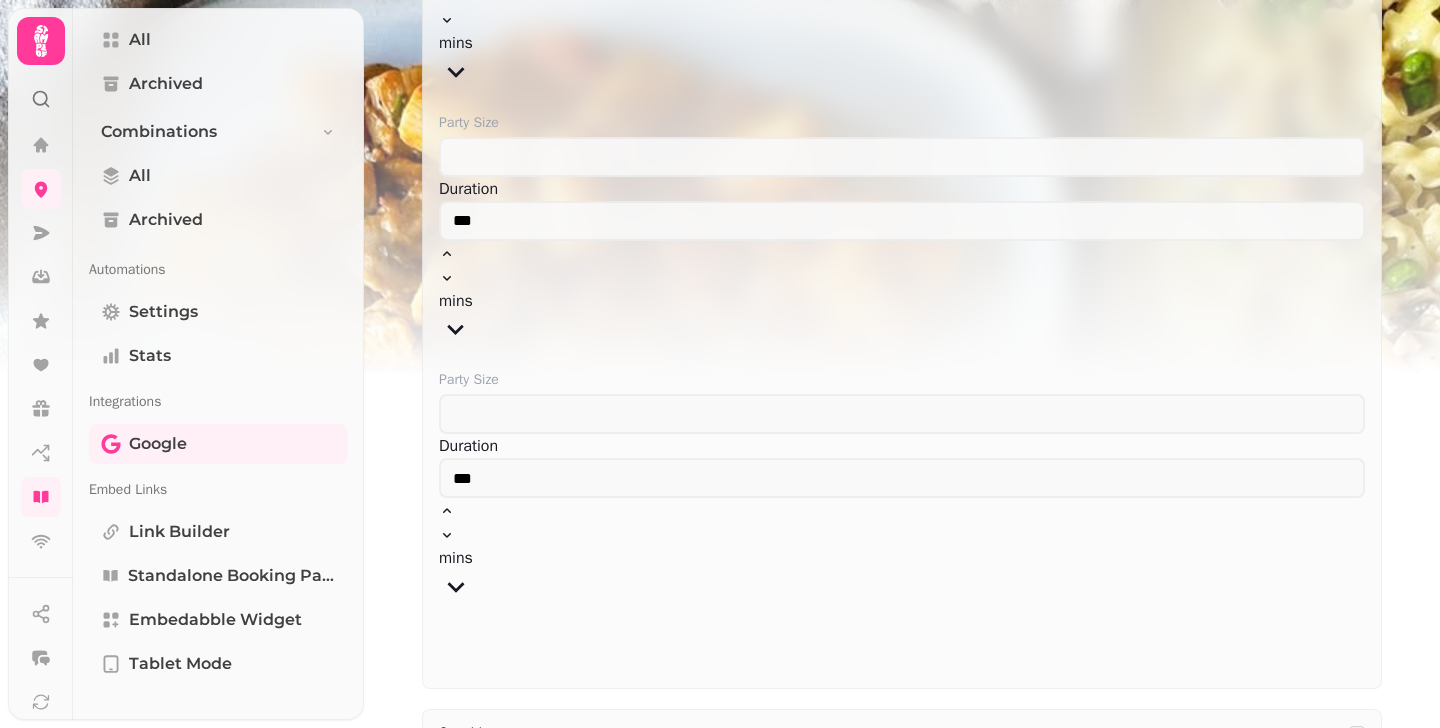 scroll, scrollTop: 478, scrollLeft: 0, axis: vertical 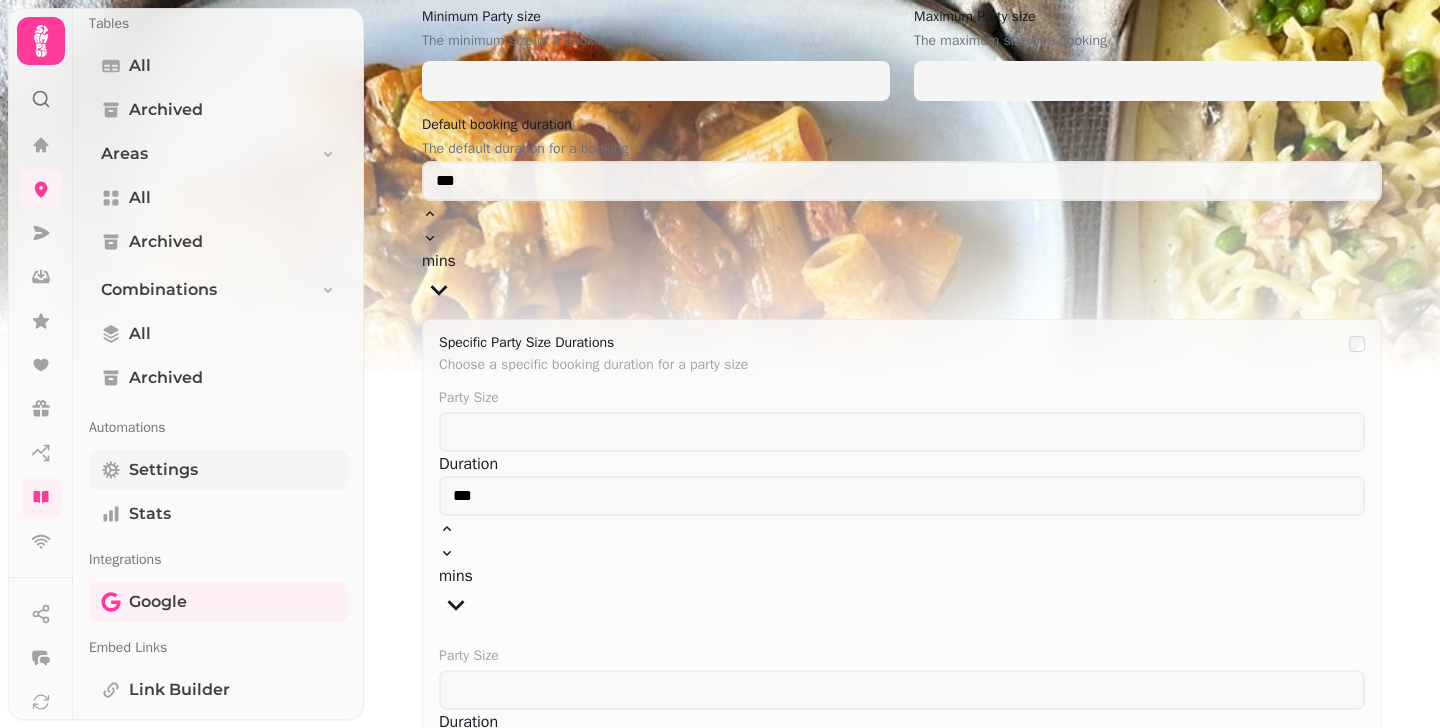 click on "Settings" at bounding box center [218, 470] 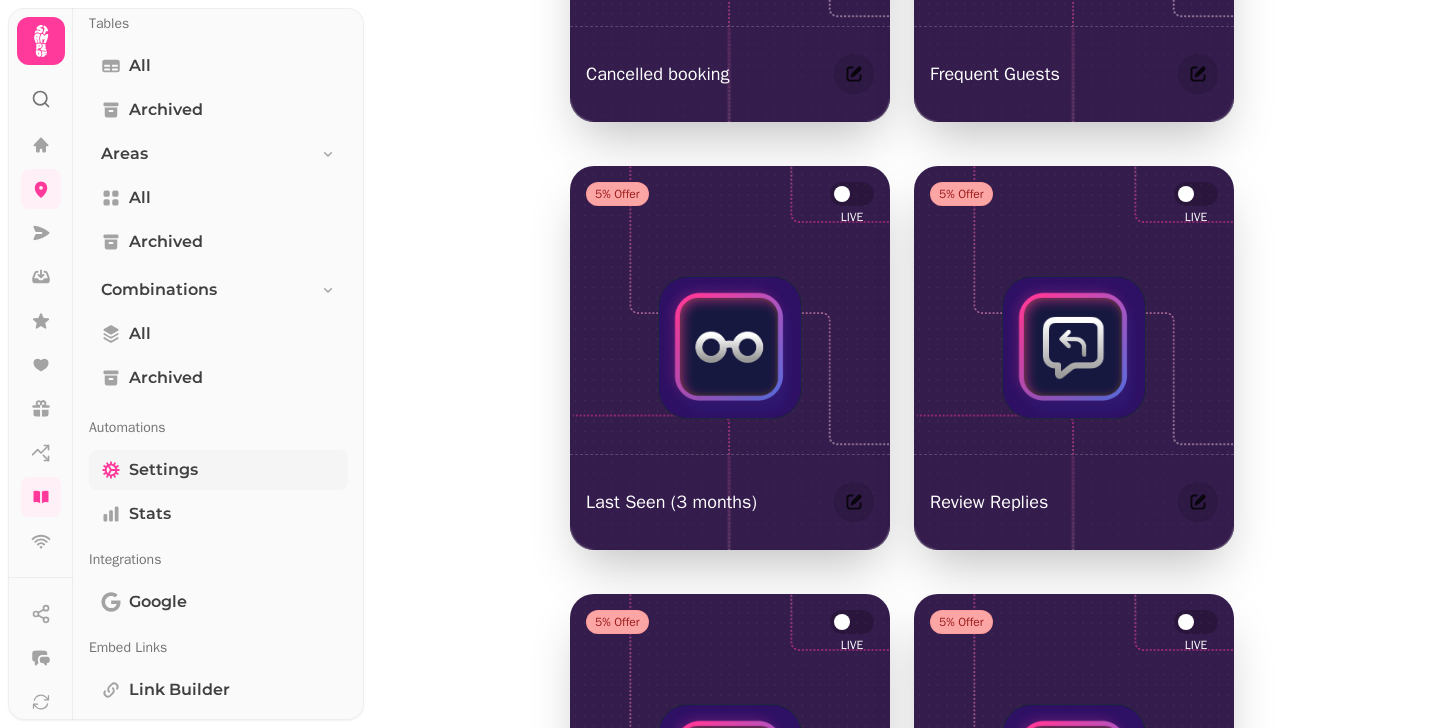 scroll, scrollTop: 438, scrollLeft: 0, axis: vertical 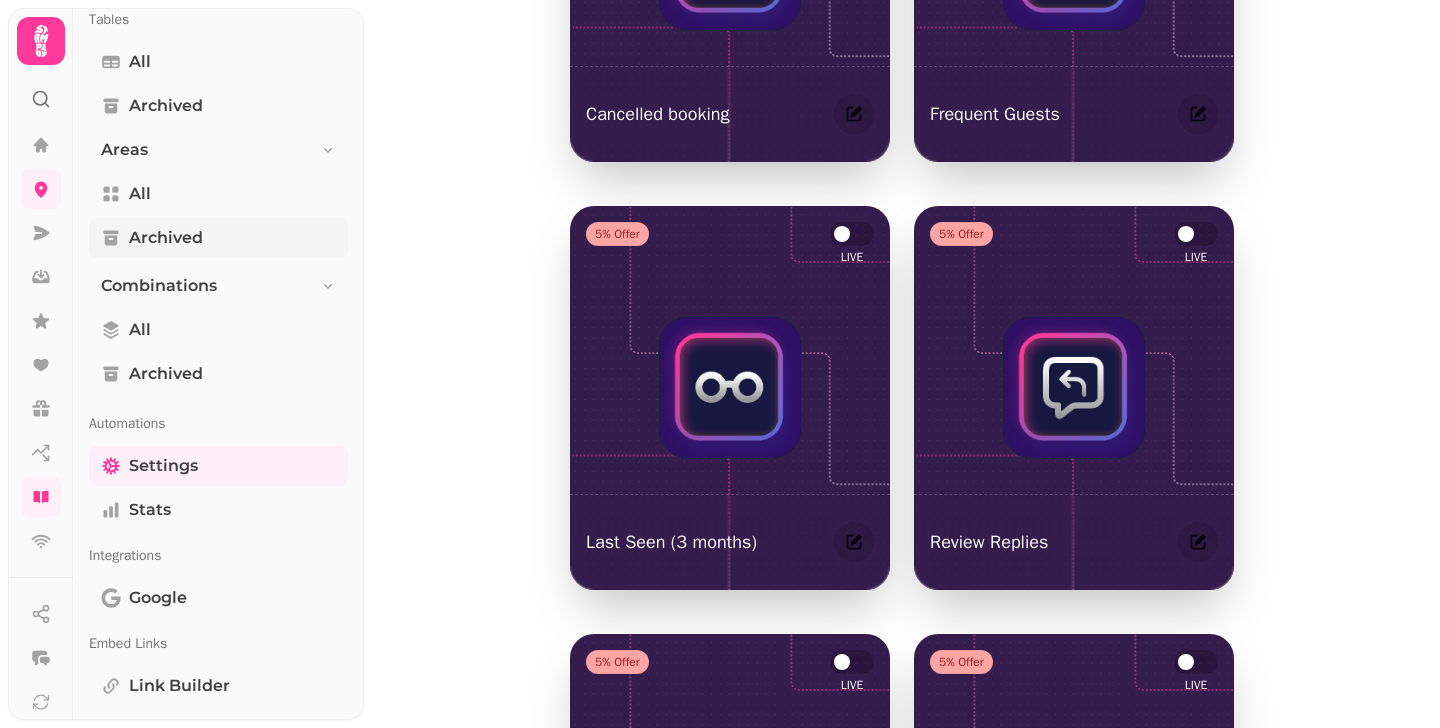 click on "Archived" at bounding box center (166, 238) 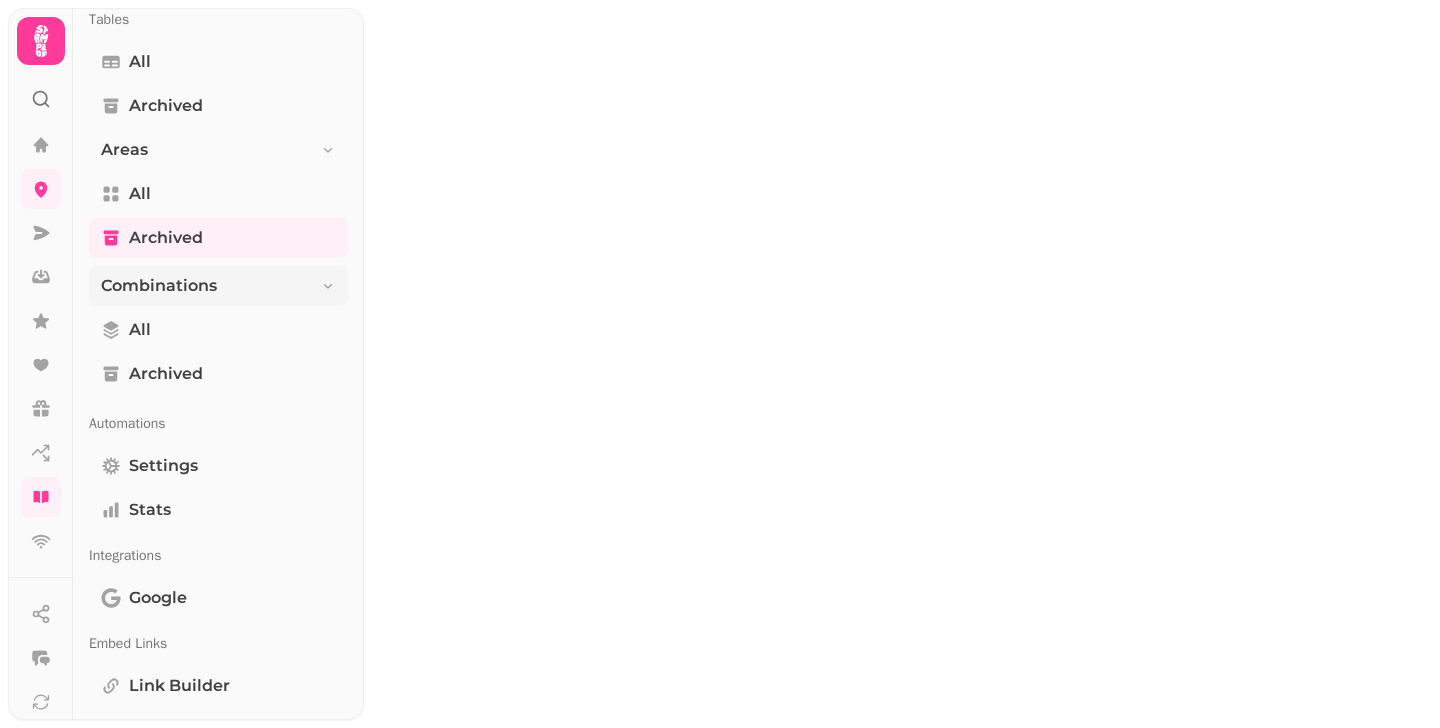 scroll, scrollTop: 0, scrollLeft: 0, axis: both 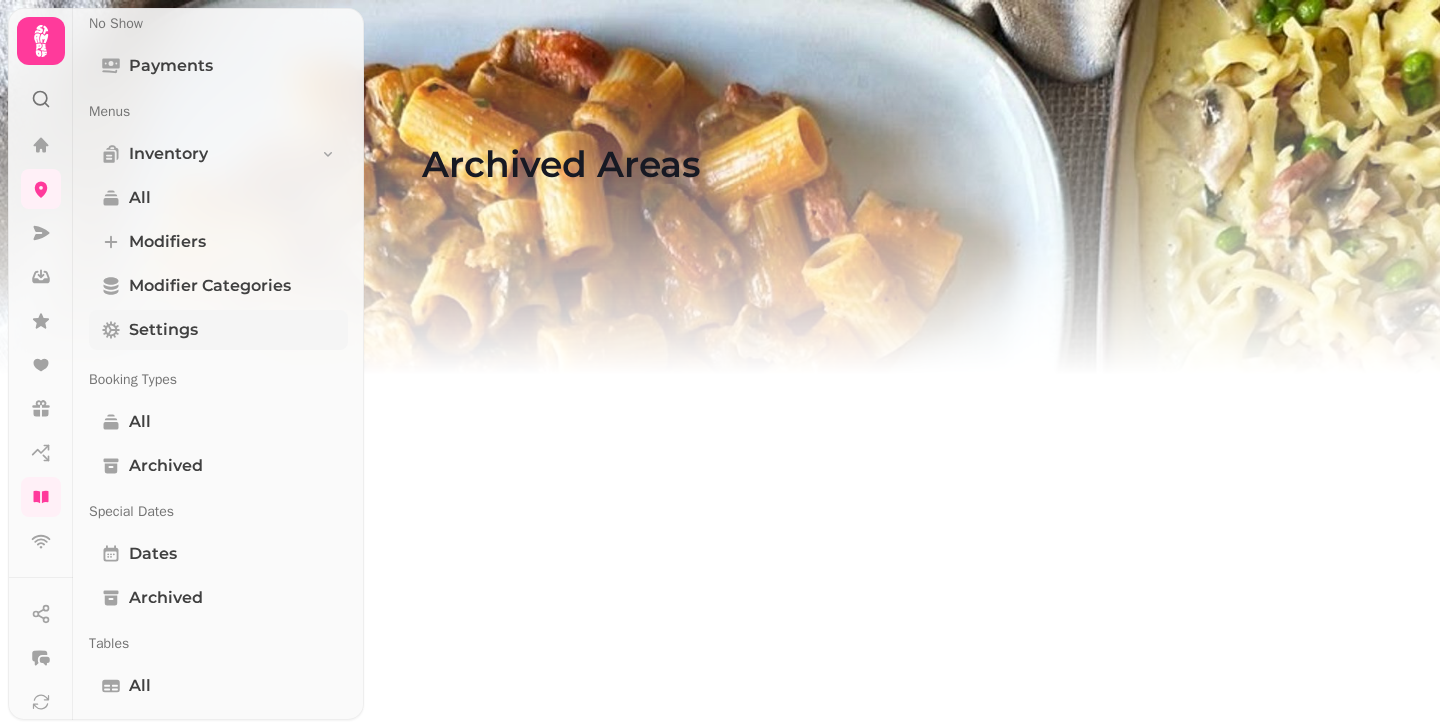 click on "Settings" at bounding box center [163, 330] 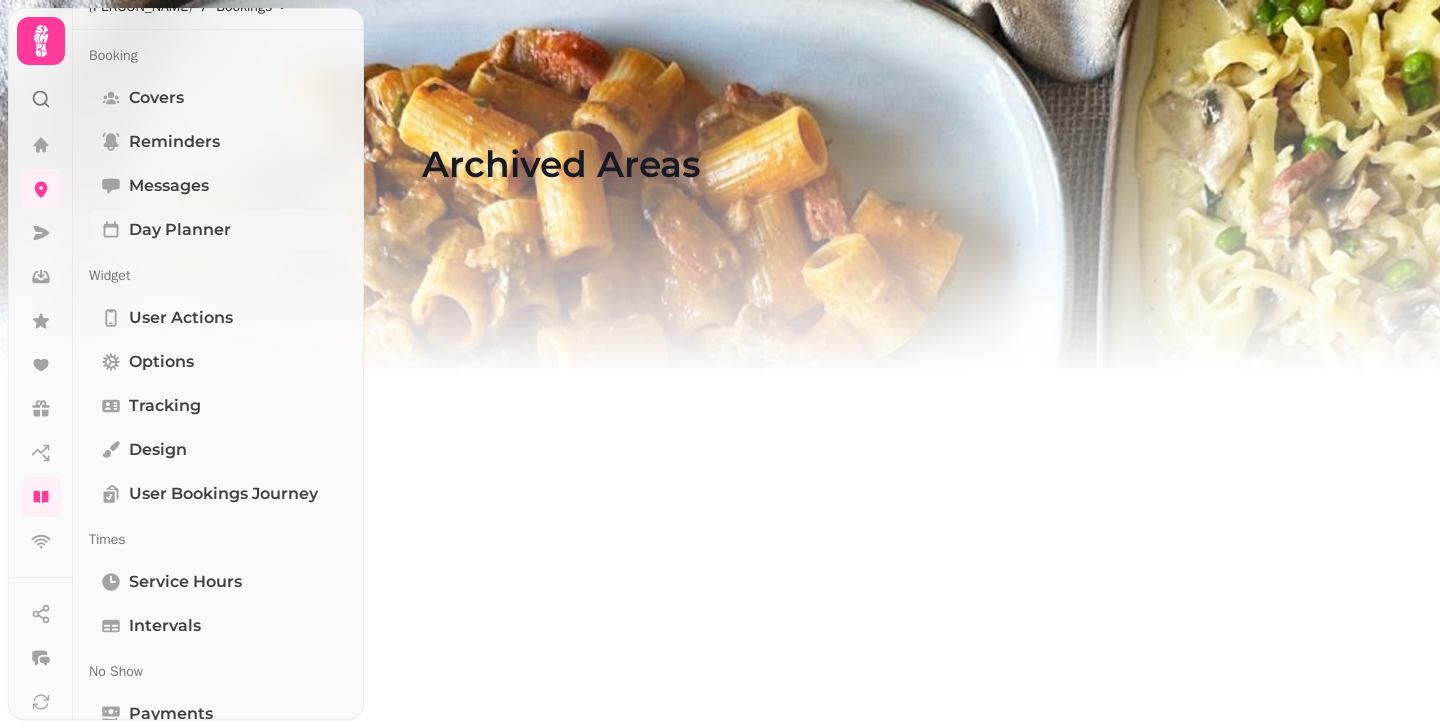 scroll, scrollTop: 0, scrollLeft: 0, axis: both 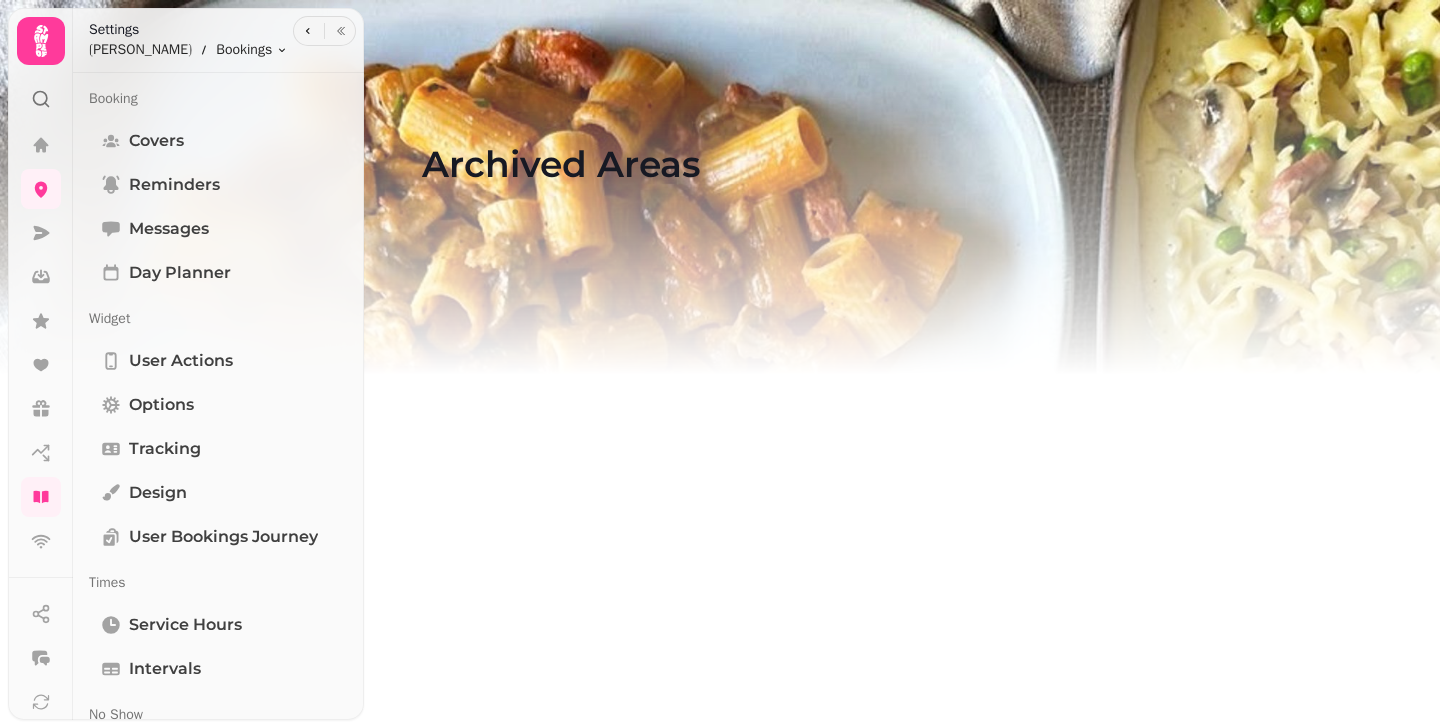 click on "Booking Covers Reminders Messages Day Planner" at bounding box center [218, 189] 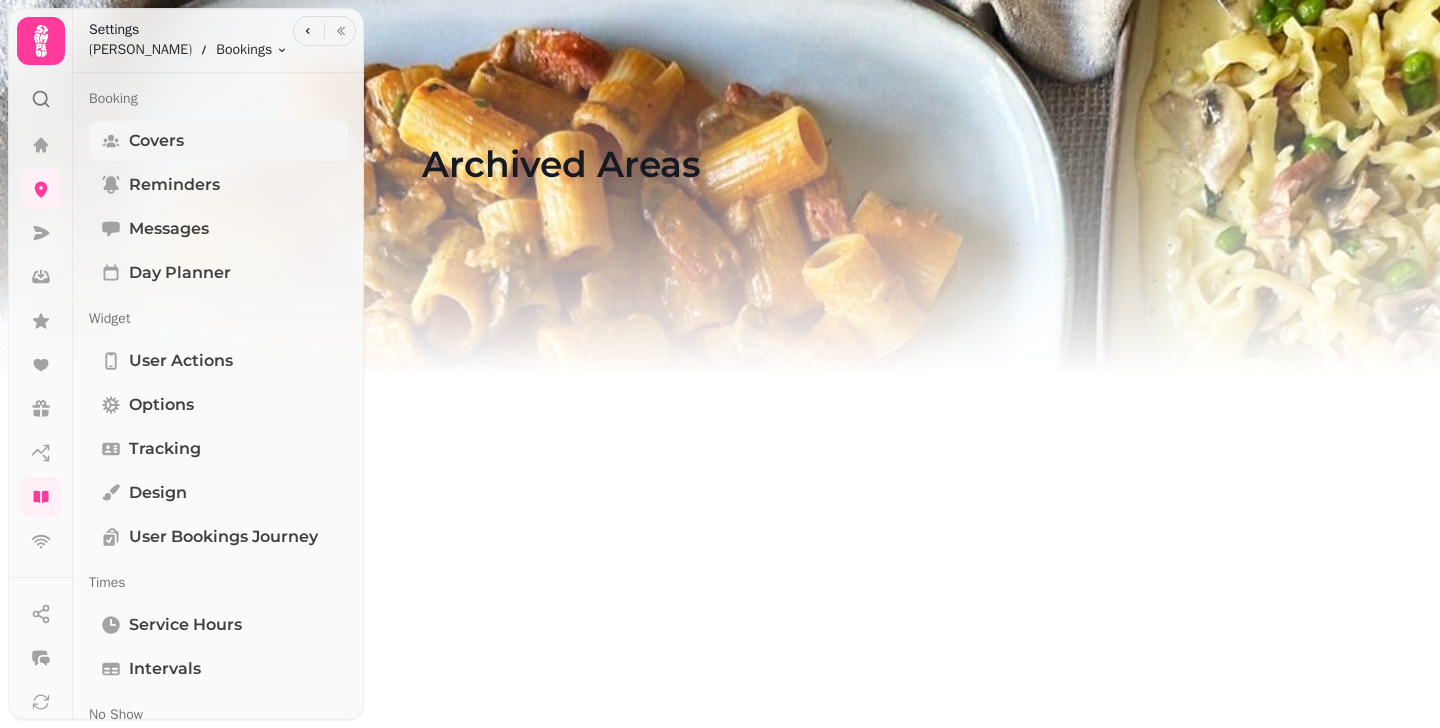 click on "Covers" at bounding box center [156, 141] 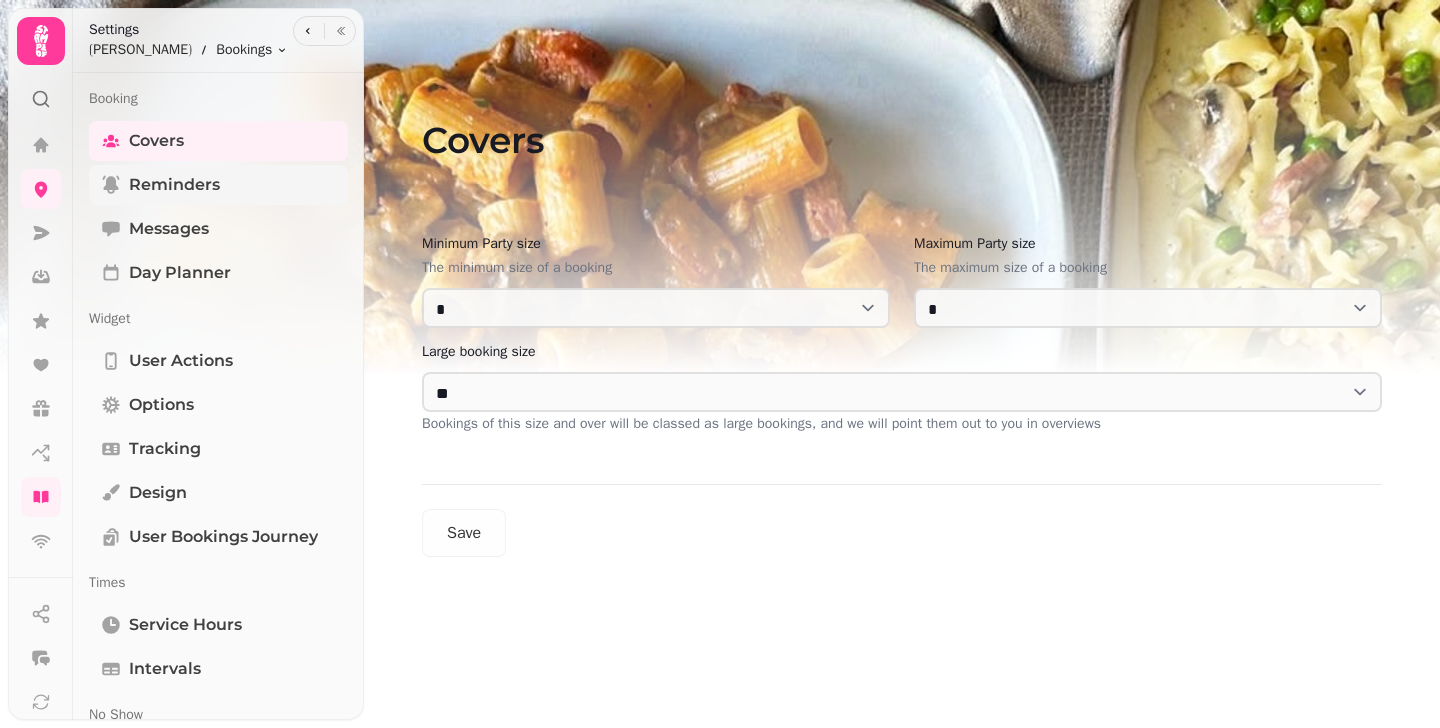 click on "Reminders" at bounding box center (218, 185) 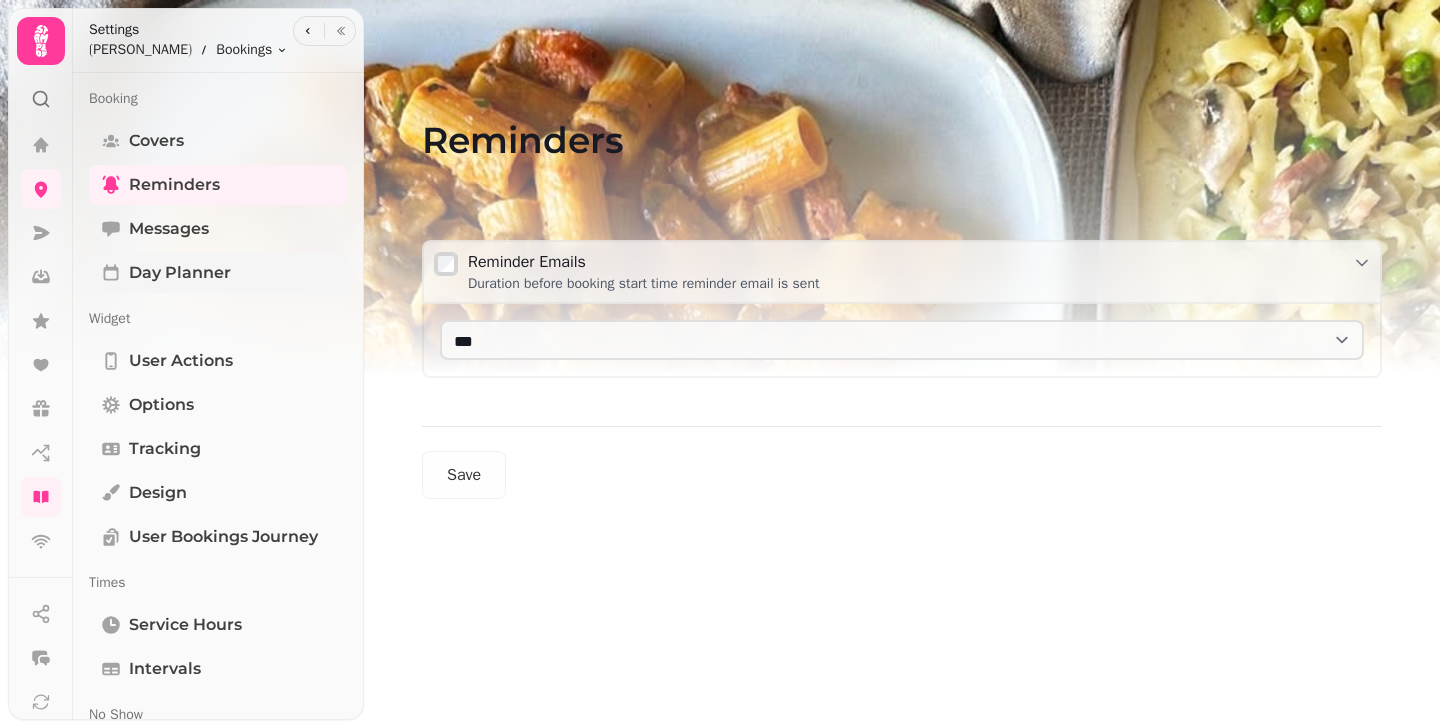 click on "Day Planner" at bounding box center [218, 273] 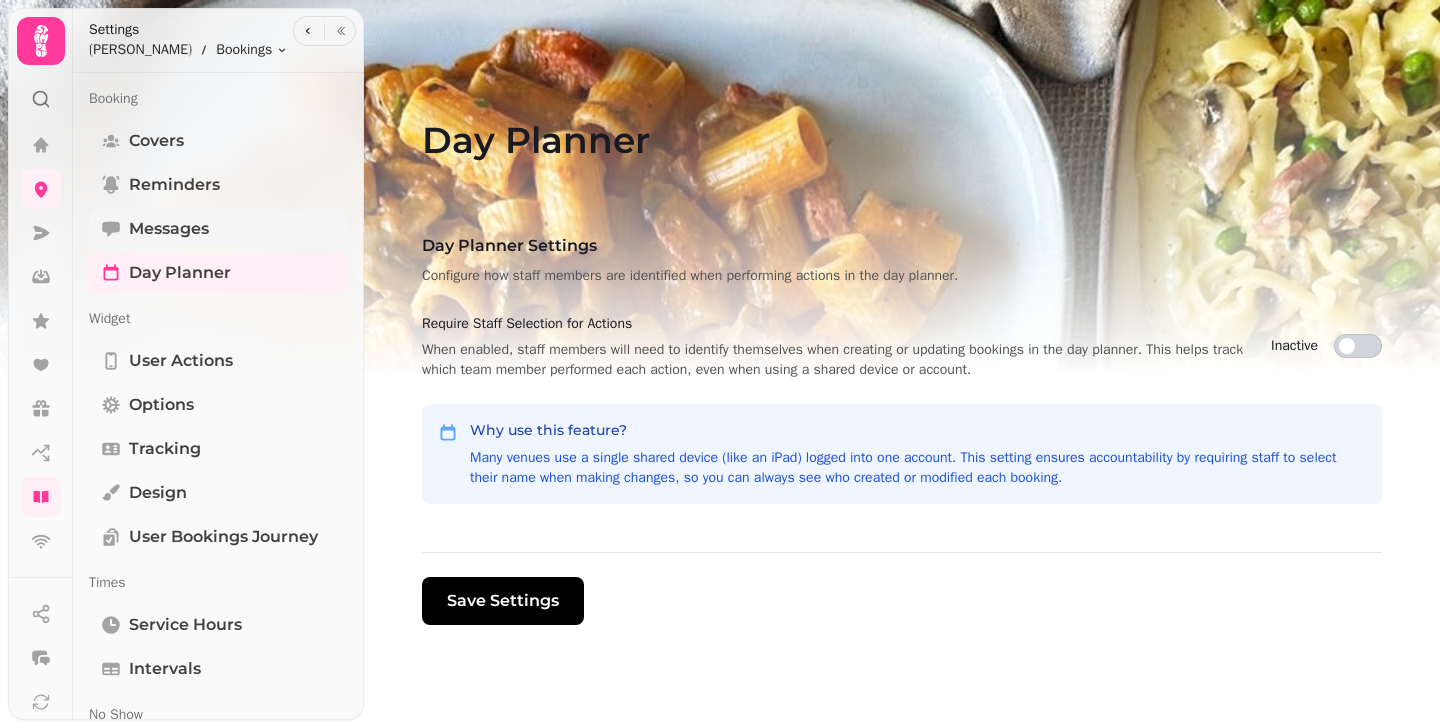 click on "Messages" at bounding box center (218, 229) 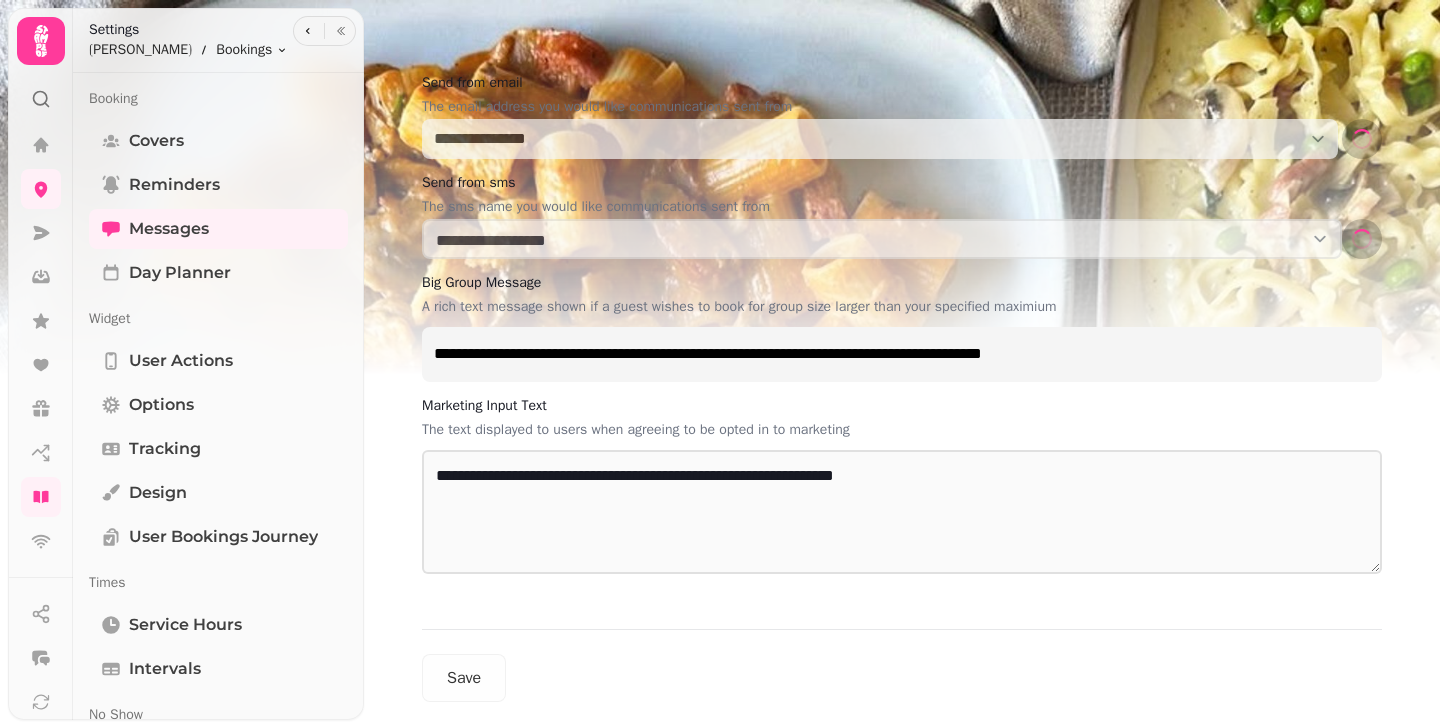 scroll, scrollTop: 205, scrollLeft: 0, axis: vertical 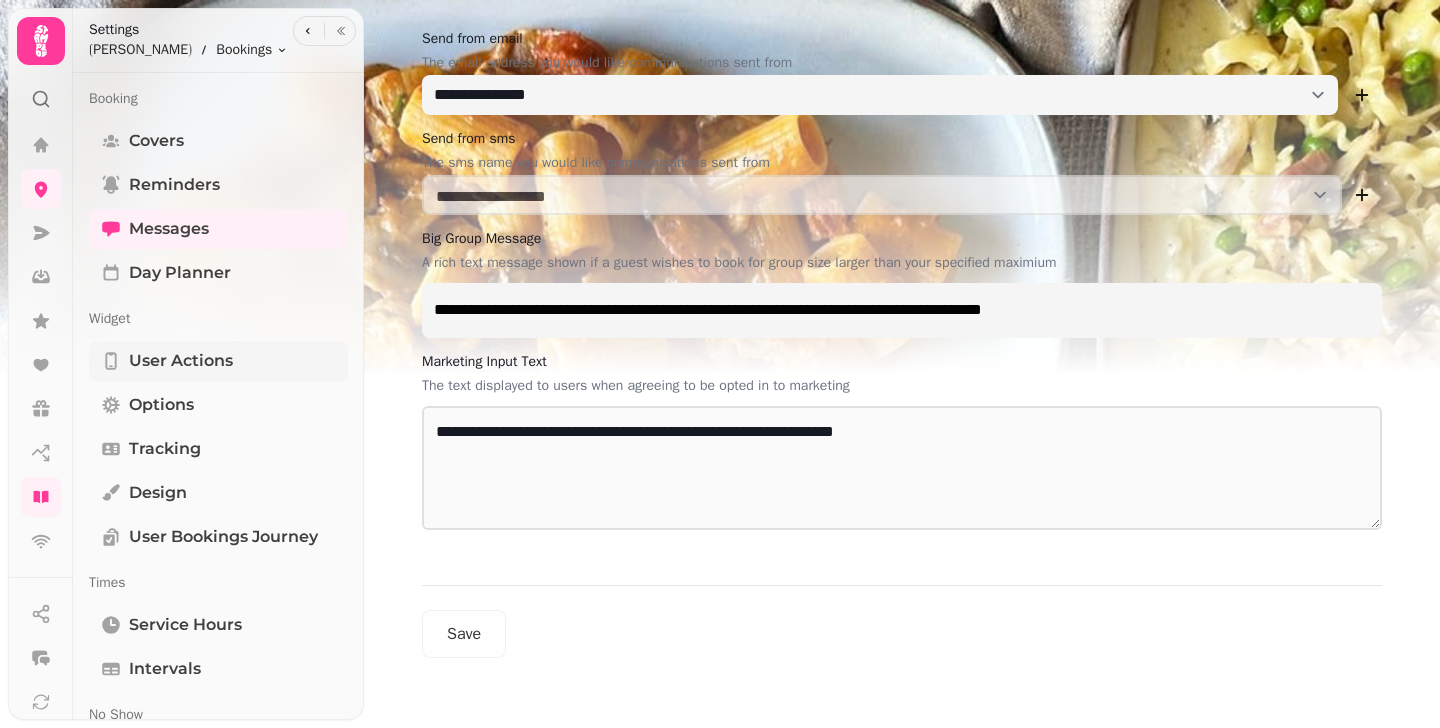click on "User actions" at bounding box center [181, 361] 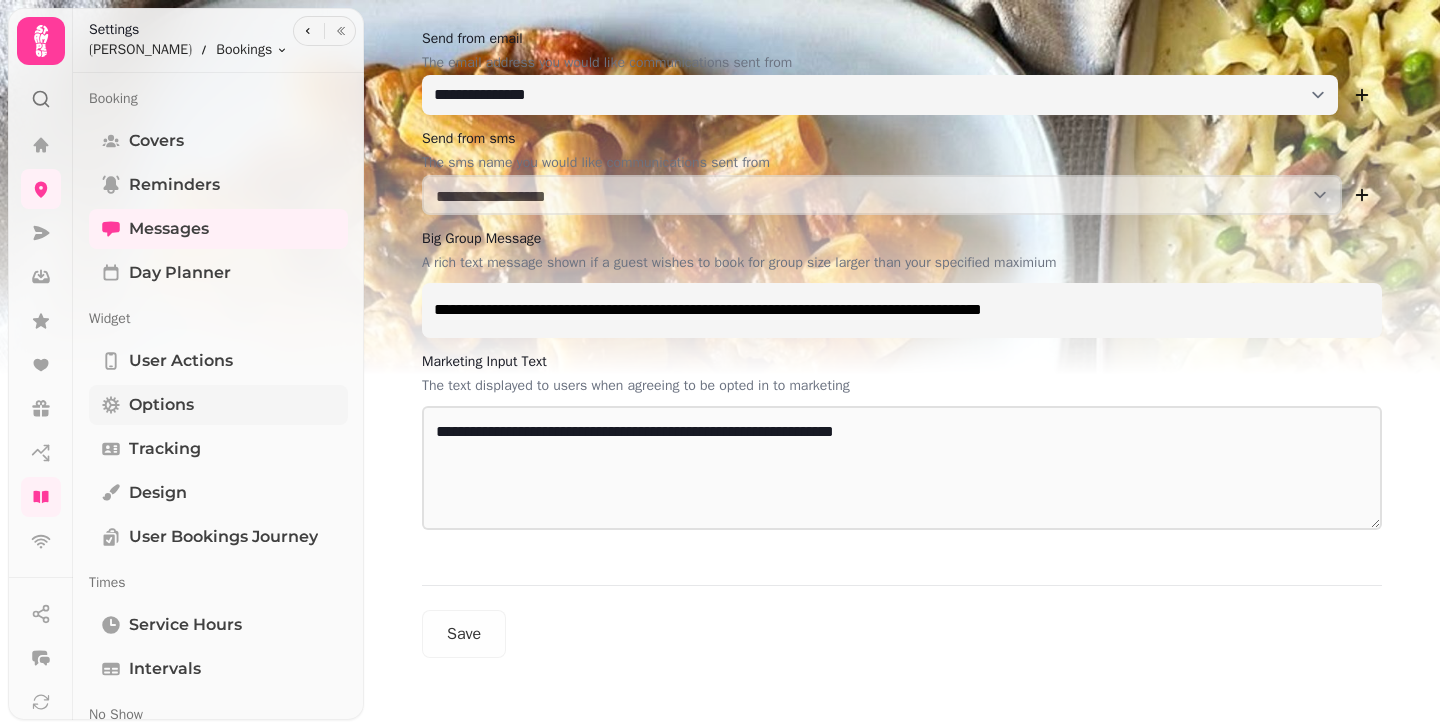 select on "*" 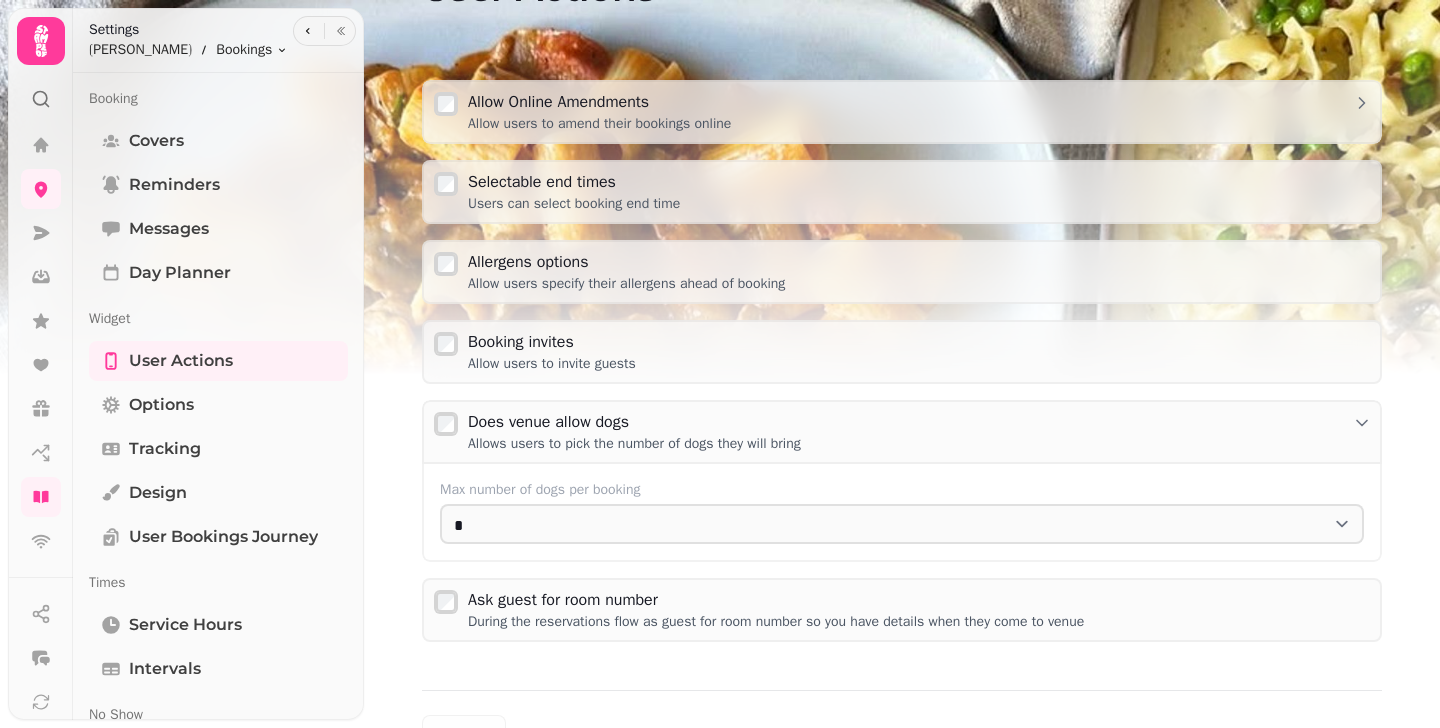 scroll, scrollTop: 150, scrollLeft: 0, axis: vertical 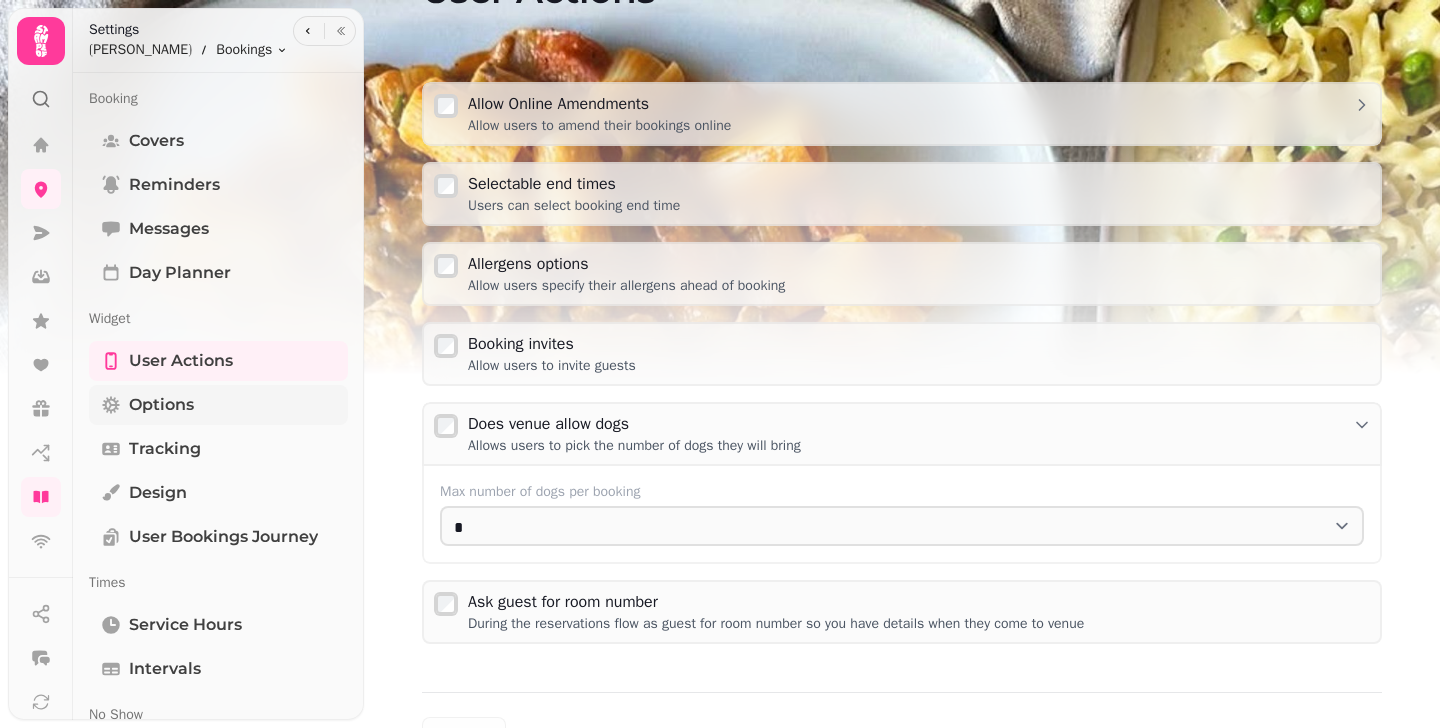 click on "Options" at bounding box center (218, 405) 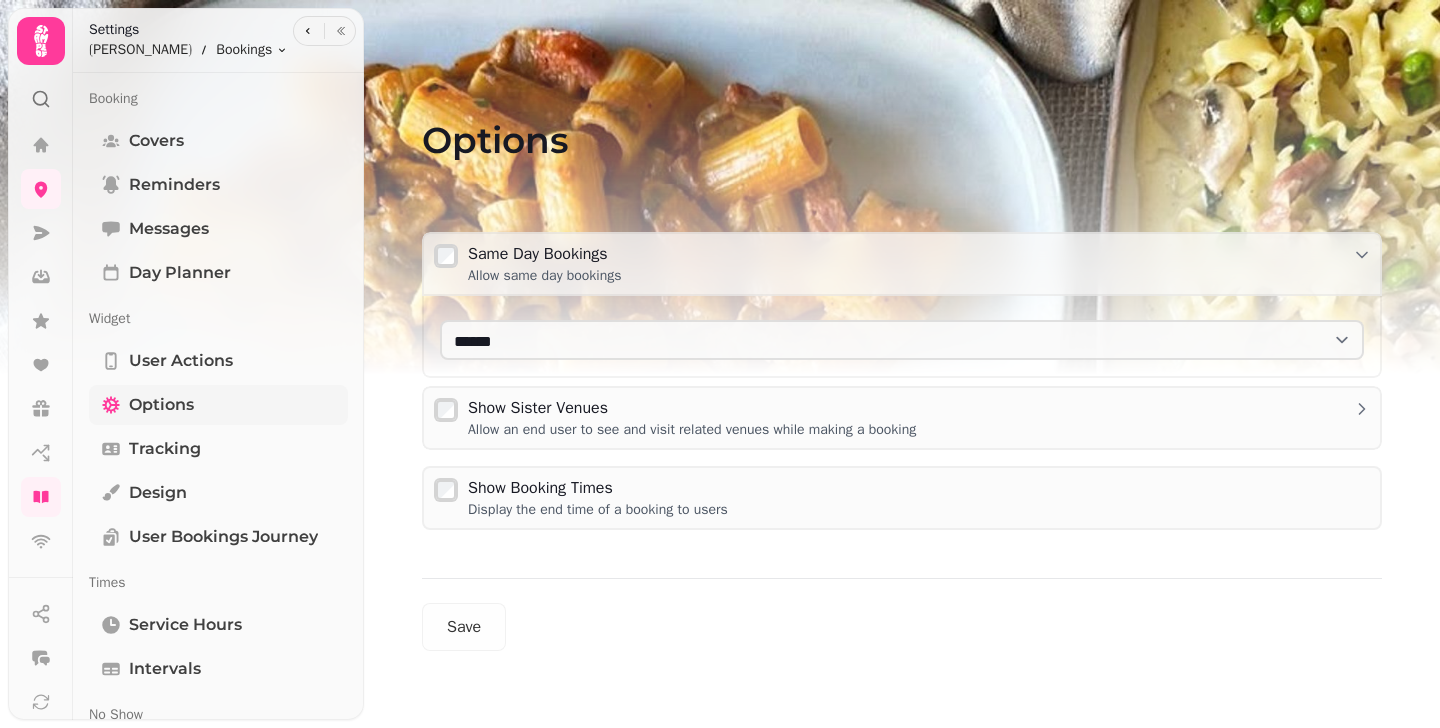 scroll, scrollTop: 0, scrollLeft: 0, axis: both 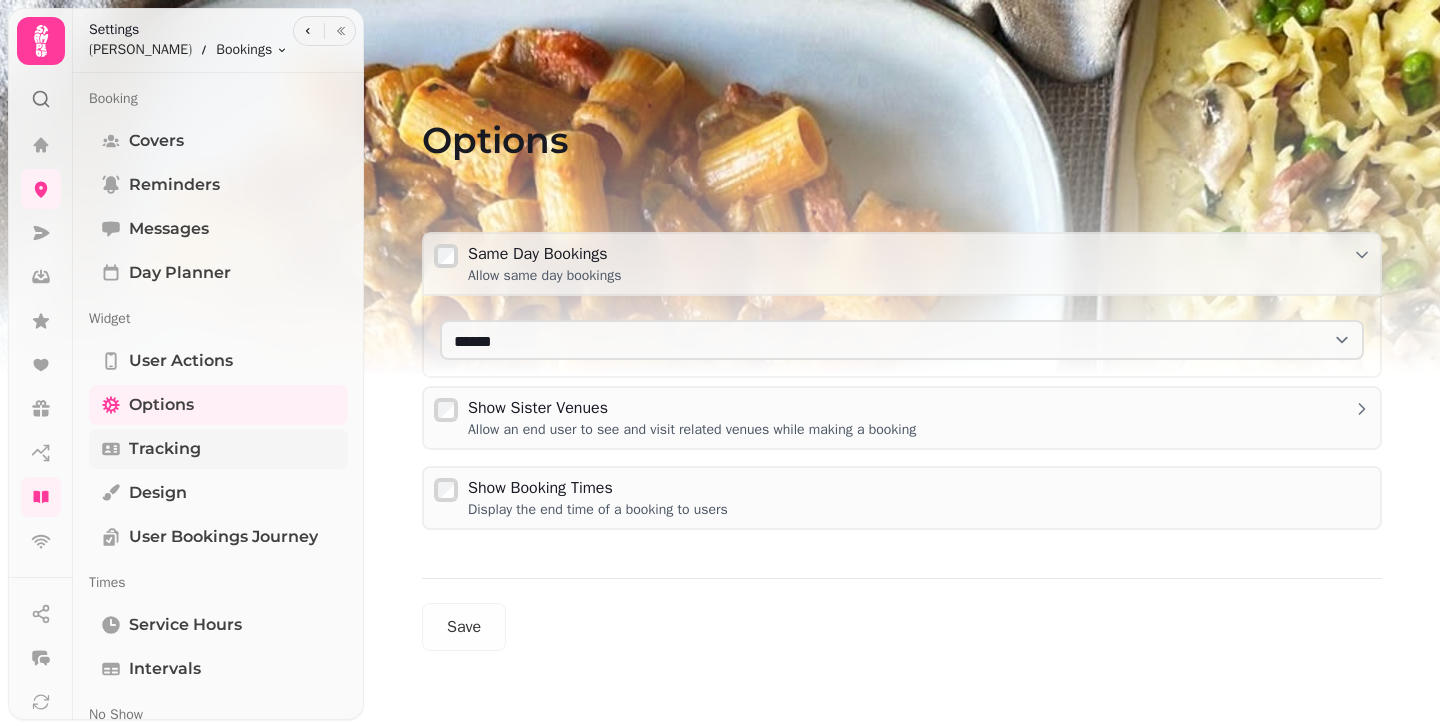 click on "Tracking" at bounding box center (218, 449) 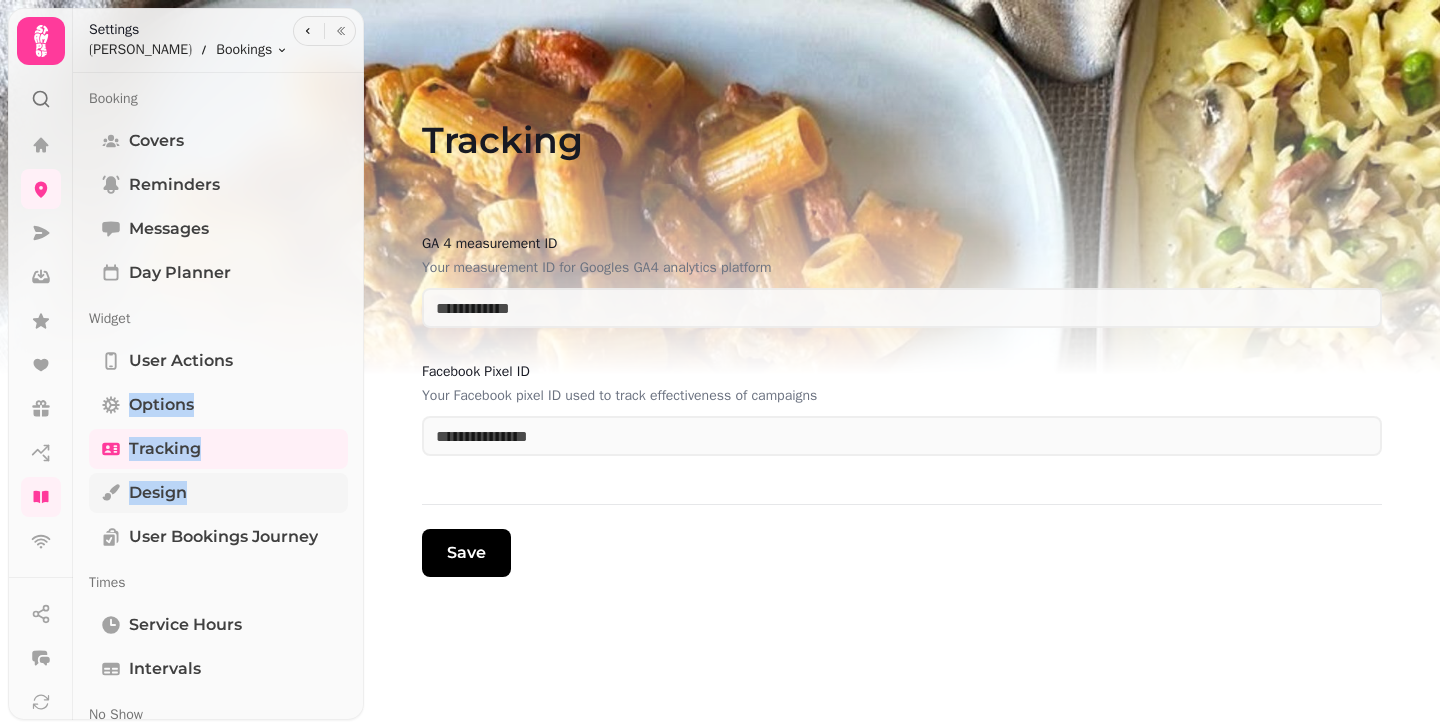 drag, startPoint x: 353, startPoint y: 351, endPoint x: 338, endPoint y: 483, distance: 132.84953 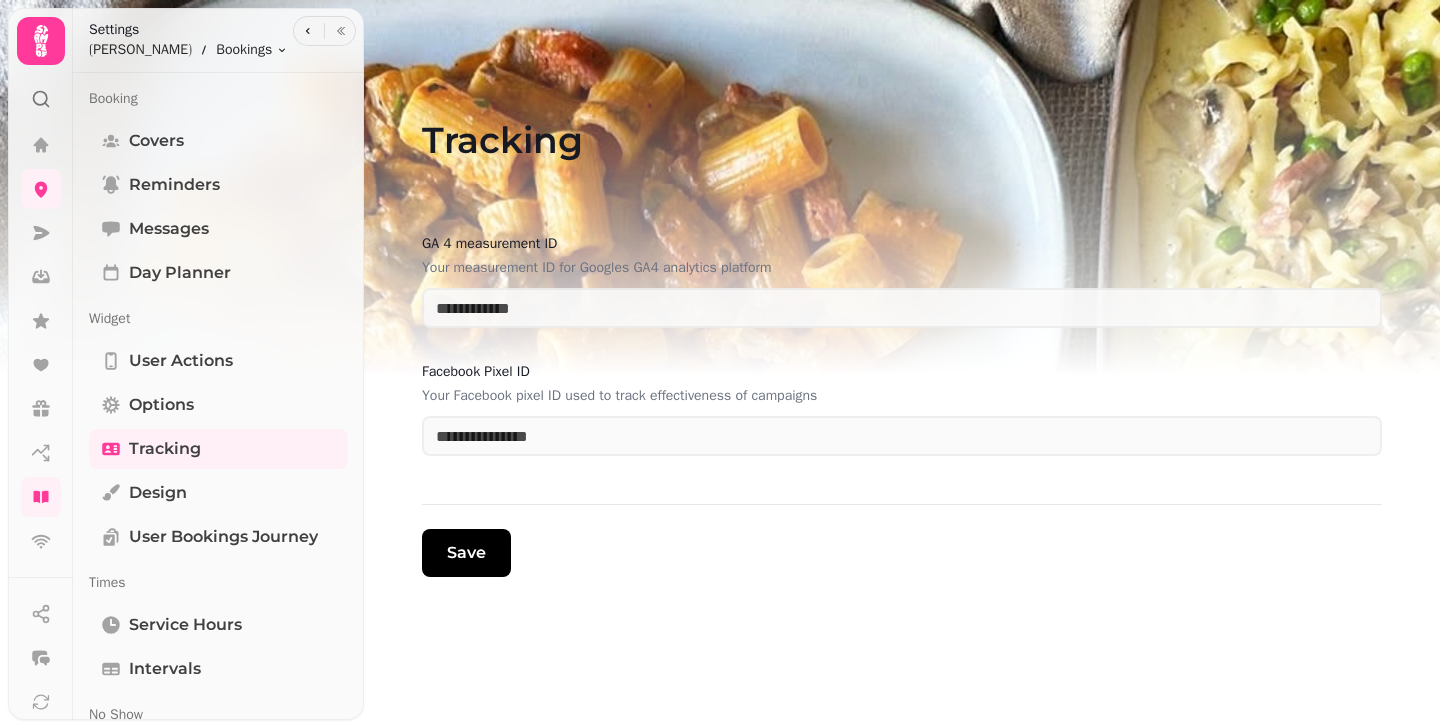click on "Tracking" at bounding box center (902, 116) 